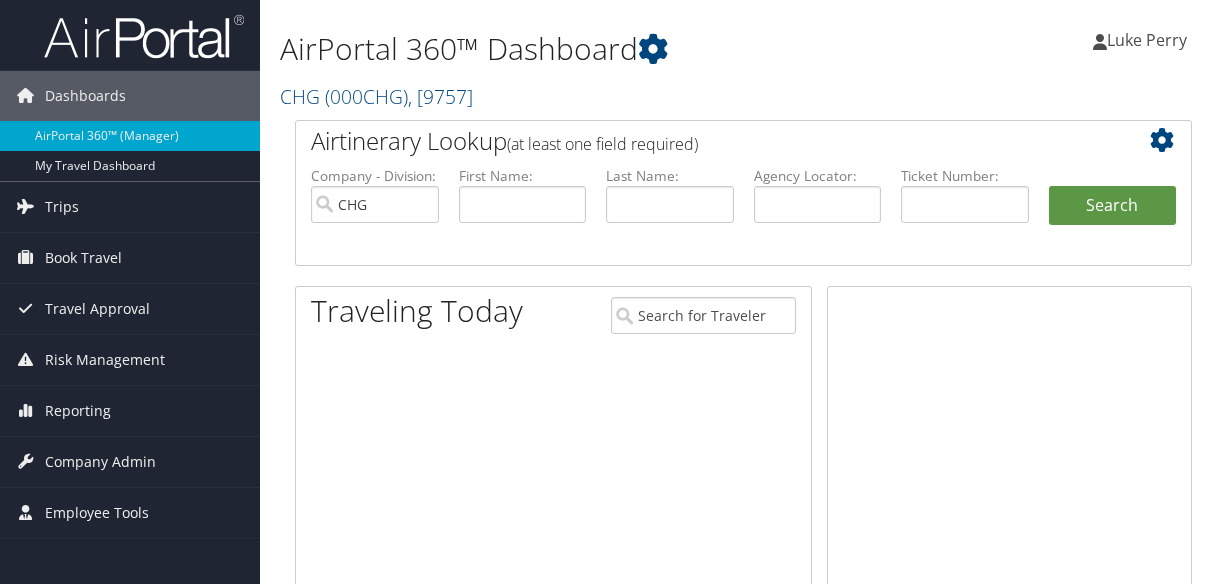 scroll, scrollTop: 0, scrollLeft: 0, axis: both 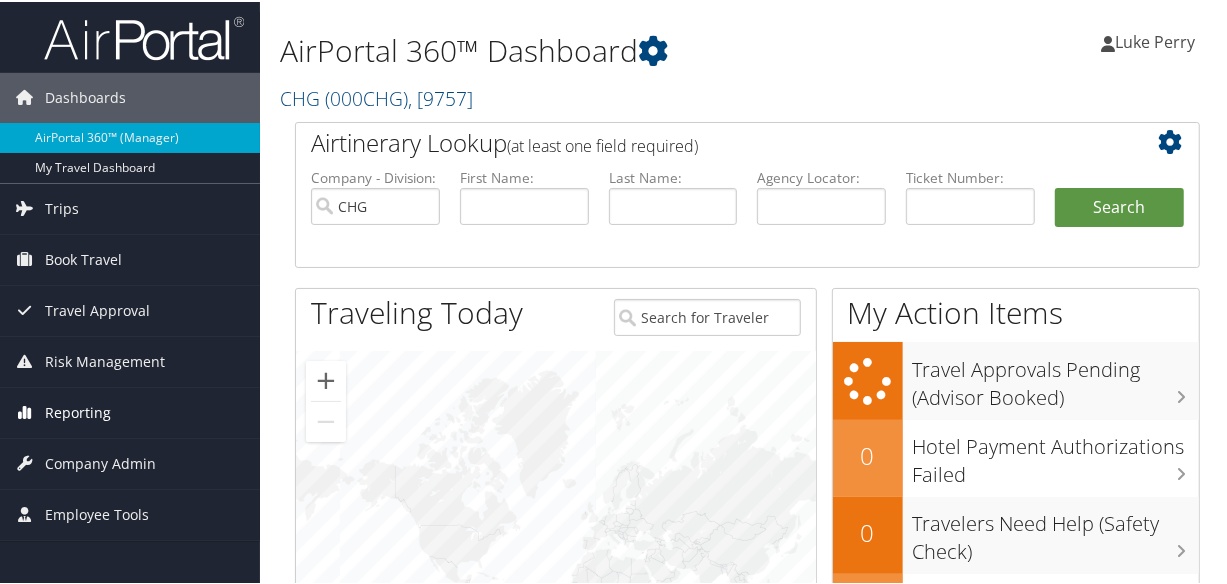 click on "Reporting" at bounding box center (78, 411) 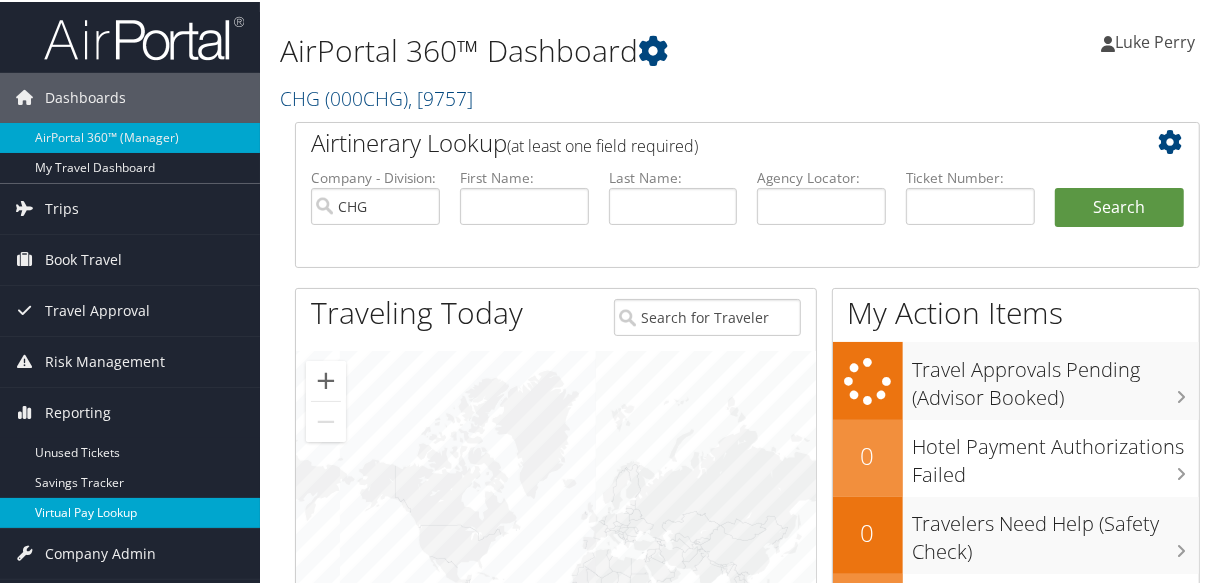 click on "Virtual Pay Lookup" at bounding box center (130, 511) 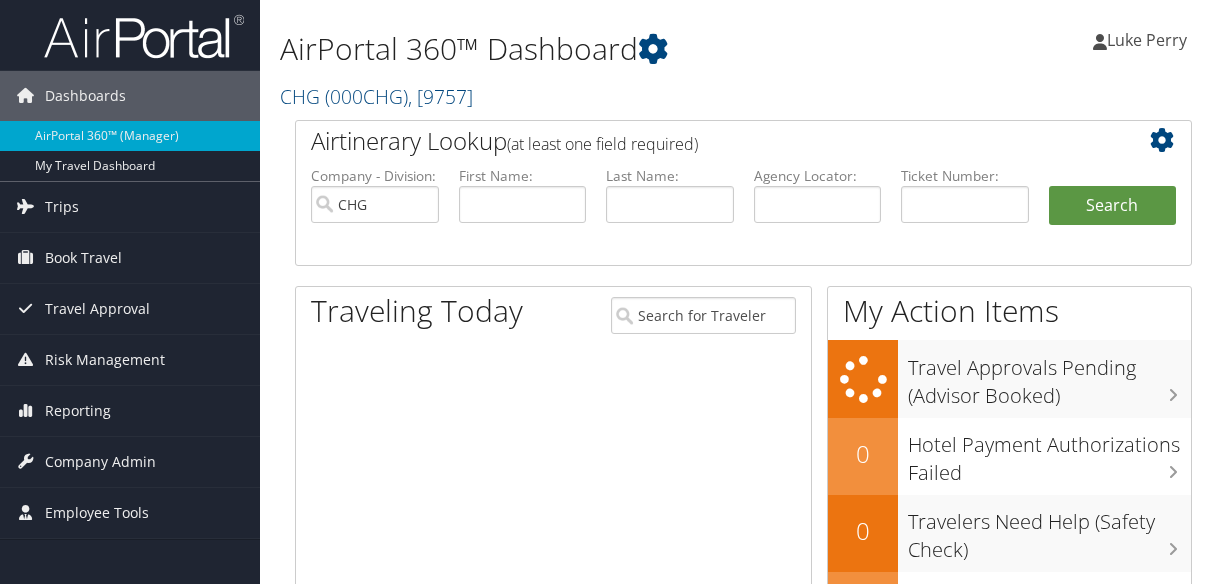 scroll, scrollTop: 0, scrollLeft: 0, axis: both 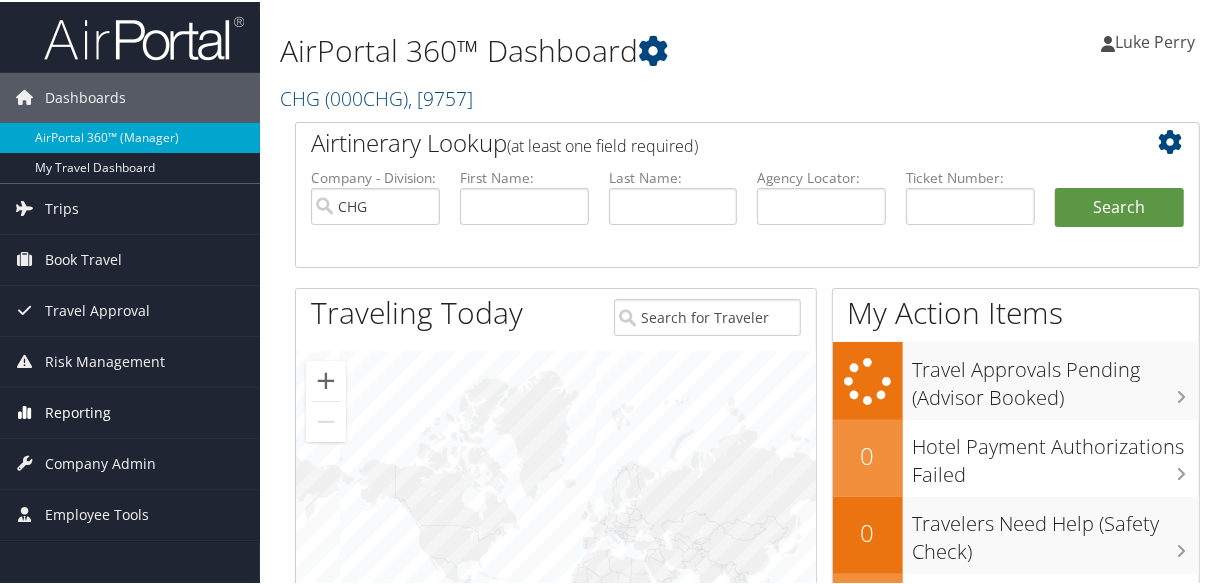 click on "Reporting" at bounding box center (78, 411) 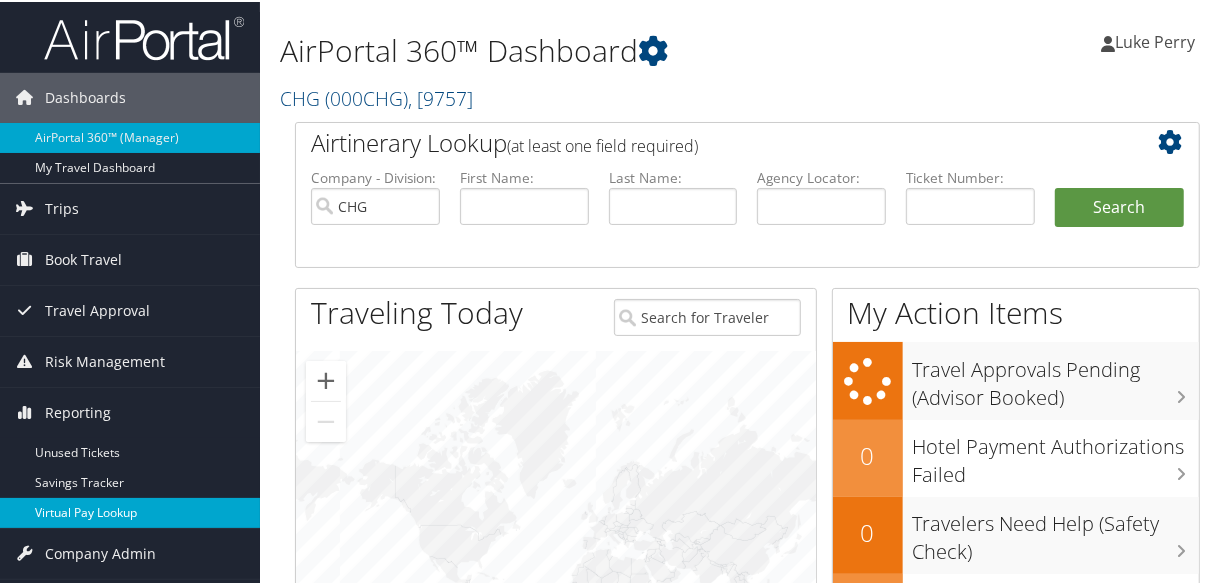 click on "Virtual Pay Lookup" at bounding box center [130, 511] 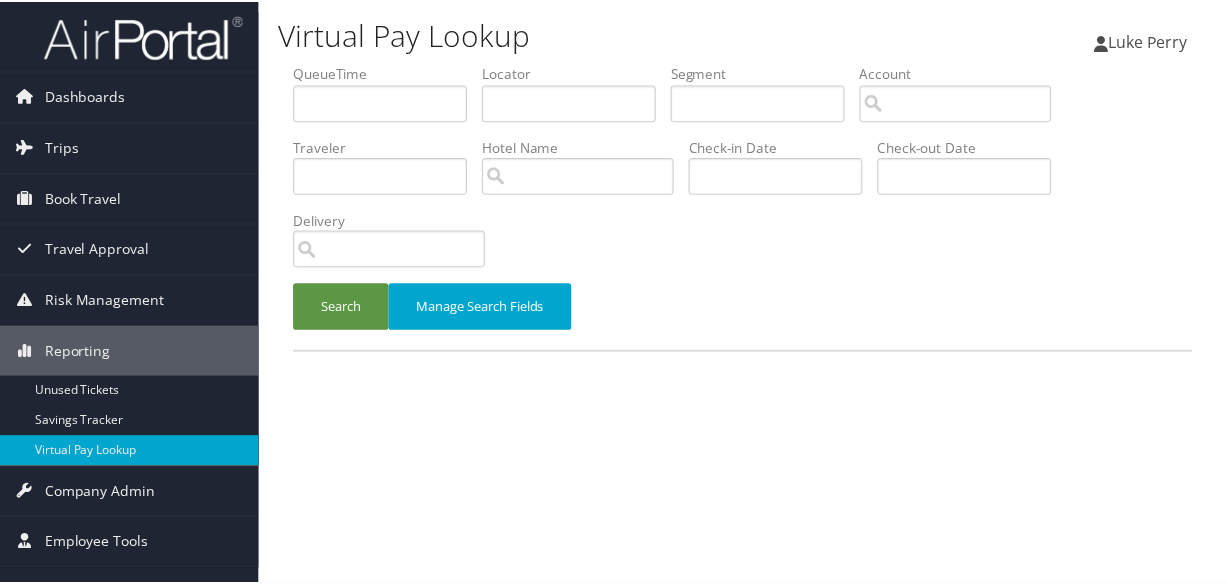 scroll, scrollTop: 0, scrollLeft: 0, axis: both 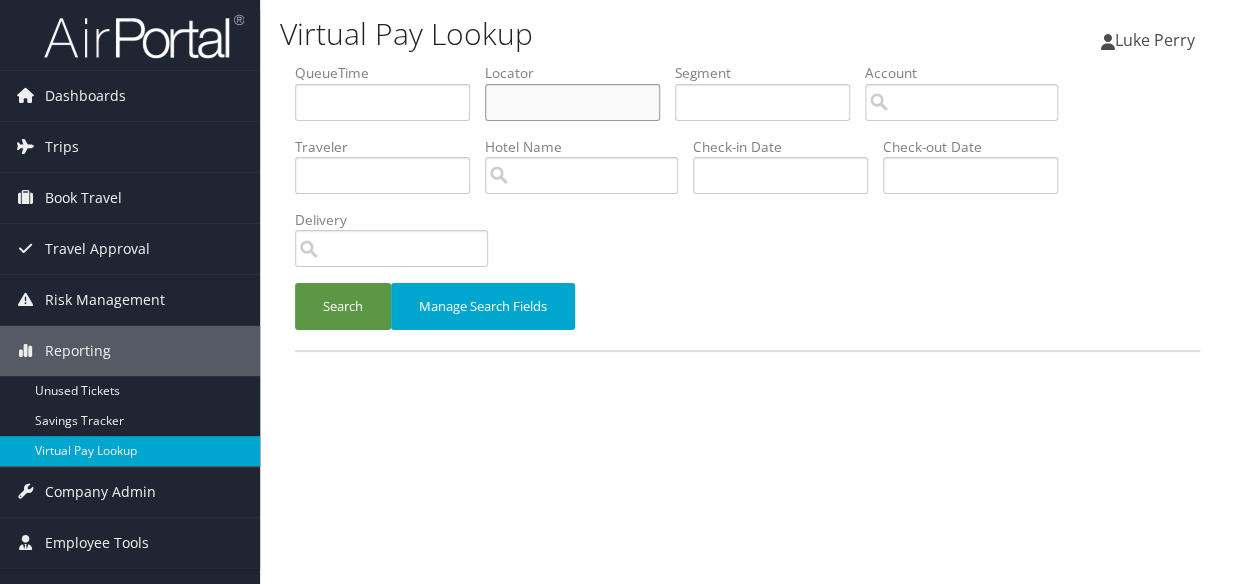 click at bounding box center [572, 102] 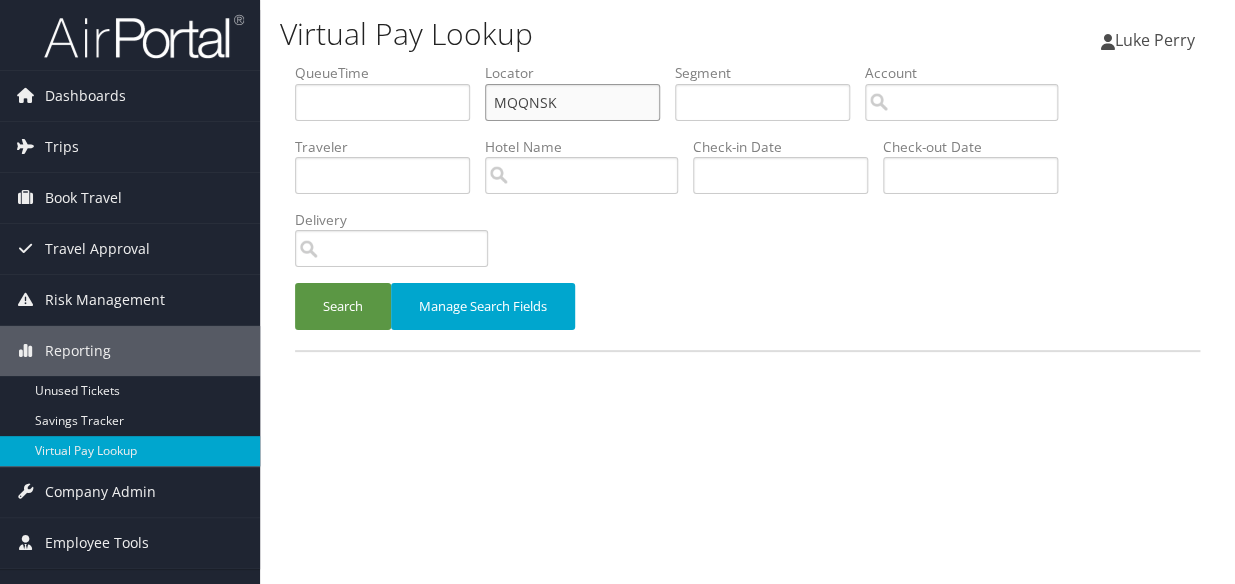 type on "MQQNSK" 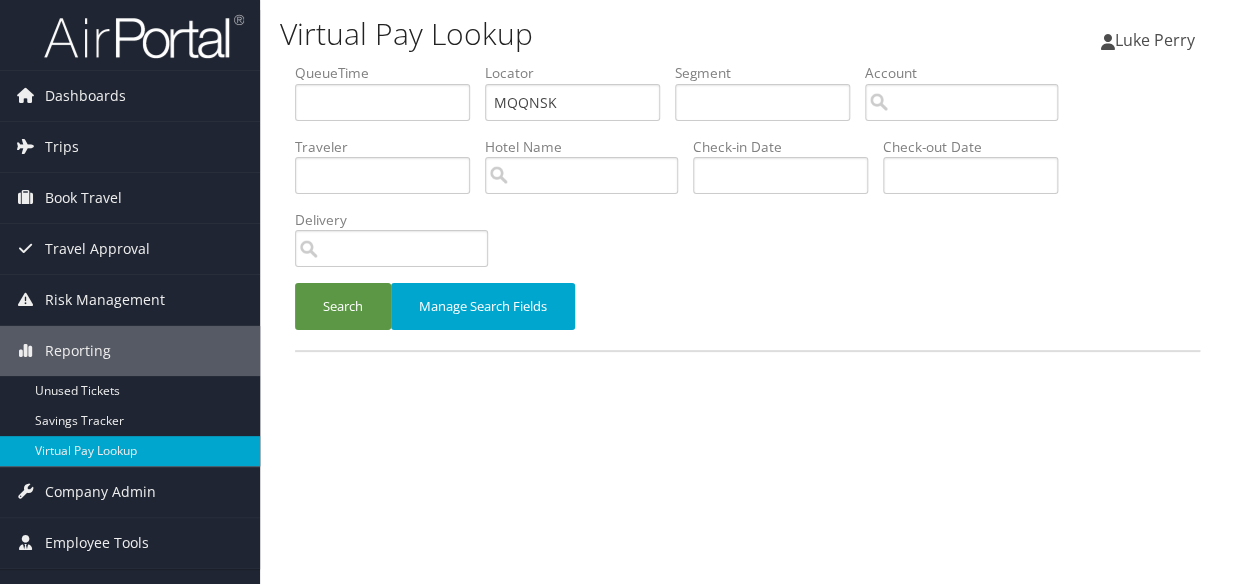 click on "Delivery" at bounding box center [399, 246] 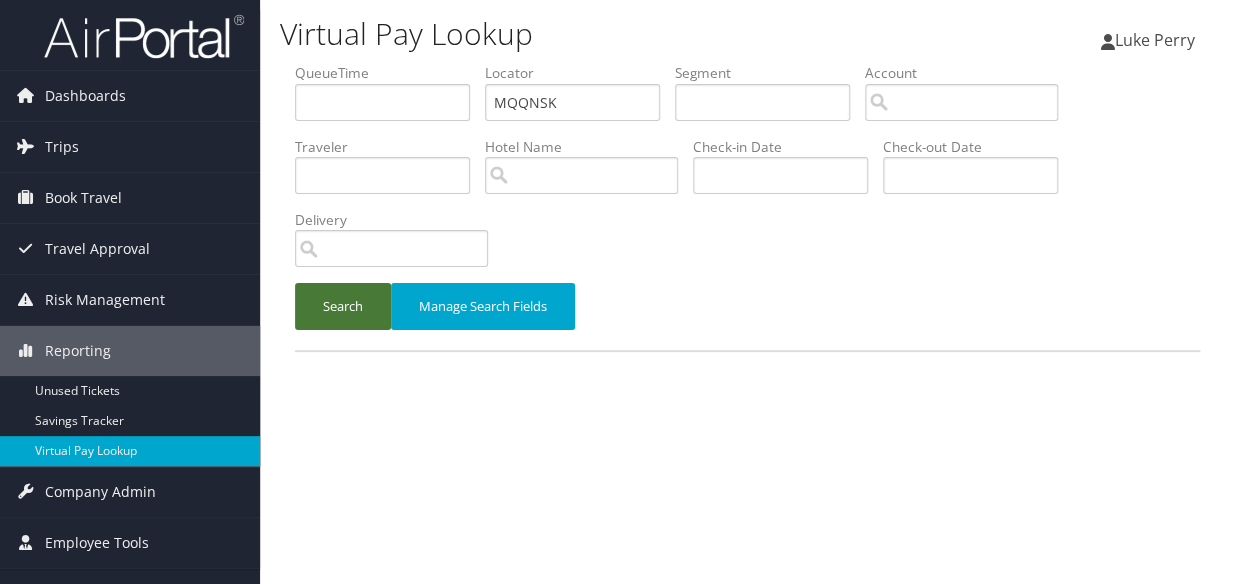 click on "Search" at bounding box center (343, 306) 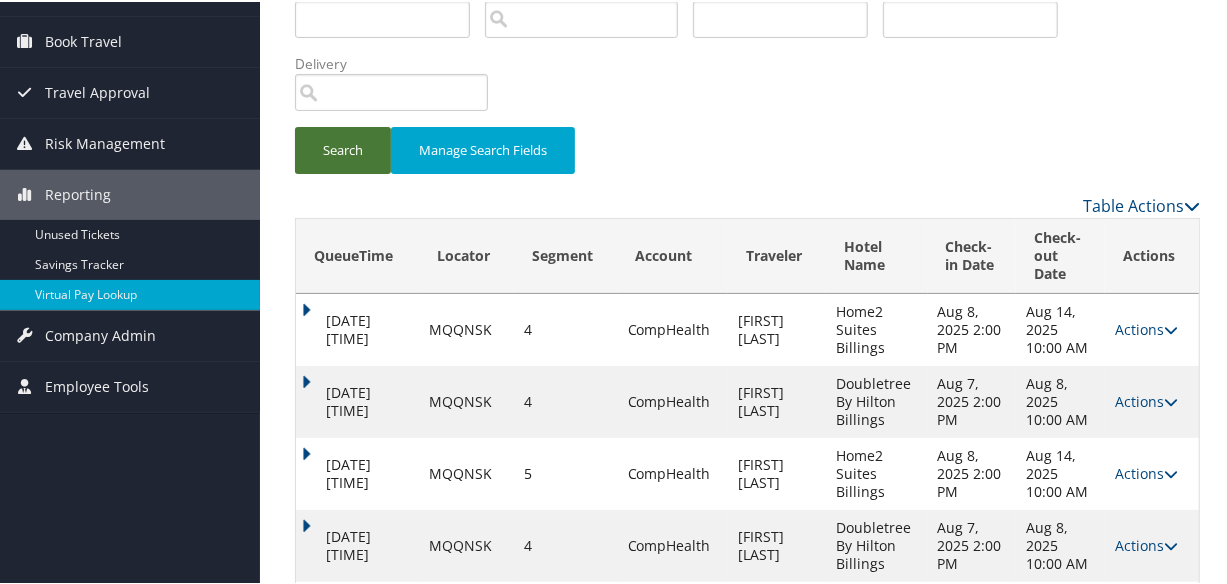 scroll, scrollTop: 332, scrollLeft: 0, axis: vertical 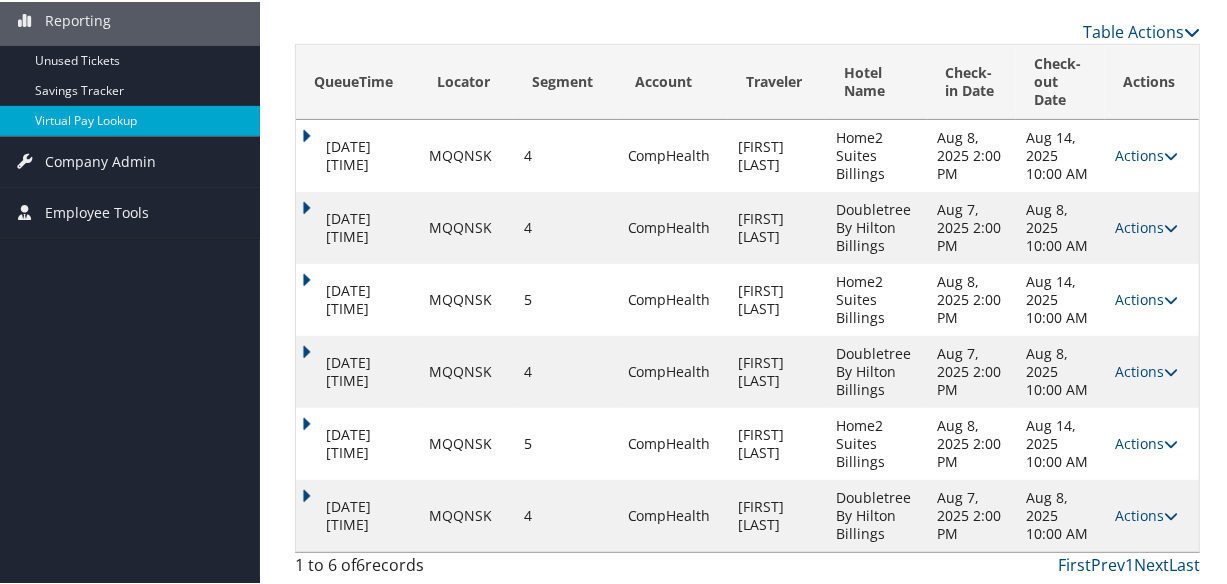 click on "Aug 6, 2025 9:38 AM" at bounding box center (357, 514) 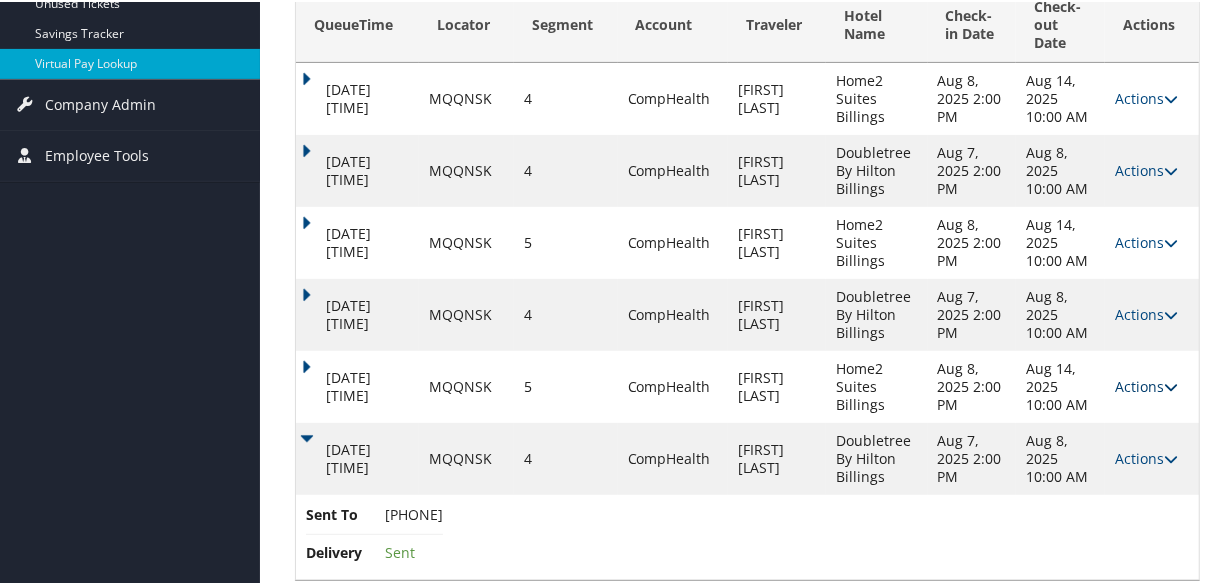 scroll, scrollTop: 417, scrollLeft: 0, axis: vertical 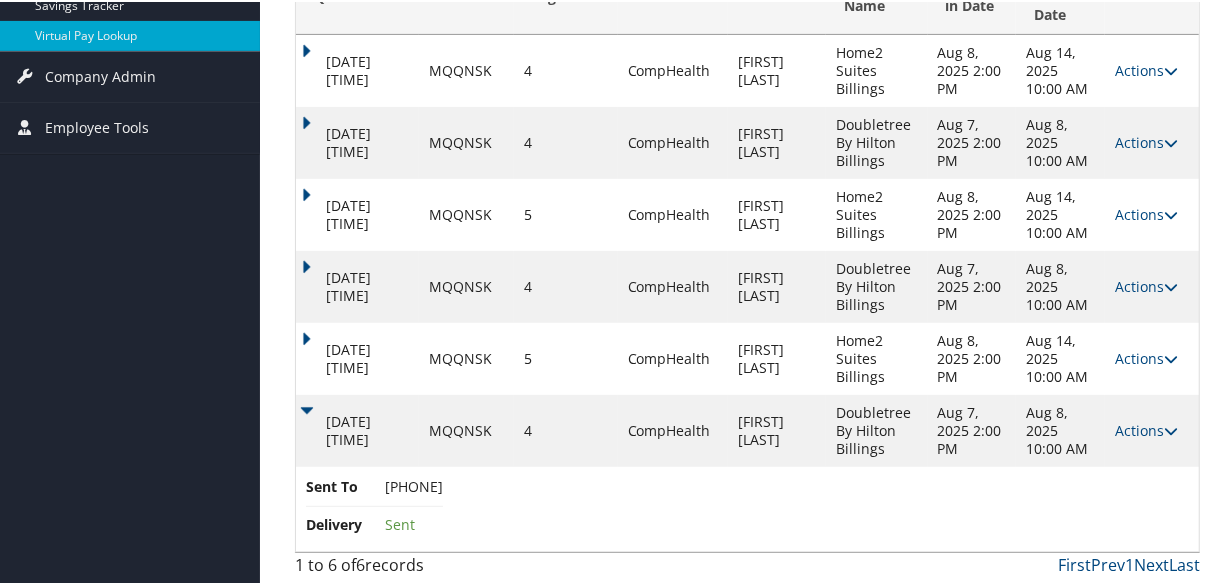 click on "Actions   Resend  Logs  Delivery Information  View Itinerary" at bounding box center (1152, 429) 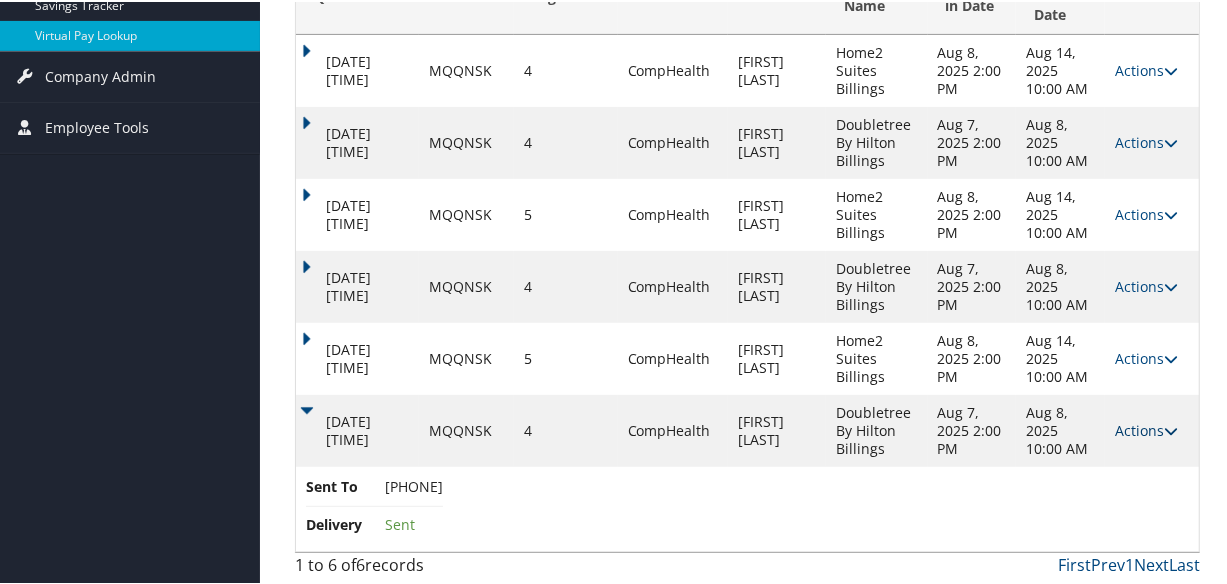 click at bounding box center [1171, 429] 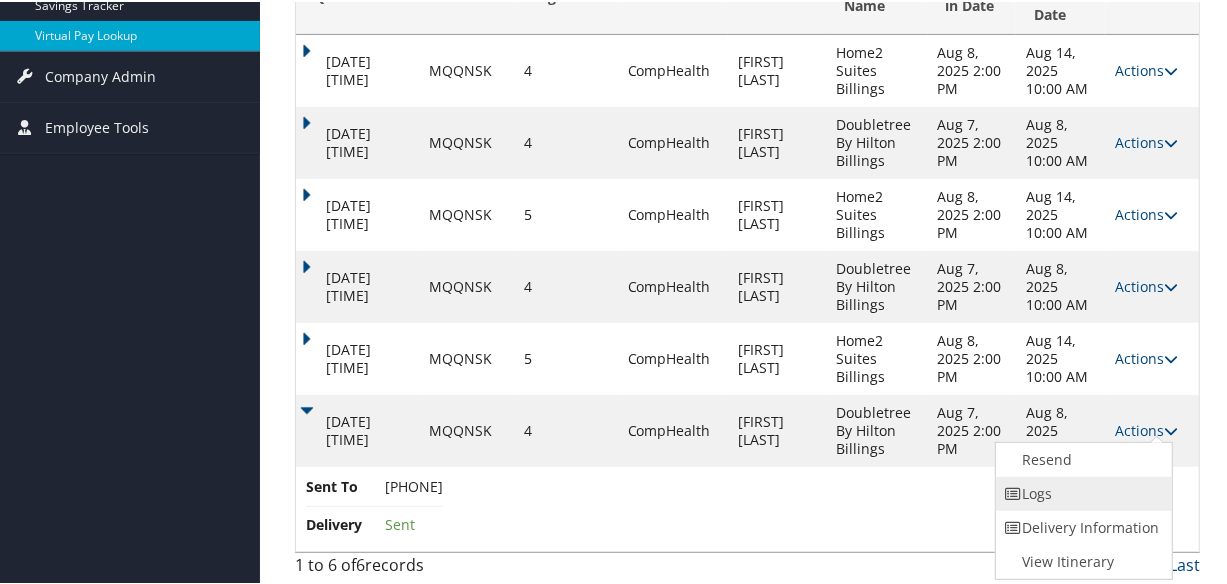 click on "Logs" at bounding box center [1081, 492] 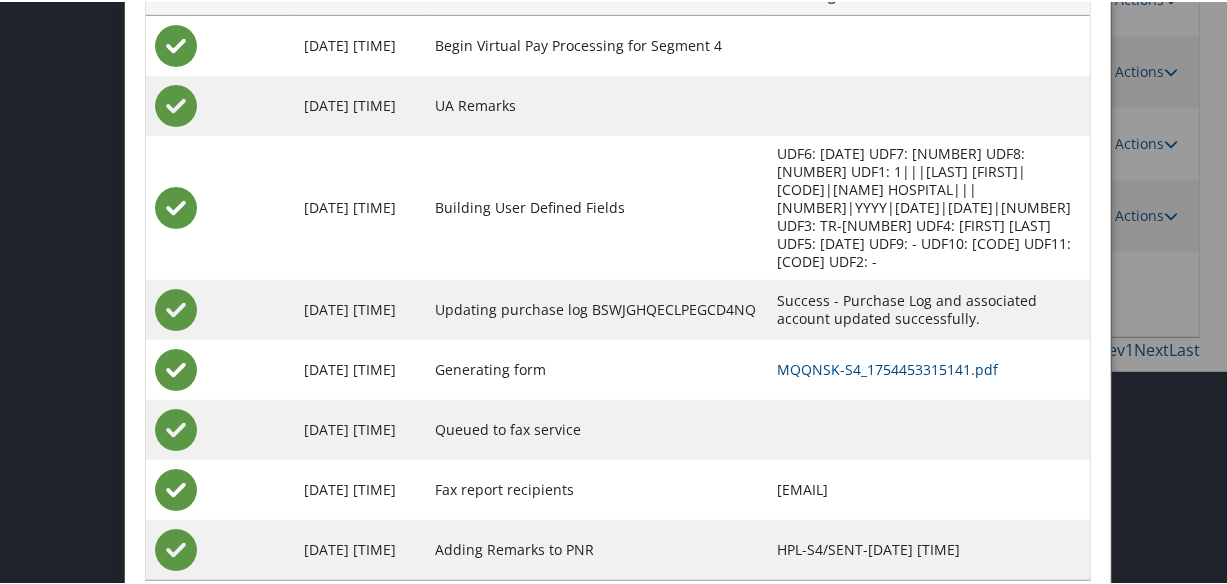 scroll, scrollTop: 645, scrollLeft: 0, axis: vertical 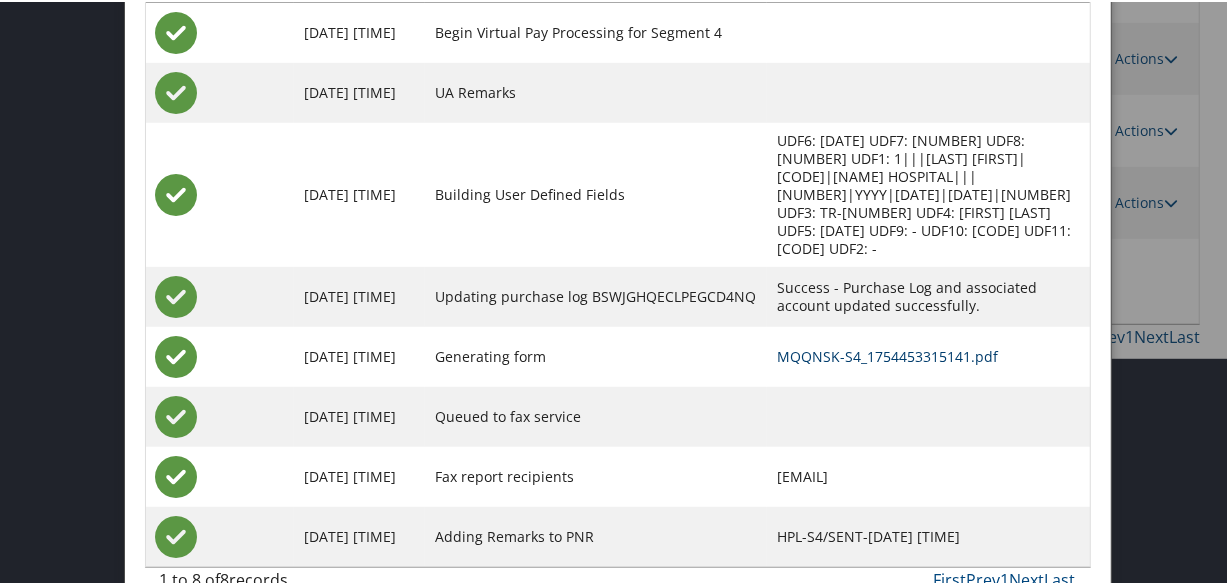 click on "MQQNSK-S4_1754453315141.pdf" at bounding box center [887, 354] 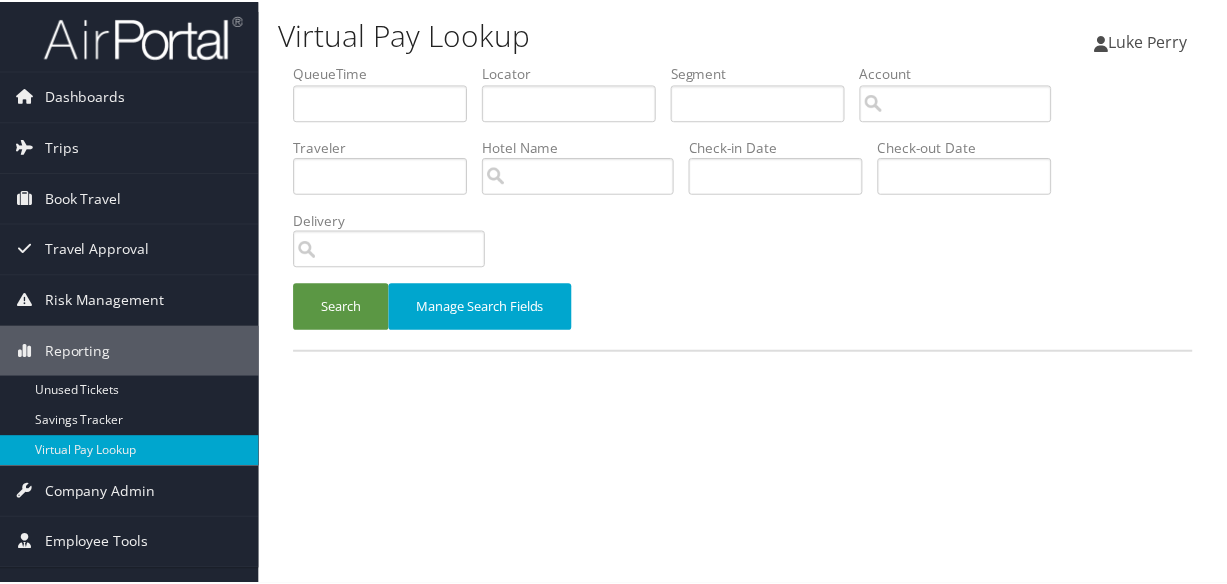 scroll, scrollTop: 0, scrollLeft: 0, axis: both 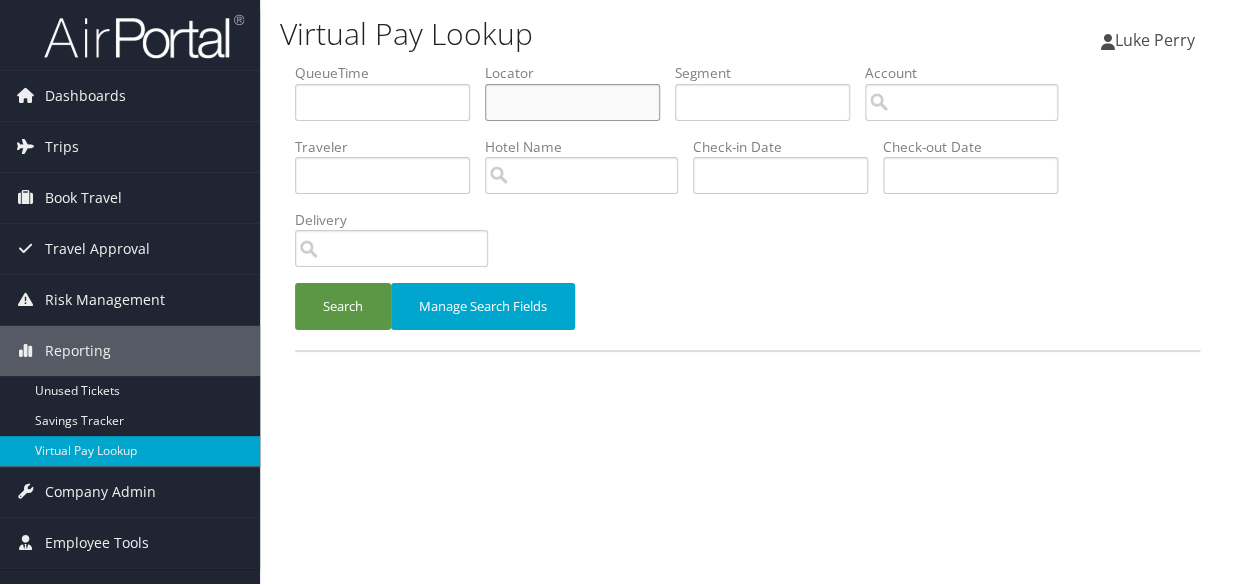 click at bounding box center (572, 102) 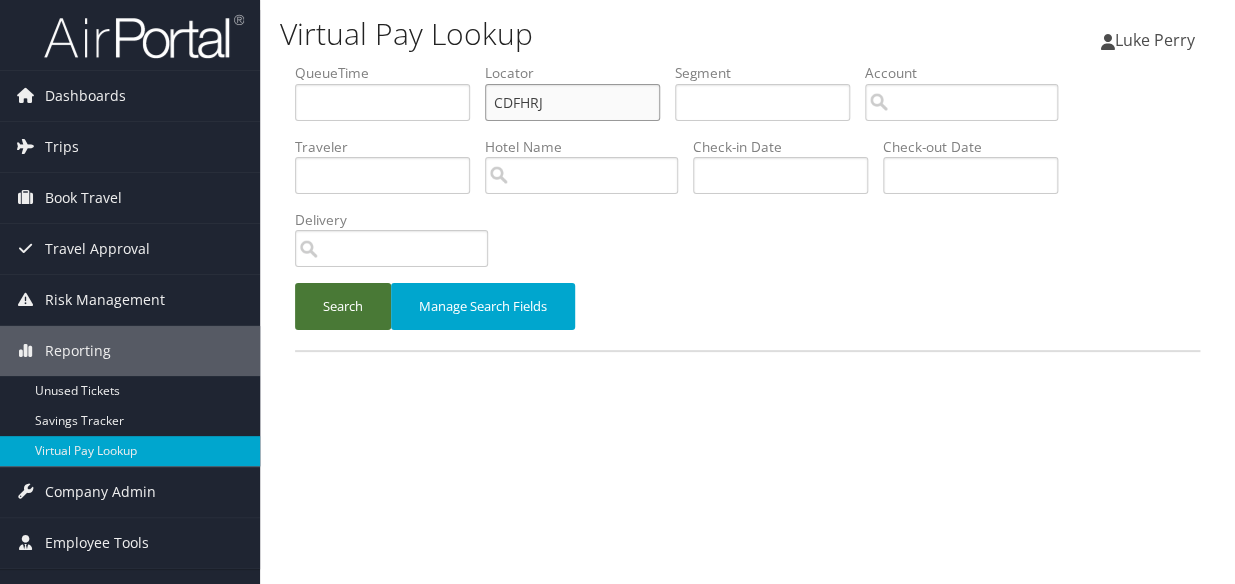 type on "CDFHRJ" 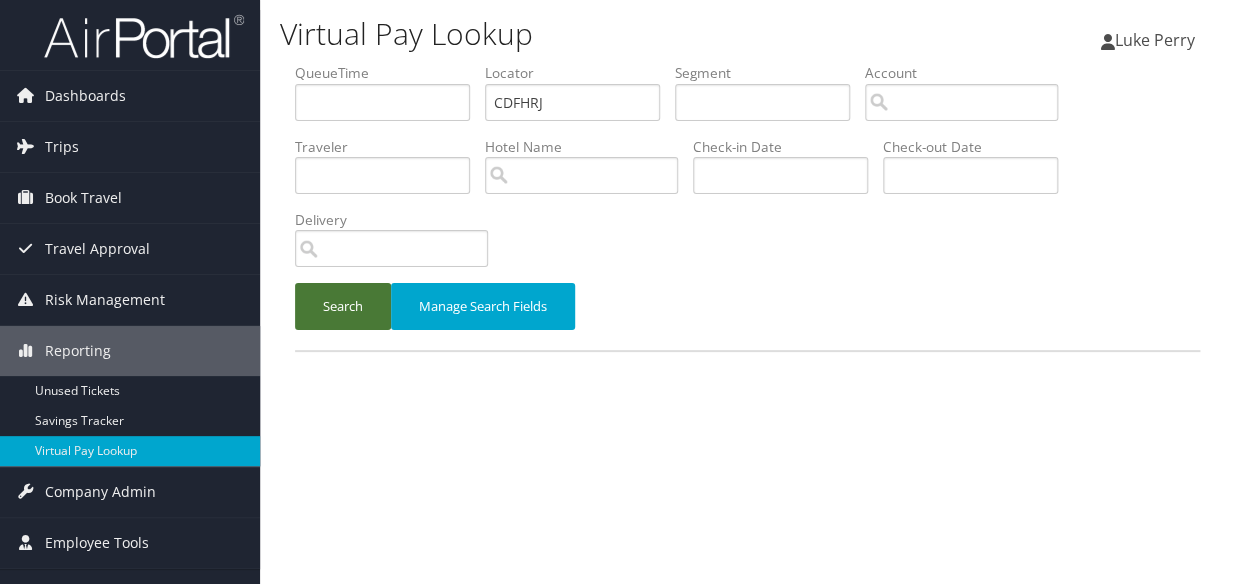 click on "Search" at bounding box center (343, 306) 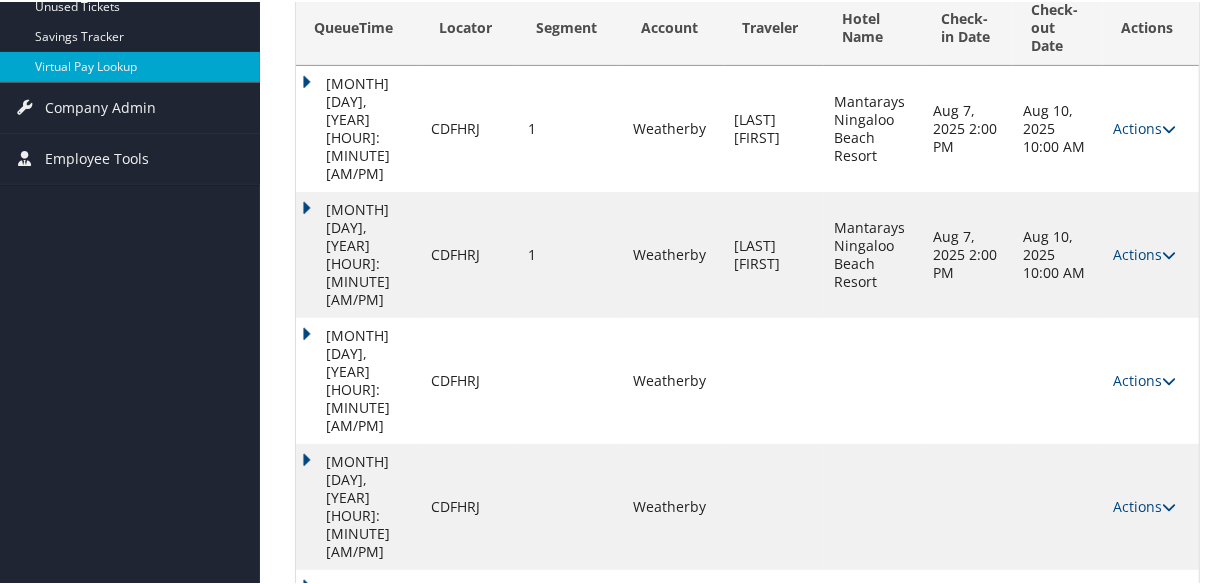 click on "Actions" at bounding box center [1144, 882] 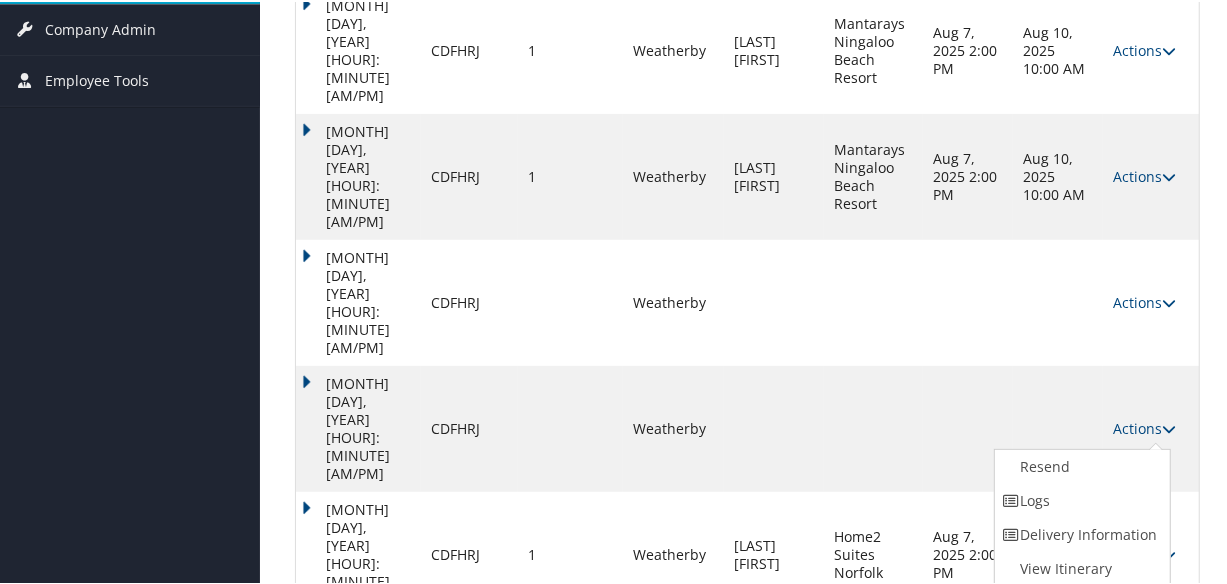 click on "First Prev 1 Next Last" at bounding box center [864, 881] 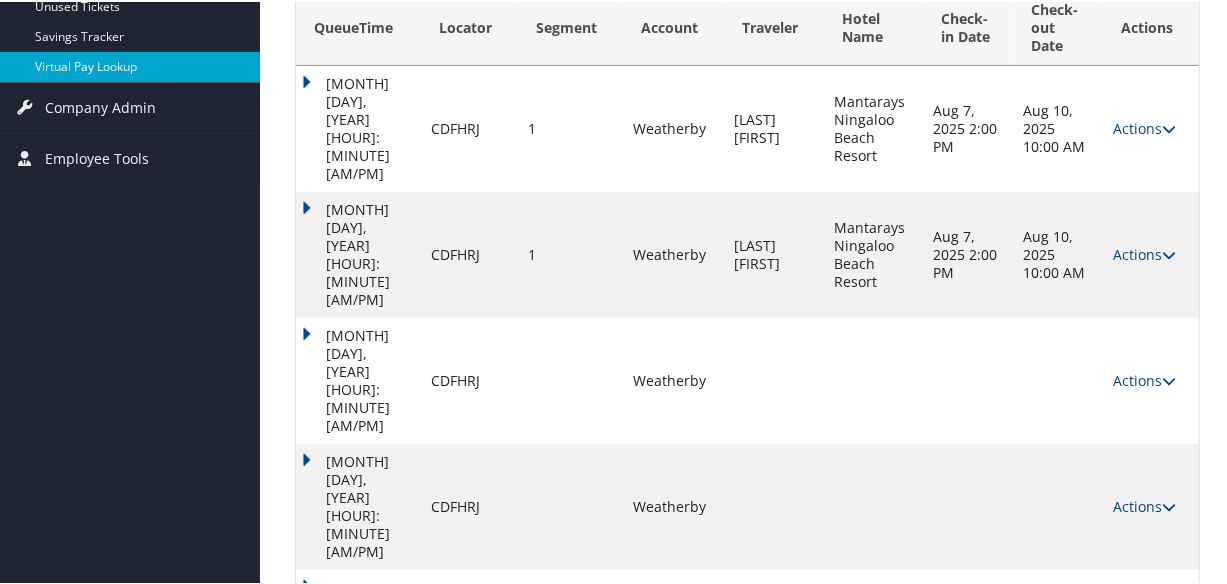 click on "Actions" at bounding box center (1144, 882) 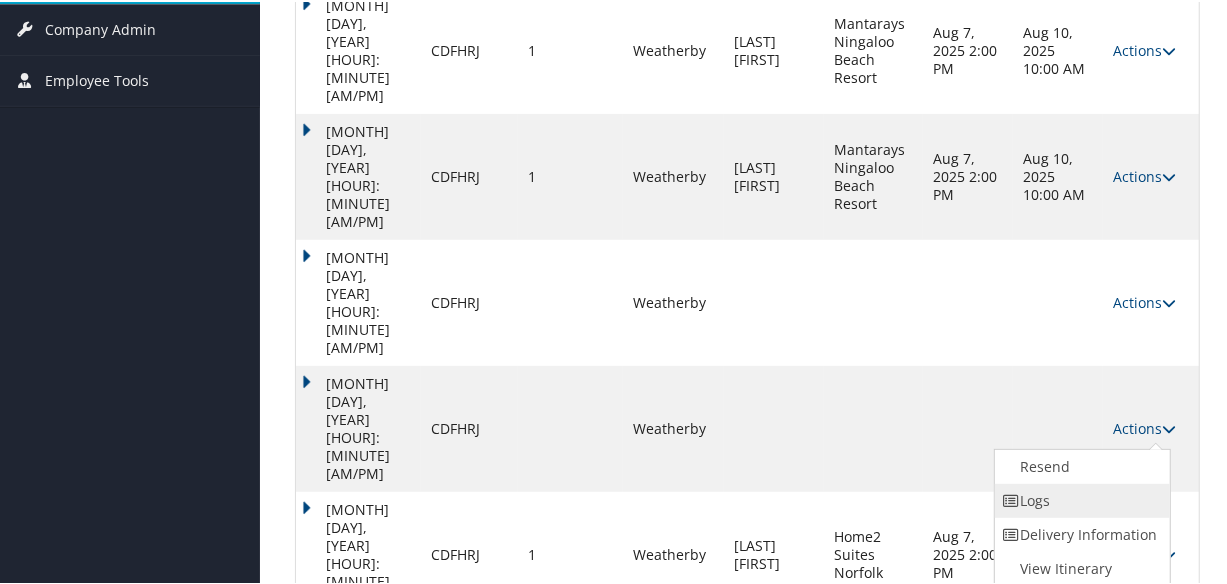 click on "Logs" at bounding box center (1080, 499) 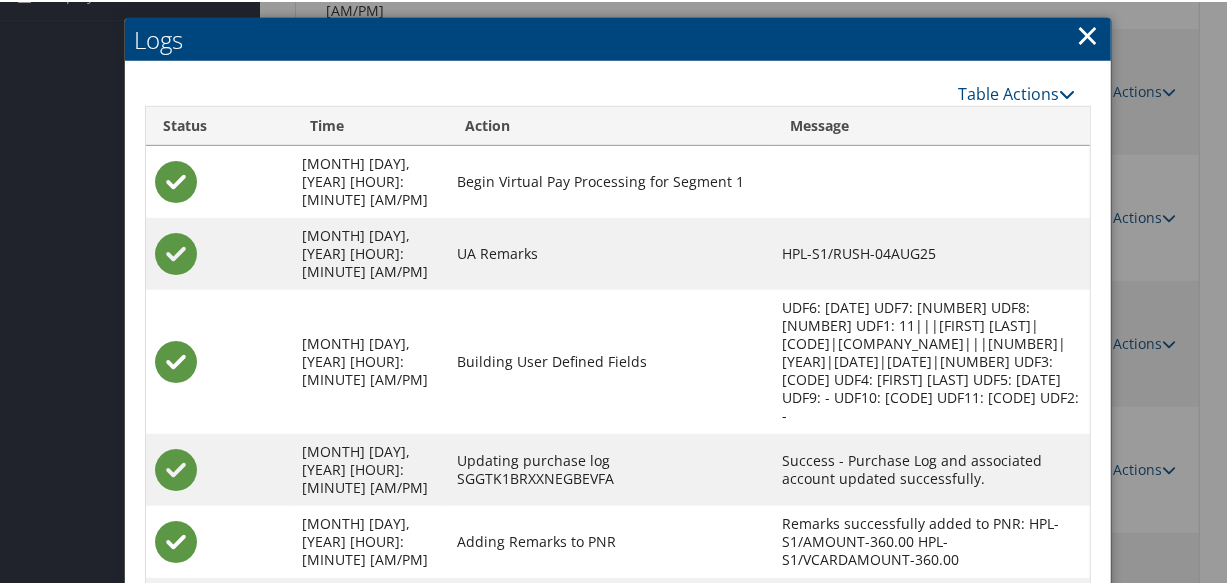scroll, scrollTop: 650, scrollLeft: 0, axis: vertical 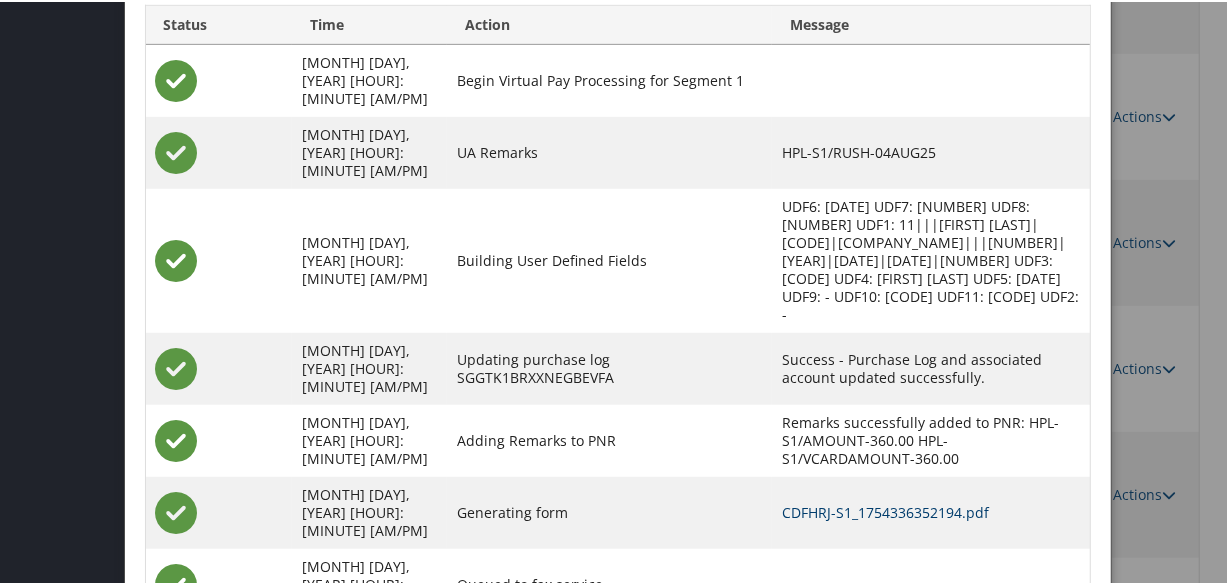 click on "CDFHRJ-S1_1754336352194.pdf" at bounding box center (885, 510) 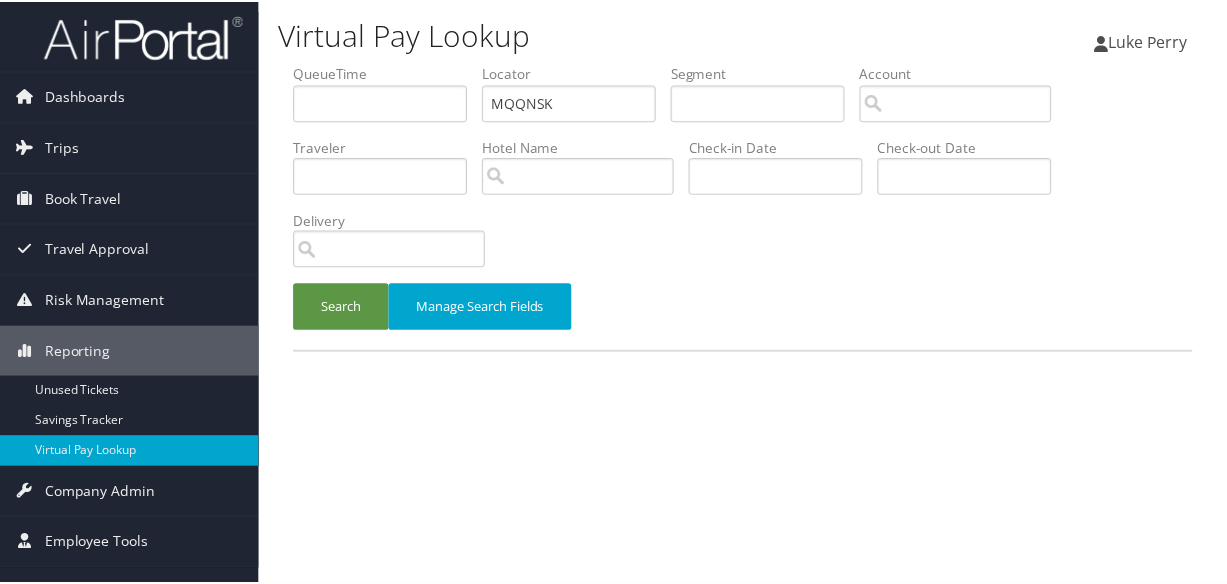 scroll, scrollTop: 0, scrollLeft: 0, axis: both 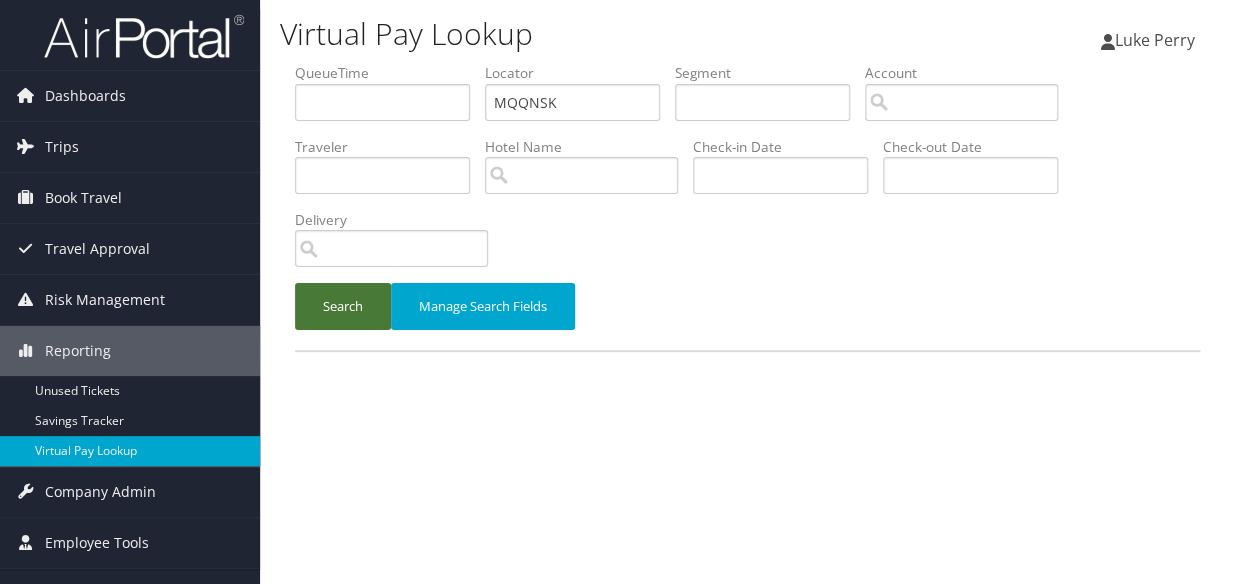 click on "Search" at bounding box center (343, 306) 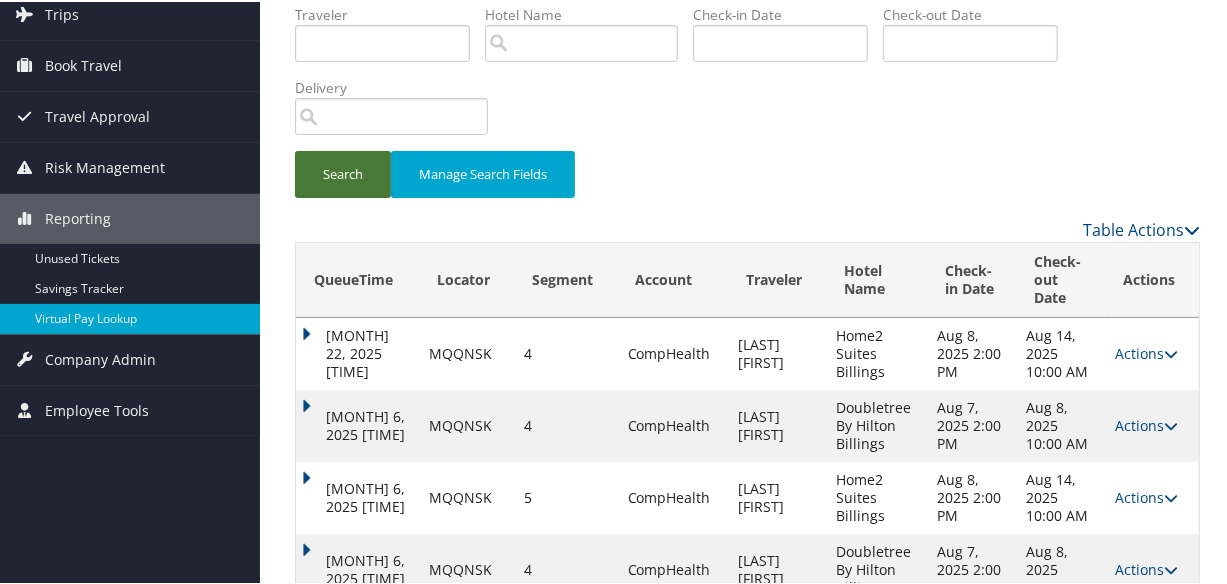 scroll, scrollTop: 332, scrollLeft: 0, axis: vertical 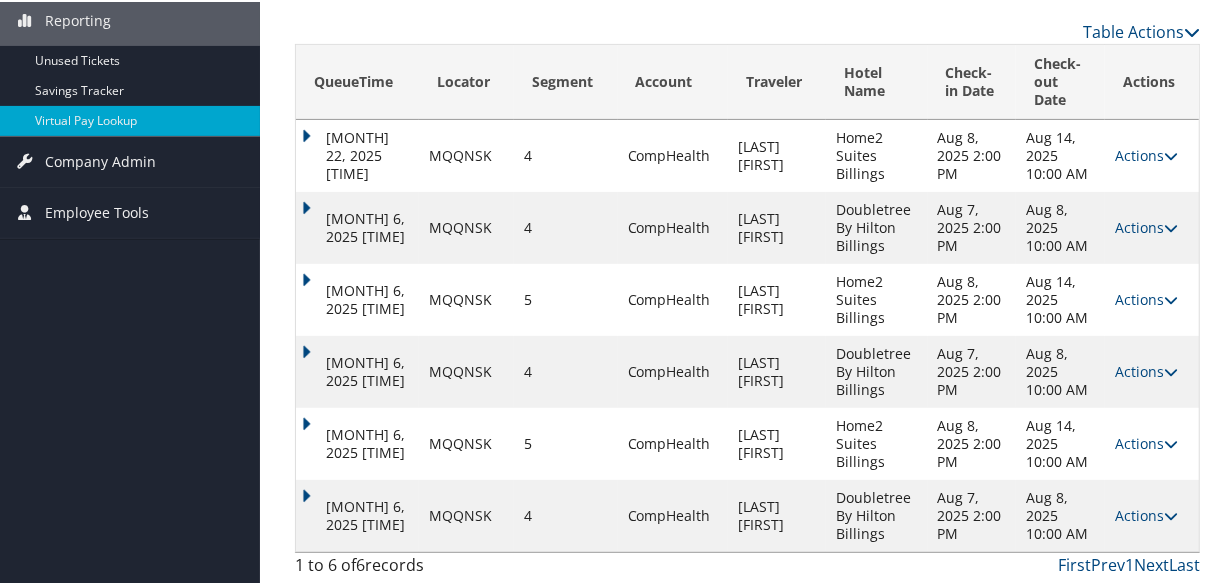 click on "[MONTH] 6, 2025 [TIME]" at bounding box center [357, 514] 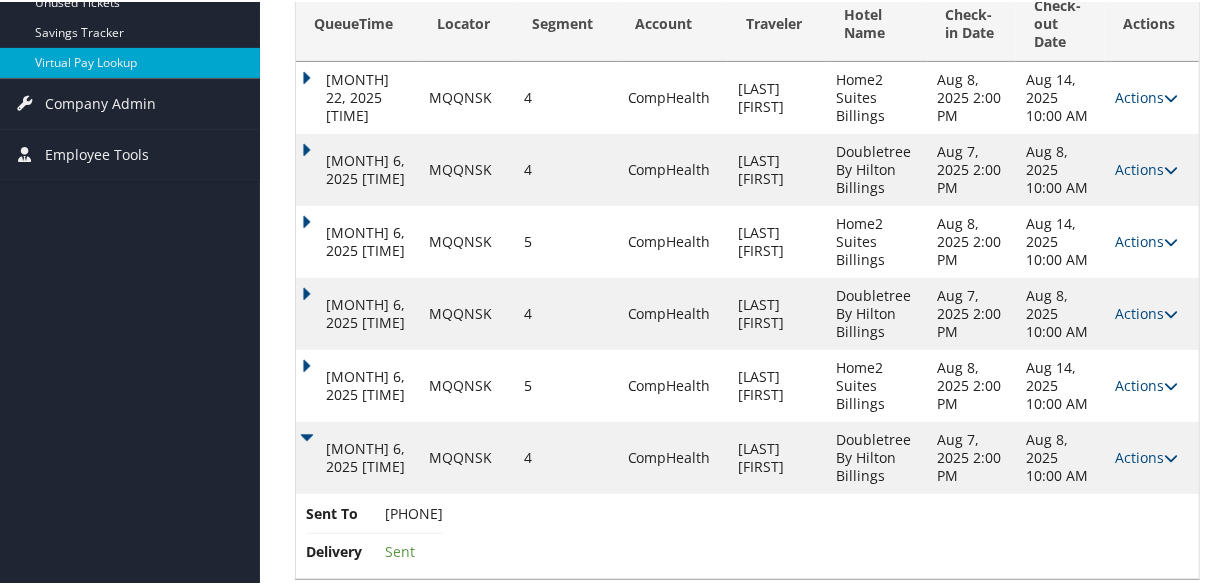 scroll, scrollTop: 417, scrollLeft: 0, axis: vertical 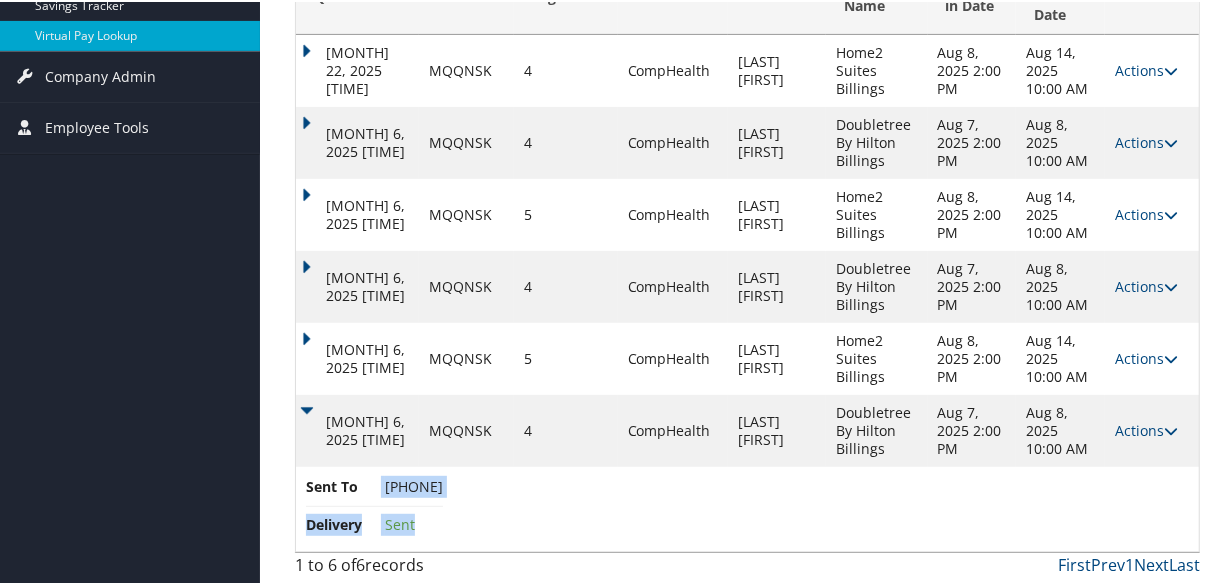 drag, startPoint x: 507, startPoint y: 481, endPoint x: 381, endPoint y: 500, distance: 127.424484 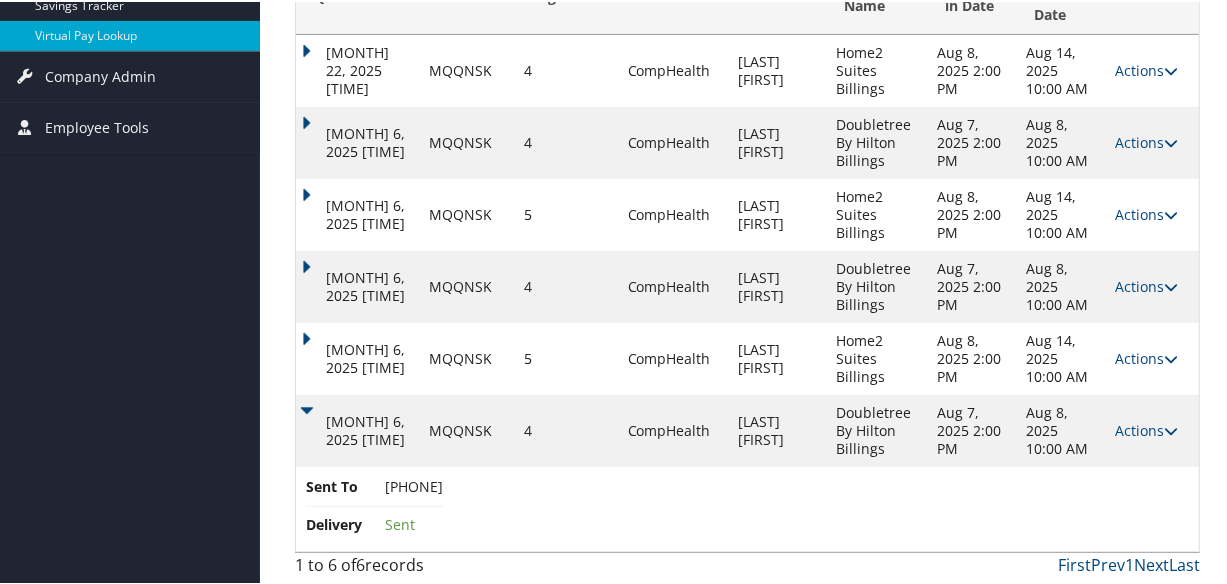 drag, startPoint x: 381, startPoint y: 500, endPoint x: 529, endPoint y: 515, distance: 148.7582 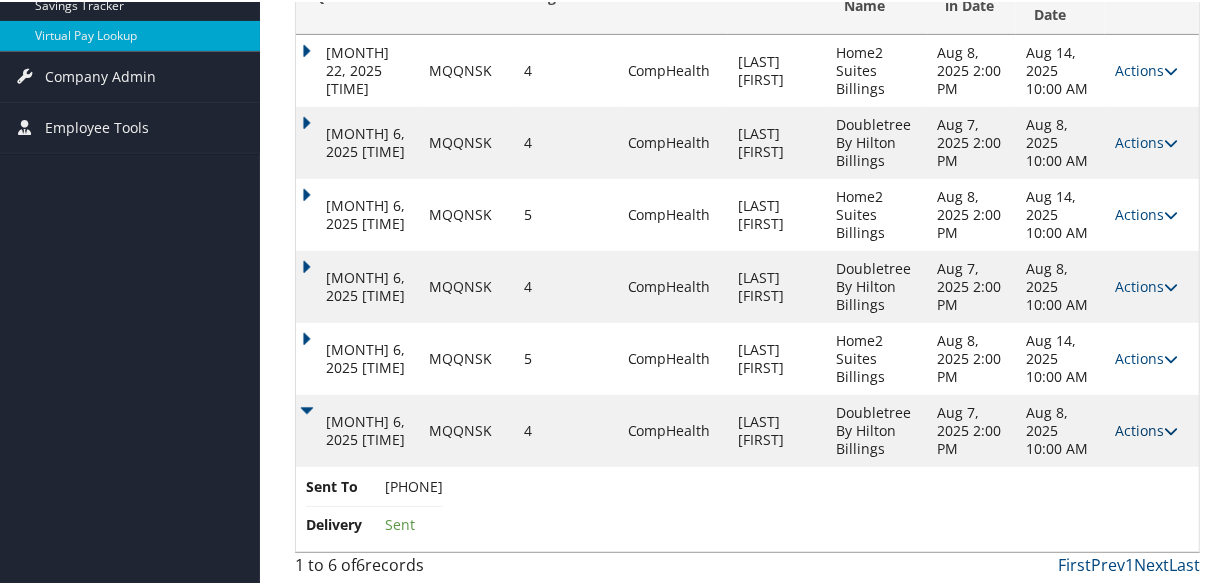 click on "Actions" at bounding box center (1146, 428) 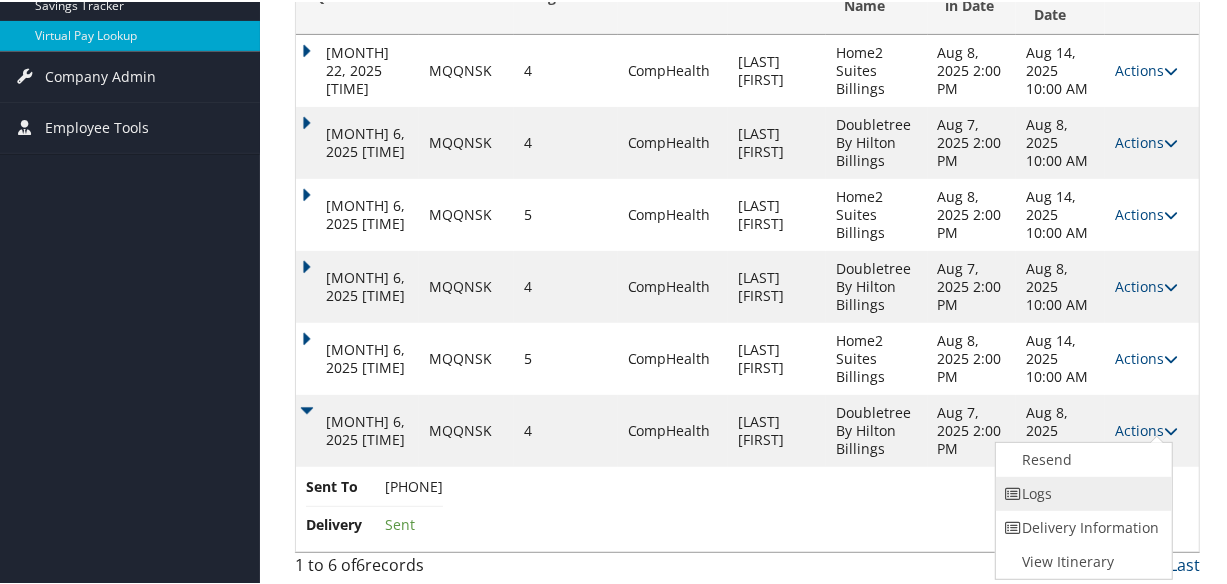 click on "Logs" at bounding box center [1081, 492] 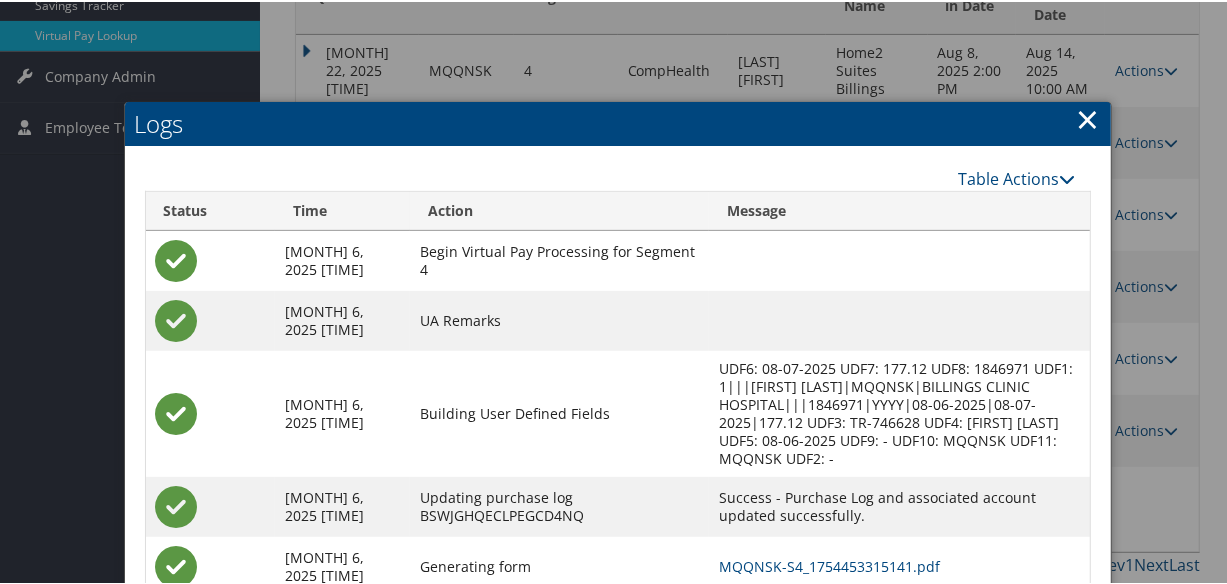scroll, scrollTop: 645, scrollLeft: 0, axis: vertical 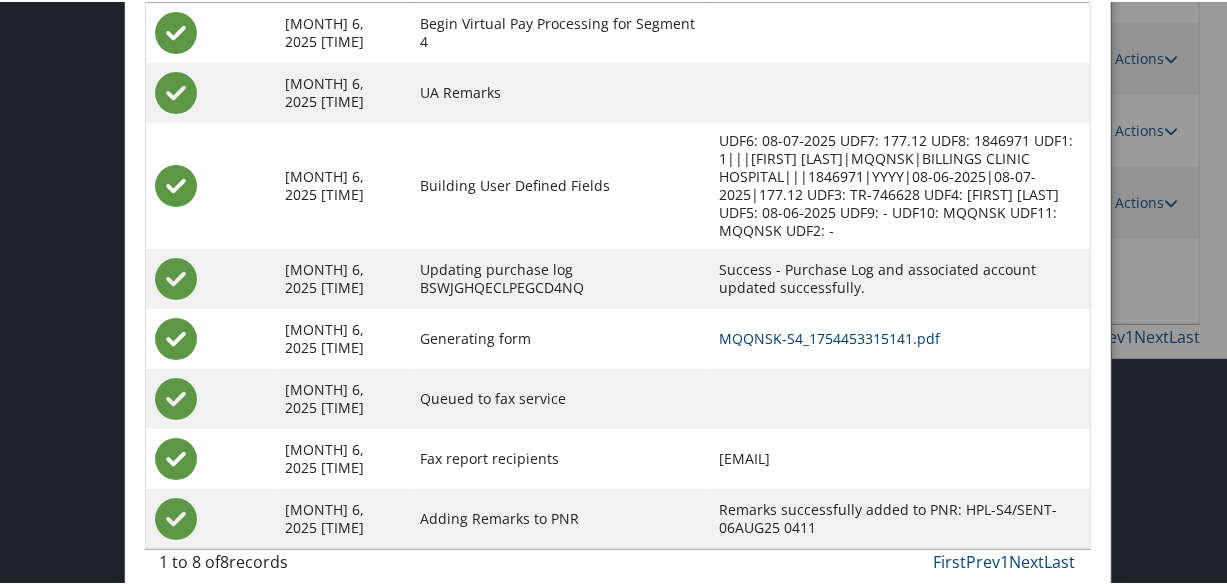 click on "MQQNSK-S4_1754453315141.pdf" at bounding box center (829, 336) 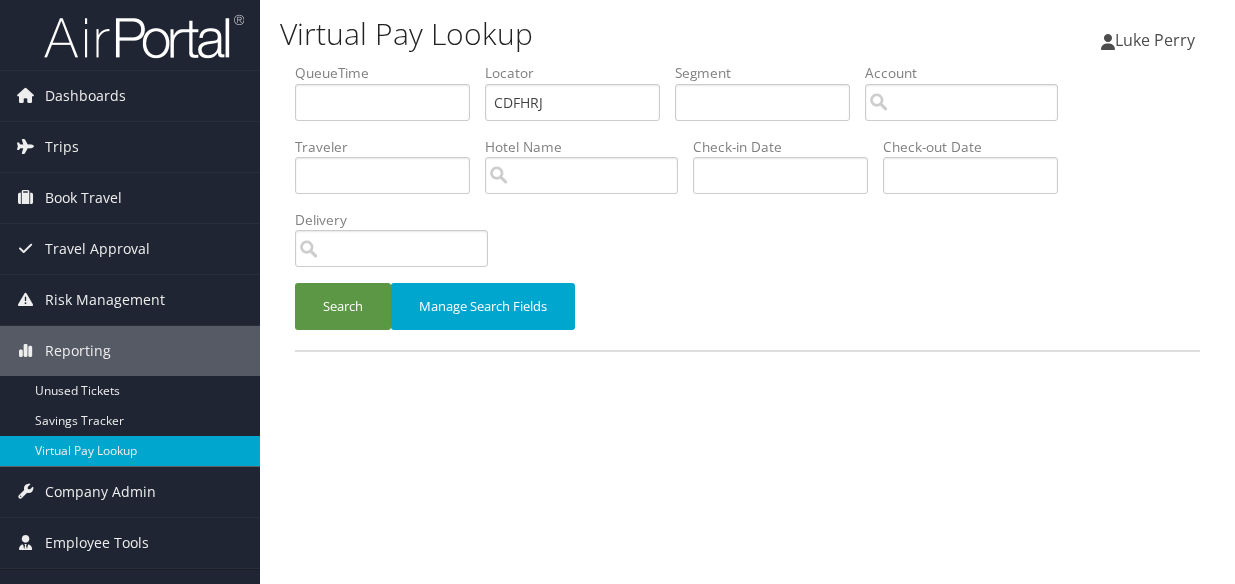 scroll, scrollTop: 0, scrollLeft: 0, axis: both 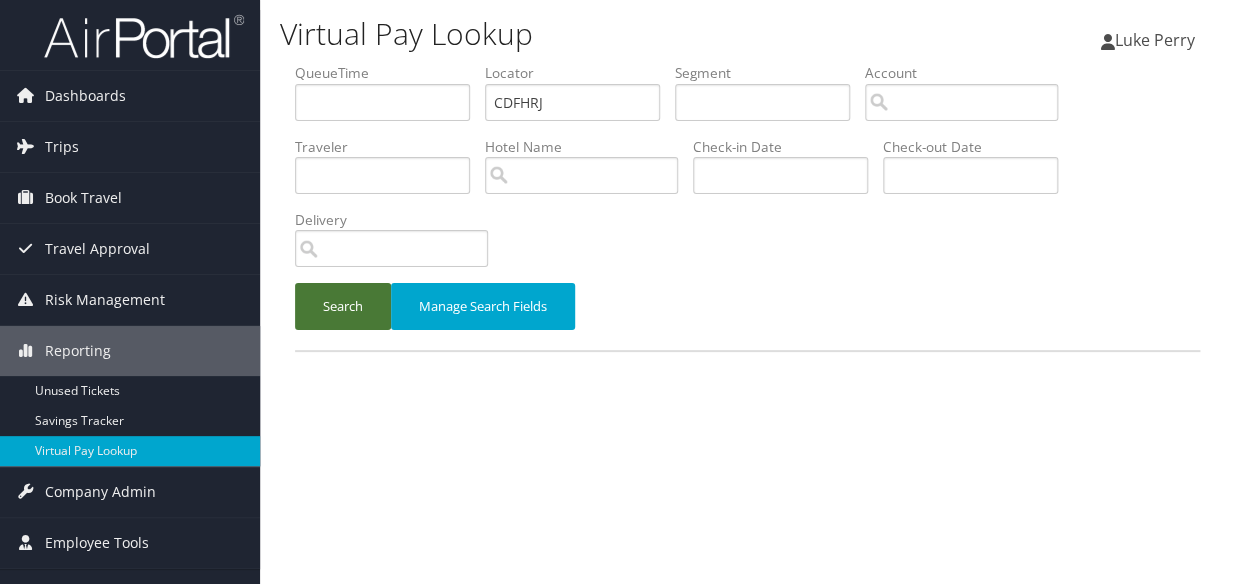 click on "Search" at bounding box center [343, 306] 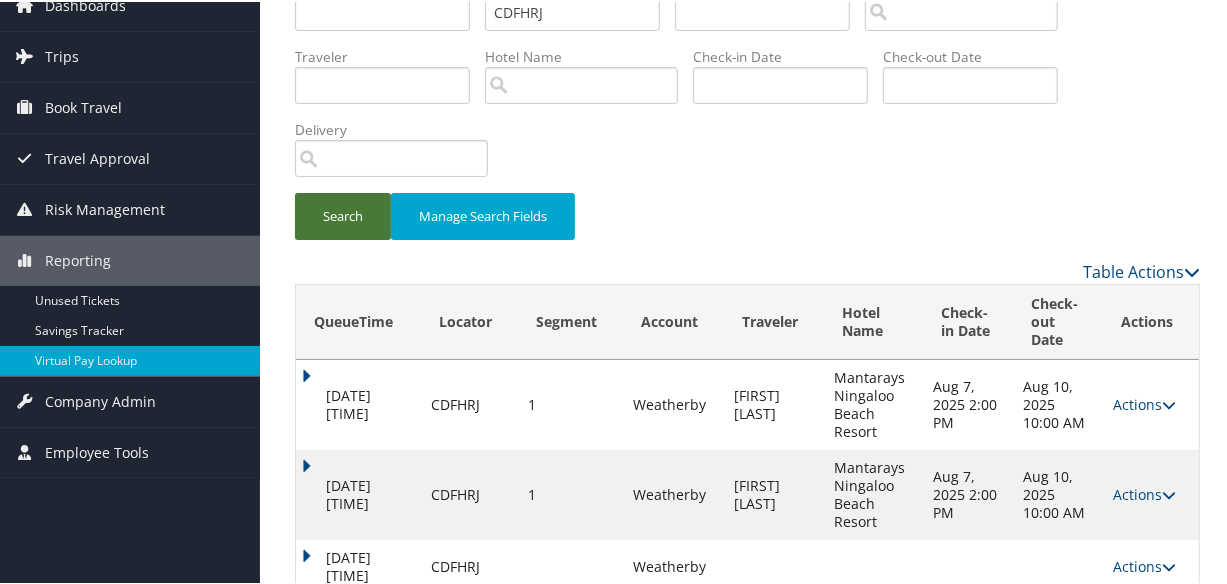 scroll, scrollTop: 386, scrollLeft: 0, axis: vertical 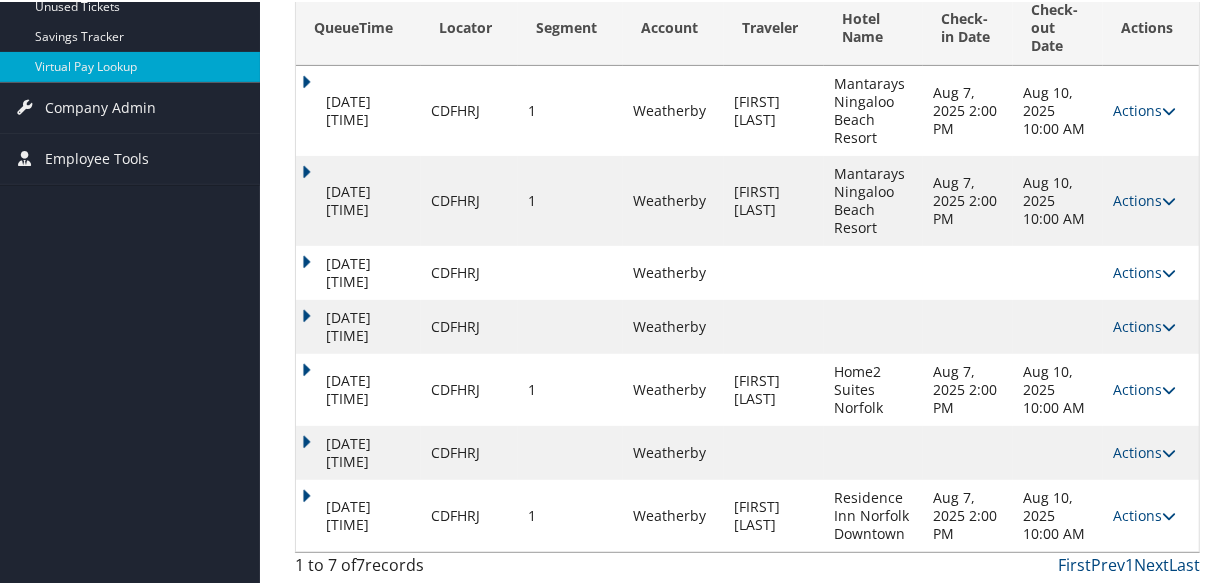 click on "Aug 5, 2025 1:09 AM" at bounding box center [358, 514] 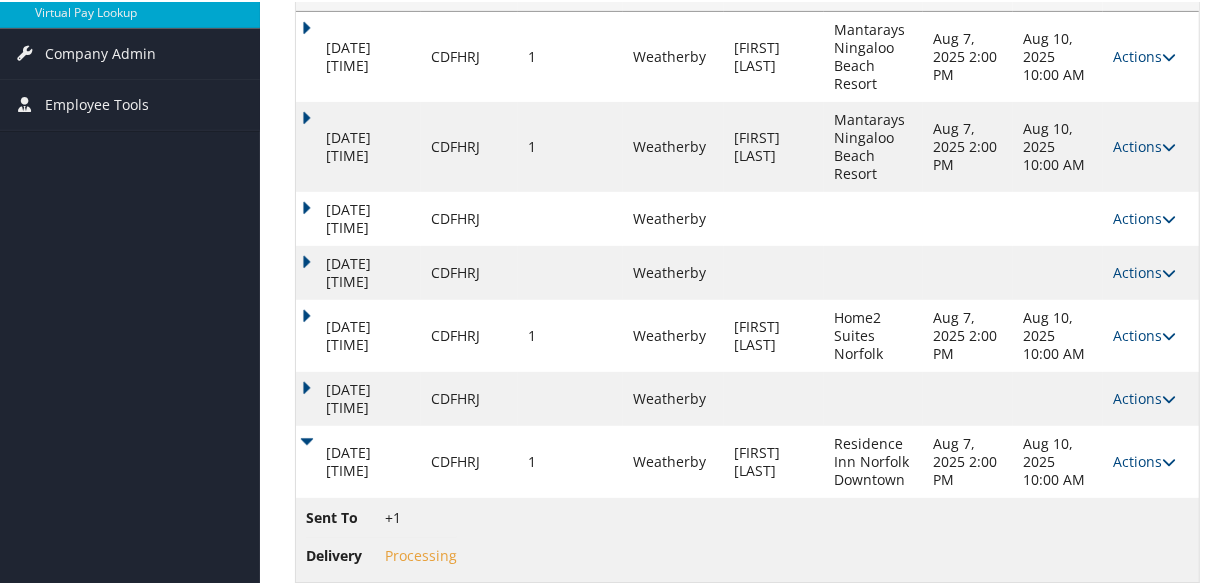 scroll, scrollTop: 470, scrollLeft: 0, axis: vertical 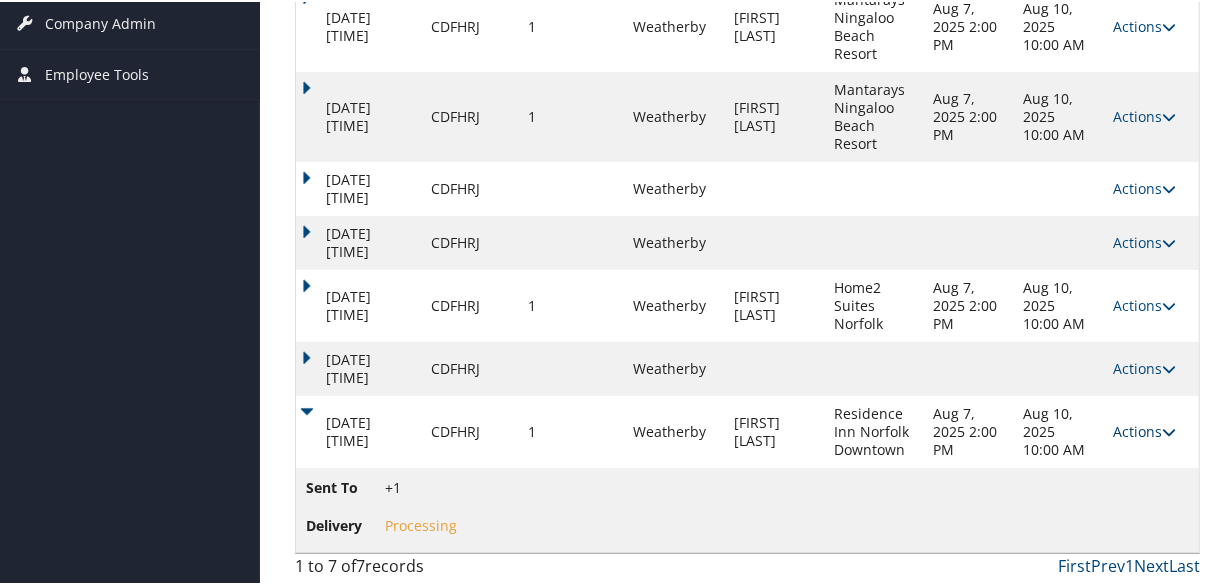 click on "Actions" at bounding box center [1144, 429] 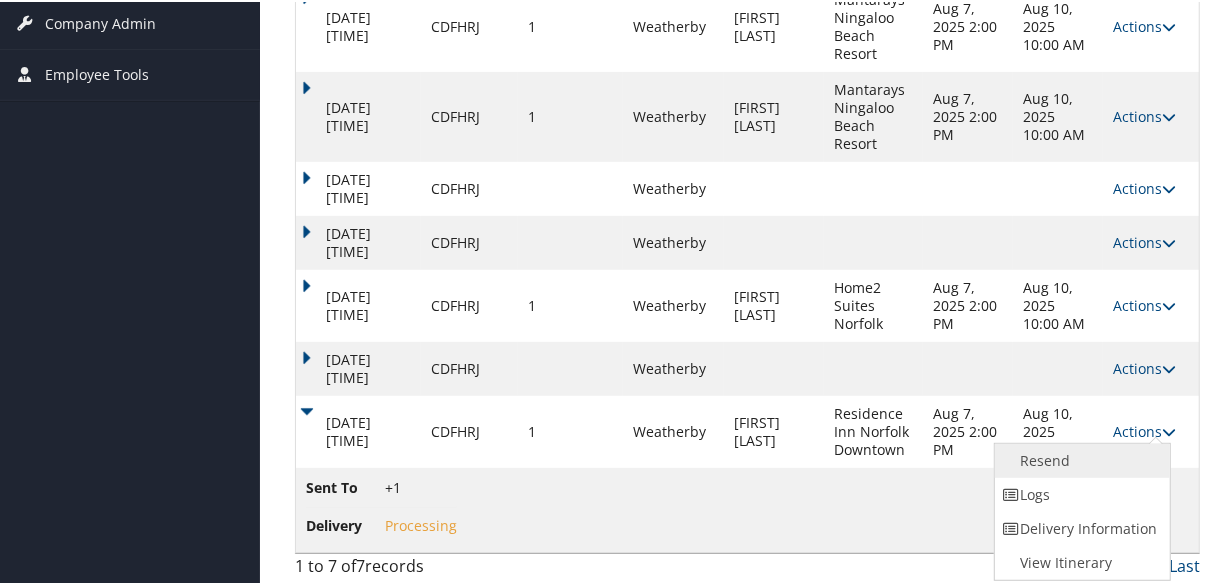 click on "Resend" at bounding box center (1080, 459) 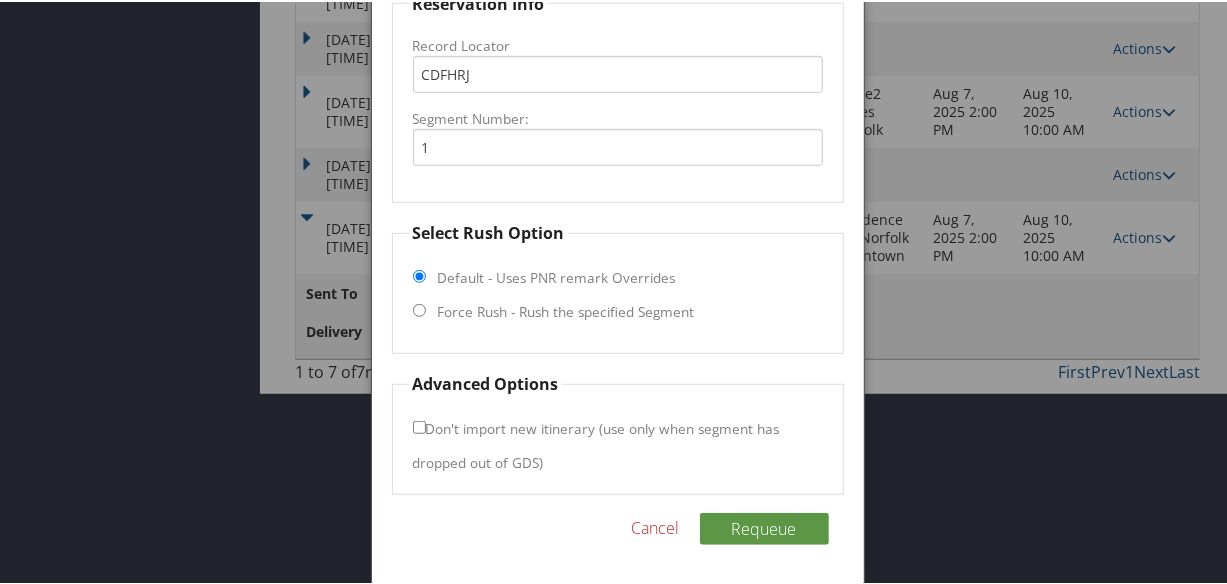 click on "Force Rush - Rush the specified Segment" at bounding box center (566, 310) 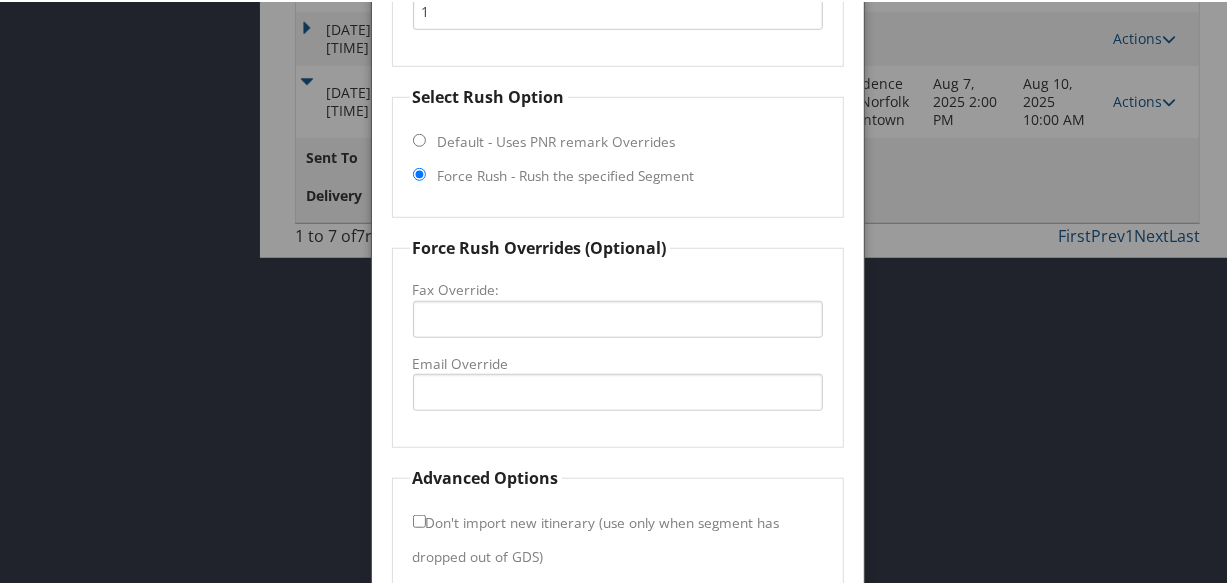scroll, scrollTop: 894, scrollLeft: 0, axis: vertical 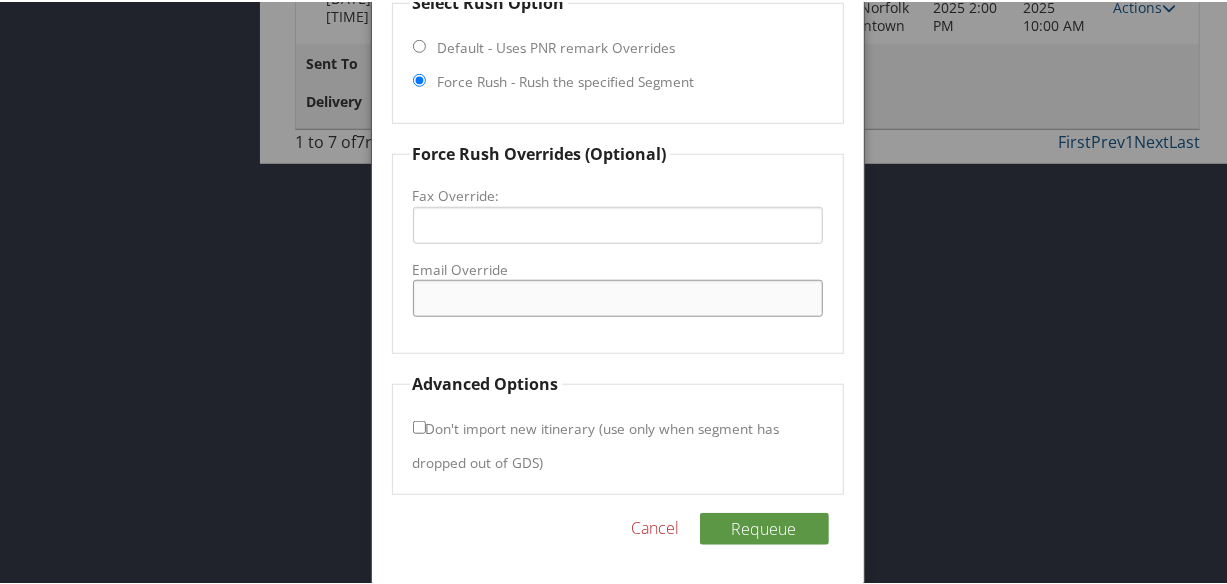 click on "Email Override" at bounding box center (618, 296) 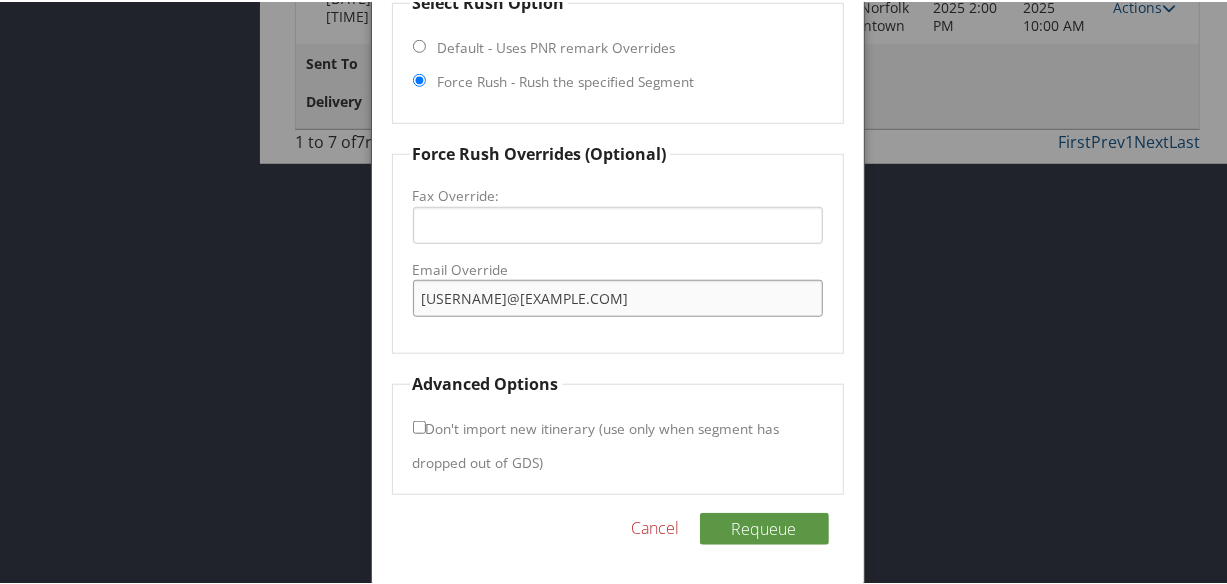 click on "norfolkvaresidenceinn@mcrhotel.com" at bounding box center (618, 296) 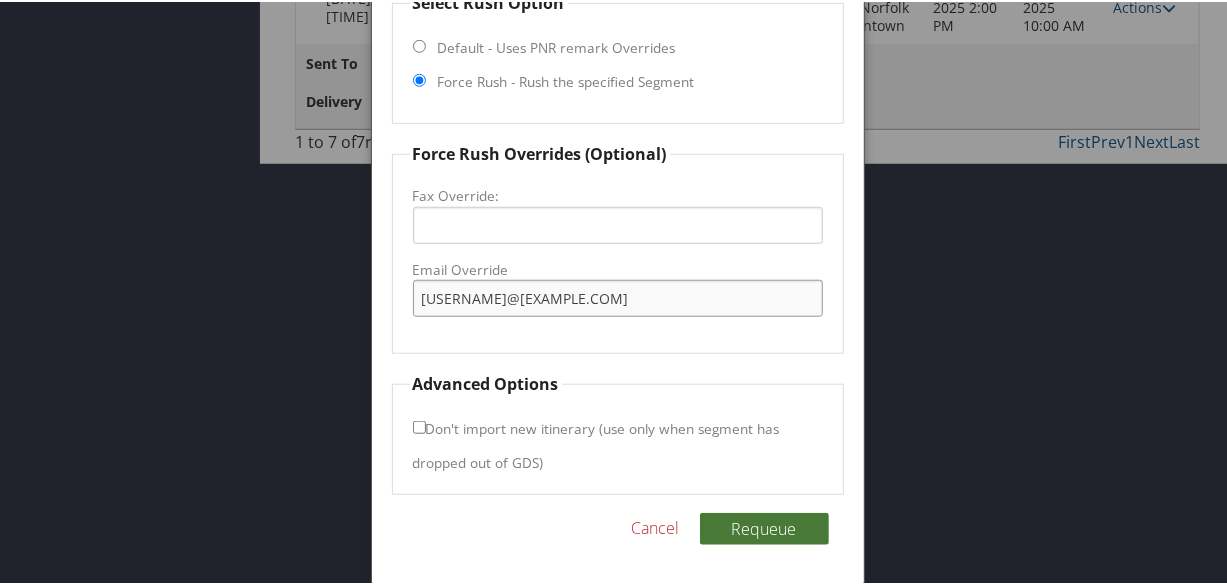type on "norfolkvaresidenceinn@mcrhotels.com" 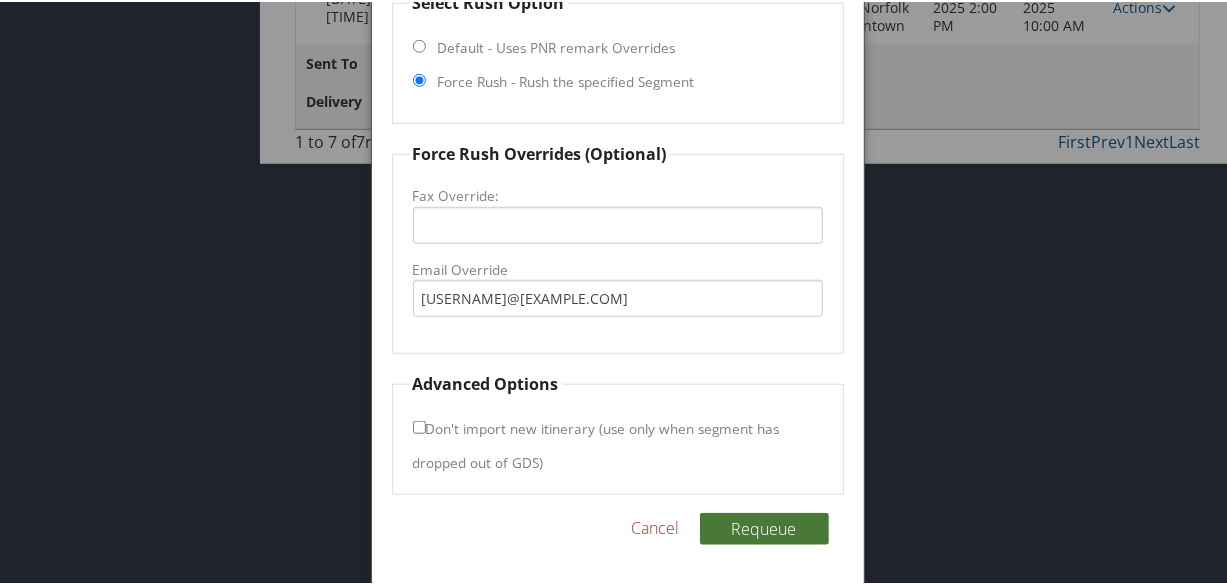 click on "Requeue" at bounding box center [764, 527] 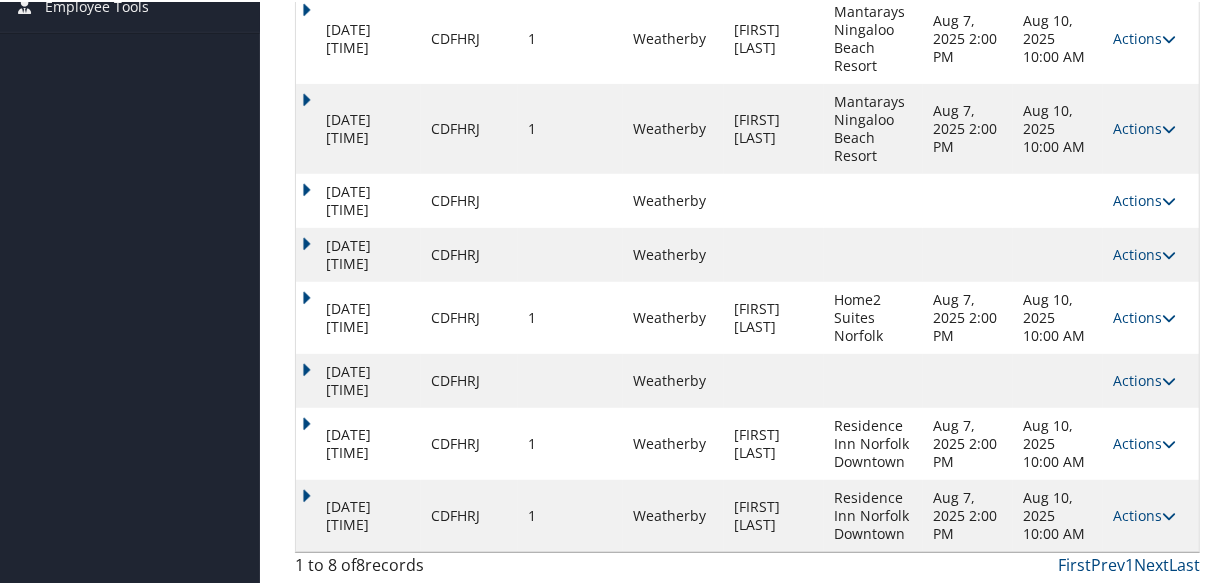 scroll, scrollTop: 458, scrollLeft: 0, axis: vertical 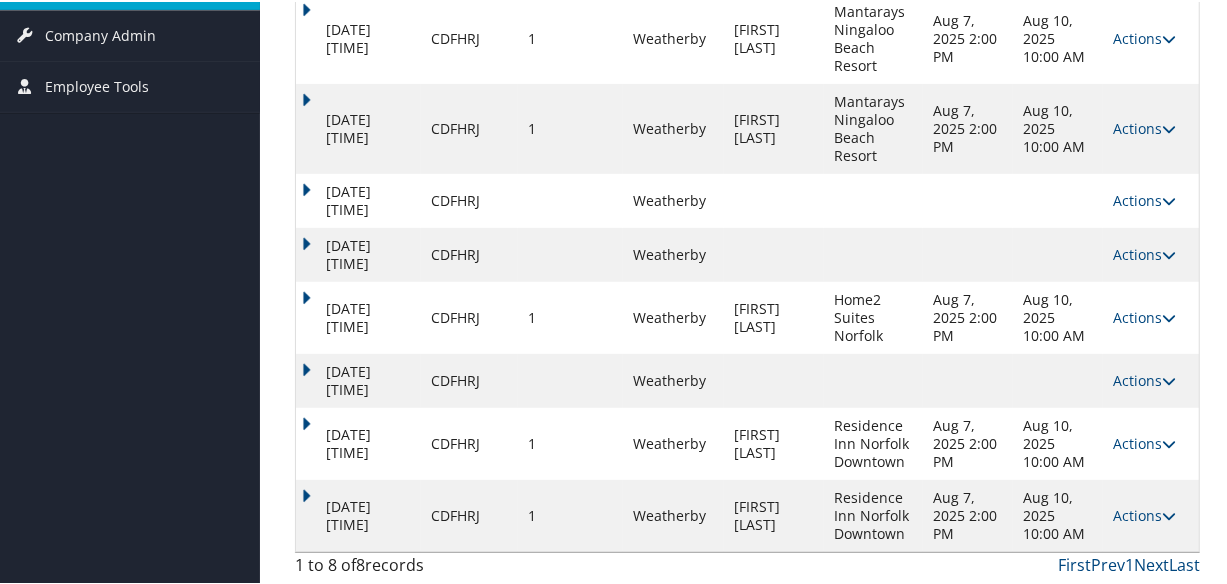 click on "Aug 6, 2025 7:22 PM" at bounding box center (358, 514) 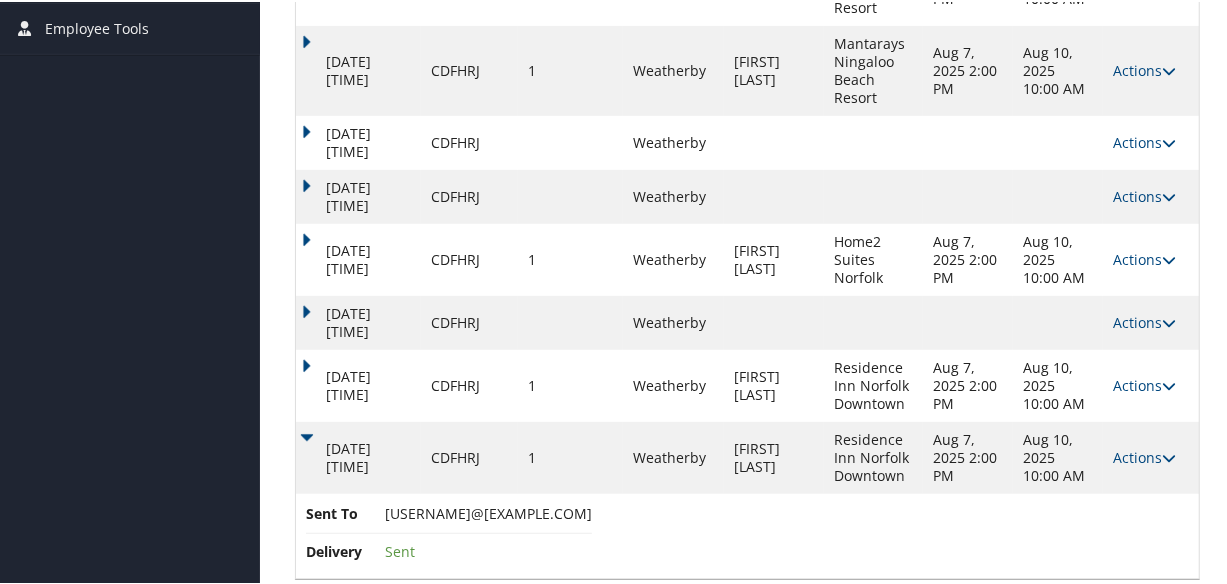 scroll, scrollTop: 542, scrollLeft: 0, axis: vertical 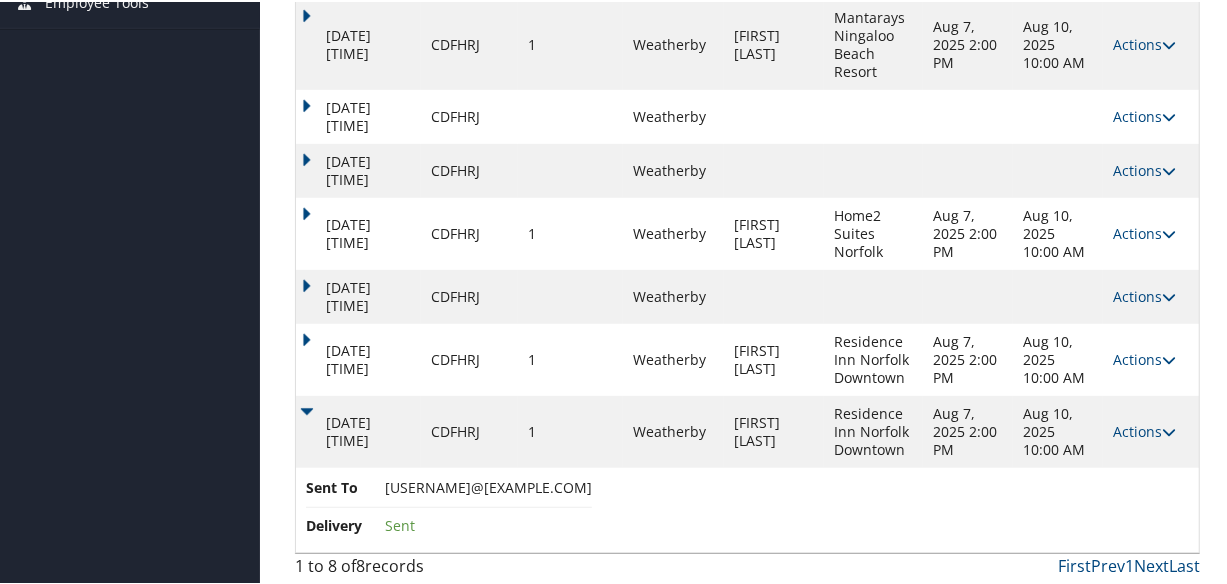 drag, startPoint x: 380, startPoint y: 482, endPoint x: 633, endPoint y: 478, distance: 253.03162 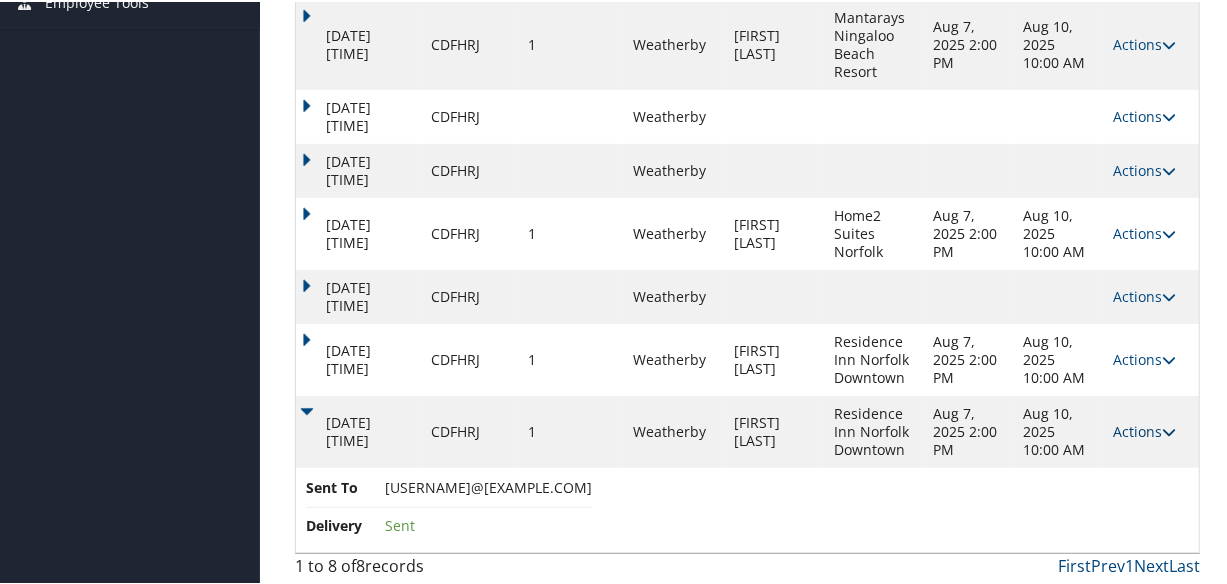 click on "Actions" at bounding box center [1144, 429] 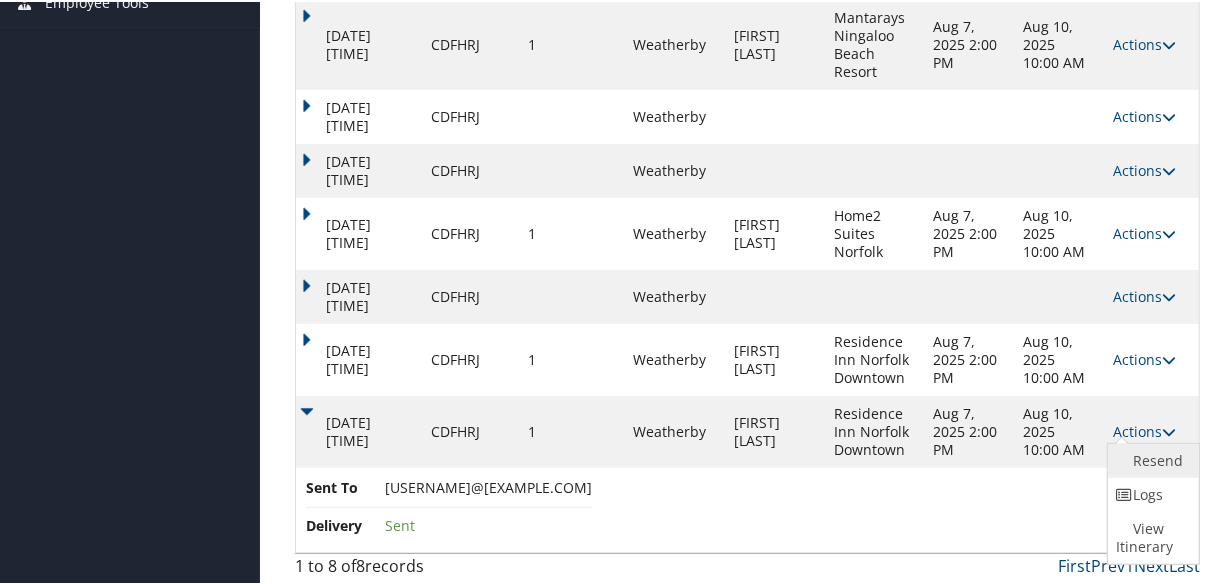 click on "Resend" at bounding box center [1151, 459] 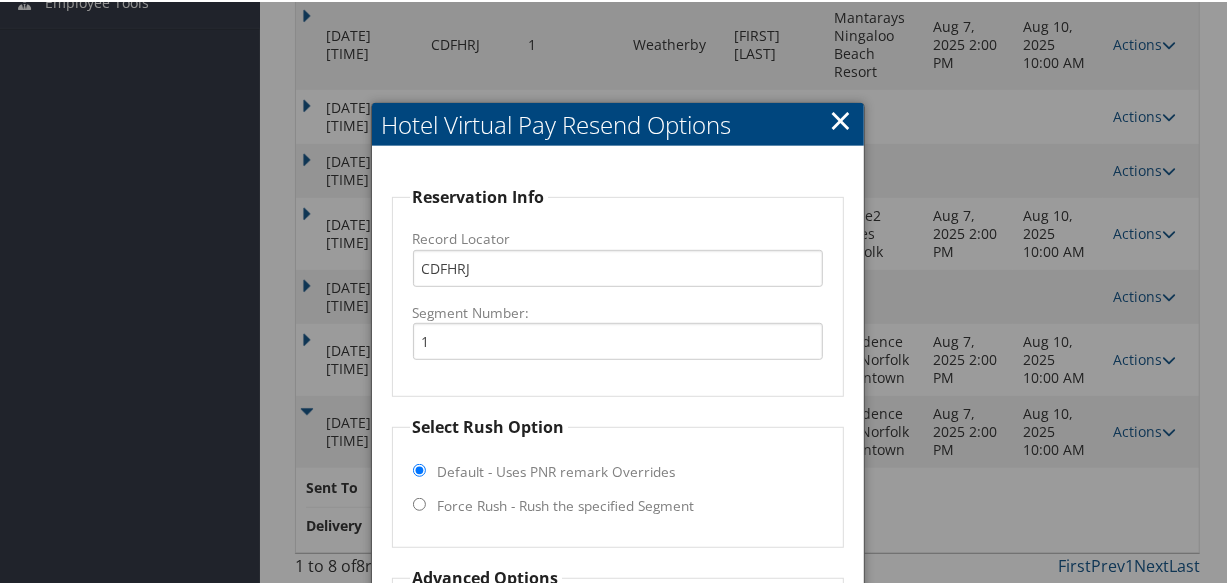 click on "×" at bounding box center [841, 118] 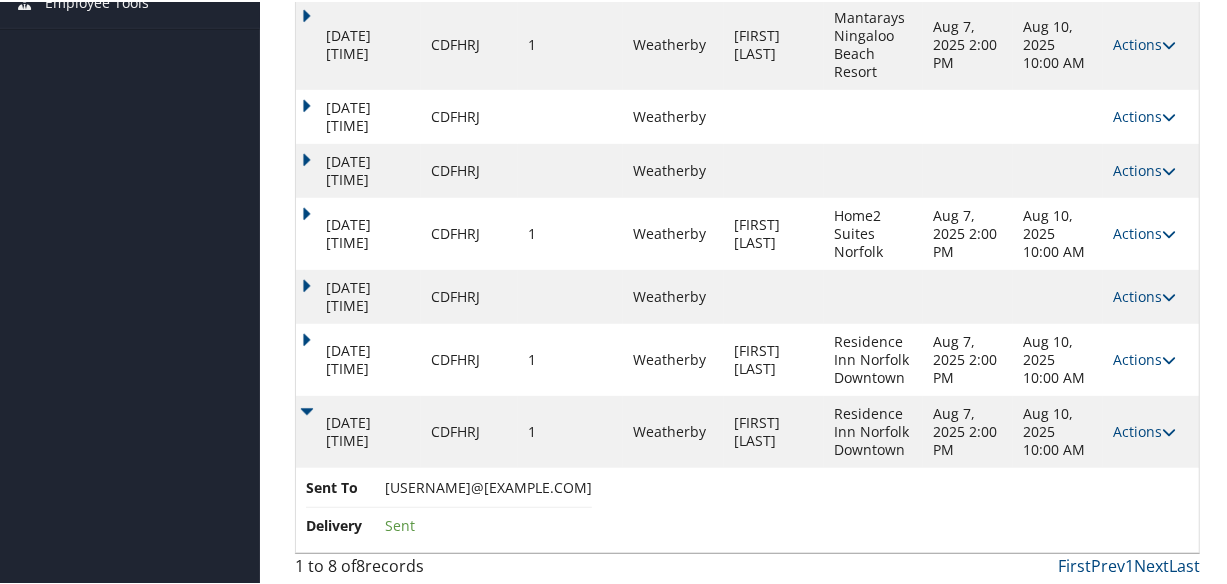 click on "Actions   Resend  Logs  View Itinerary" at bounding box center (1151, 430) 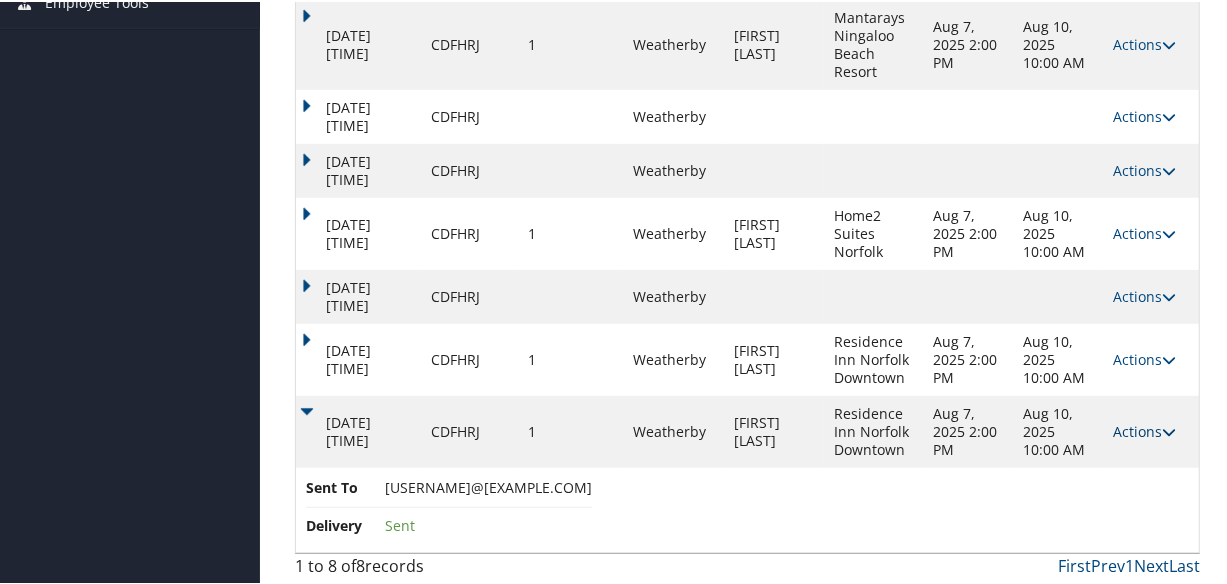 click on "Actions" at bounding box center (1144, 429) 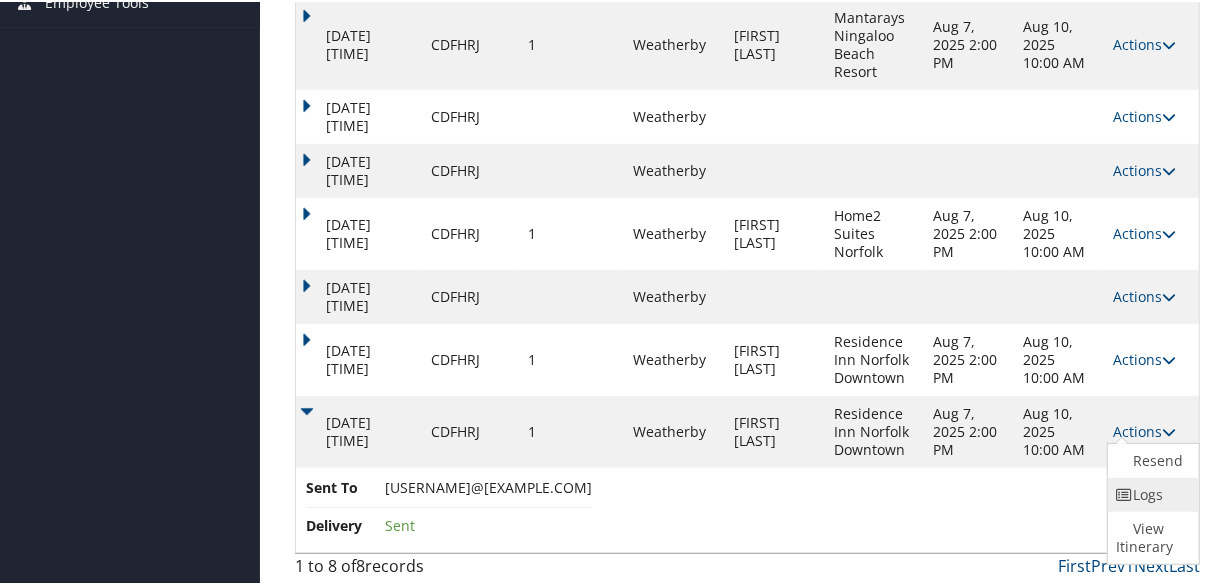 click at bounding box center [1125, 493] 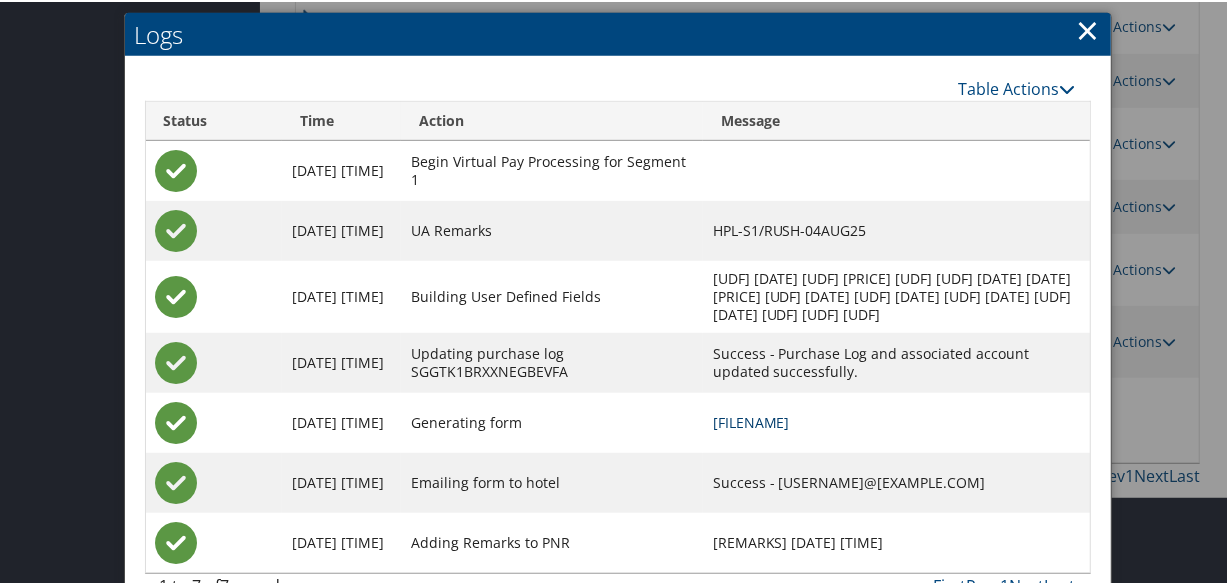 scroll, scrollTop: 710, scrollLeft: 0, axis: vertical 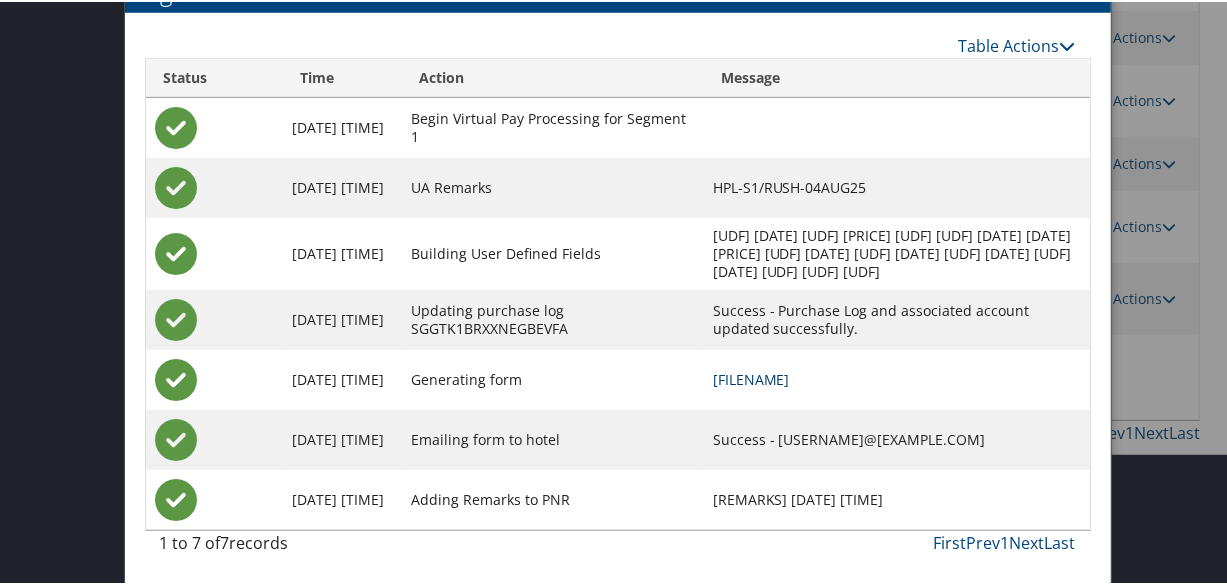 click on "CDFHRJ-S1_1754488337058.pdf" at bounding box center (751, 377) 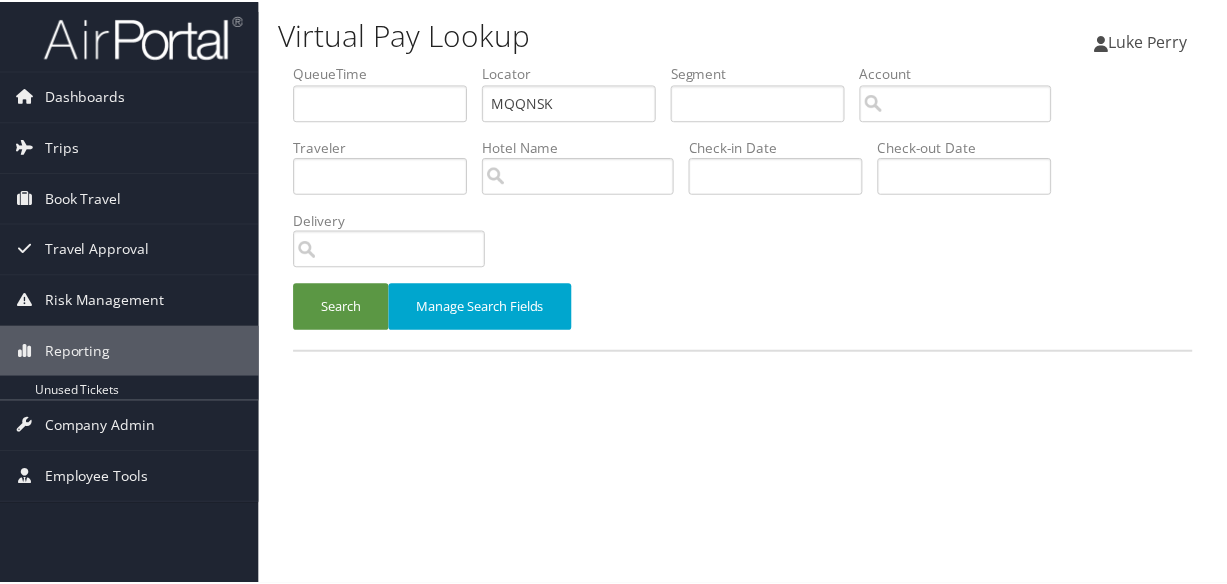 scroll, scrollTop: 0, scrollLeft: 0, axis: both 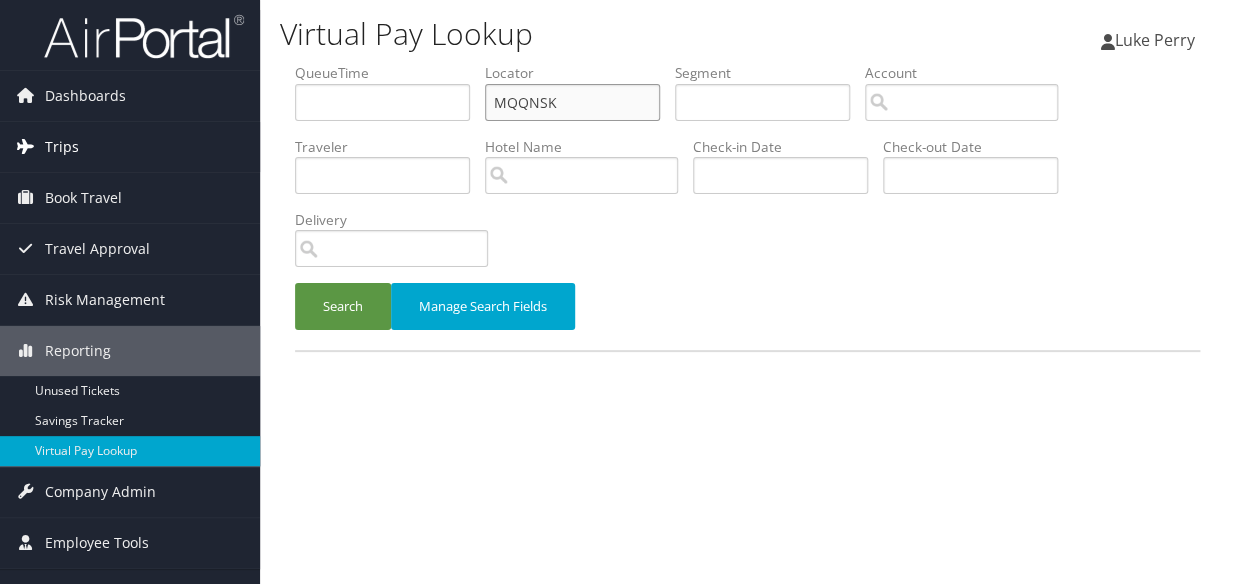 drag, startPoint x: 581, startPoint y: 100, endPoint x: 229, endPoint y: 136, distance: 353.83612 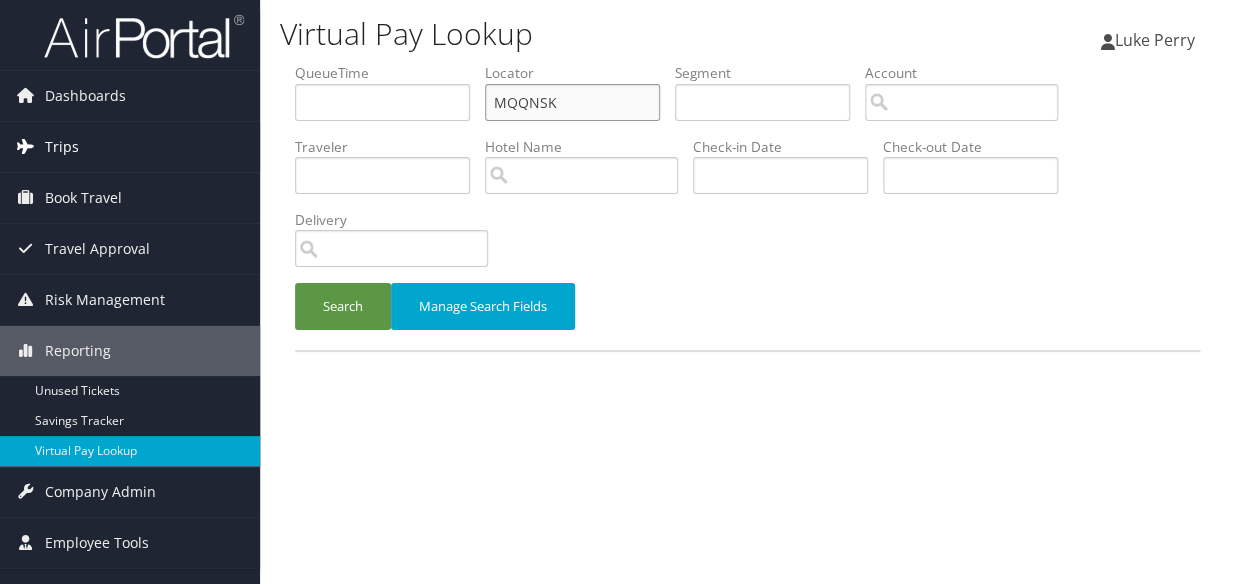 click on "Dashboards AirPortal 360™ (Manager) My Travel Dashboard   Trips Airtinerary® Lookup Current/Future Trips Past Trips Trips Missing Hotels Hotel Check-ins   Book Travel Approval Request (Beta)   Travel Approval Pending Trip Approvals Approved Trips Canceled Trips Approvals (Beta)   Risk Management SecurityLogic® Map Assistance Requests Travel Alerts Notifications   Reporting Unused Tickets Savings Tracker Virtual Pay Lookup   Company Admin Company Information Configure Approval Types (Beta) People Users (Beta) Vendor Contracts Travel Policy Service Fees  Reporting Fields (Beta) Report Settings Virtual Pay Settings   Employee Tools Help Desk" at bounding box center (617, 292) 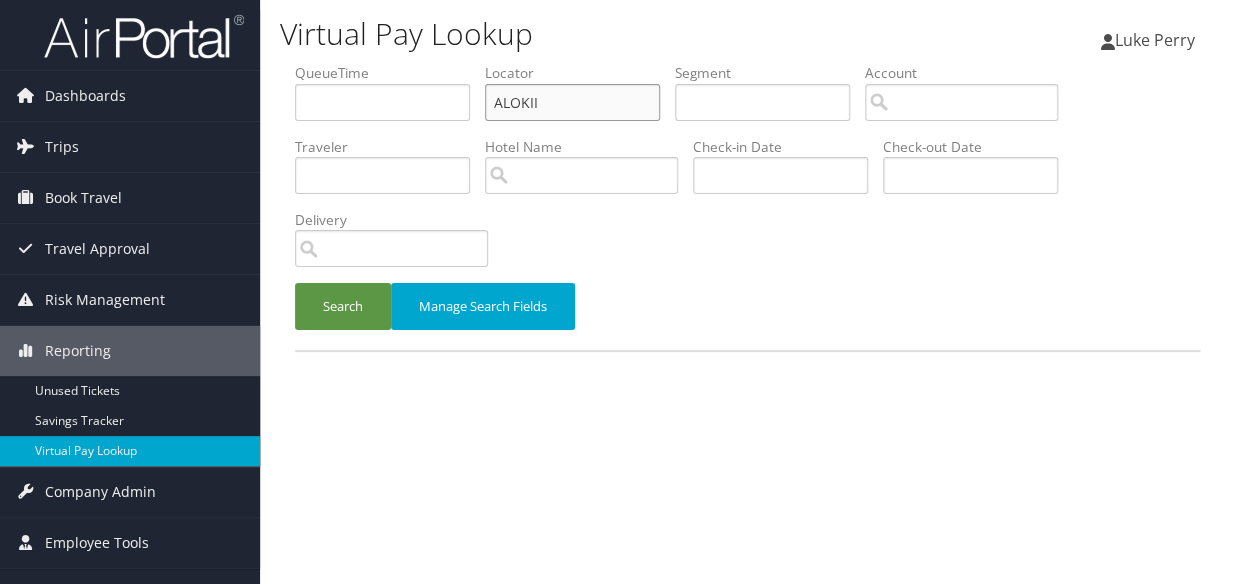 type on "ALOKII" 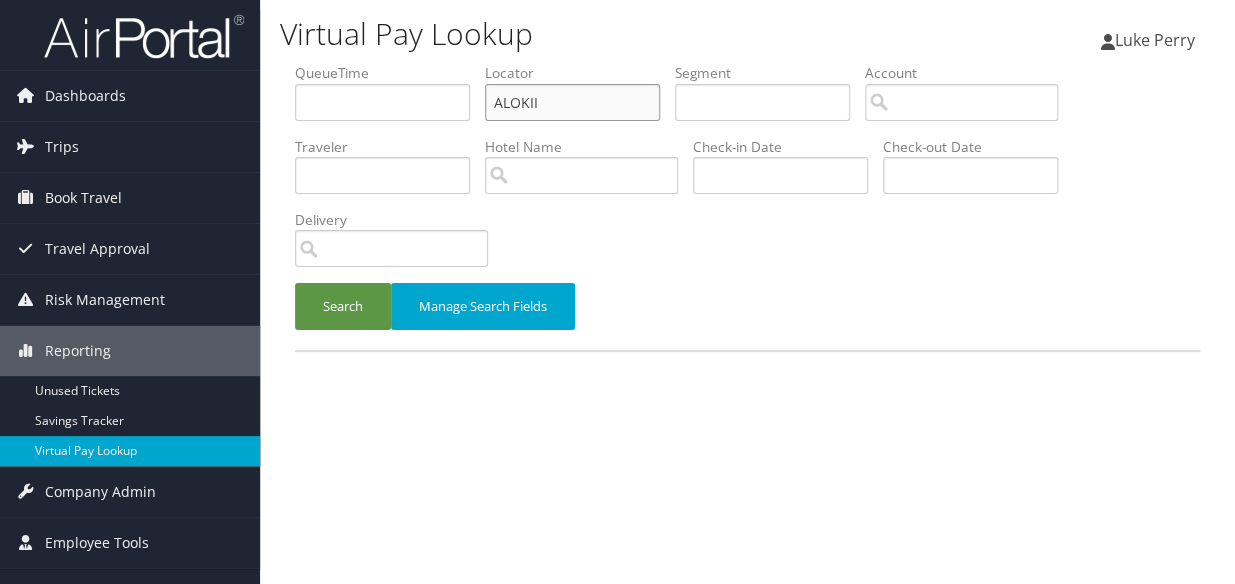 click on "Search" at bounding box center [343, 306] 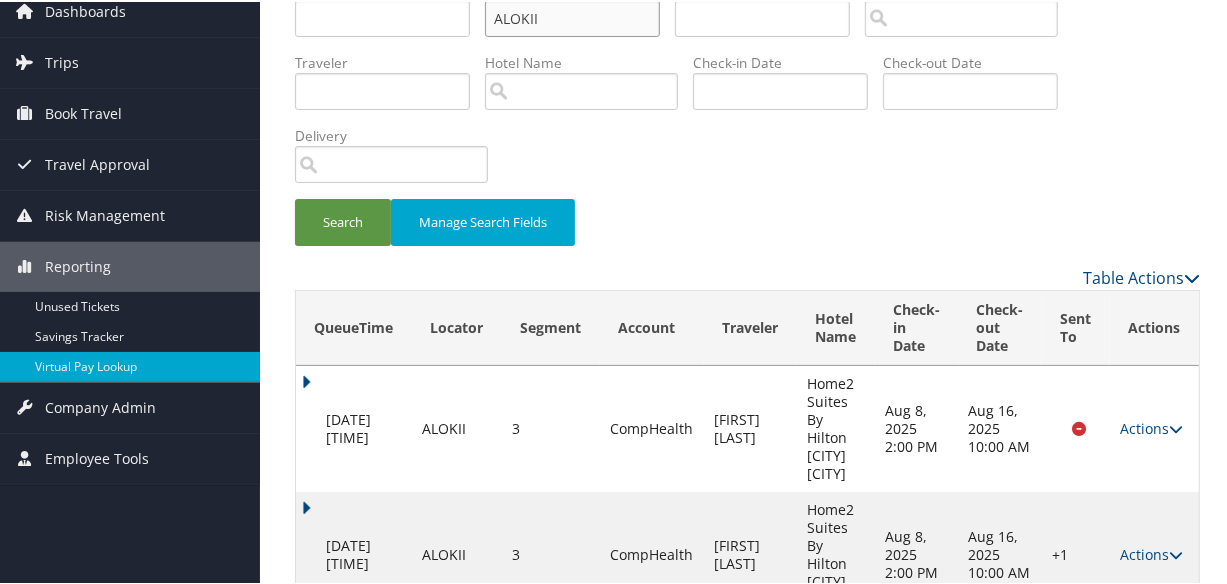 scroll, scrollTop: 152, scrollLeft: 0, axis: vertical 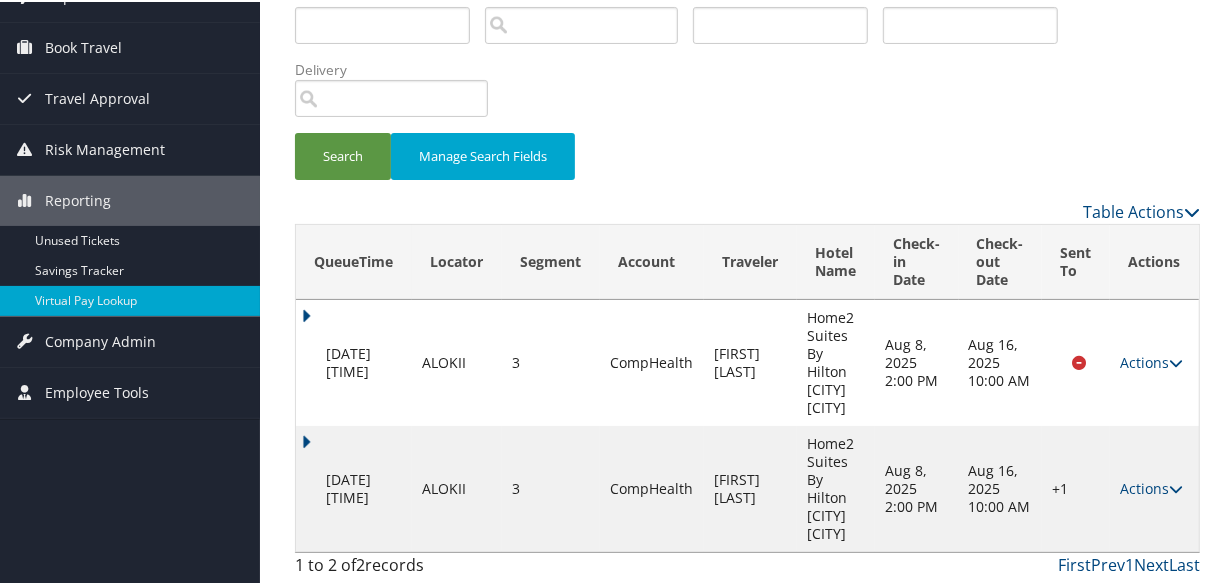 click on "Aug 6, 2025 9:35 AM" at bounding box center [354, 487] 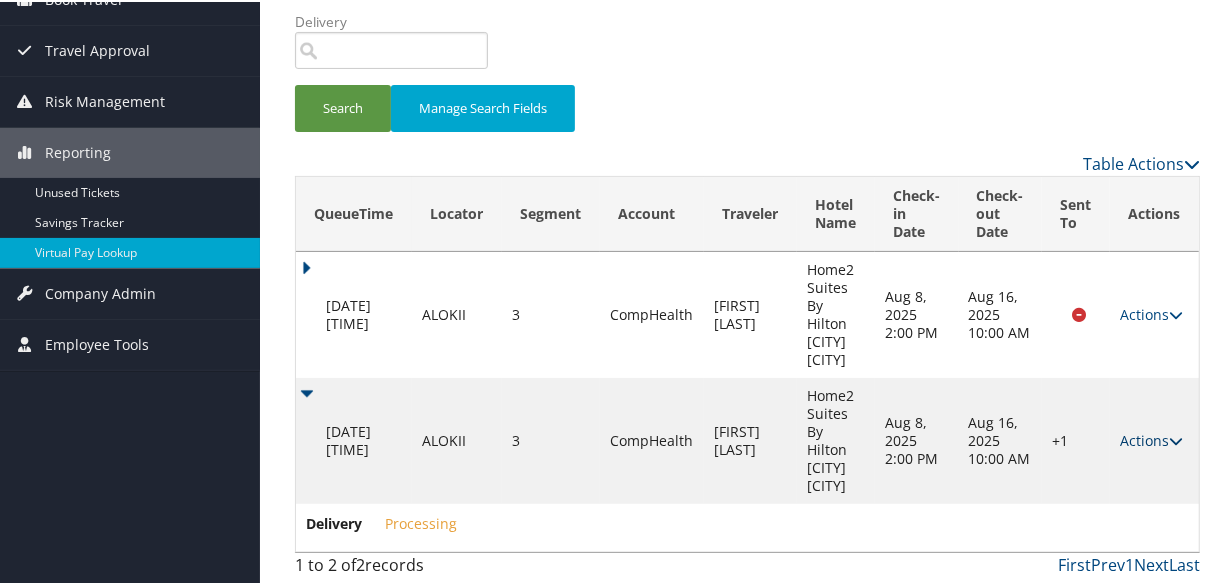 click on "Actions" at bounding box center [1151, 438] 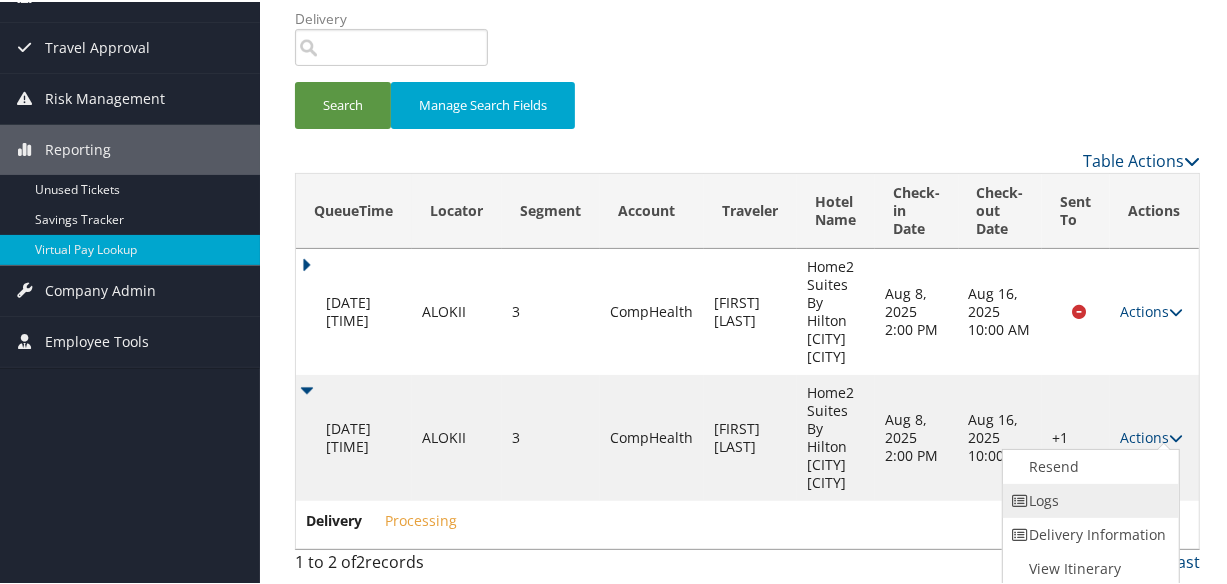 click on "Logs" at bounding box center (1088, 499) 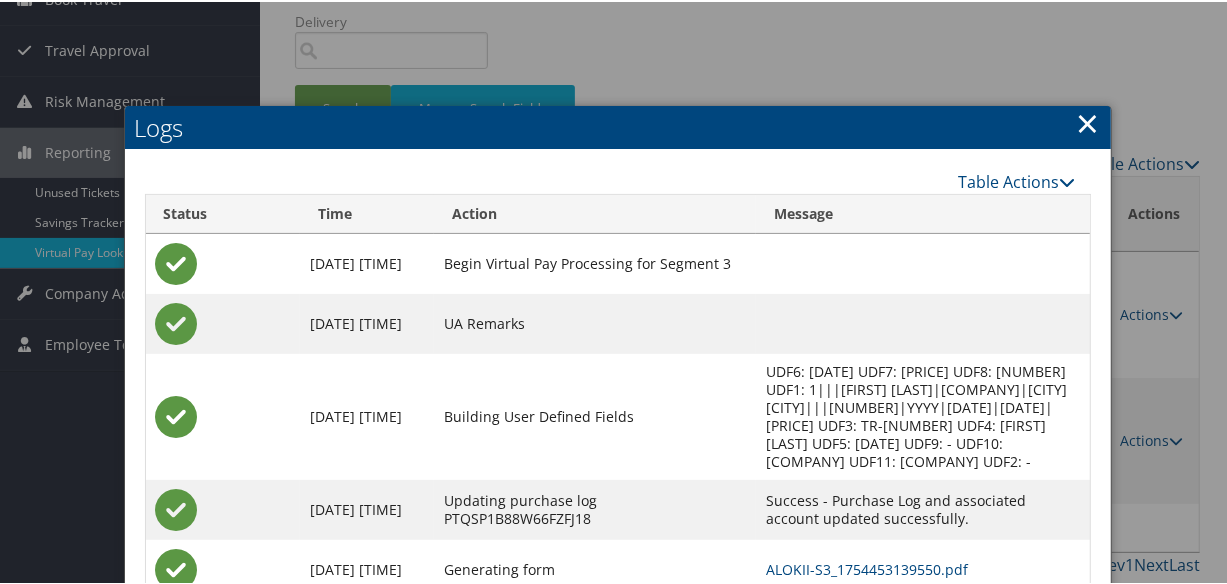 scroll, scrollTop: 330, scrollLeft: 0, axis: vertical 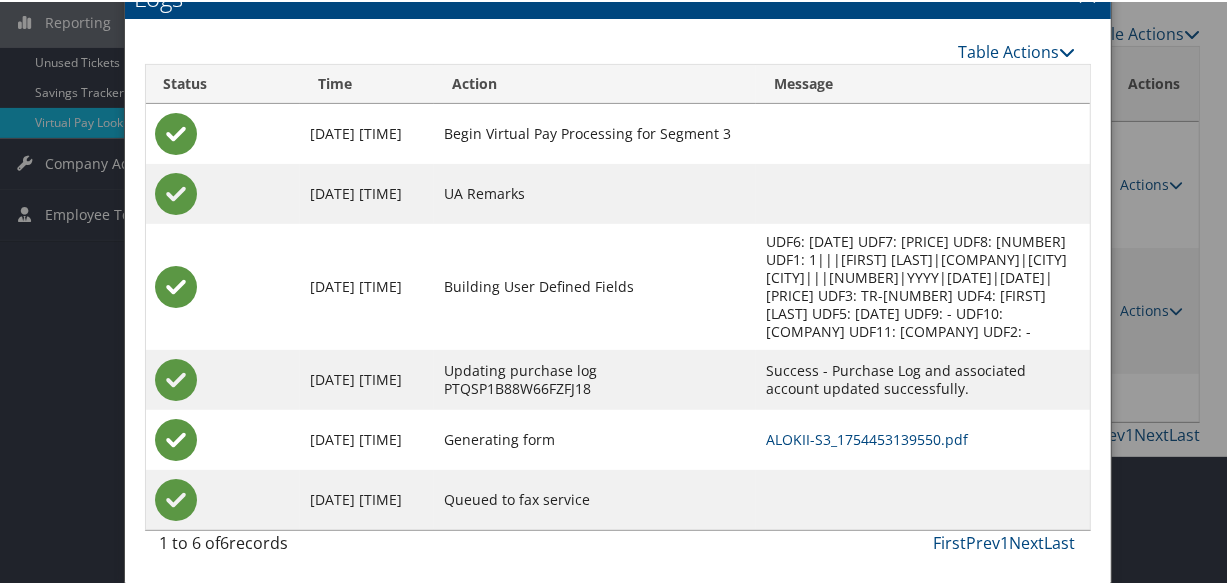 click on "ALOKII-S3_1754453139550.pdf" at bounding box center [922, 438] 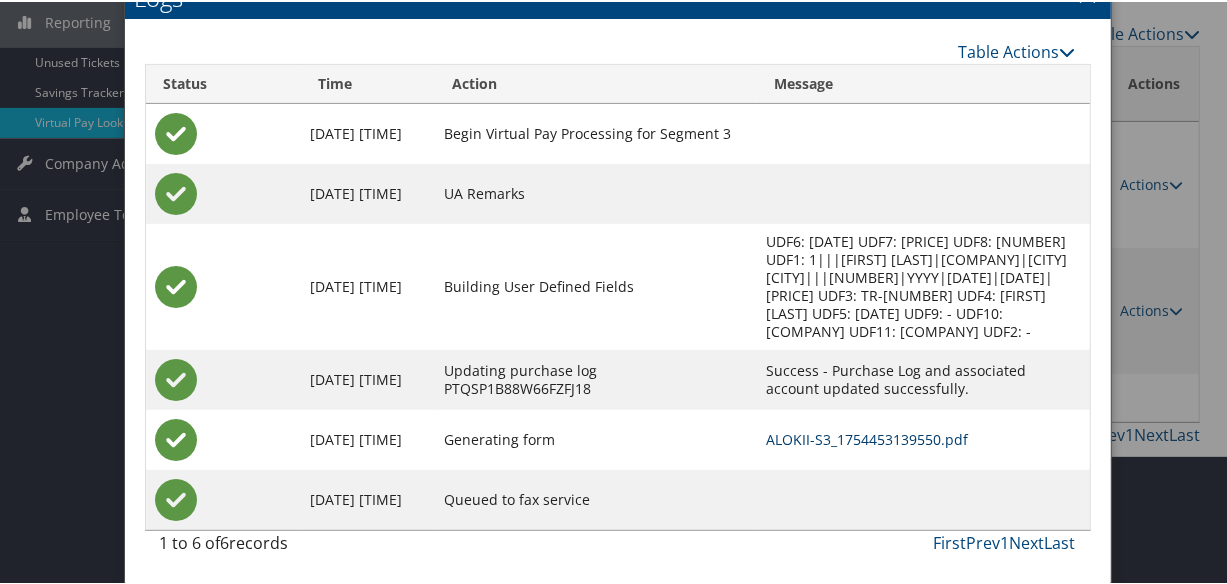 click on "ALOKII-S3_1754453139550.pdf" at bounding box center [867, 437] 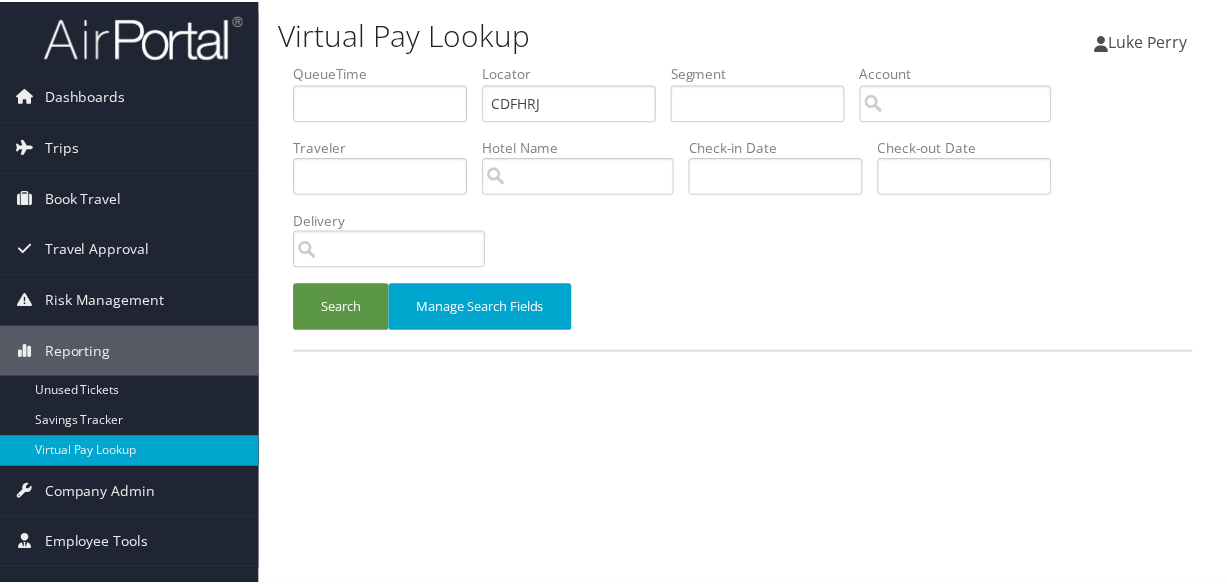 scroll, scrollTop: 0, scrollLeft: 0, axis: both 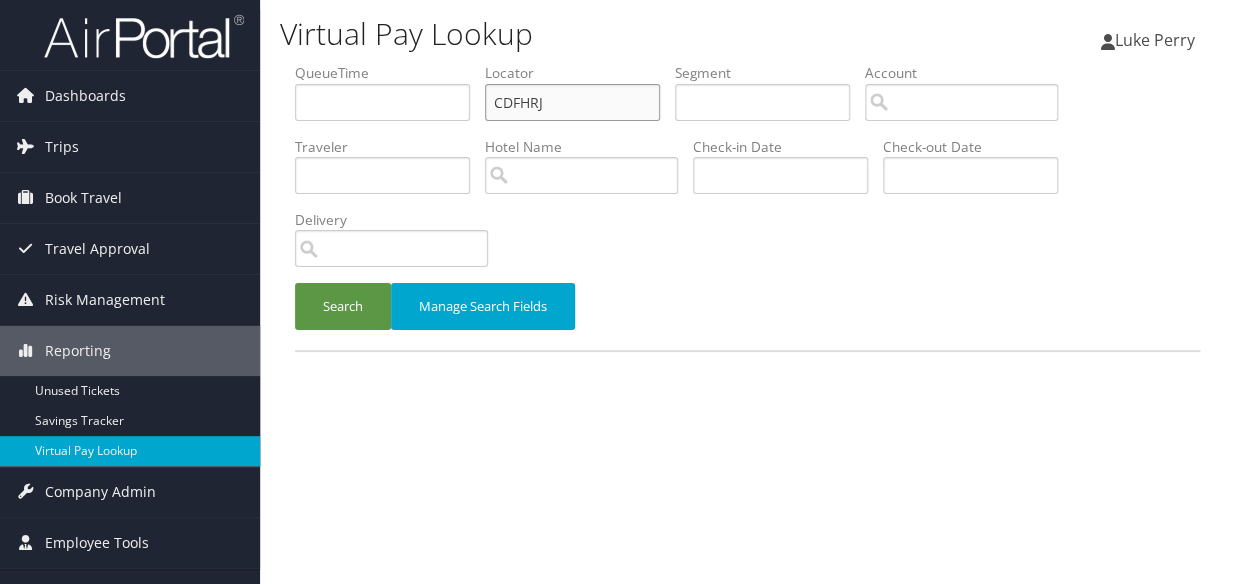 drag, startPoint x: 425, startPoint y: 127, endPoint x: 341, endPoint y: 126, distance: 84.00595 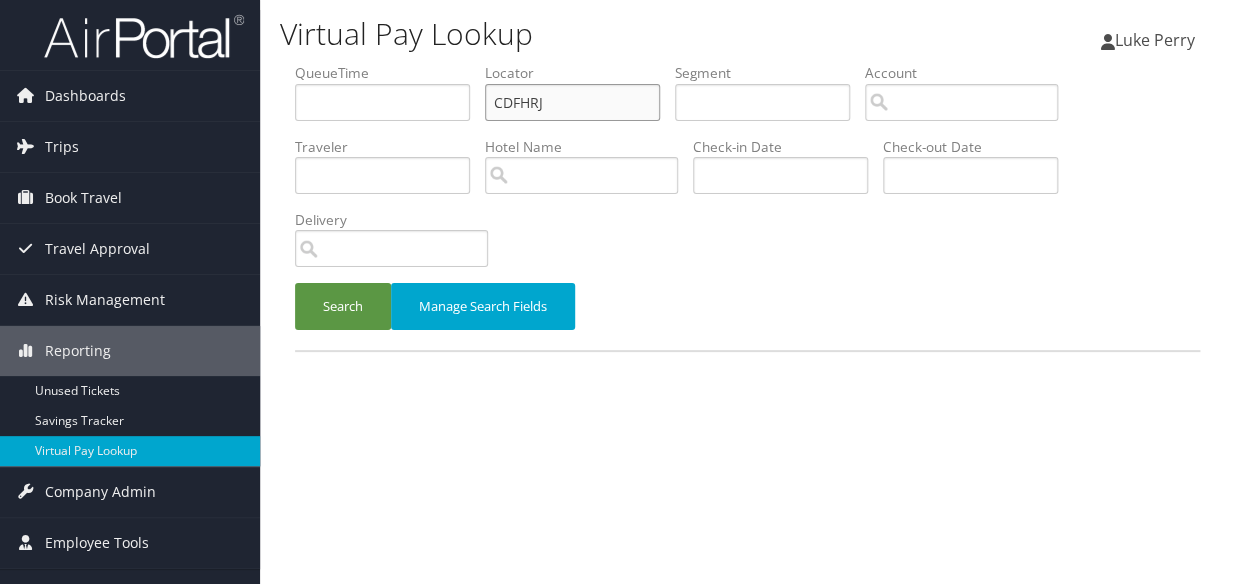 click on "QueueTime Locator CDFHRJ Segment Account Traveler Hotel Name Check-in Date Check-out Date Delivery" at bounding box center (747, 63) 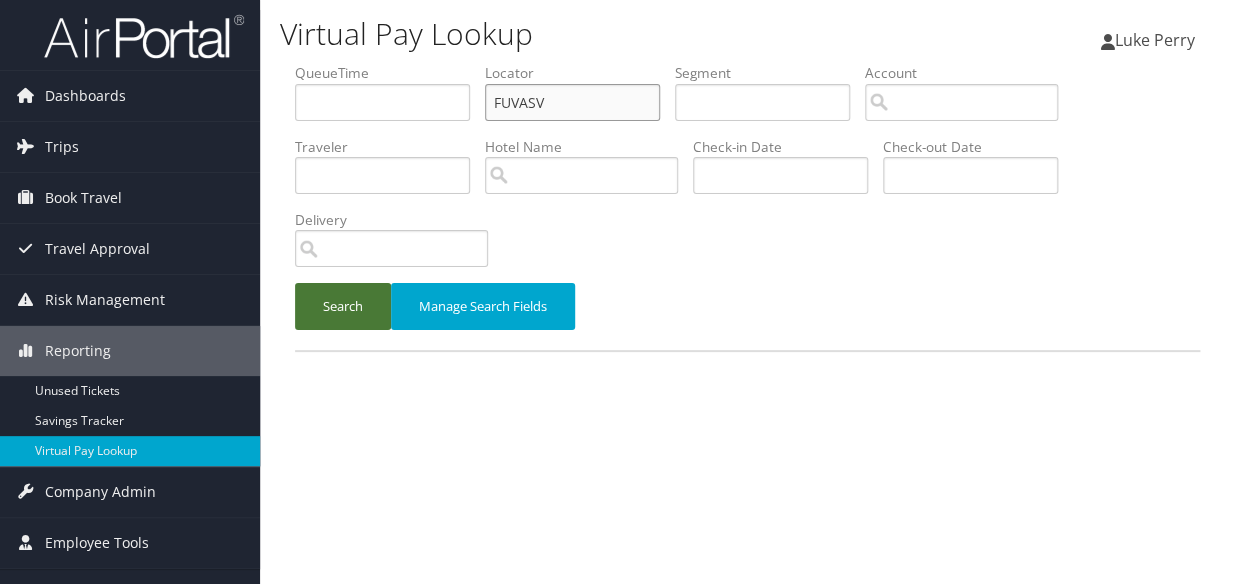 type on "FUVASV" 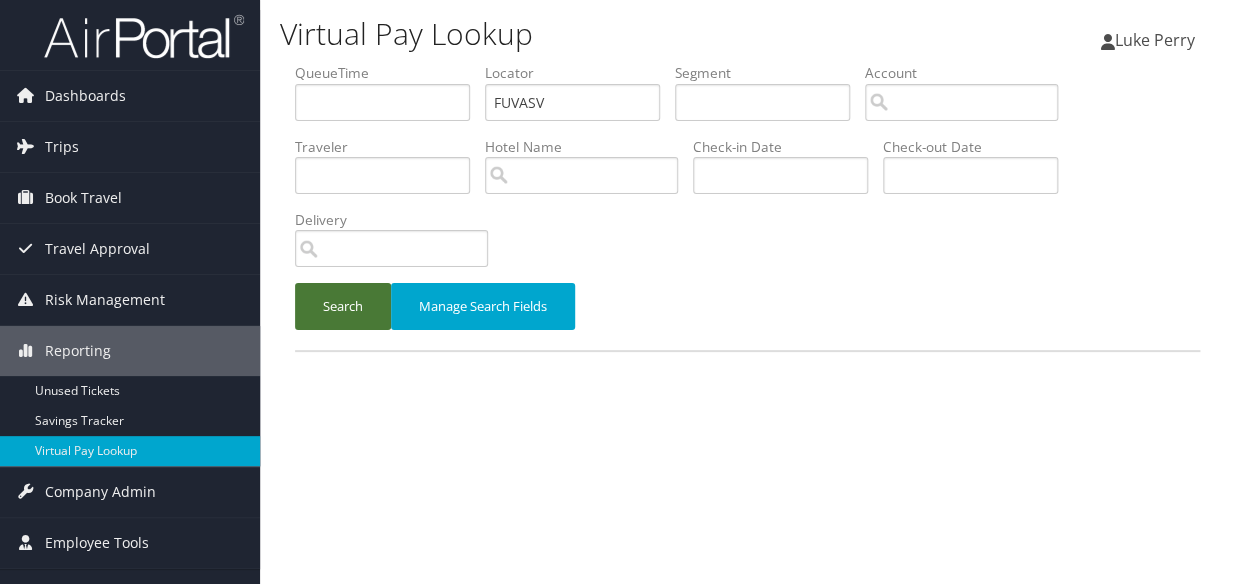 click on "Search" at bounding box center [343, 306] 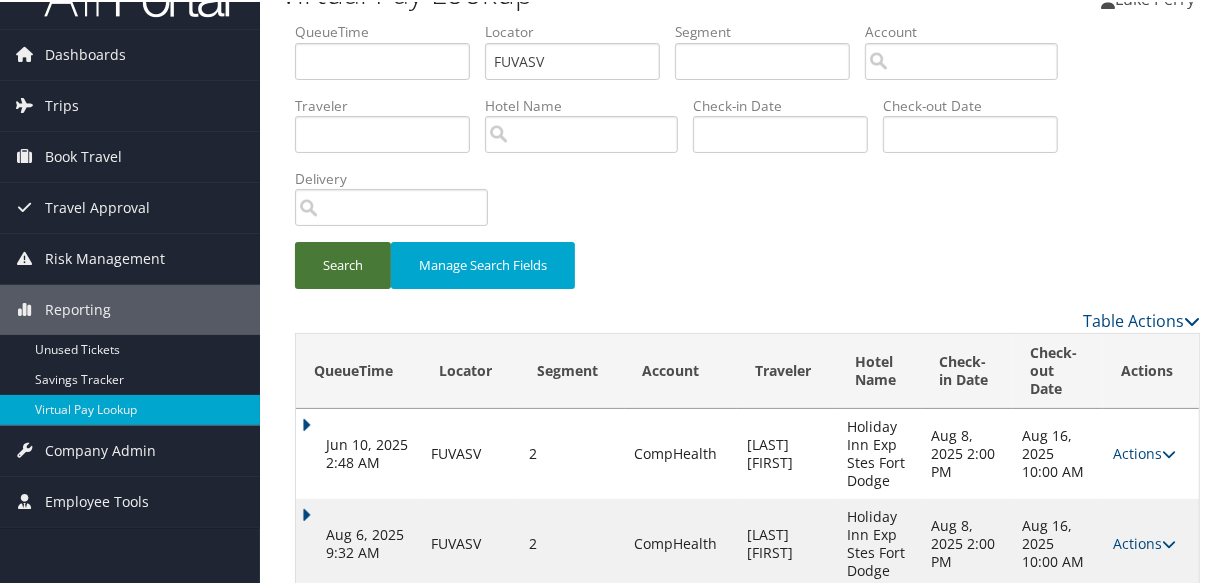 scroll, scrollTop: 80, scrollLeft: 0, axis: vertical 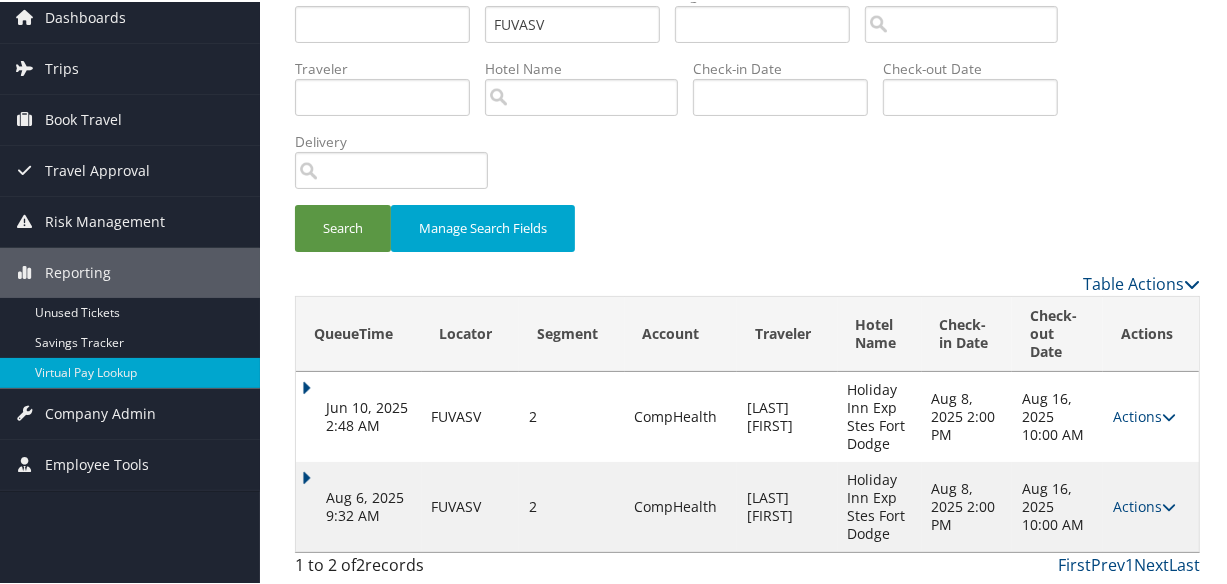 click on "Aug 6, 2025 9:32 AM" at bounding box center (359, 505) 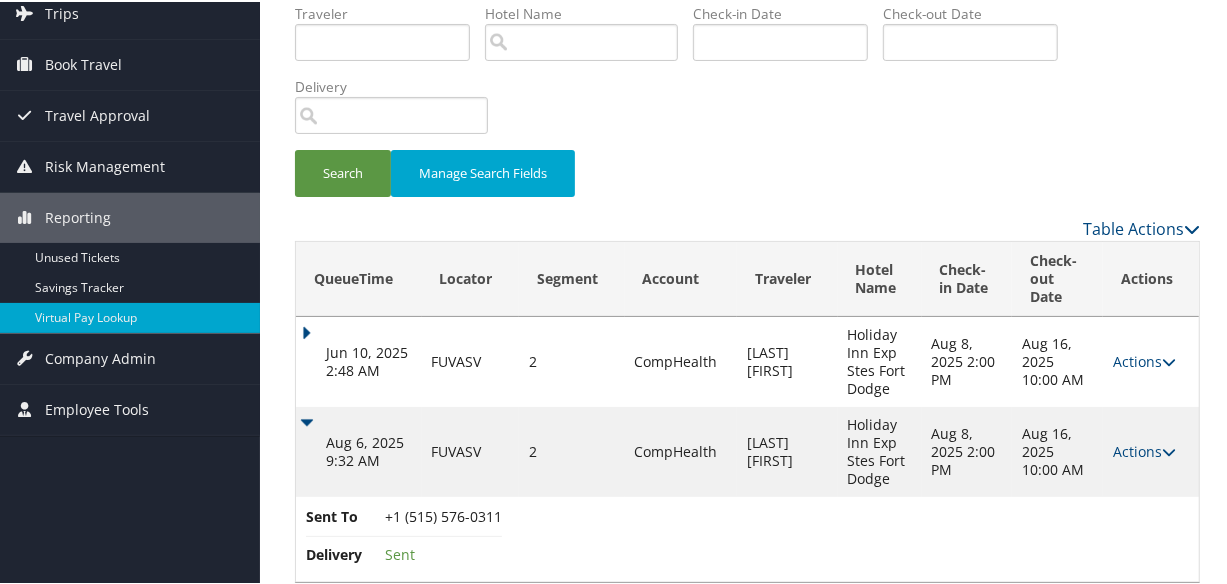 scroll, scrollTop: 165, scrollLeft: 0, axis: vertical 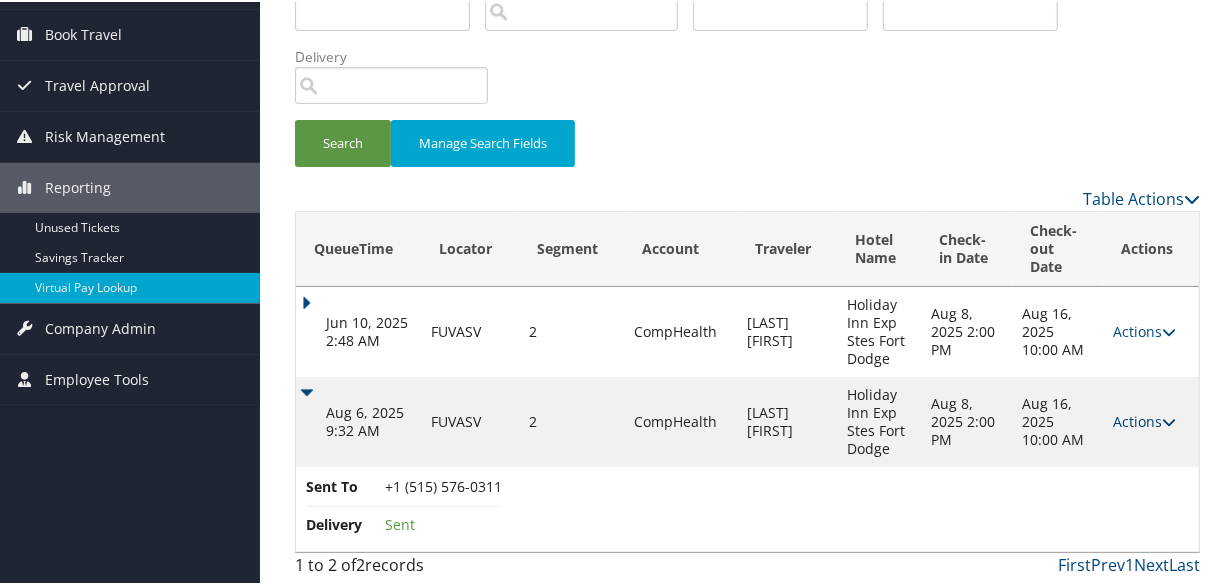 click on "Actions" at bounding box center [1144, 419] 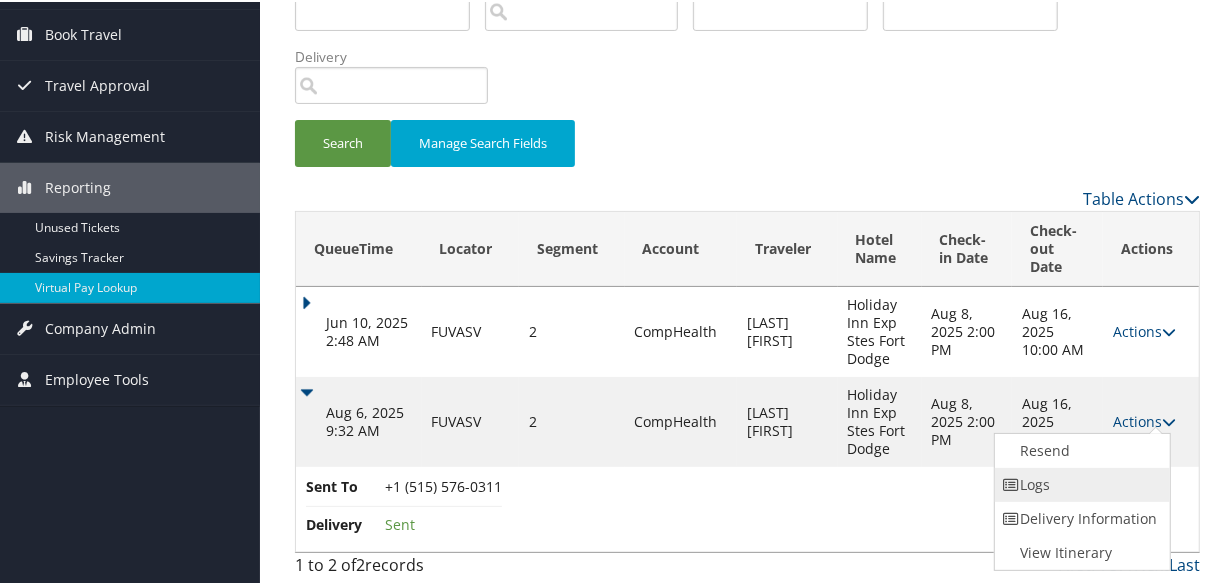 click on "Logs" at bounding box center [1080, 483] 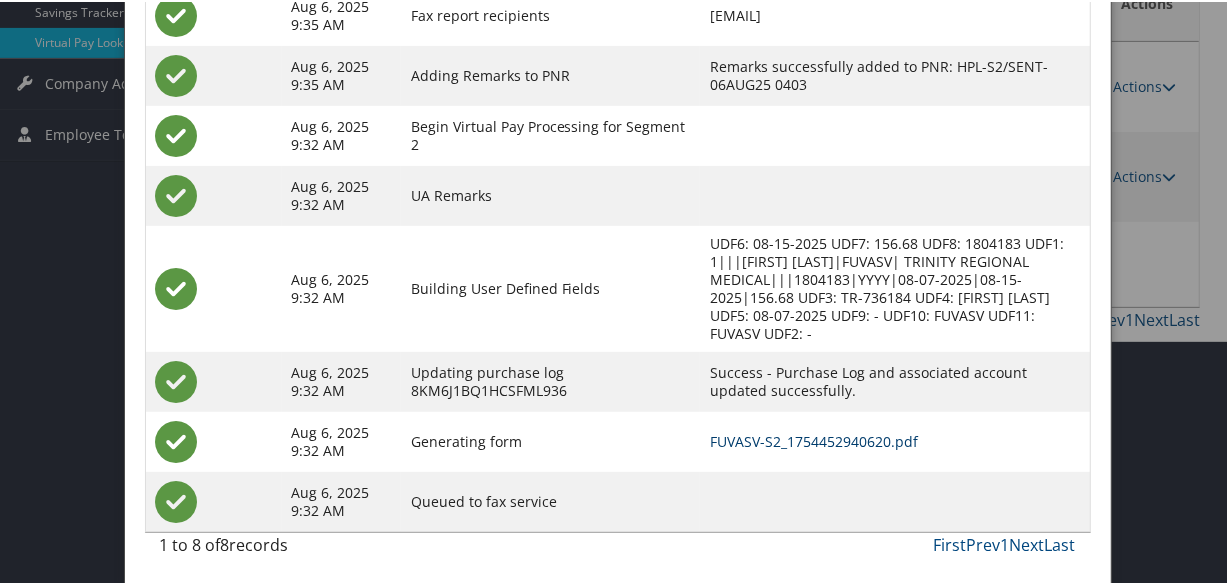scroll, scrollTop: 411, scrollLeft: 0, axis: vertical 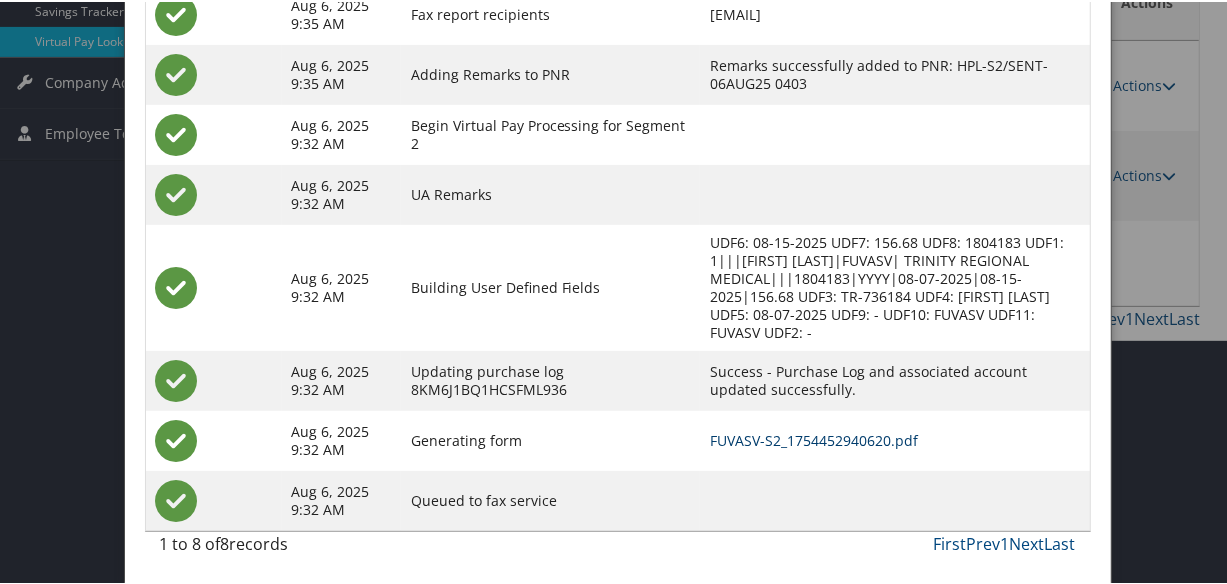 click on "FUVASV-S2_1754452940620.pdf" at bounding box center [814, 438] 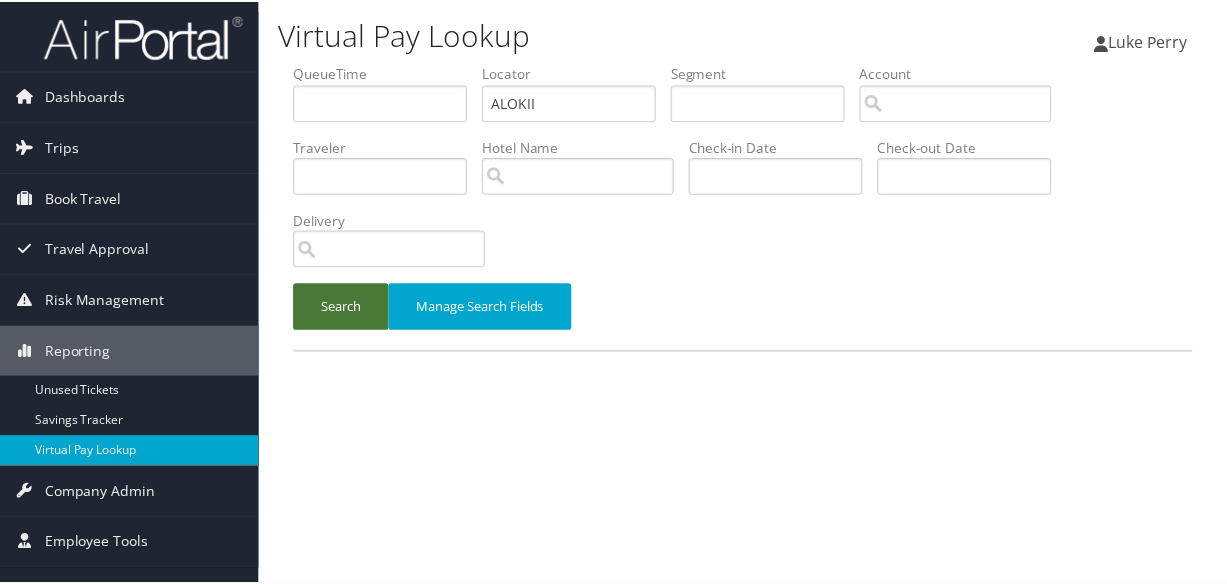 scroll, scrollTop: 0, scrollLeft: 0, axis: both 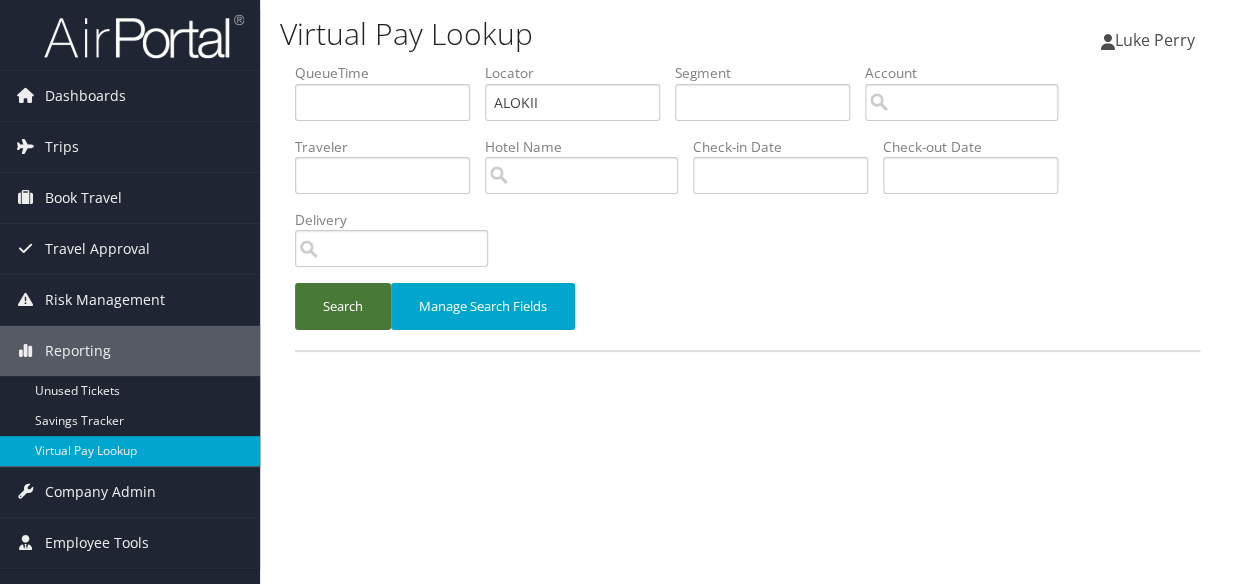 click on "Search" at bounding box center (343, 306) 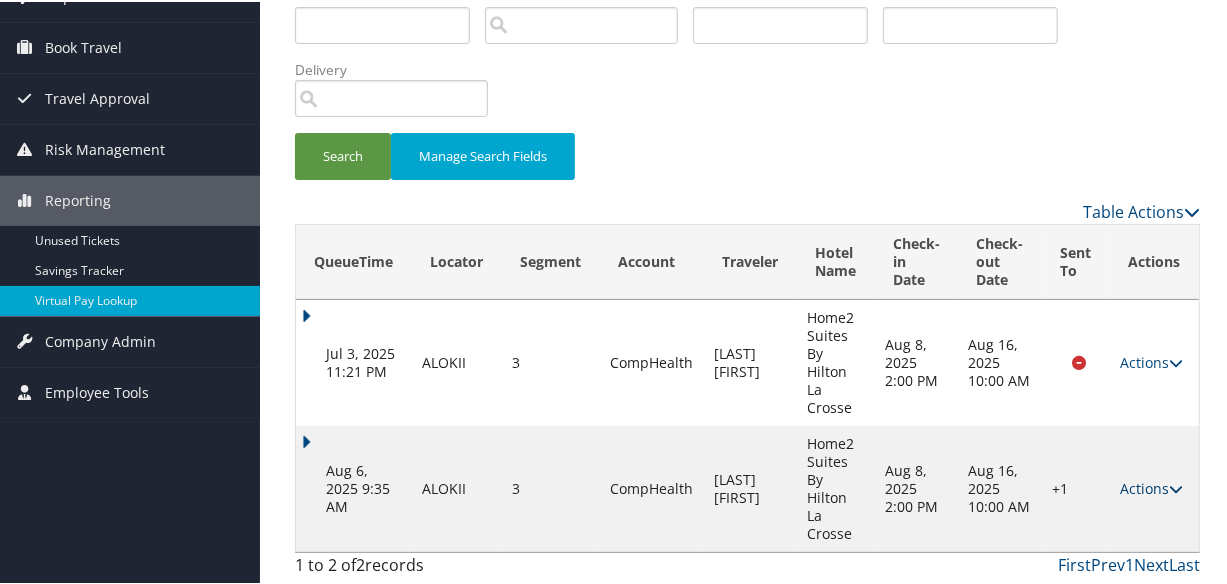 click on "Actions" at bounding box center [1151, 486] 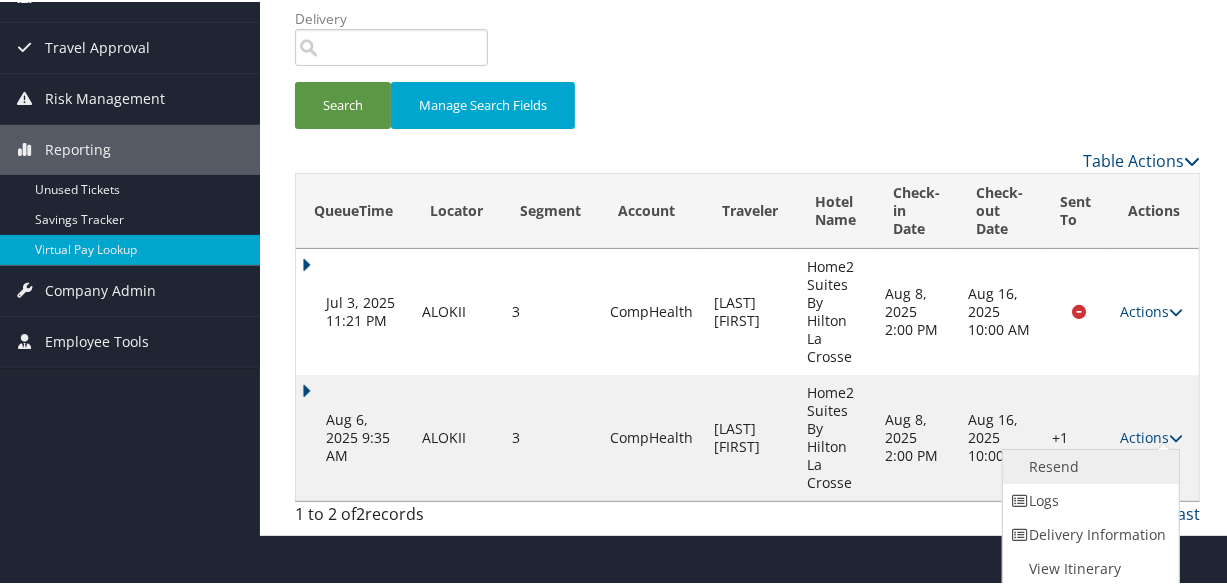 click on "Resend" at bounding box center (1088, 465) 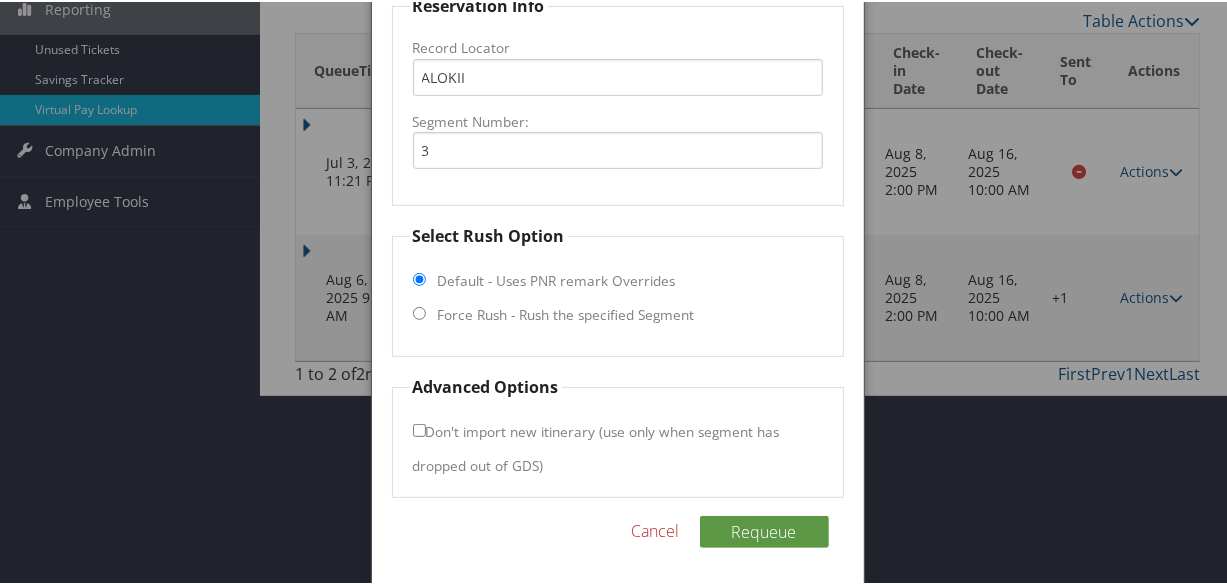 scroll, scrollTop: 346, scrollLeft: 0, axis: vertical 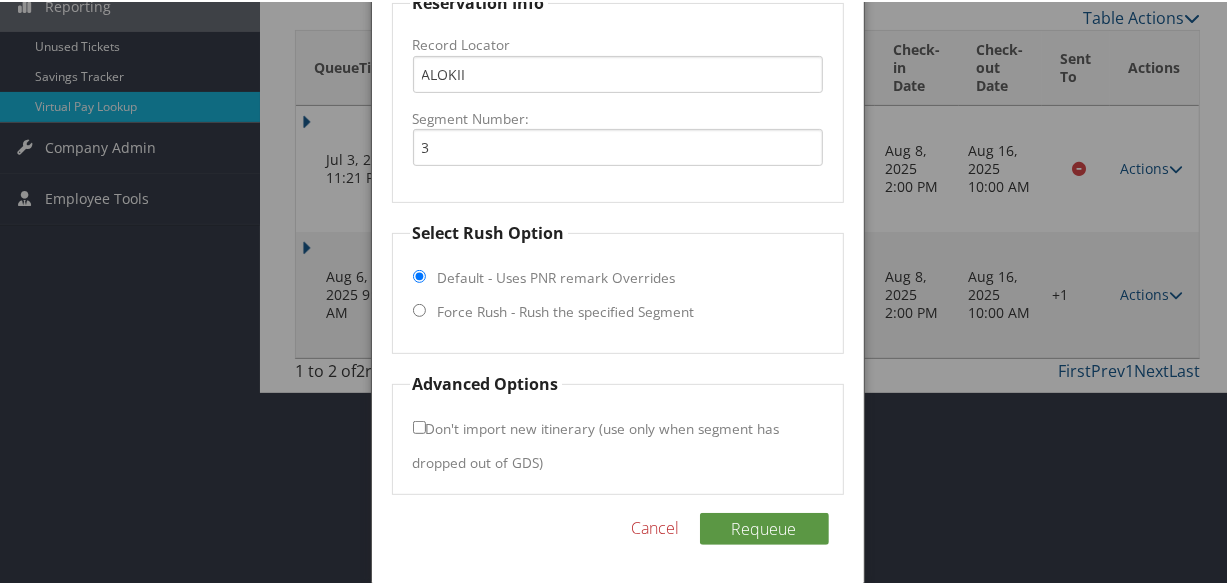 click on "Force Rush - Rush the specified Segment" at bounding box center [566, 310] 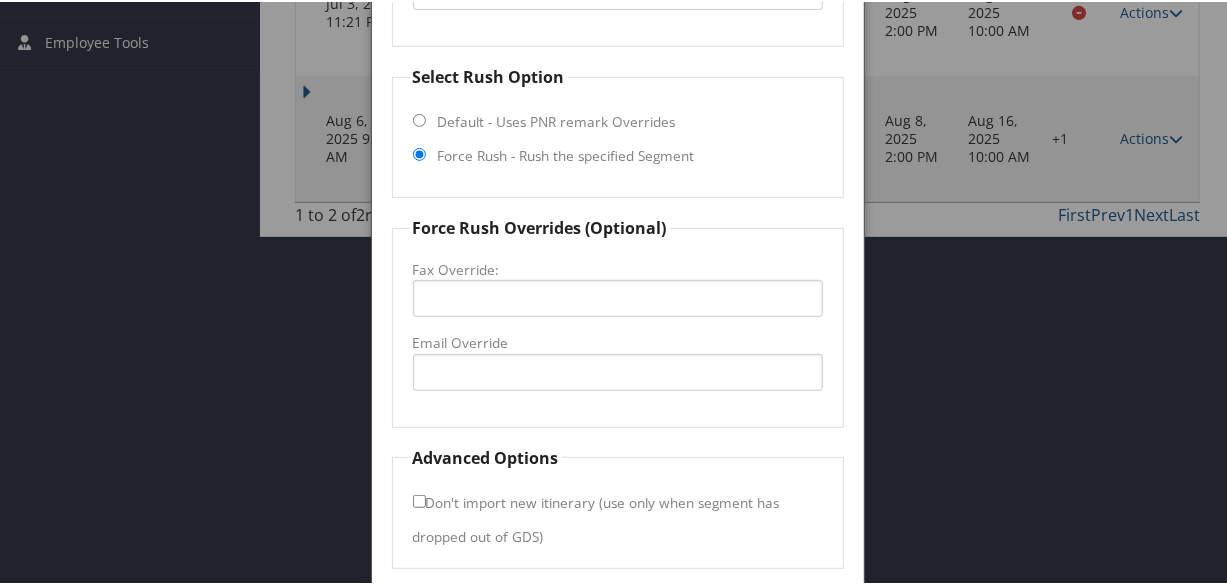 scroll, scrollTop: 576, scrollLeft: 0, axis: vertical 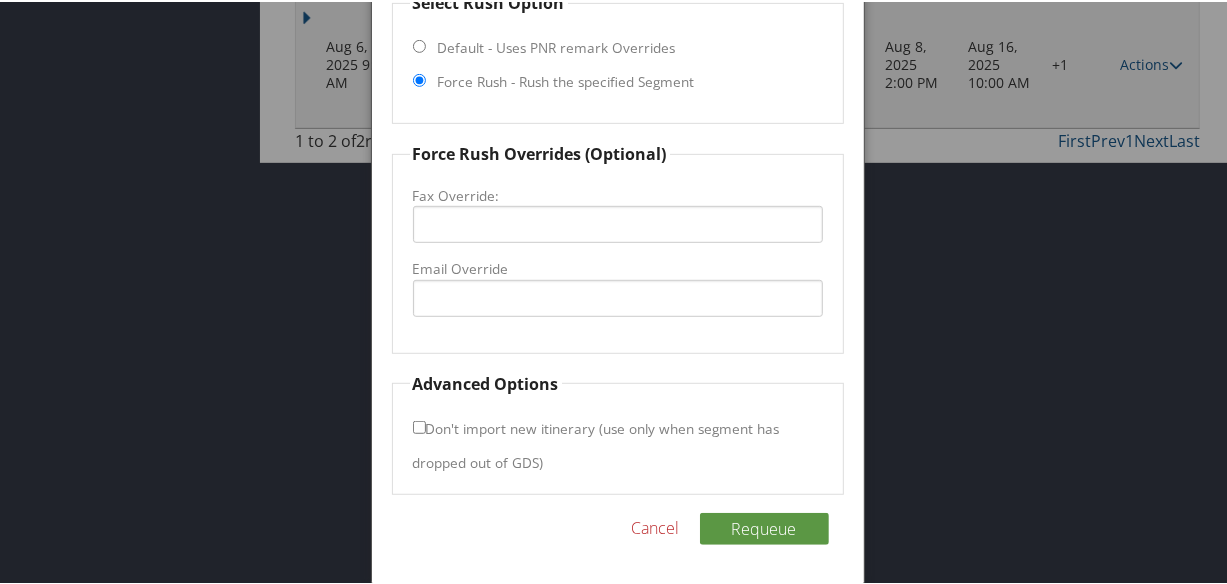 click on "Cancel" at bounding box center [656, 526] 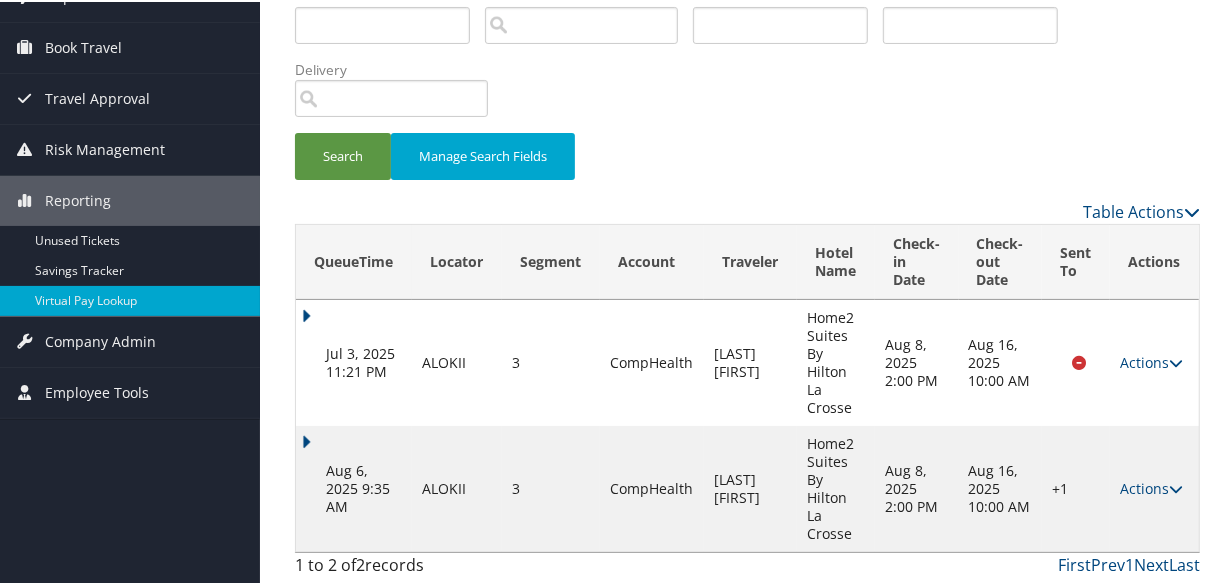 click on "Actions" at bounding box center [1151, 486] 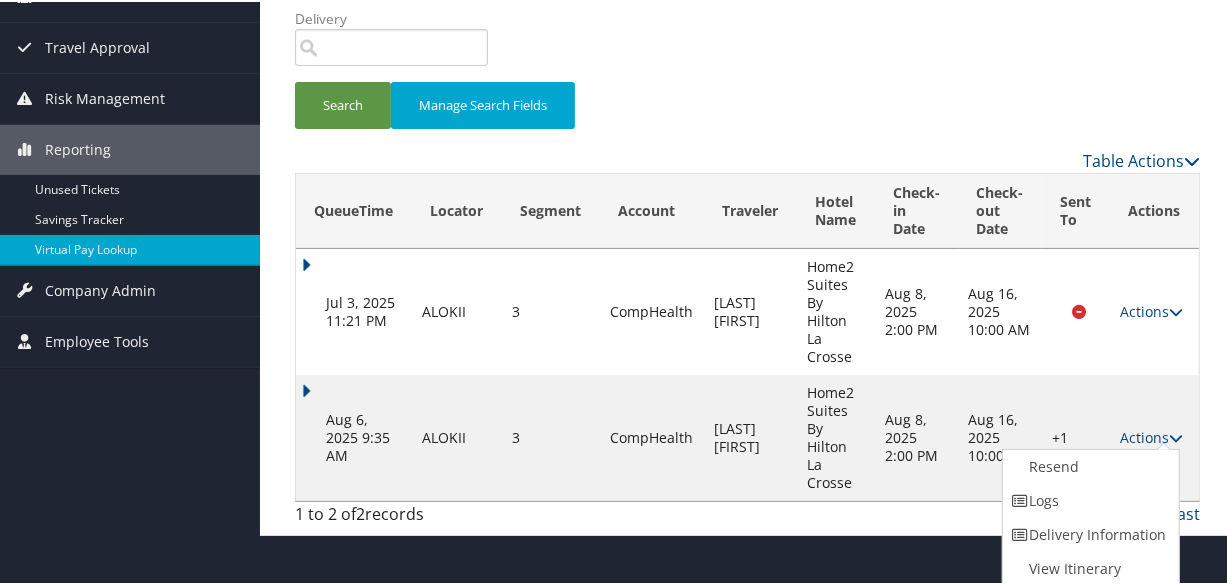 drag, startPoint x: 1105, startPoint y: 489, endPoint x: 1078, endPoint y: 468, distance: 34.20526 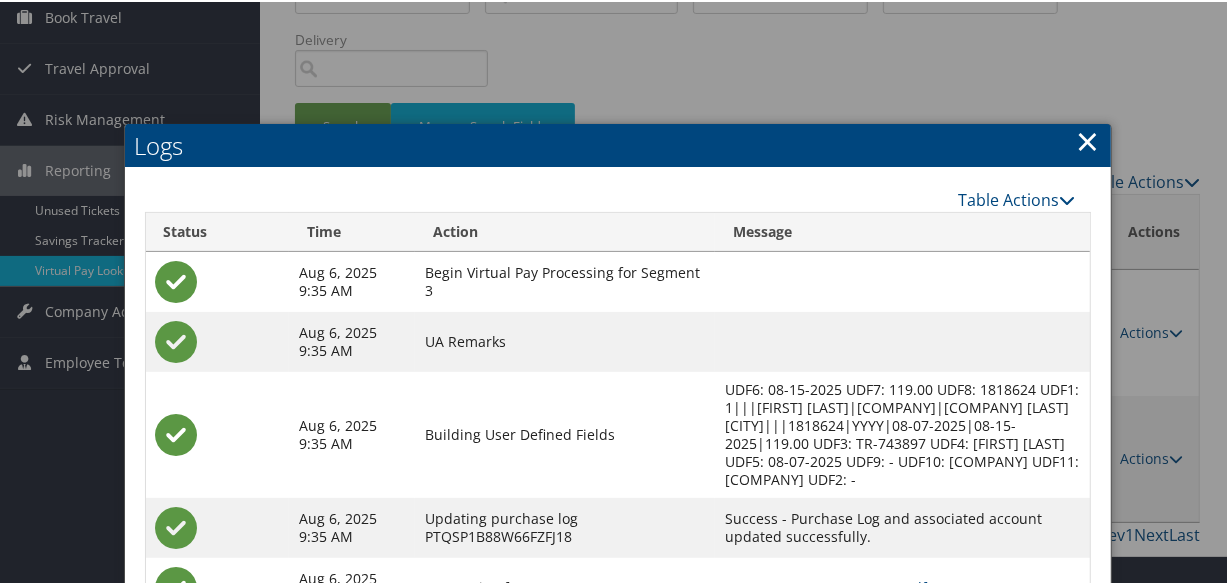 scroll, scrollTop: 330, scrollLeft: 0, axis: vertical 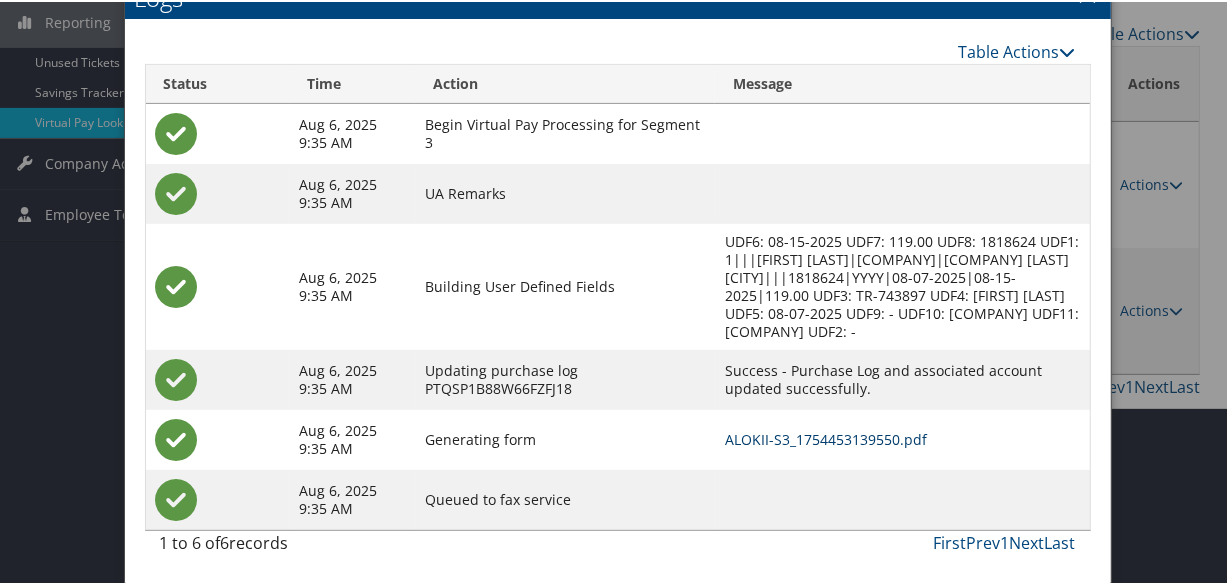 click on "ALOKII-S3_1754453139550.pdf" at bounding box center [826, 437] 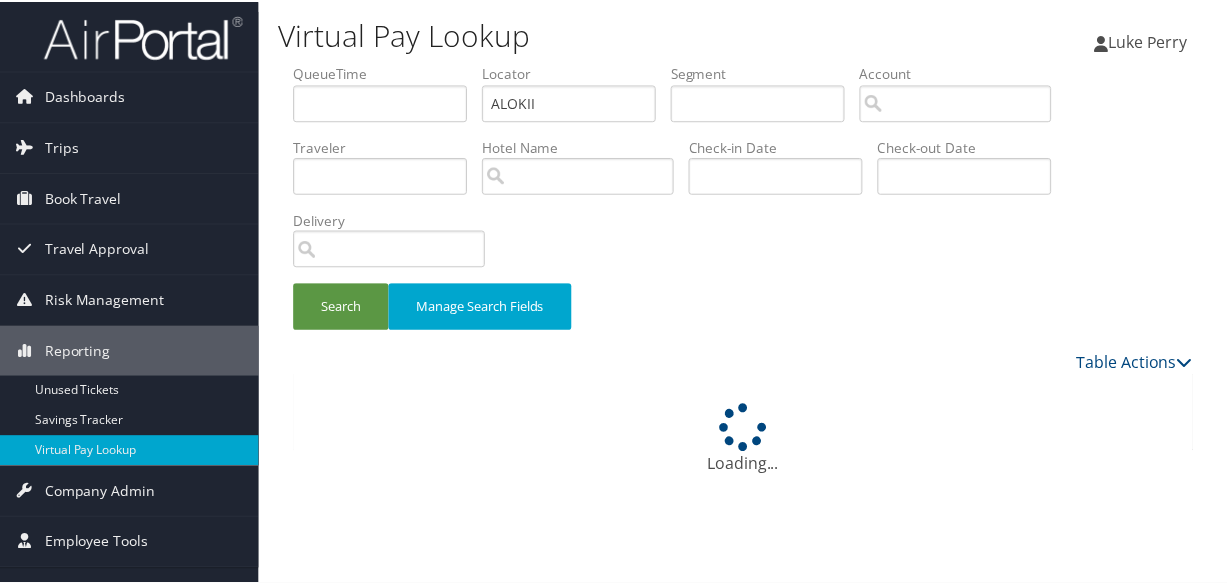 scroll, scrollTop: 0, scrollLeft: 0, axis: both 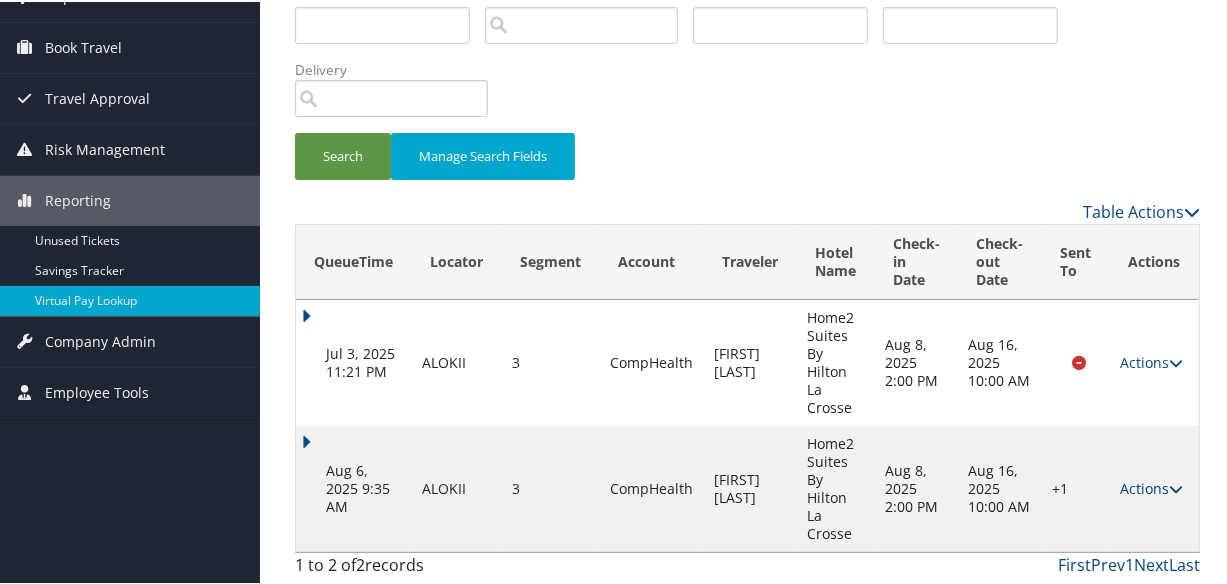 click on "Actions" at bounding box center [1151, 486] 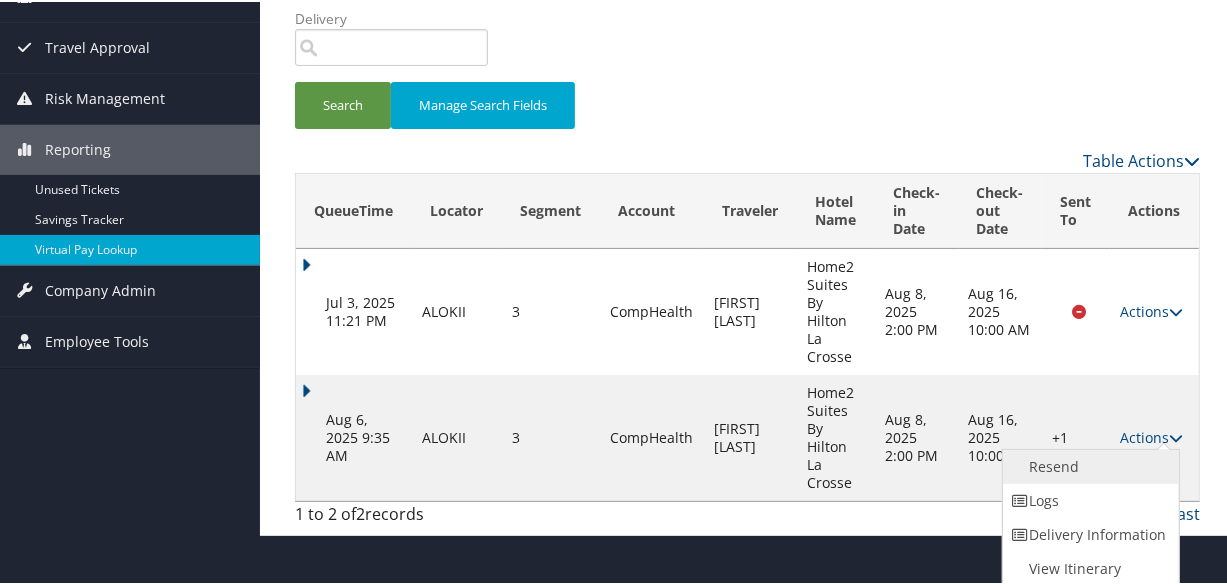 click on "Resend" at bounding box center [1088, 465] 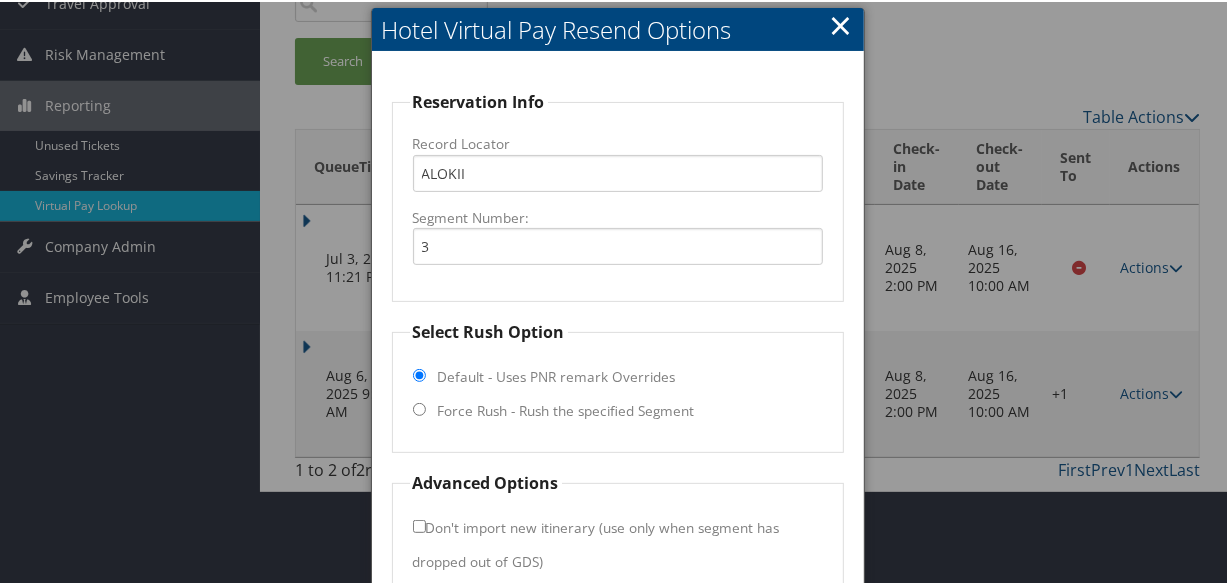 click on "Select Rush Option
Default - Uses PNR remark Overrides
Force Rush - Rush the specified Segment" at bounding box center (618, 384) 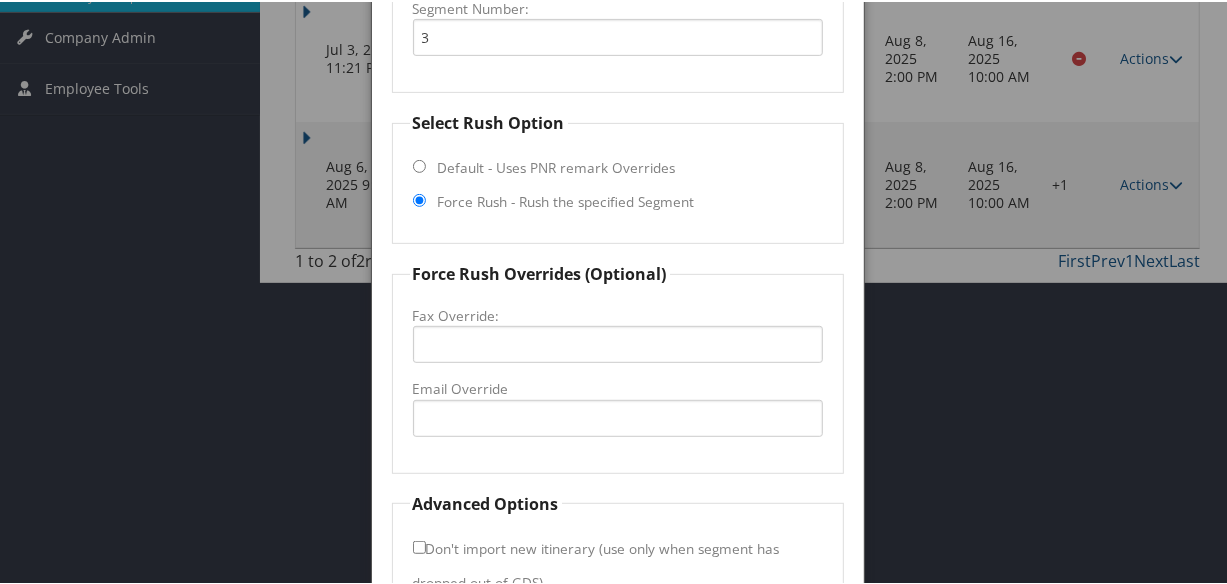 scroll, scrollTop: 576, scrollLeft: 0, axis: vertical 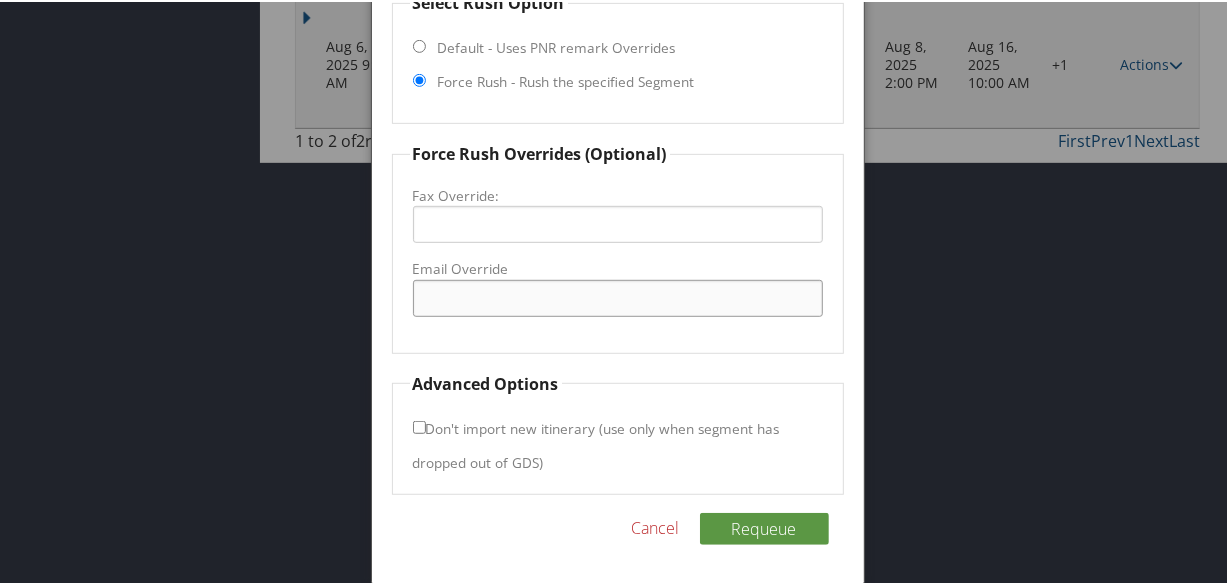 click on "Email Override" at bounding box center (618, 296) 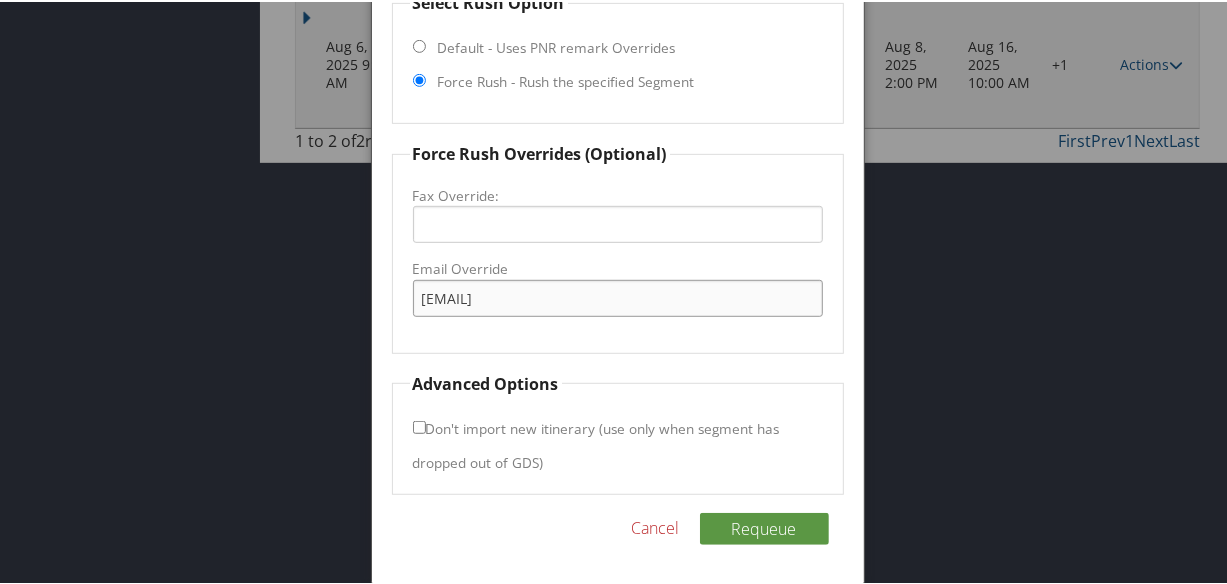 click on "home2lacrosse@outlook.com" at bounding box center [618, 296] 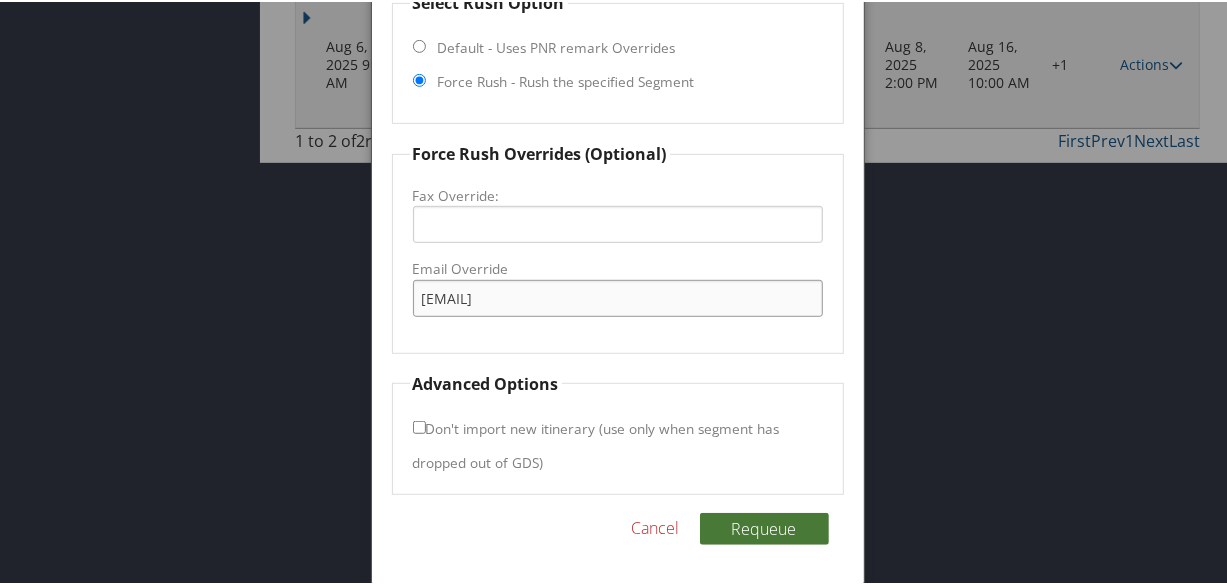 type on "home2lacrosse@outlook.com" 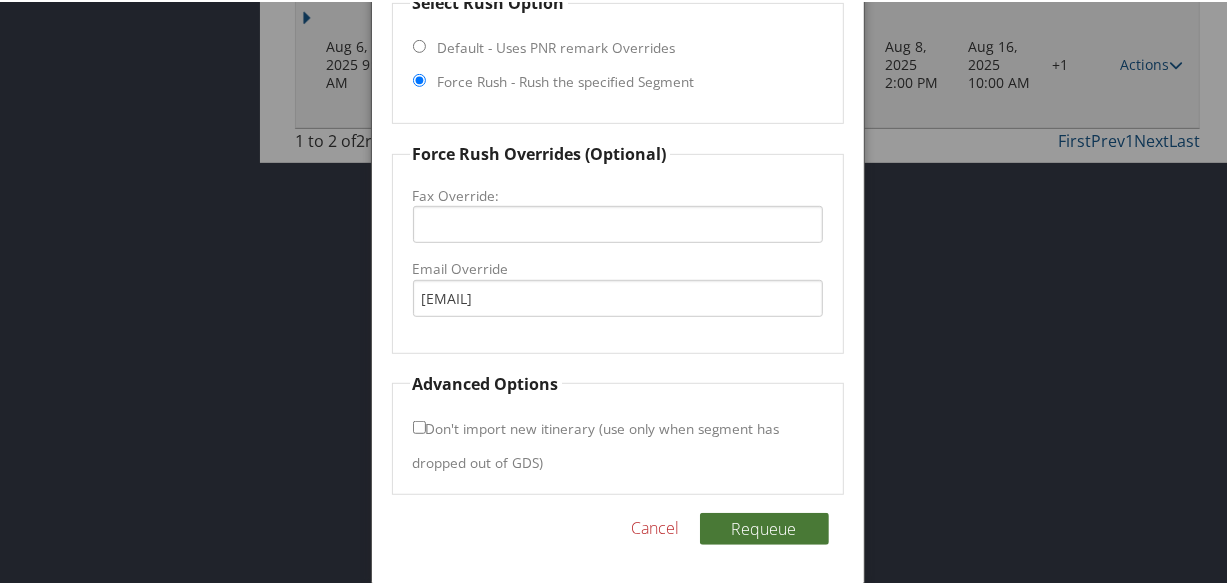 click on "Requeue" at bounding box center (764, 527) 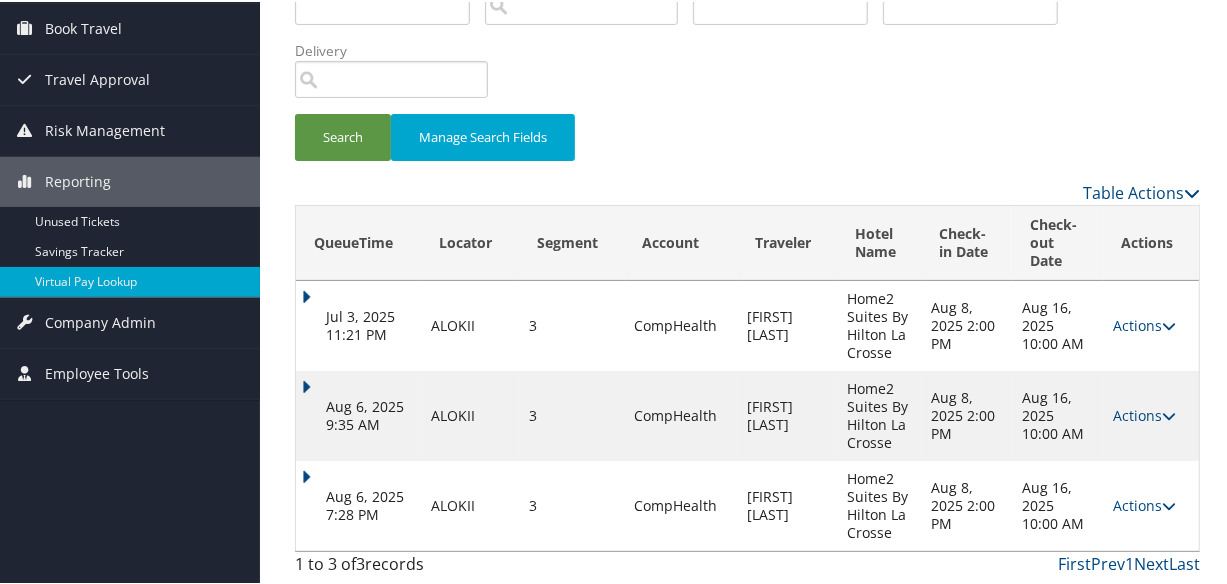 scroll, scrollTop: 170, scrollLeft: 0, axis: vertical 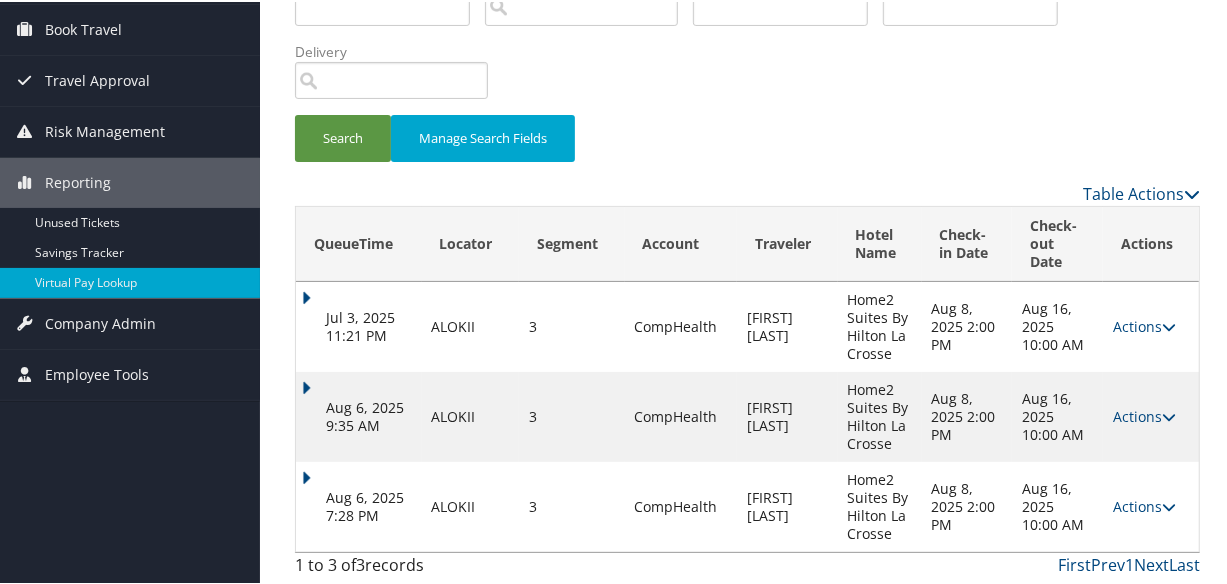 click on "Aug 6, 2025 7:28 PM" at bounding box center (359, 505) 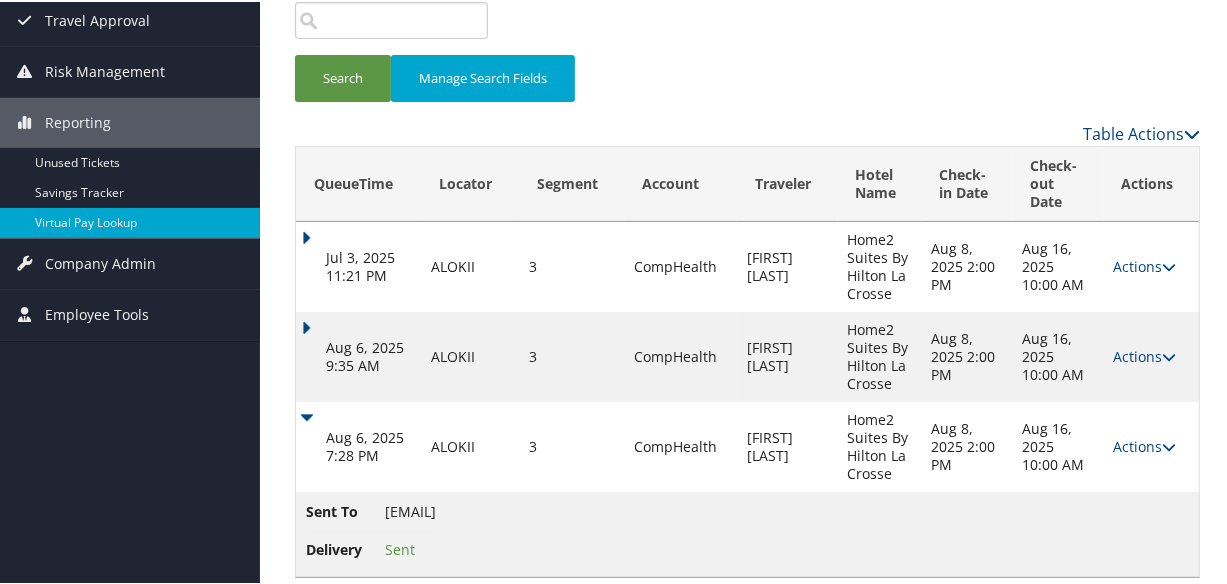 scroll, scrollTop: 255, scrollLeft: 0, axis: vertical 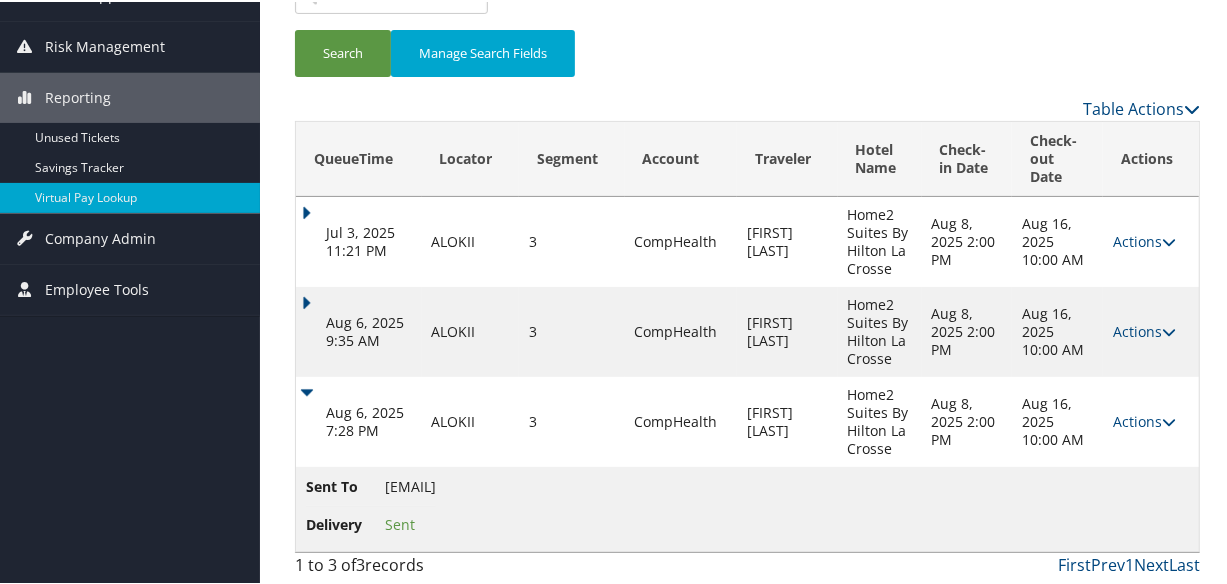 drag, startPoint x: 580, startPoint y: 487, endPoint x: 466, endPoint y: 486, distance: 114.00439 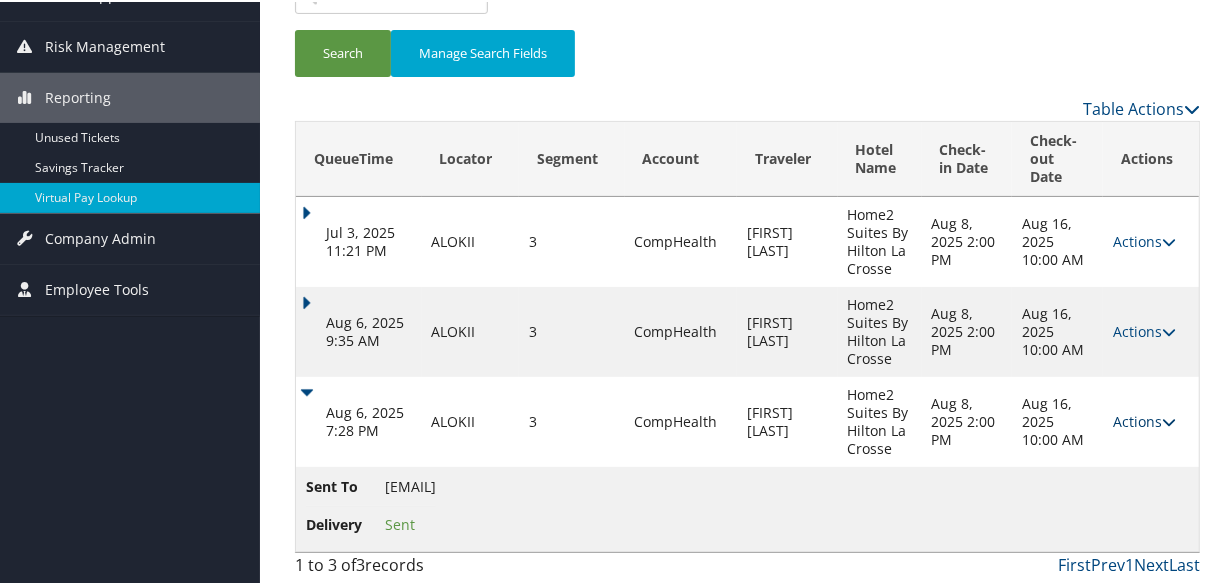 click on "Actions" at bounding box center (1144, 419) 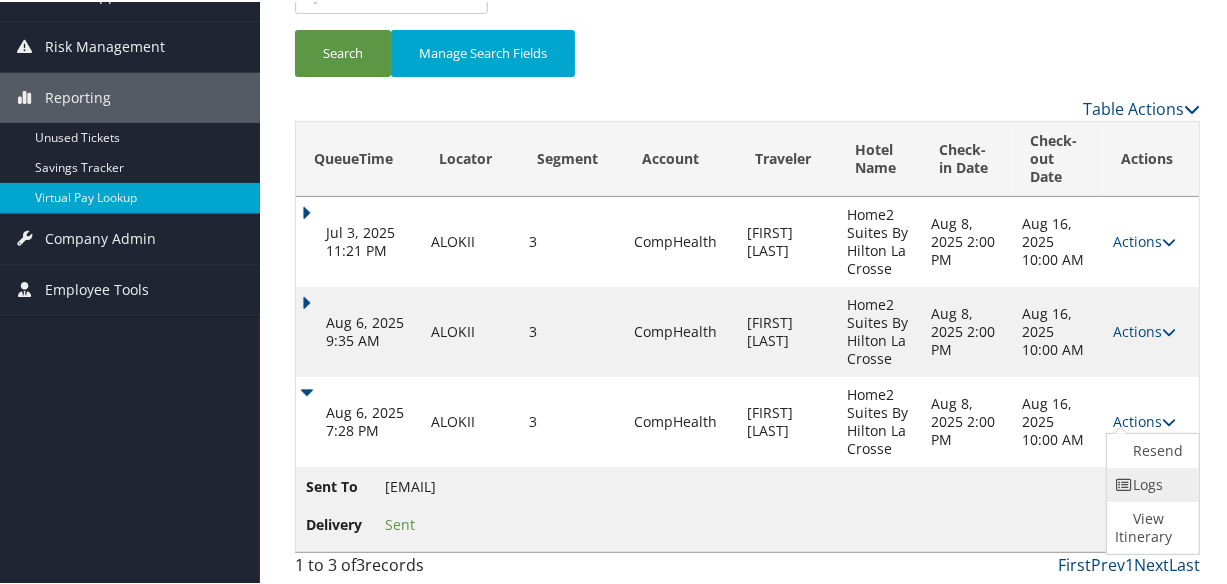 click on "Logs" at bounding box center [1150, 483] 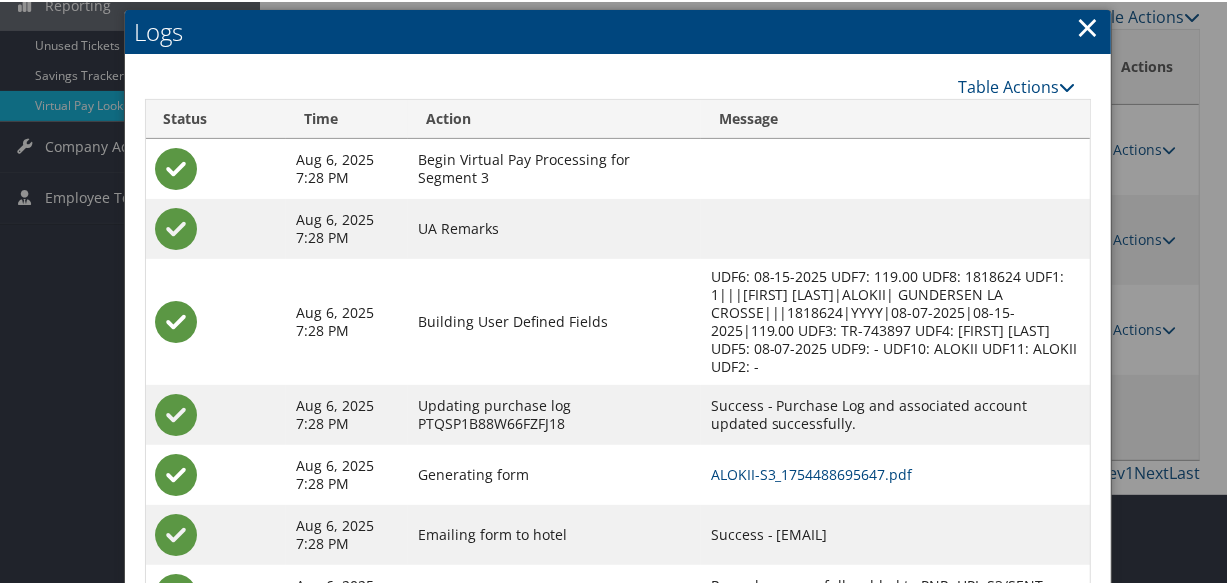 scroll, scrollTop: 441, scrollLeft: 0, axis: vertical 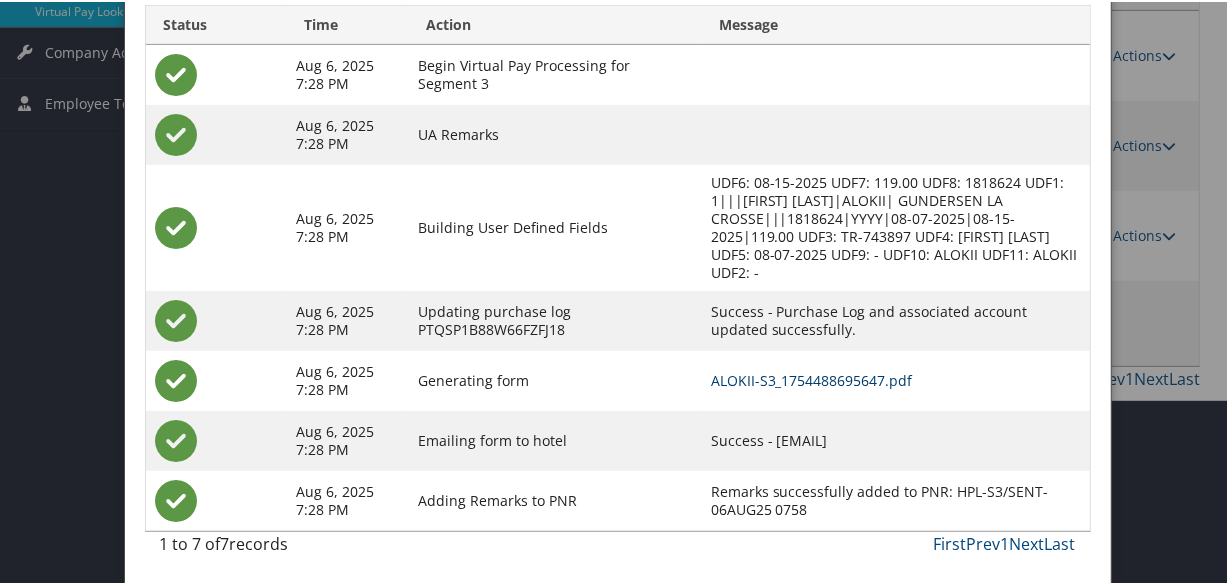 click on "ALOKII-S3_1754488695647.pdf" at bounding box center [812, 378] 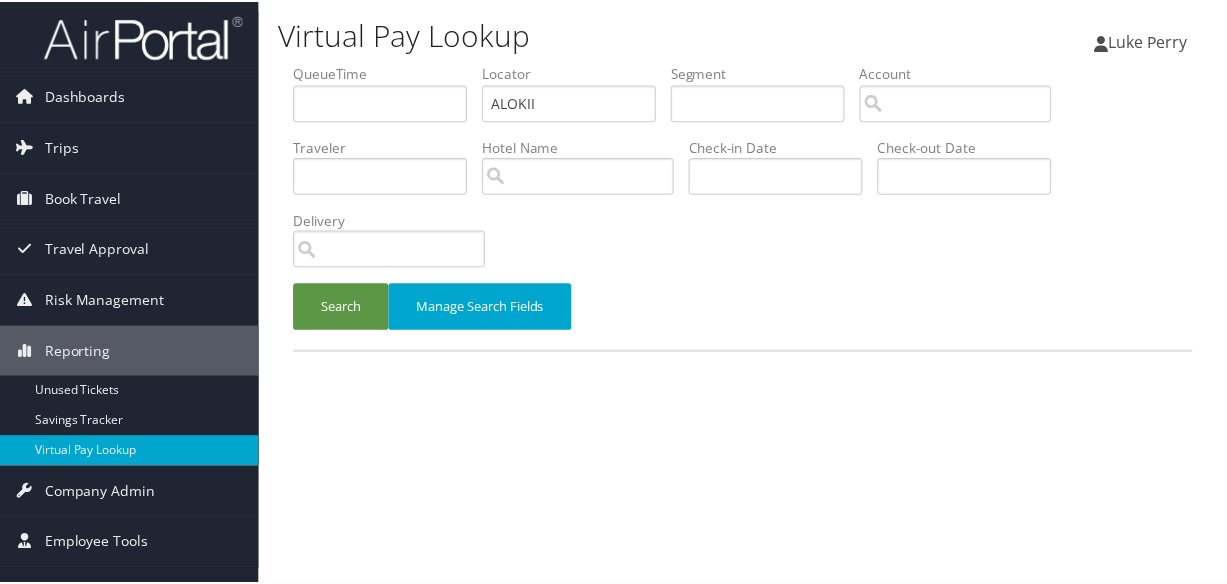 scroll, scrollTop: 0, scrollLeft: 0, axis: both 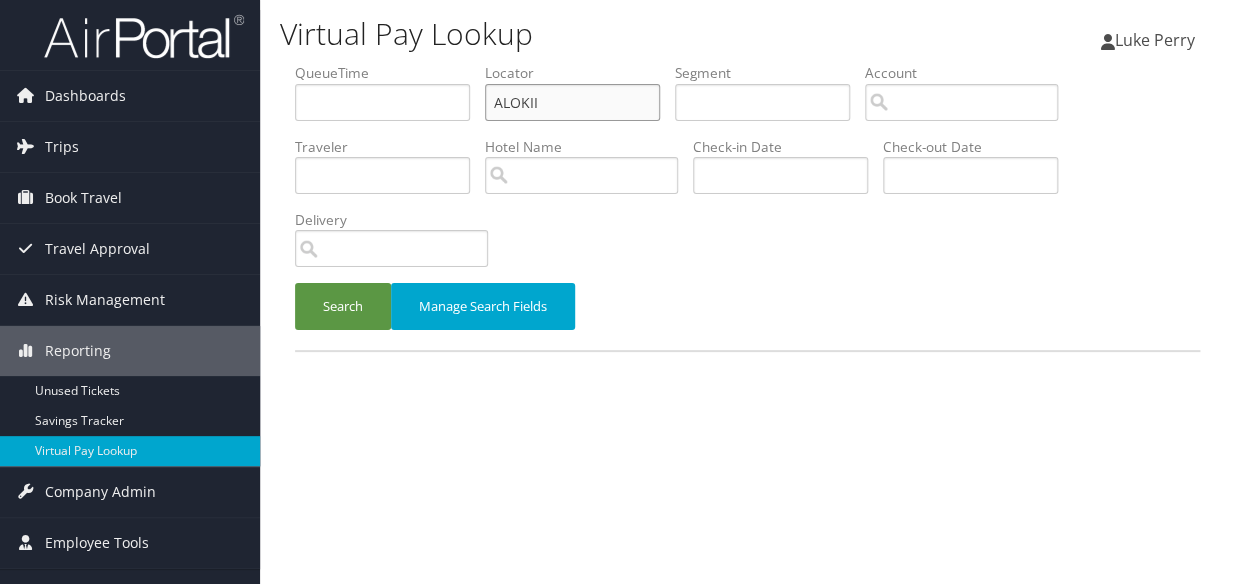 drag, startPoint x: 556, startPoint y: 99, endPoint x: 435, endPoint y: 124, distance: 123.55566 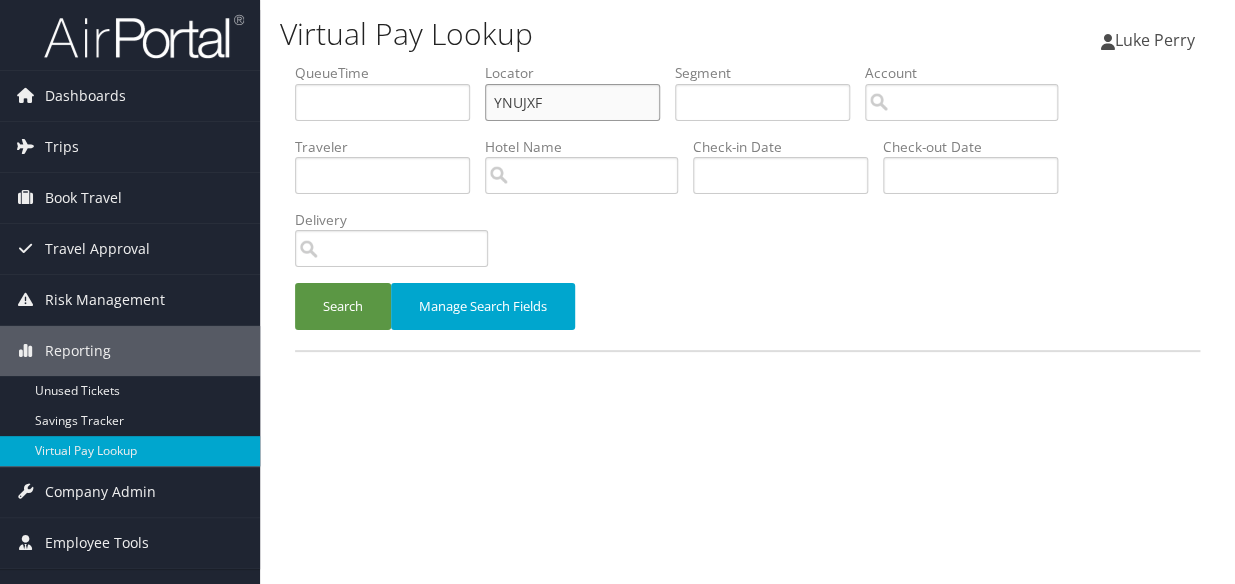 type on "YNUJXF" 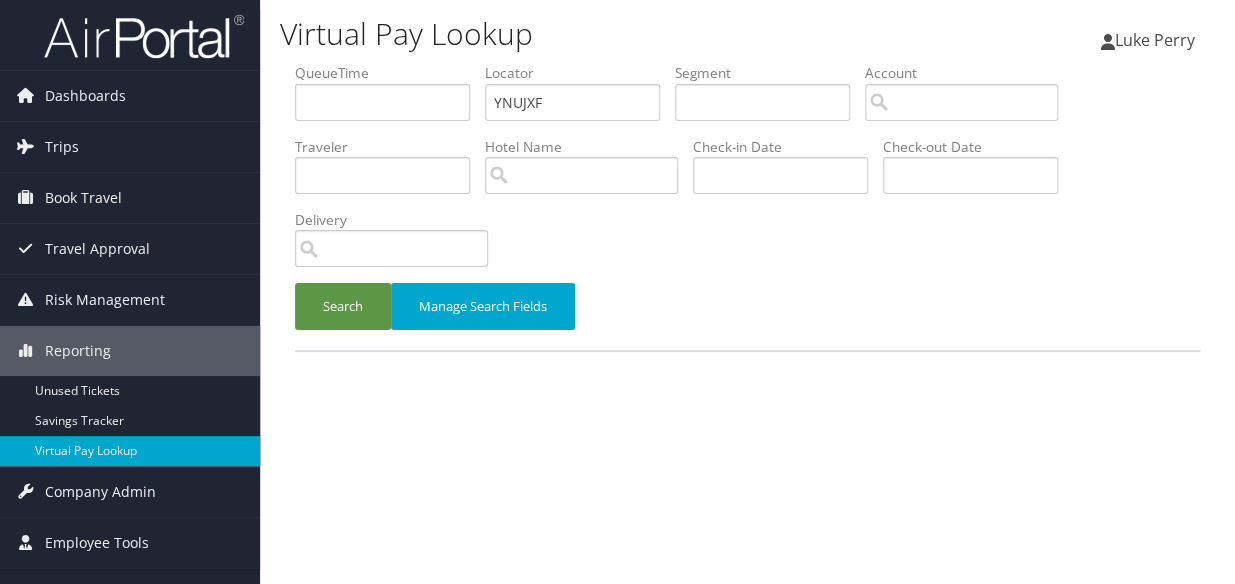 click on "Search Manage Search Fields" at bounding box center [747, 316] 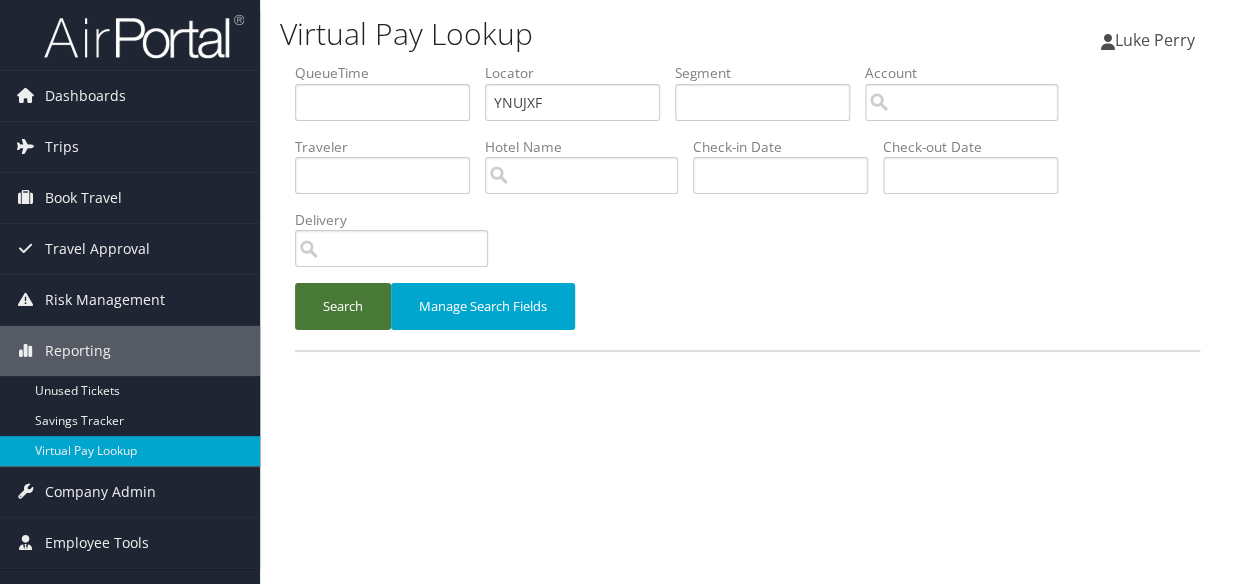 click on "Search" at bounding box center [343, 306] 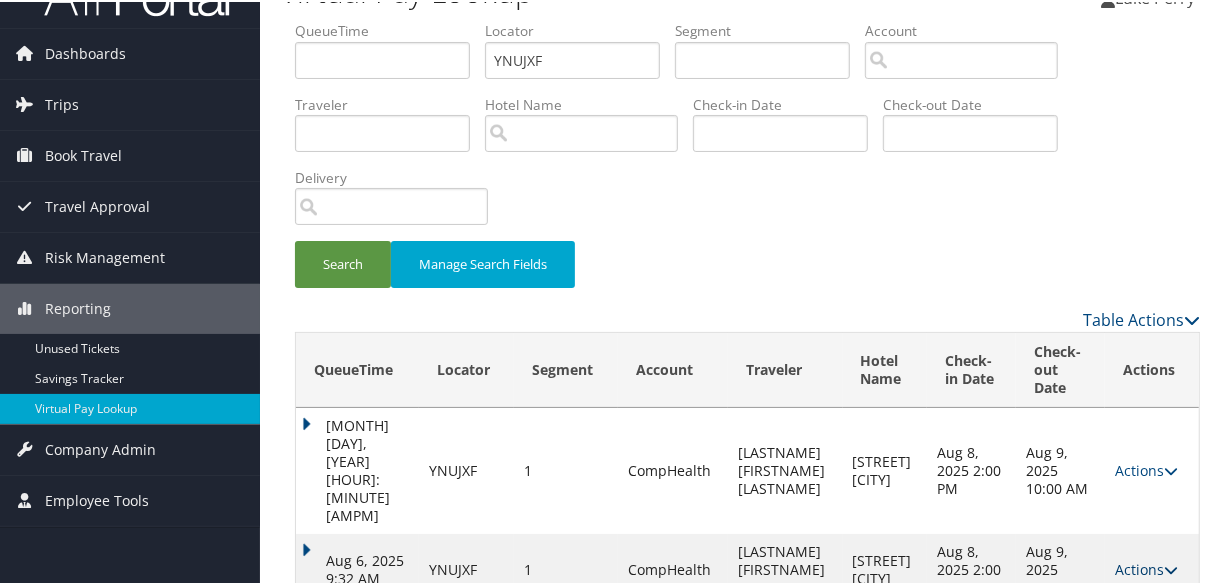 click on "Actions" at bounding box center [1146, 567] 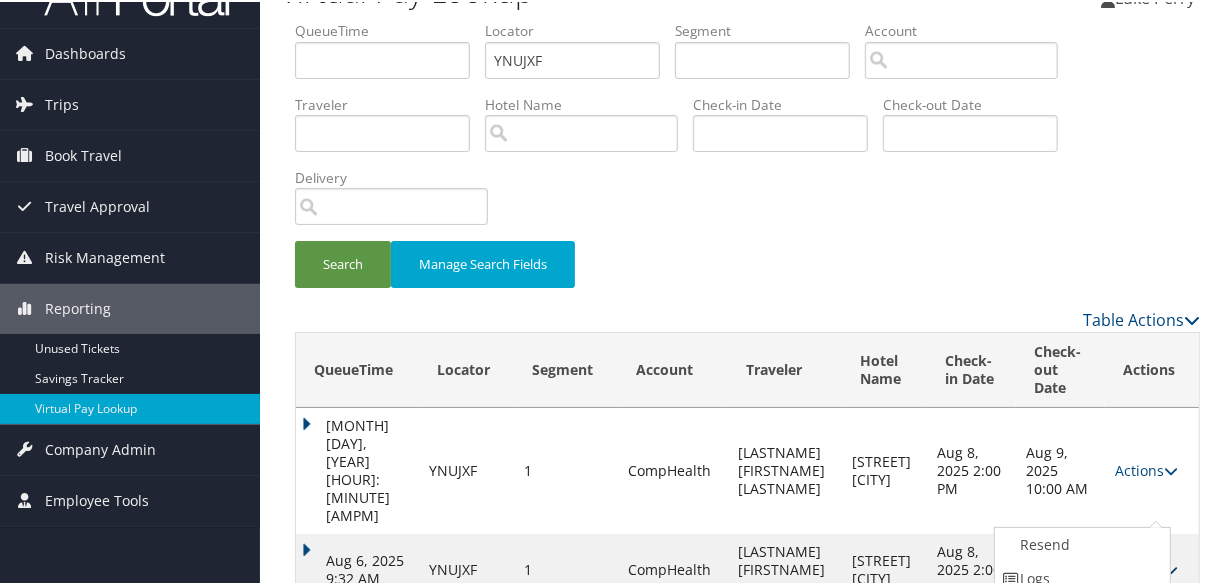 scroll, scrollTop: 122, scrollLeft: 0, axis: vertical 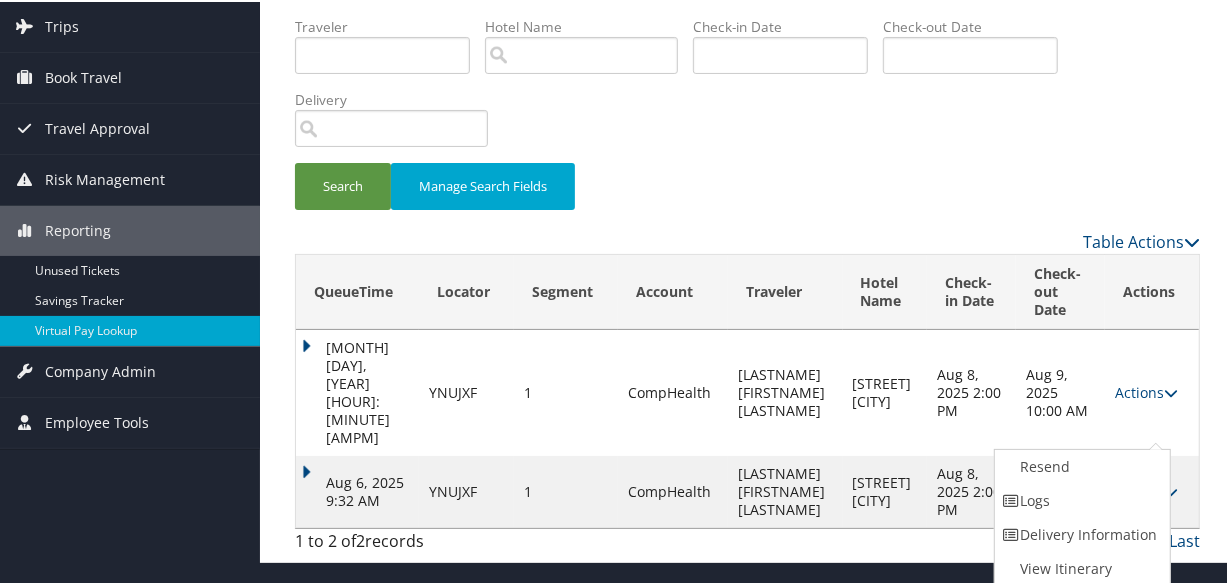 click on "Aug 6, 2025 9:32 AM" at bounding box center (357, 490) 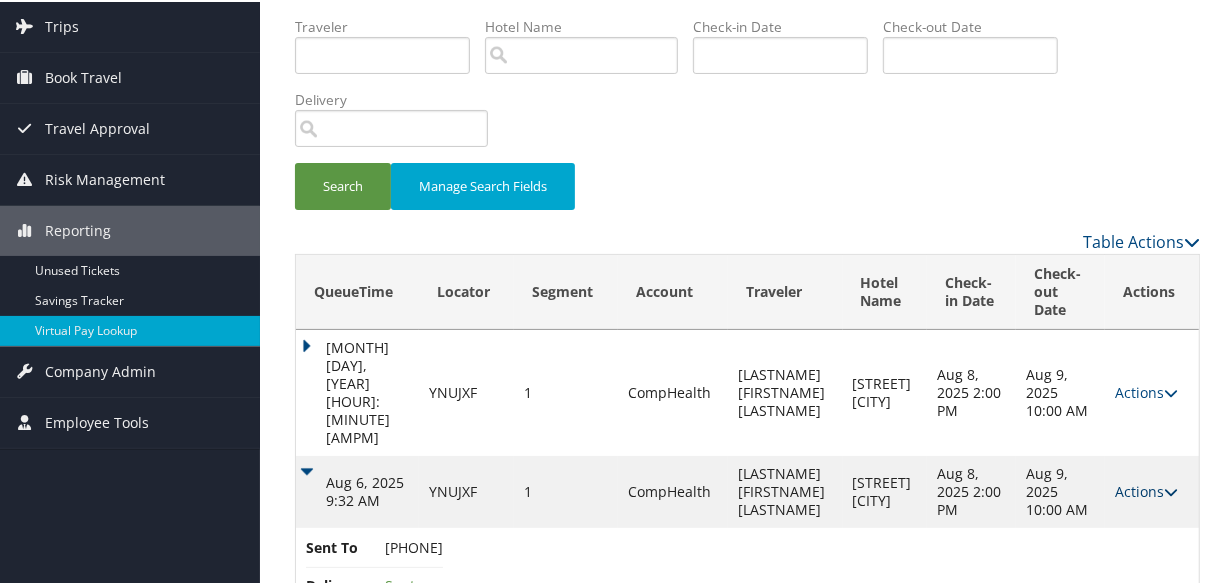 click on "Actions" at bounding box center (1146, 489) 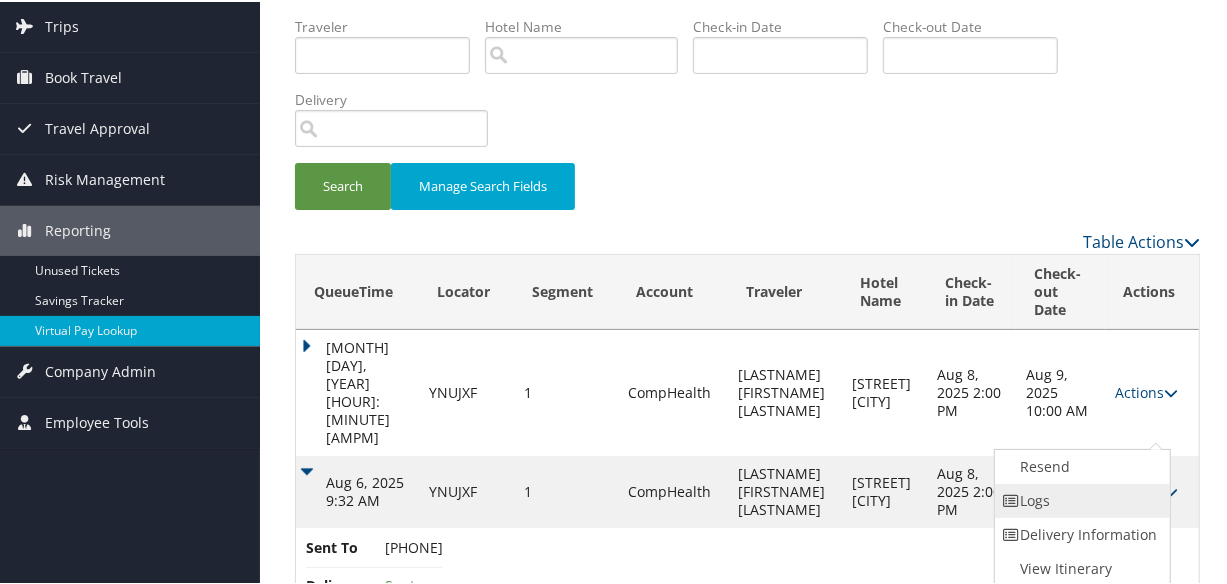 click on "Logs" at bounding box center (1080, 499) 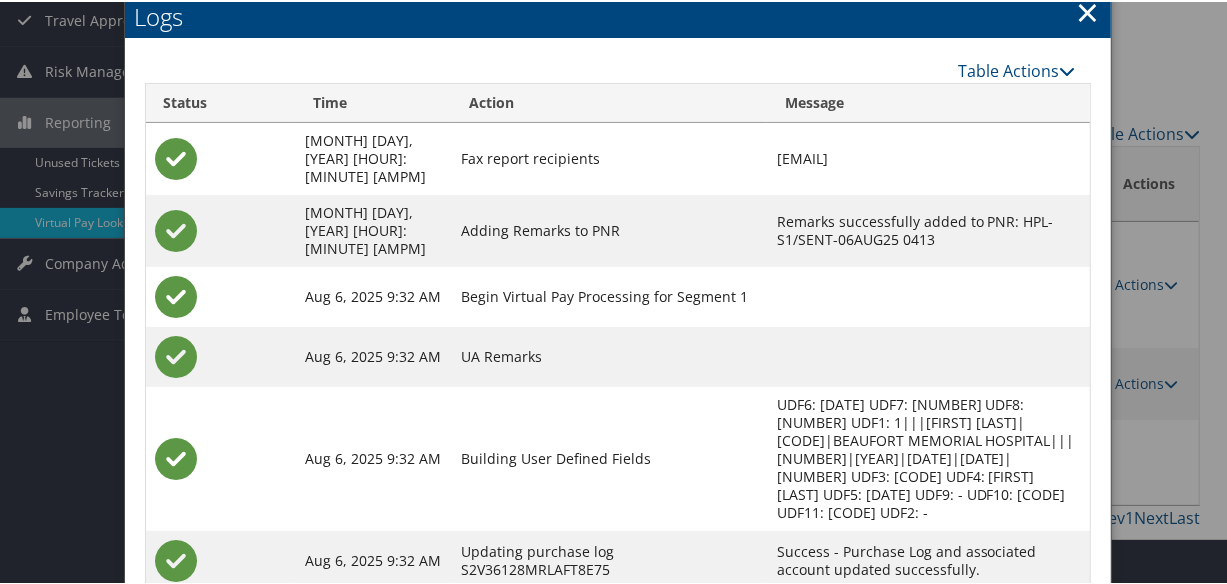 scroll, scrollTop: 350, scrollLeft: 0, axis: vertical 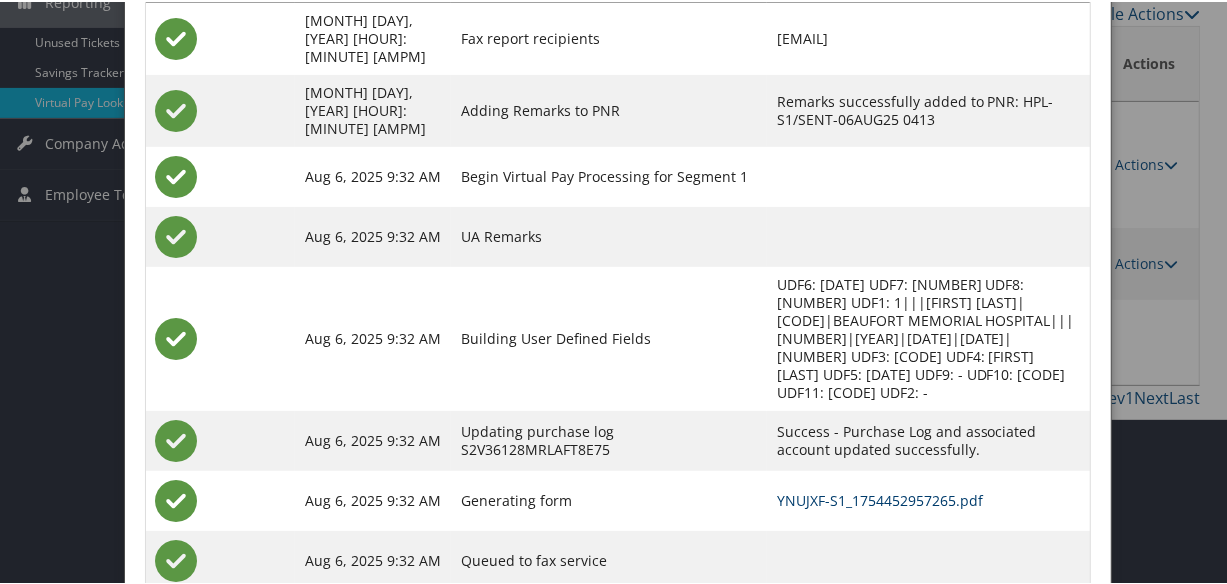 click on "YNUJXF-S1_1754452957265.pdf" at bounding box center [880, 498] 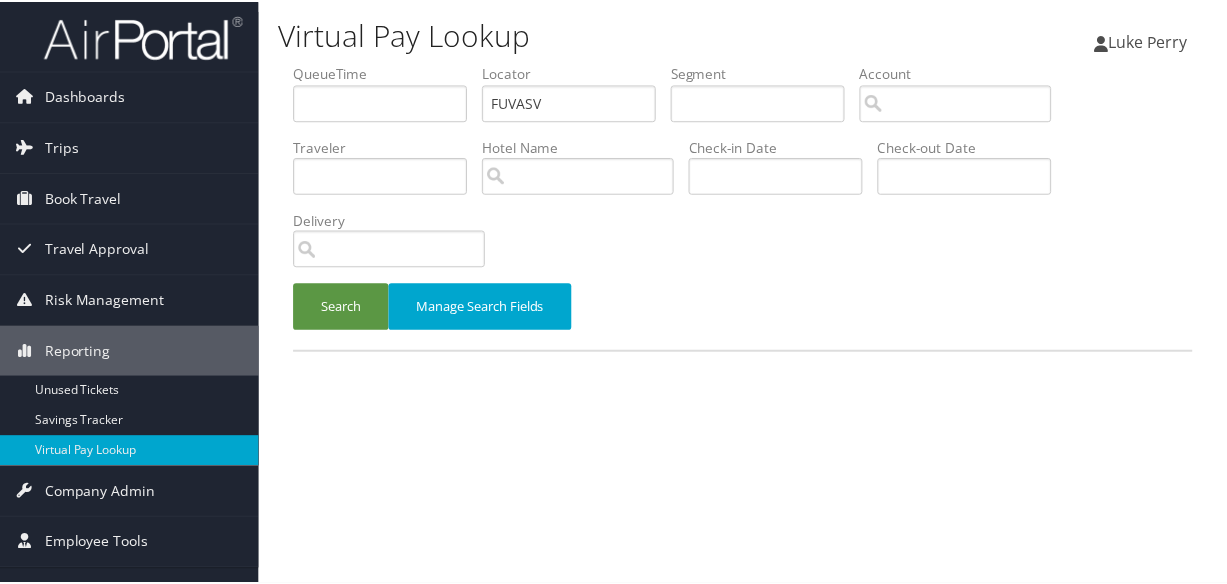 scroll, scrollTop: 0, scrollLeft: 0, axis: both 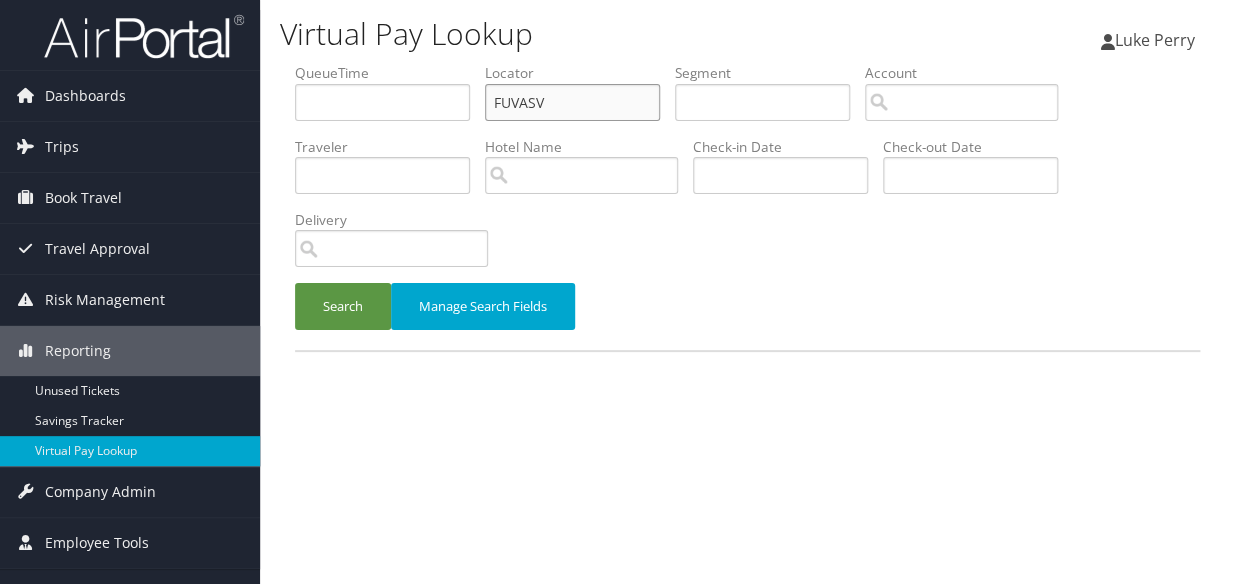 paste on "CGNPNE" 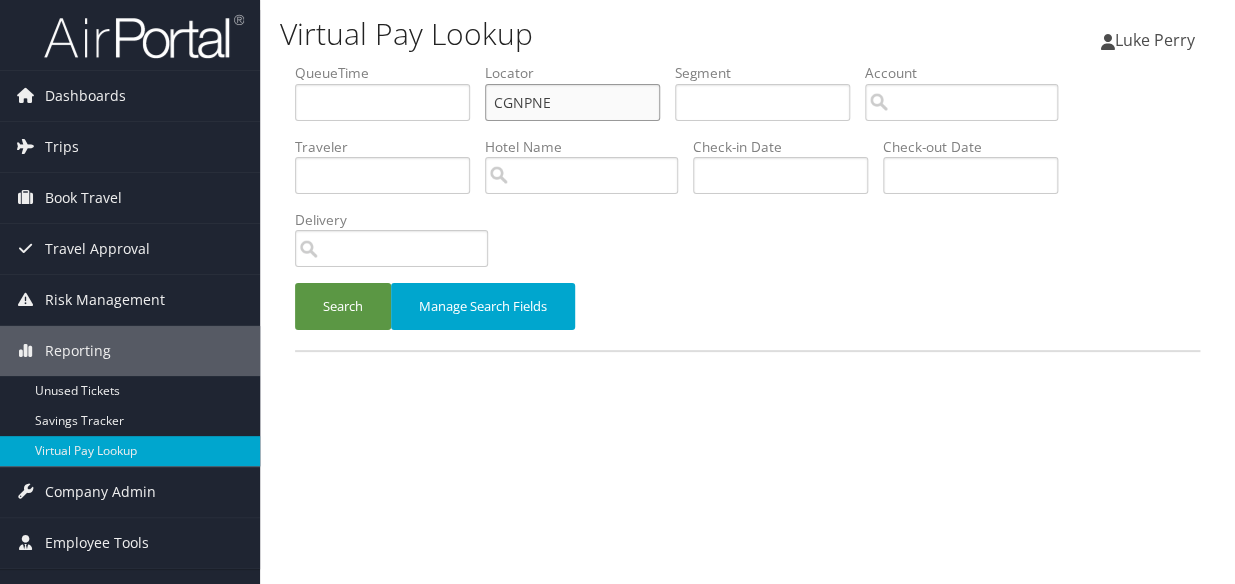 type on "CGNPNE" 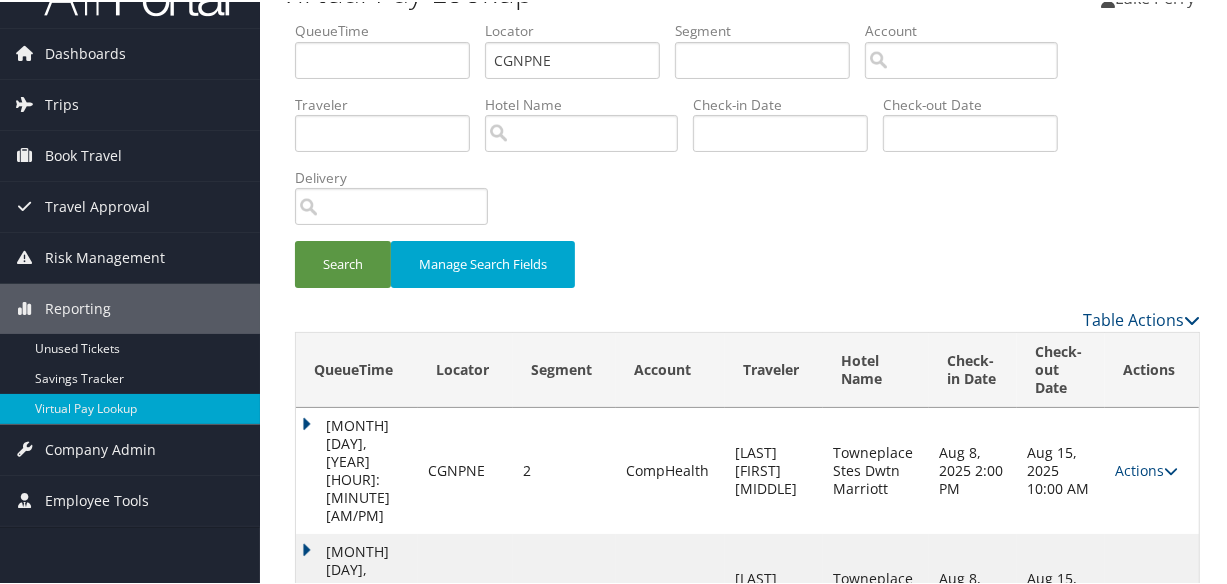 click on "Actions" at bounding box center [1146, 594] 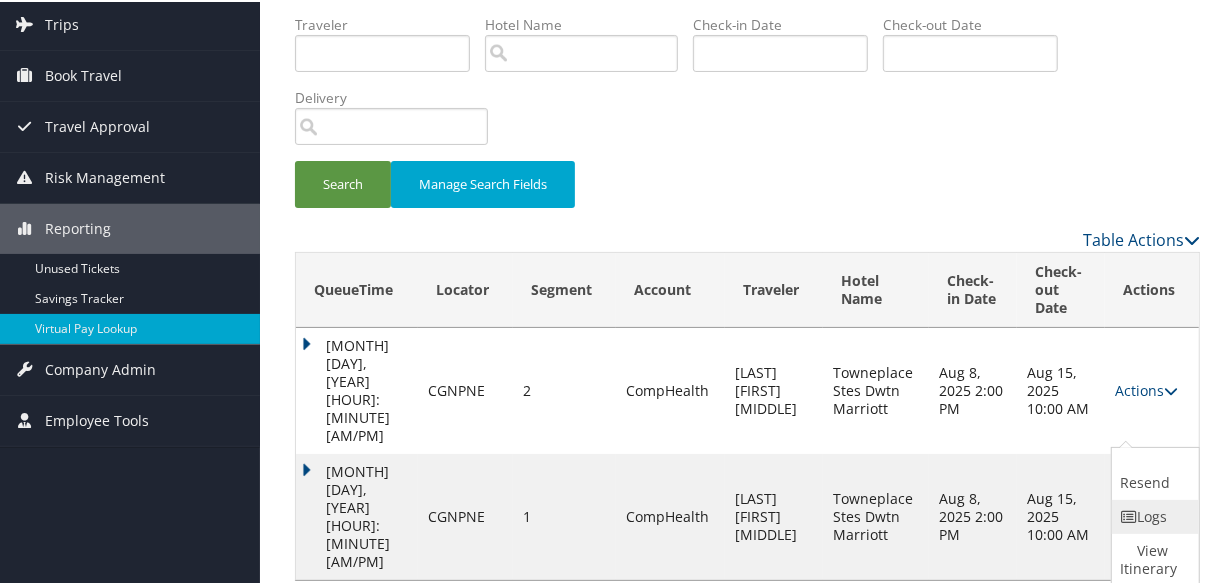 click on "Logs" at bounding box center (1153, 515) 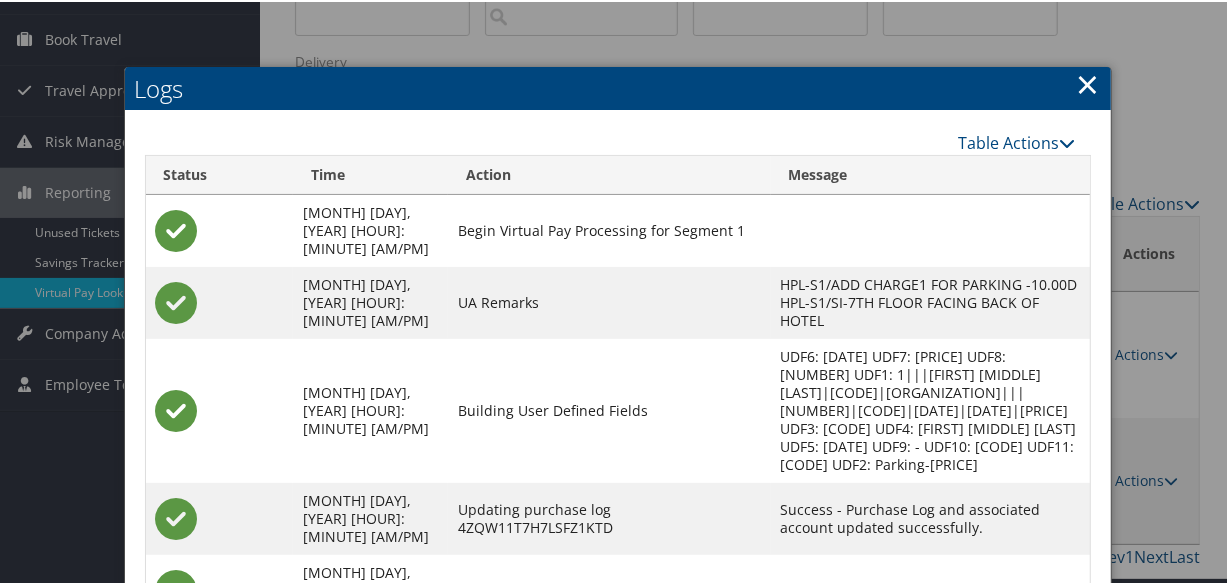 scroll, scrollTop: 310, scrollLeft: 0, axis: vertical 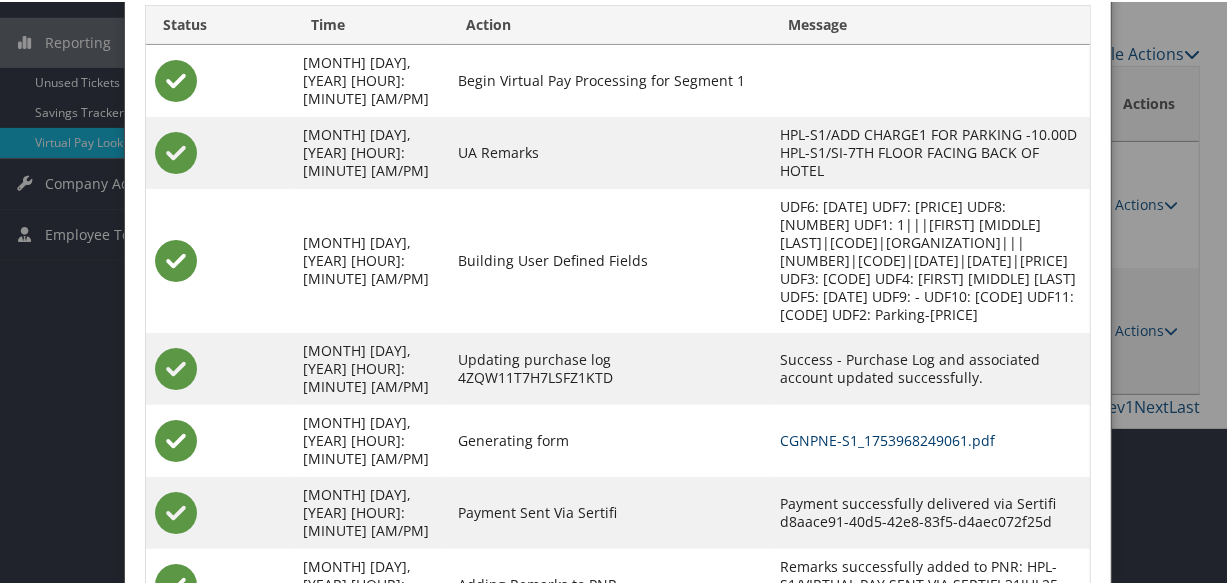 click on "CGNPNE-S1_1753968249061.pdf" at bounding box center (888, 438) 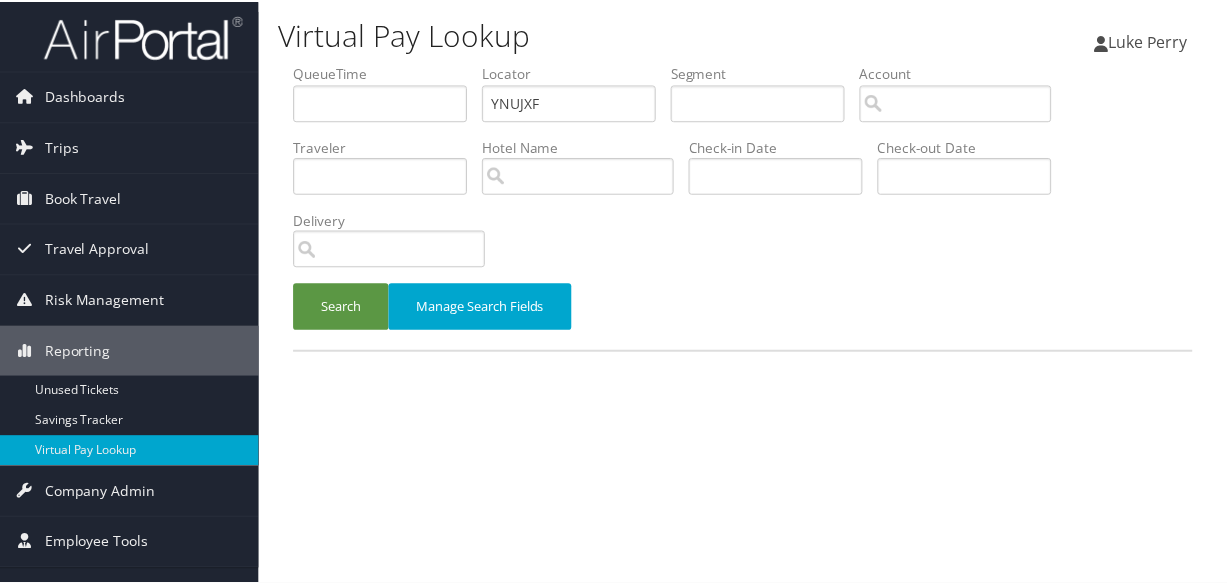 scroll, scrollTop: 0, scrollLeft: 0, axis: both 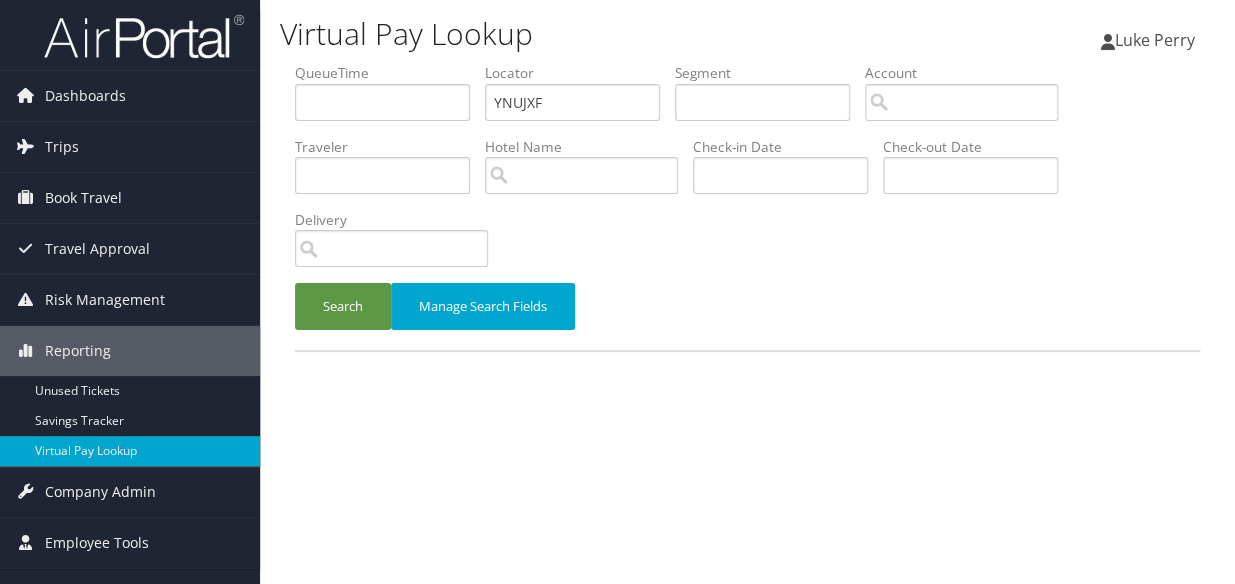 click on "Search Manage Search Fields" at bounding box center (747, 316) 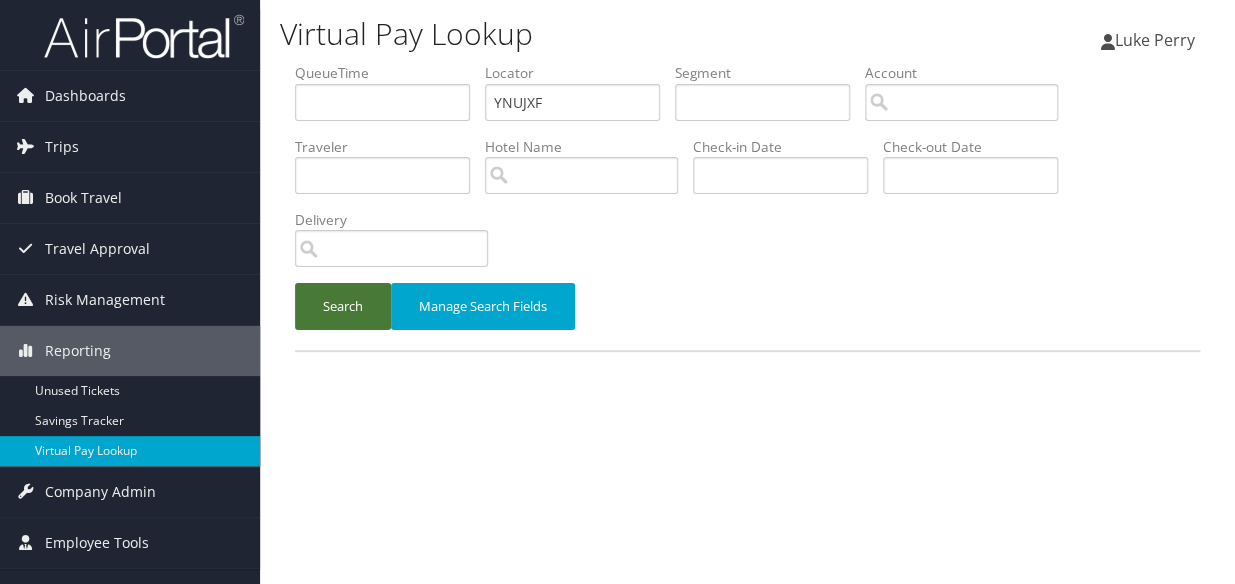 click on "Search" at bounding box center (343, 306) 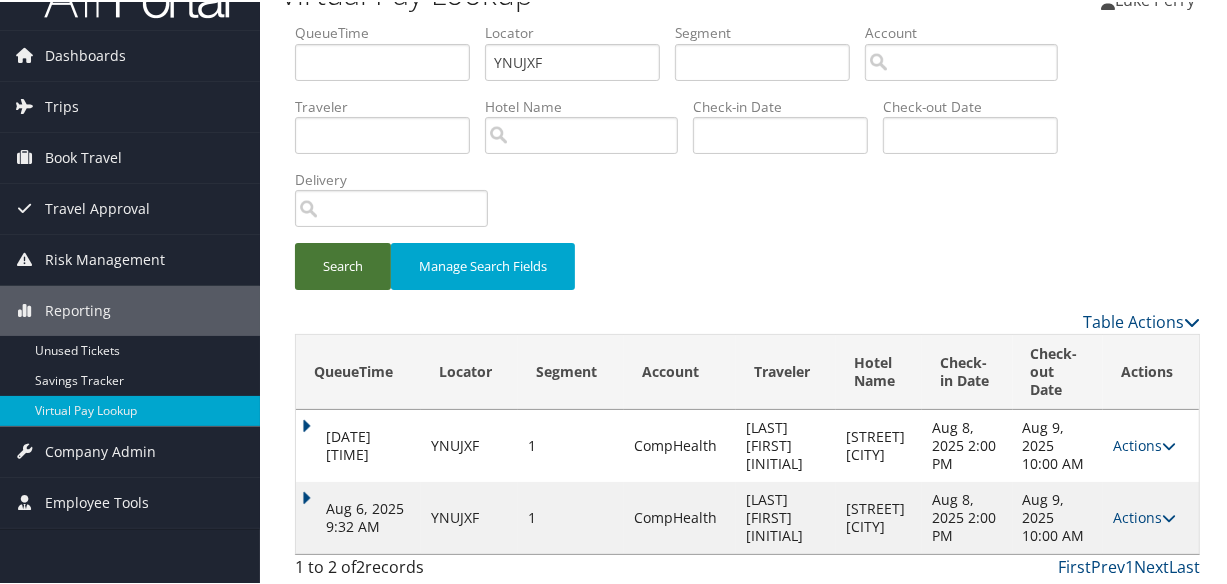 scroll, scrollTop: 44, scrollLeft: 0, axis: vertical 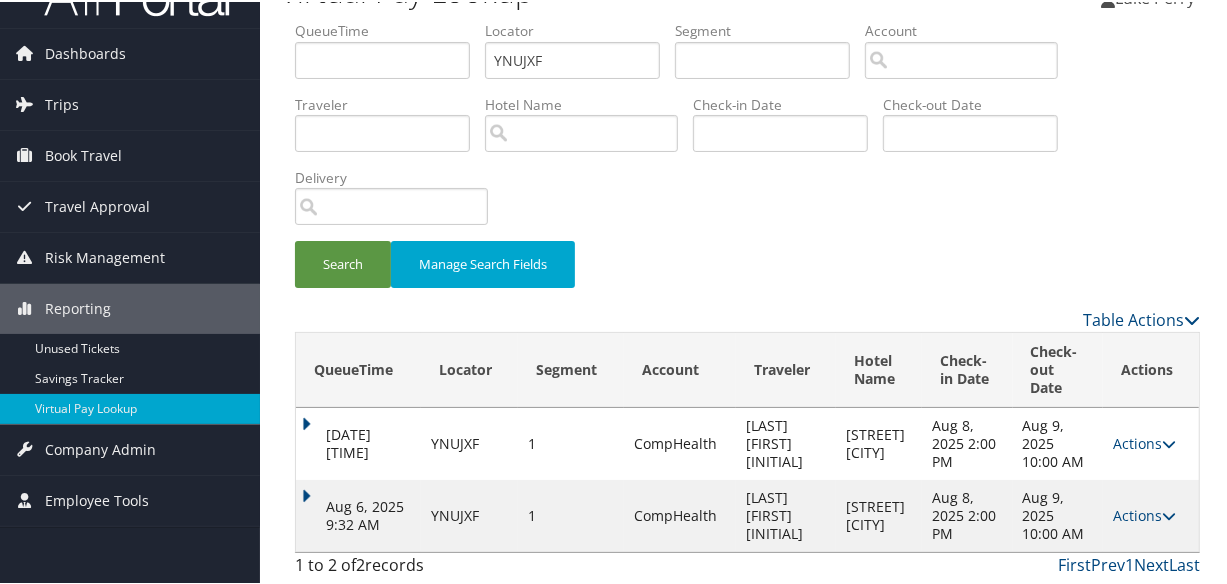 click on "Aug 6, 2025 9:32 AM" at bounding box center [358, 514] 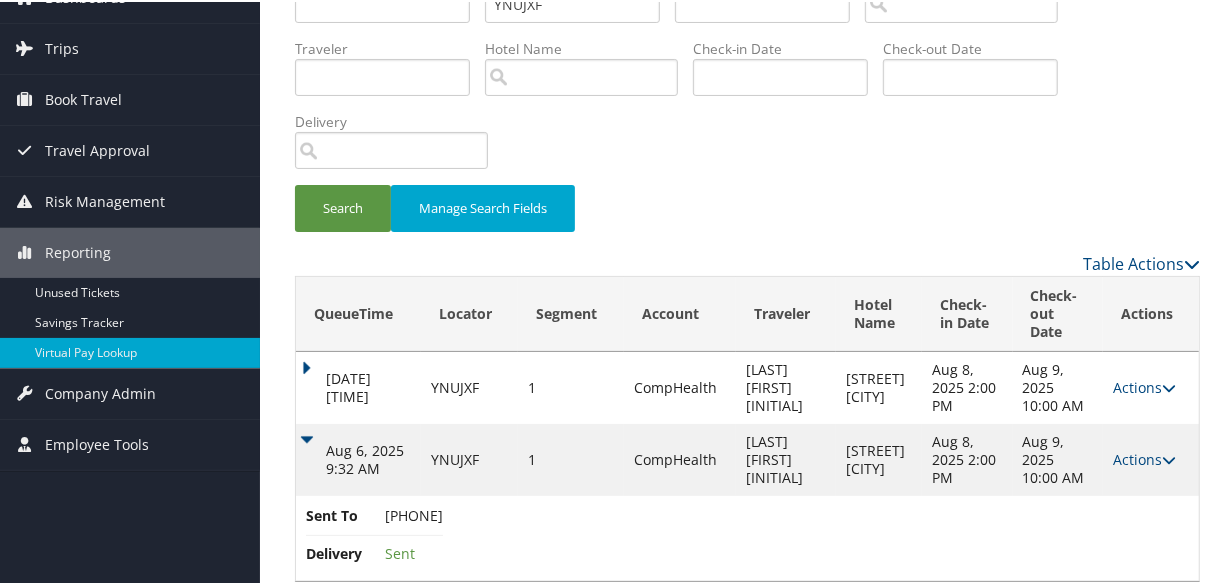 scroll, scrollTop: 129, scrollLeft: 0, axis: vertical 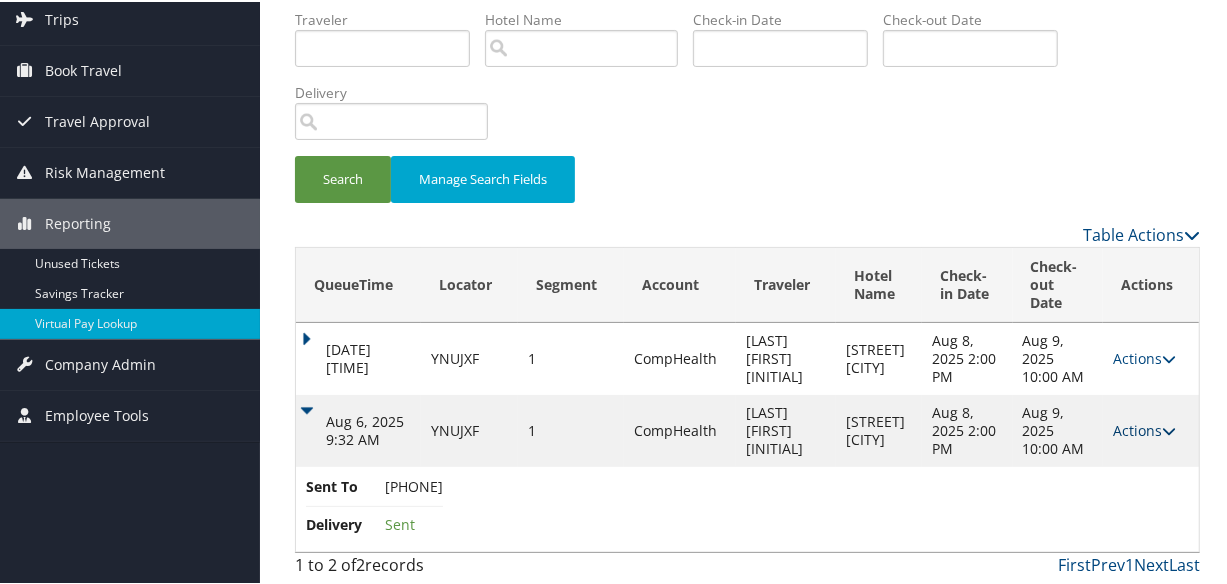 click on "Actions" at bounding box center (1144, 428) 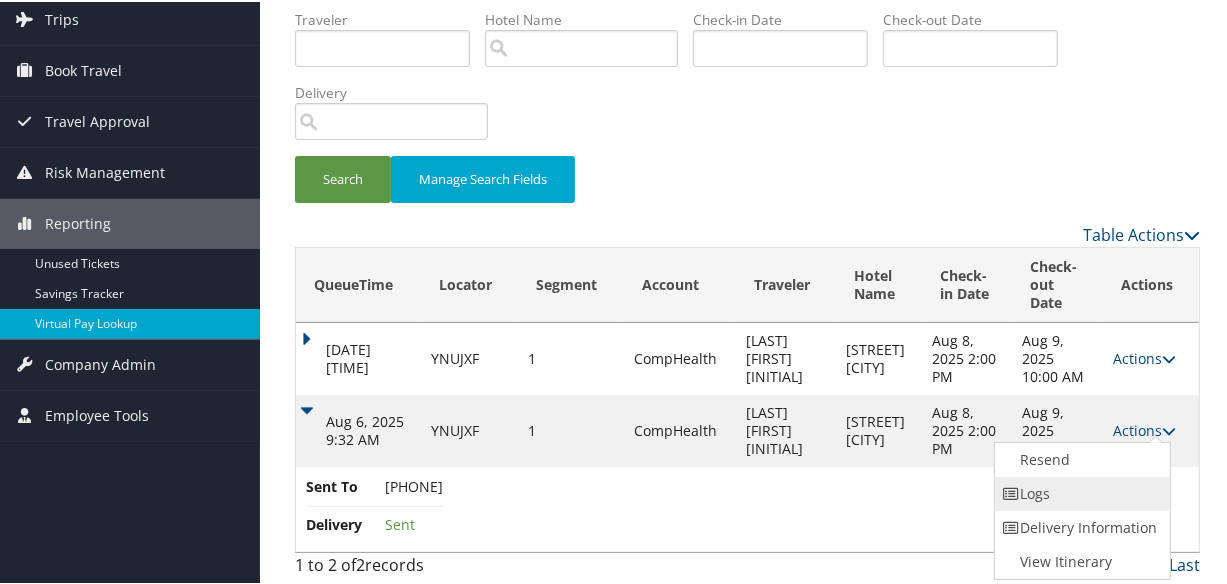 click on "Logs" at bounding box center (1080, 492) 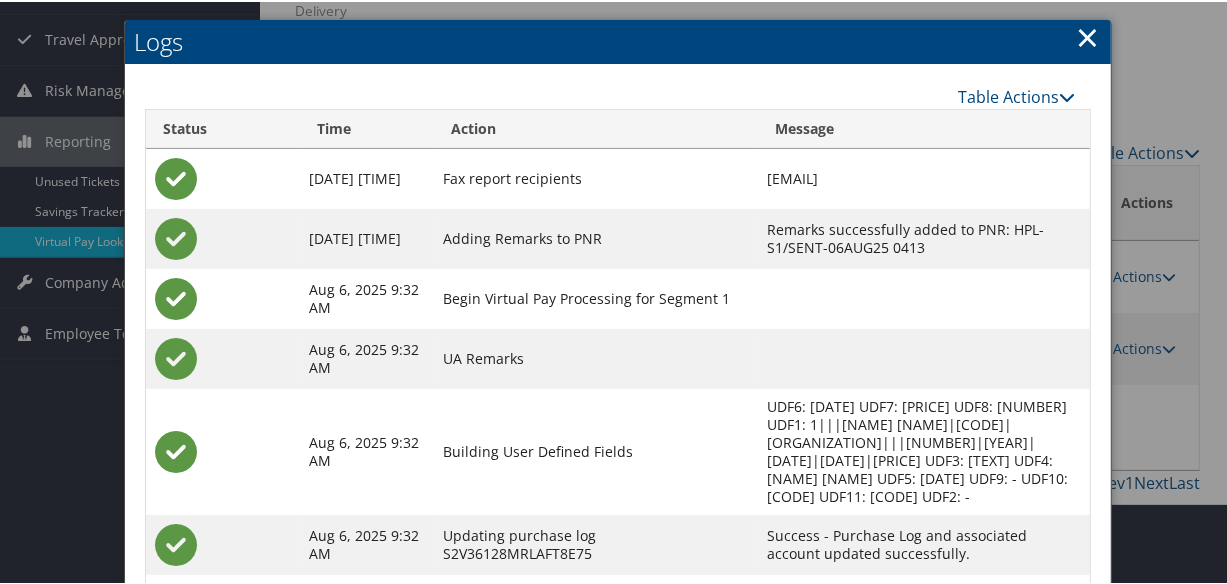 scroll, scrollTop: 357, scrollLeft: 0, axis: vertical 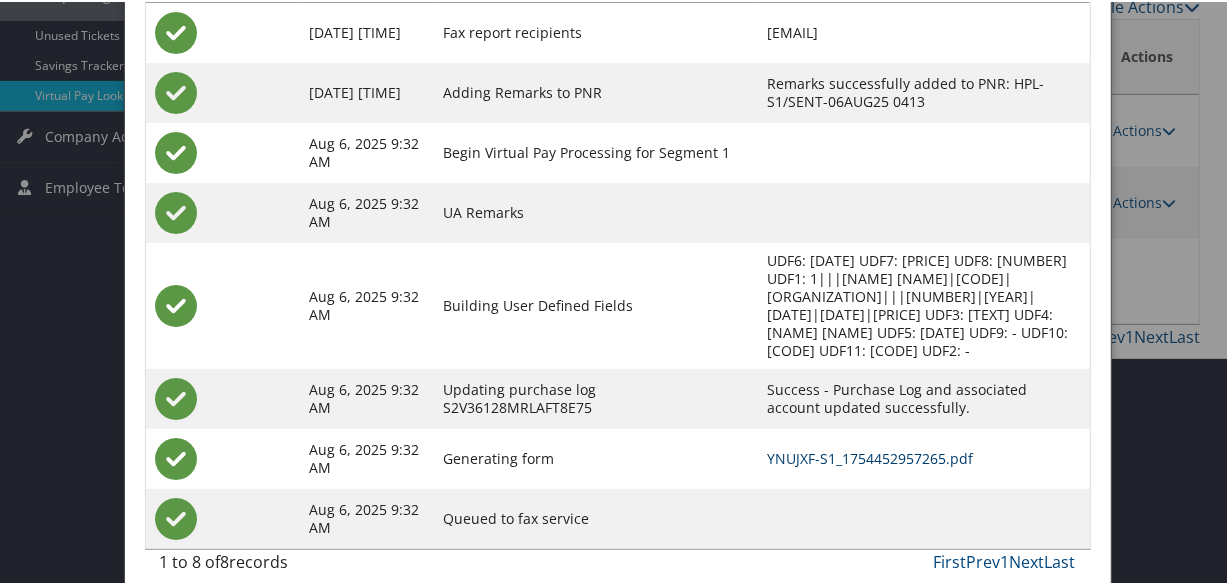 click on "YNUJXF-S1_1754452957265.pdf" at bounding box center [871, 456] 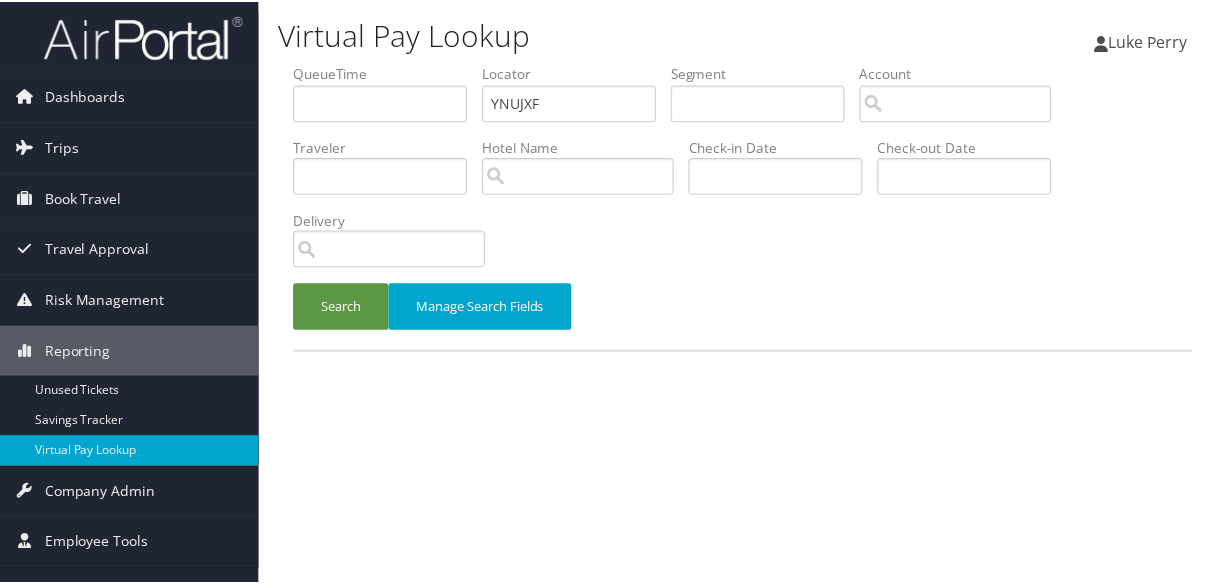 scroll, scrollTop: 0, scrollLeft: 0, axis: both 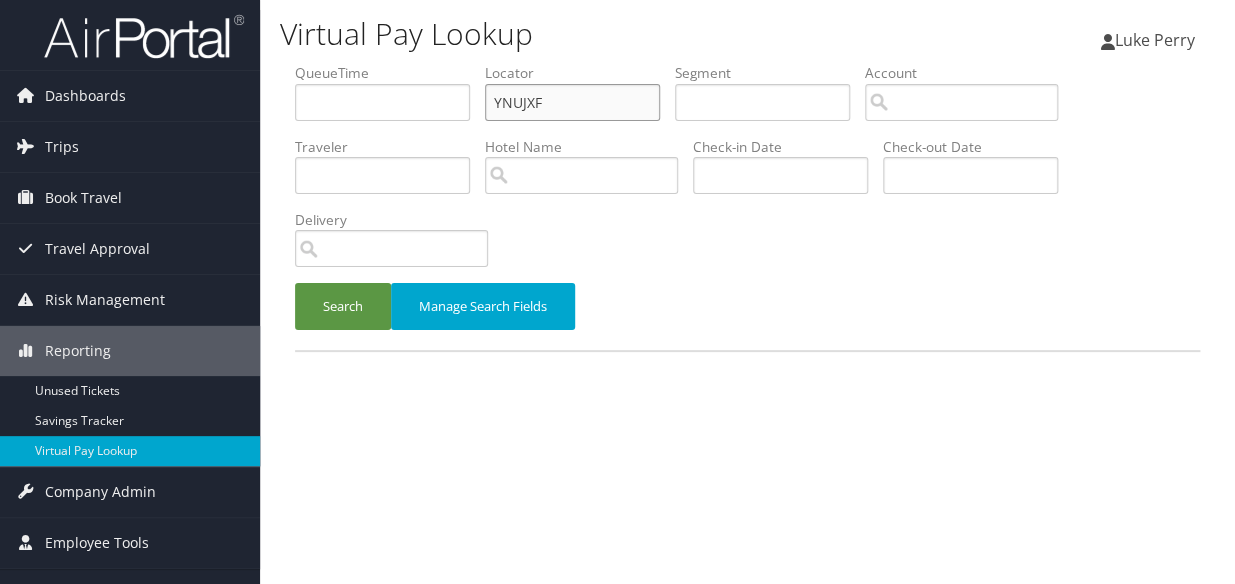 drag, startPoint x: 581, startPoint y: 103, endPoint x: 436, endPoint y: 116, distance: 145.58159 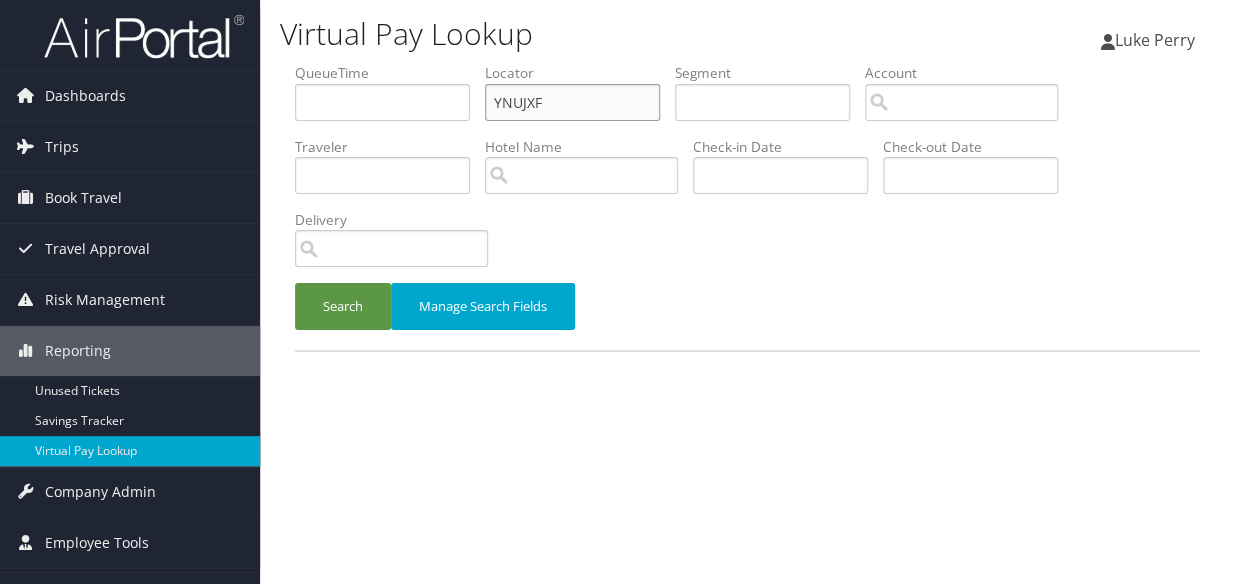 click on "QueueTime Locator YNUJXF Segment Account Traveler Hotel Name Check-in Date Check-out Date Delivery" at bounding box center (747, 63) 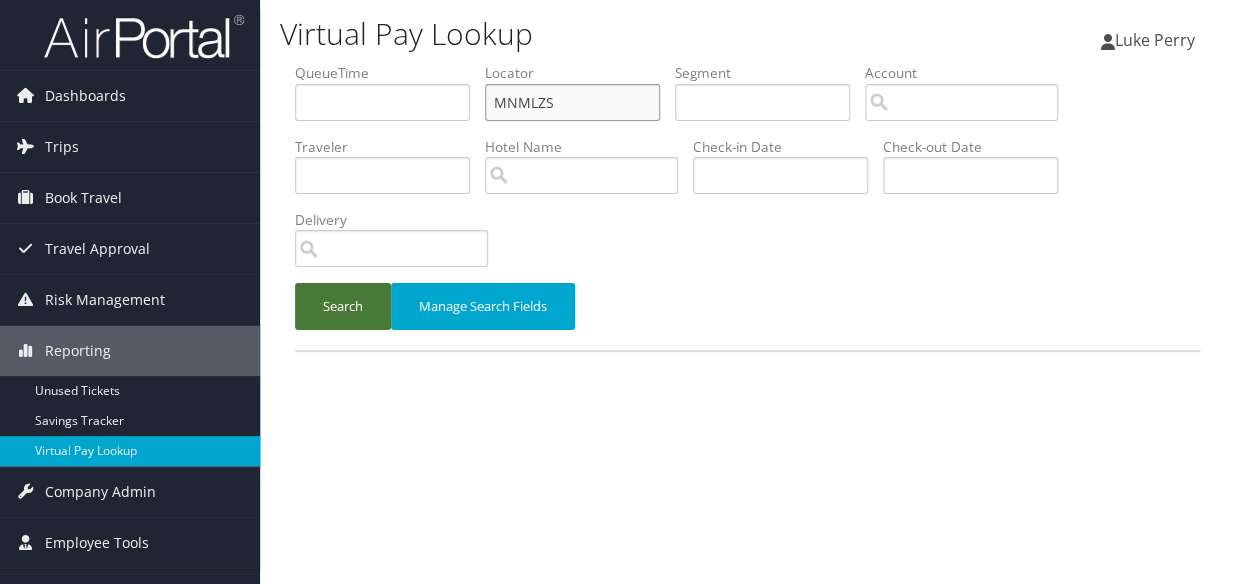type on "MNMLZS" 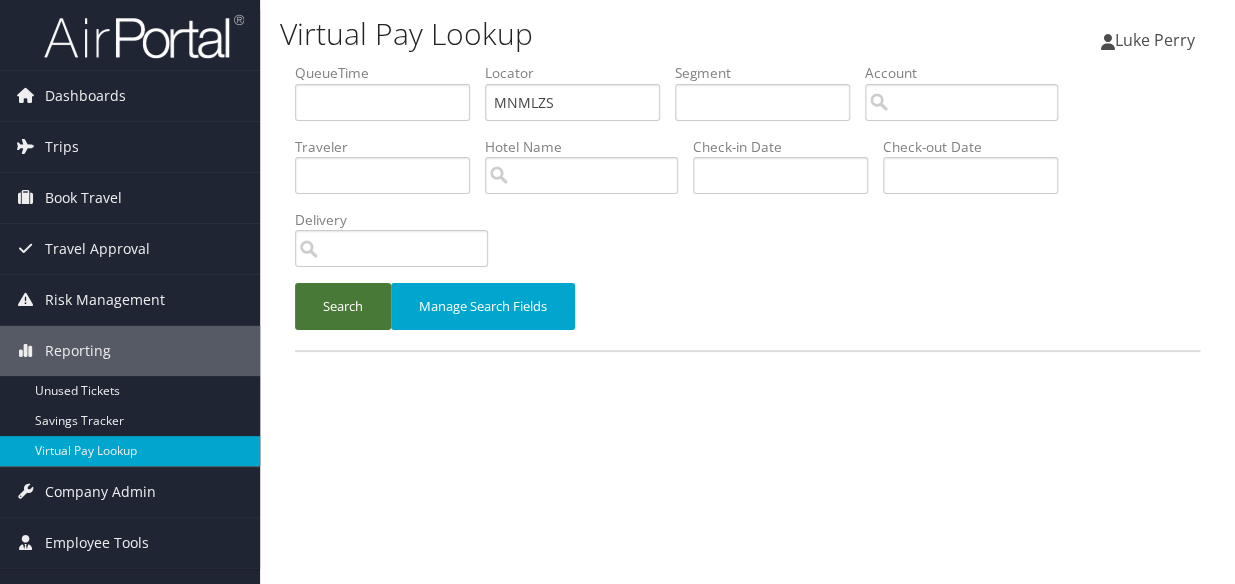 click on "Search" at bounding box center [343, 306] 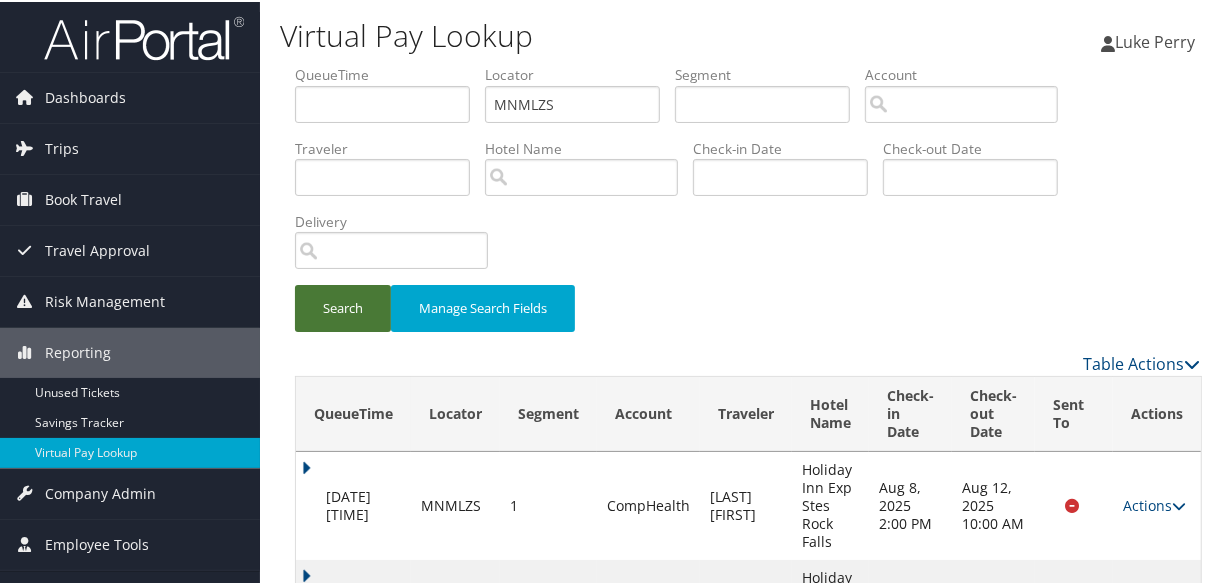 scroll, scrollTop: 0, scrollLeft: 0, axis: both 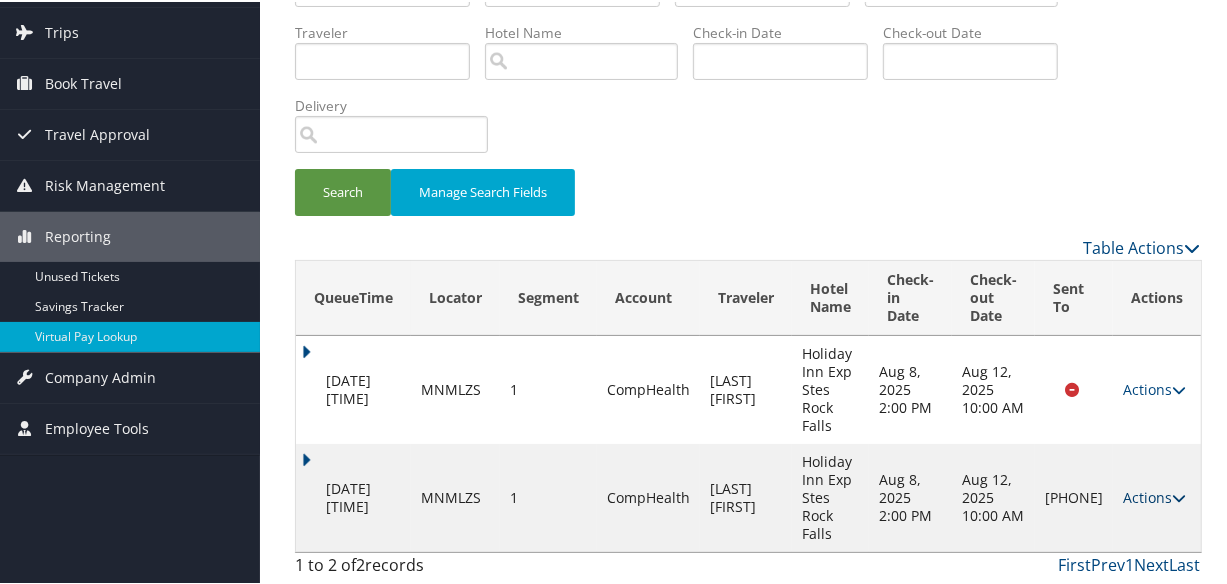 click on "Actions" at bounding box center [1154, 495] 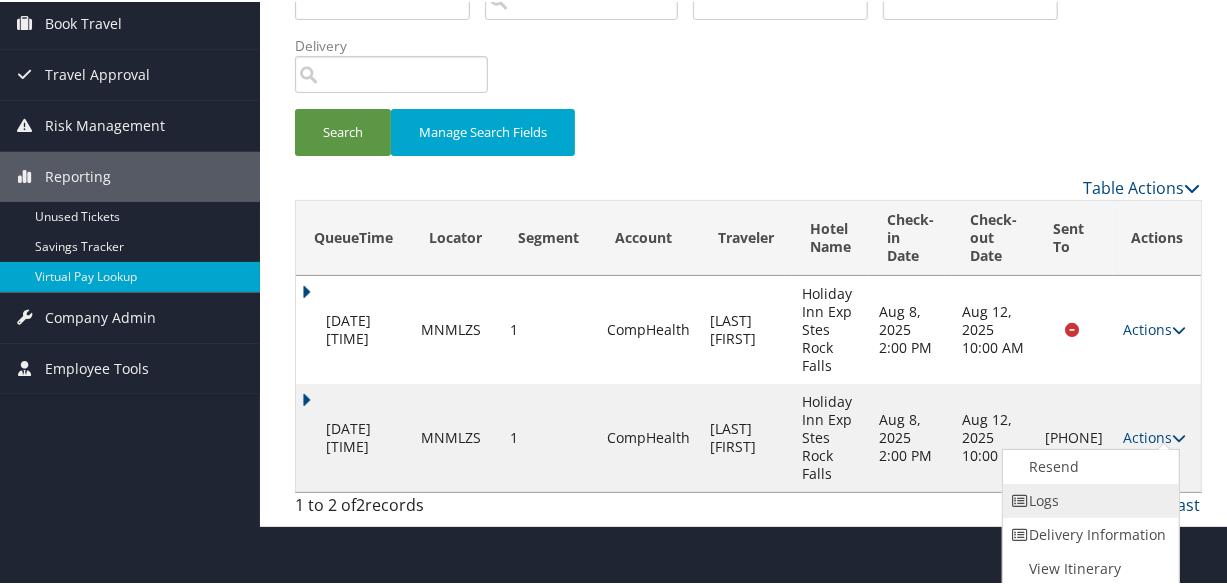 click on "Logs" at bounding box center (1088, 499) 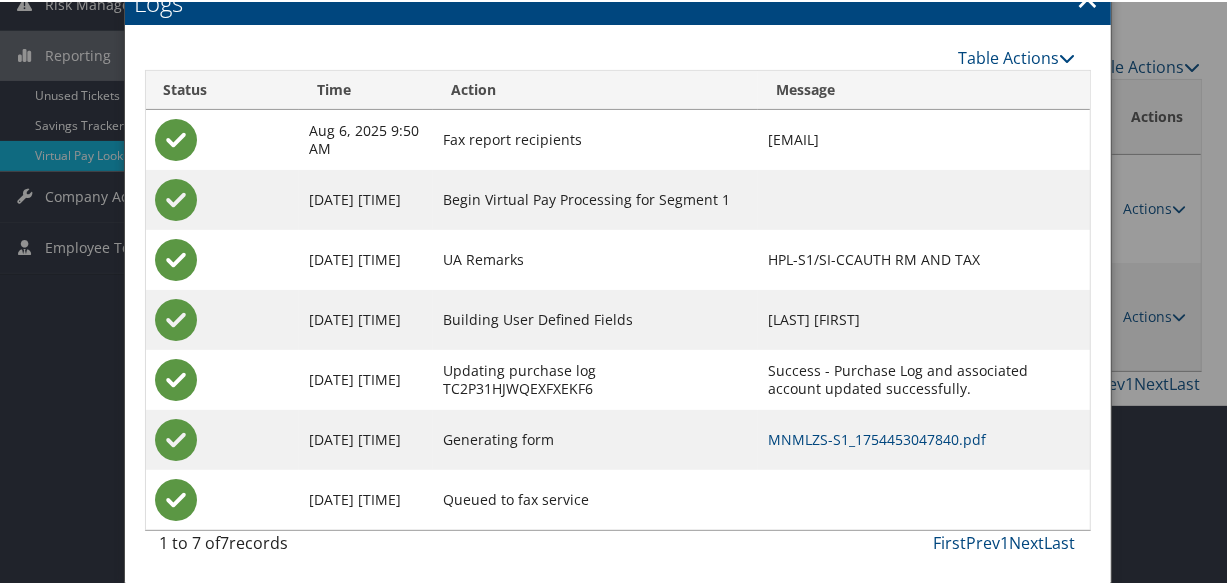 scroll, scrollTop: 362, scrollLeft: 0, axis: vertical 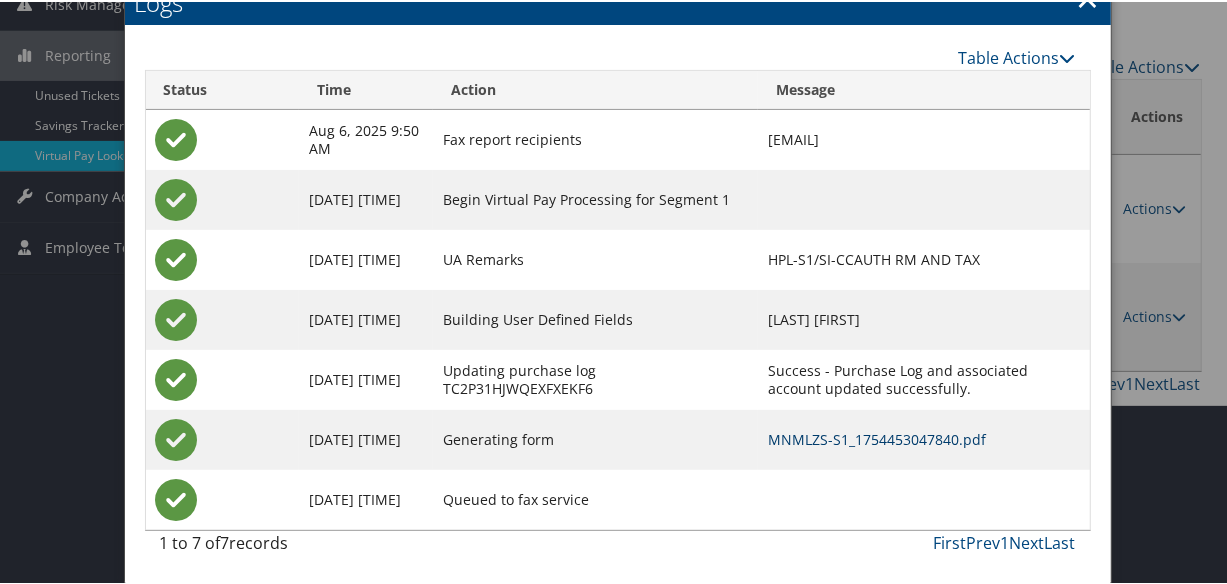 click on "MNMLZS-S1_1754453047840.pdf" at bounding box center [877, 437] 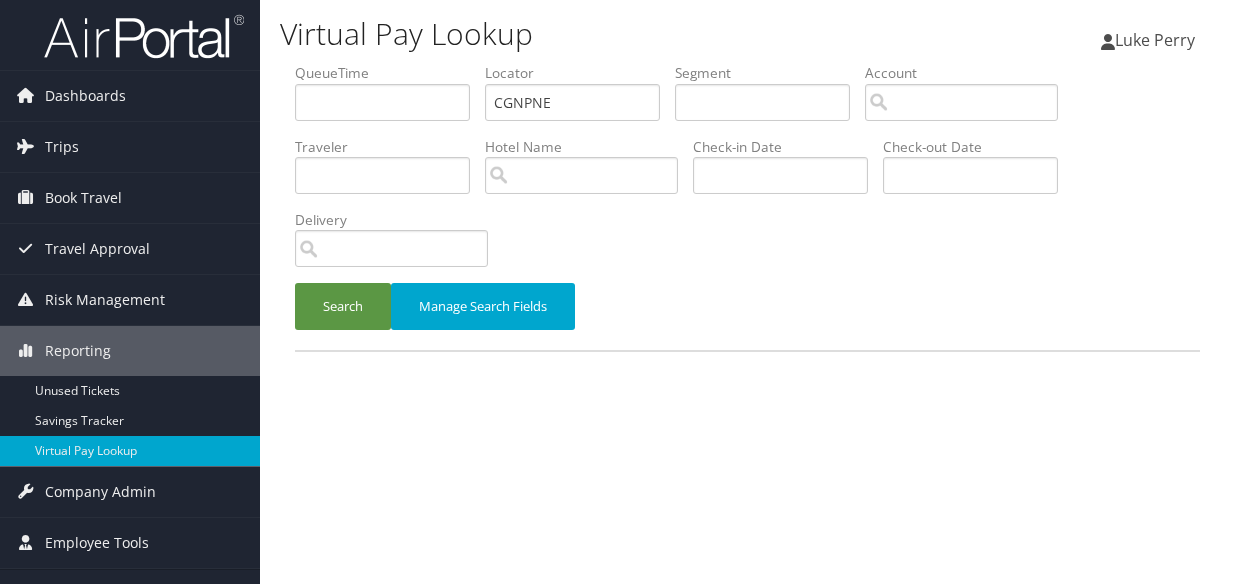 click on "Search" at bounding box center [343, 306] 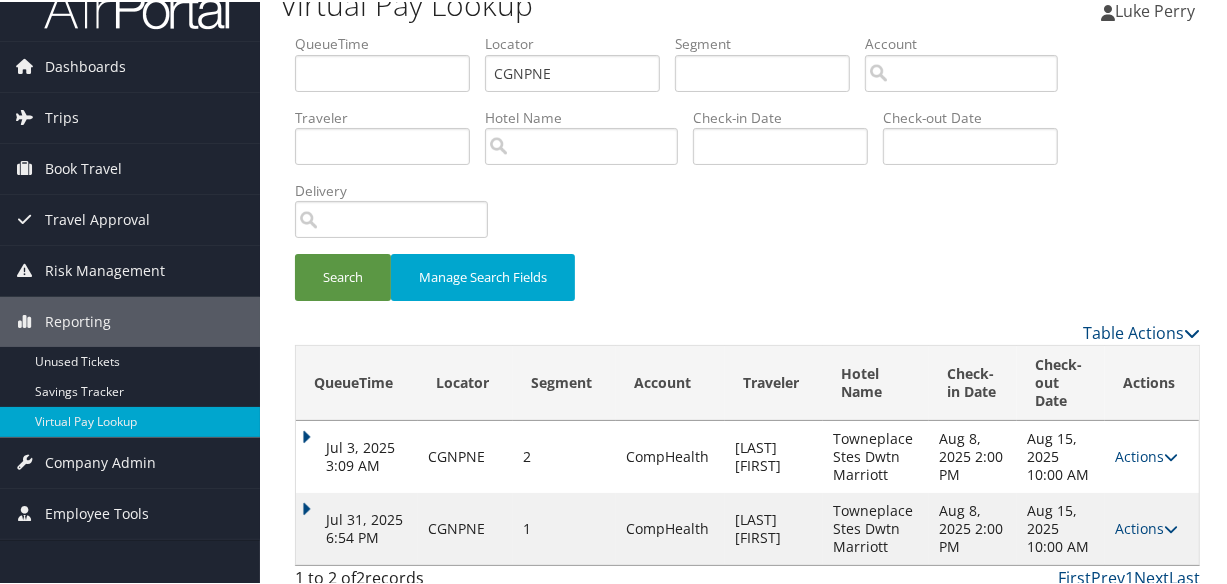 scroll, scrollTop: 44, scrollLeft: 0, axis: vertical 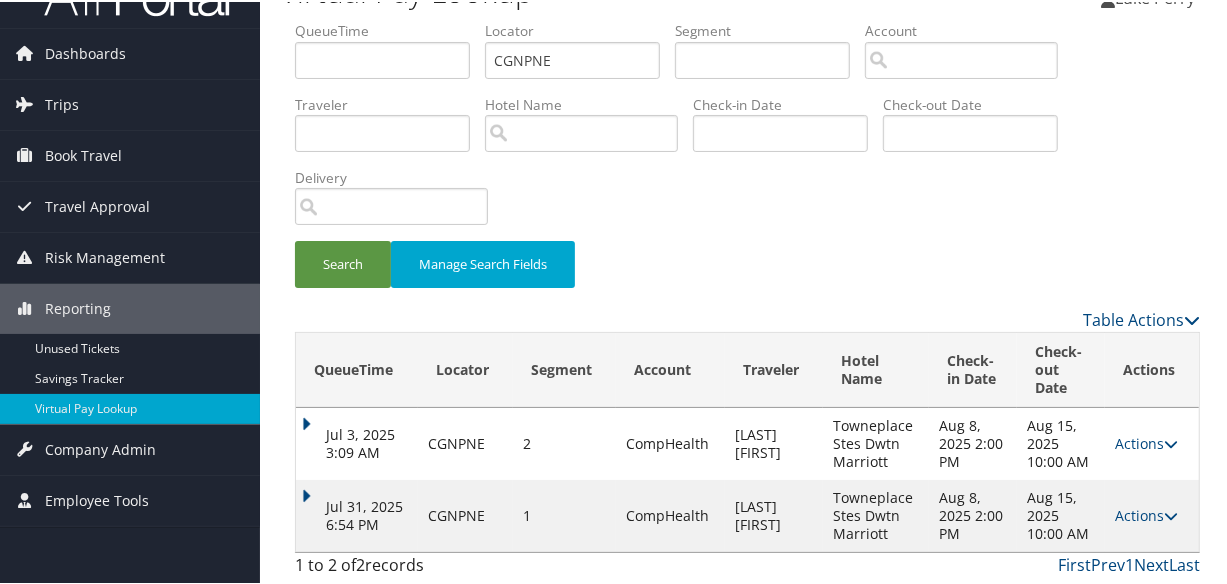 click on "Jul 31, 2025 6:54 PM" at bounding box center [357, 514] 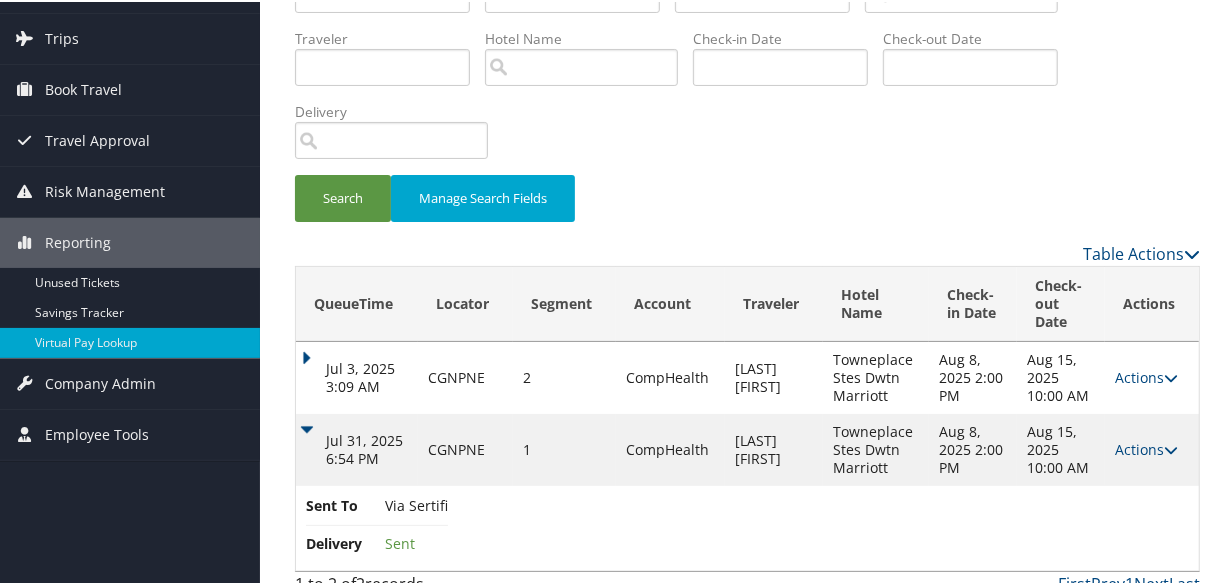 scroll, scrollTop: 129, scrollLeft: 0, axis: vertical 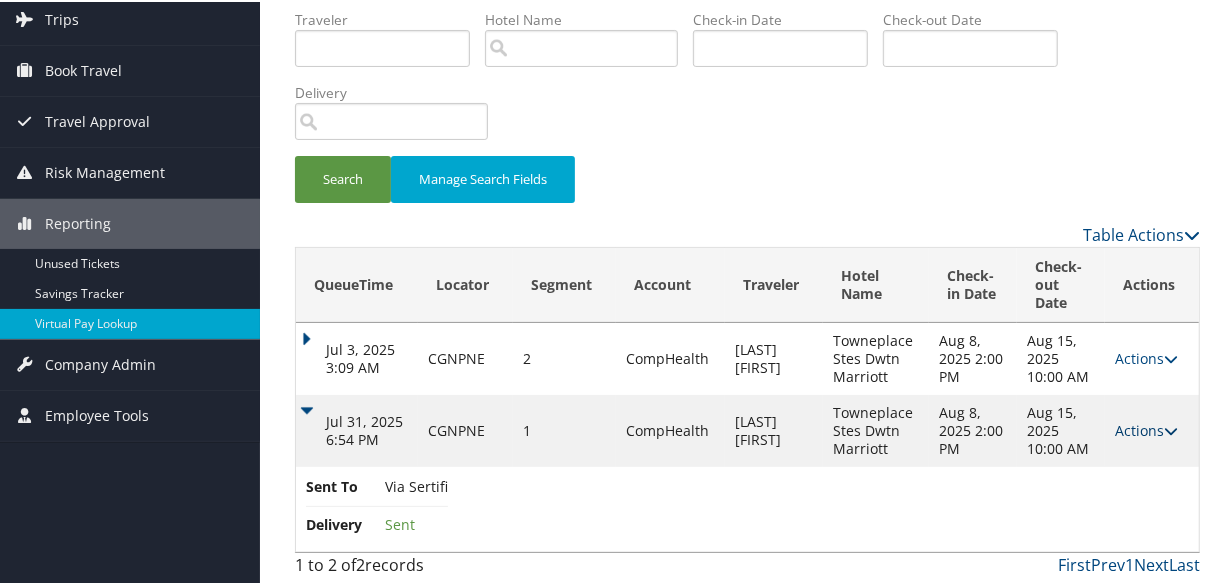 click on "Actions" at bounding box center [1146, 428] 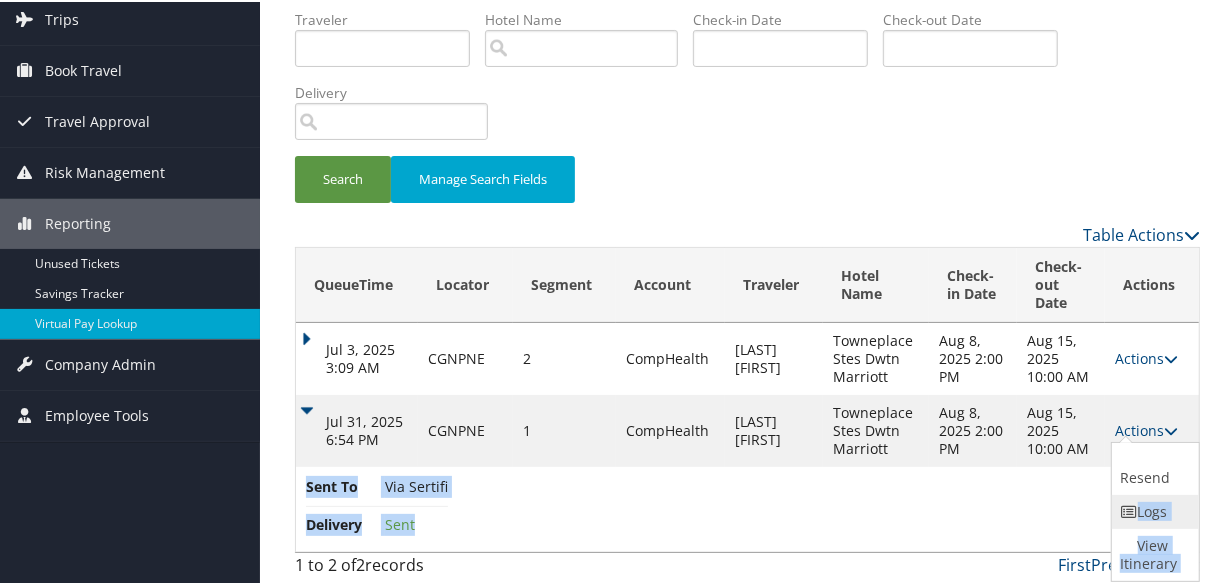 click on "Jul 3, 2025 3:09 AM CGNPNE 2 CompHealth MANDELBAUM DAVID E Towneplace Stes Dwtn Marriott Aug 8, 2025 2:00 PM Aug 15, 2025 10:00 AM Via Sertifi Sent Actions   Resend  Logs  View Itinerary Jul 31, 2025 6:54 PM CGNPNE 1 CompHealth MANDELBAUM DAVID E Towneplace Stes Dwtn Marriott Aug 8, 2025 2:00 PM Aug 15, 2025 10:00 AM Via Sertifi Sent Actions   Resend  Logs  View Itinerary Sent To   Via Sertifi Delivery   Sent" at bounding box center (747, 435) 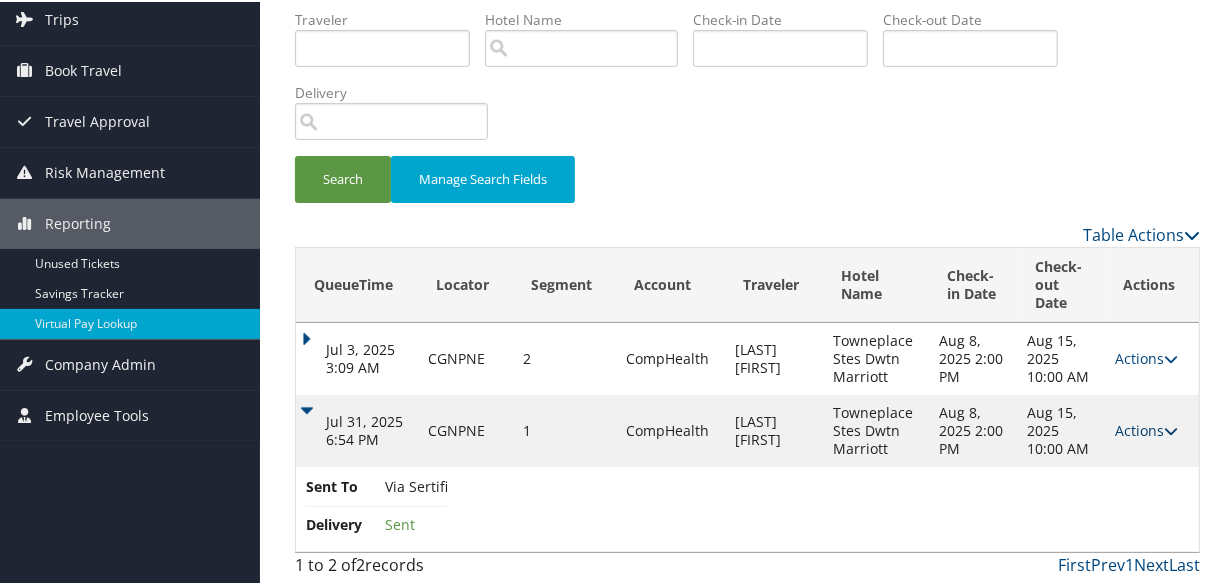 drag, startPoint x: 1111, startPoint y: 492, endPoint x: 1116, endPoint y: 424, distance: 68.18358 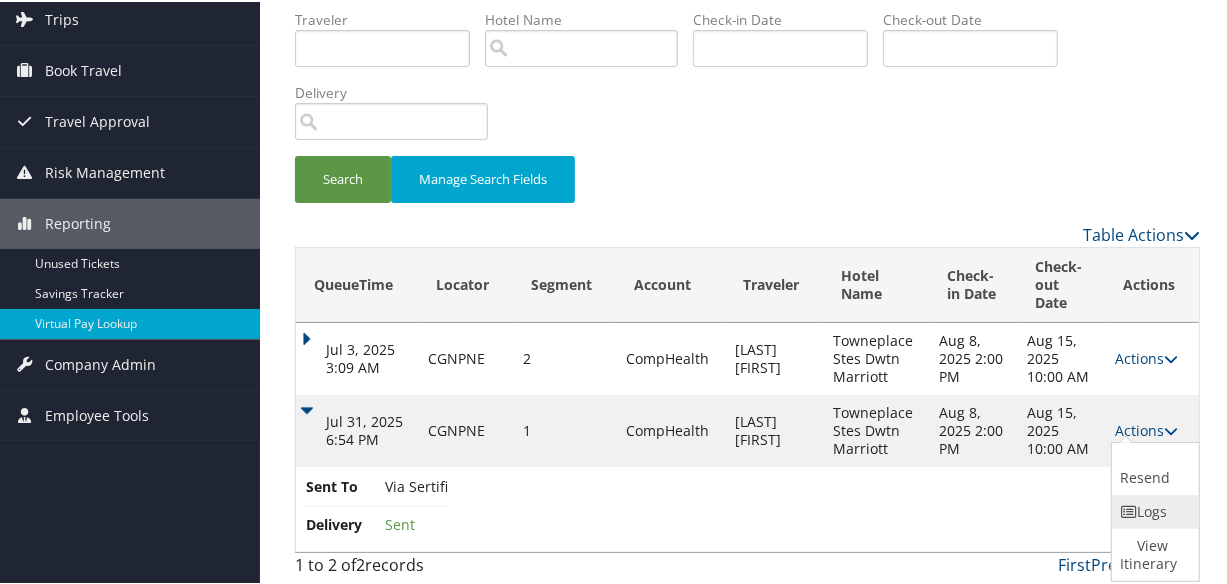 click on "Logs" at bounding box center [1153, 510] 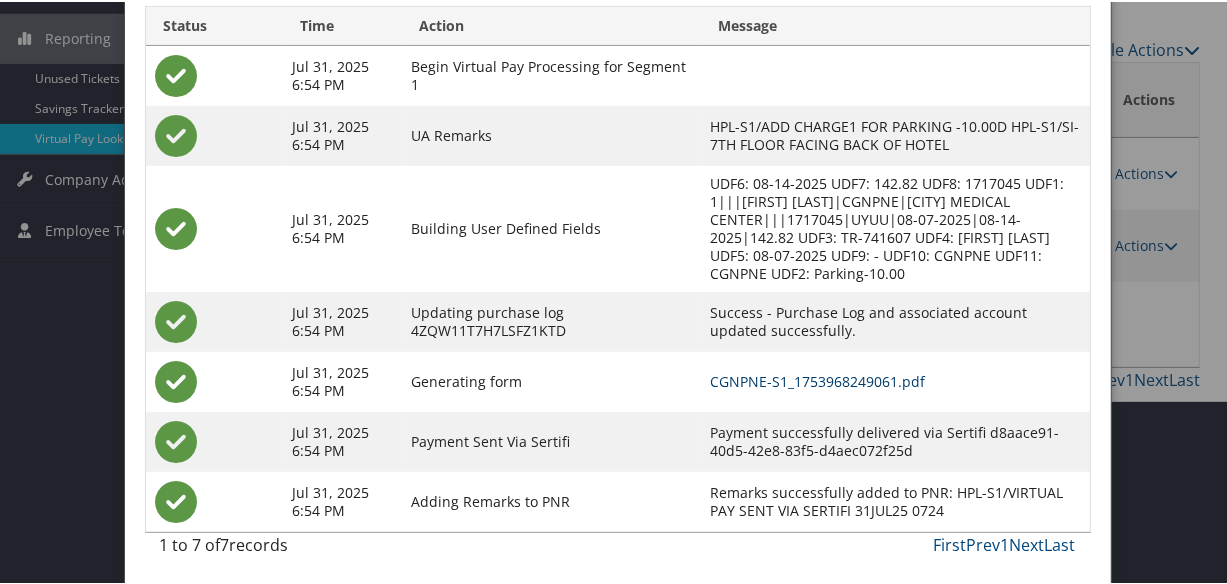 scroll, scrollTop: 315, scrollLeft: 0, axis: vertical 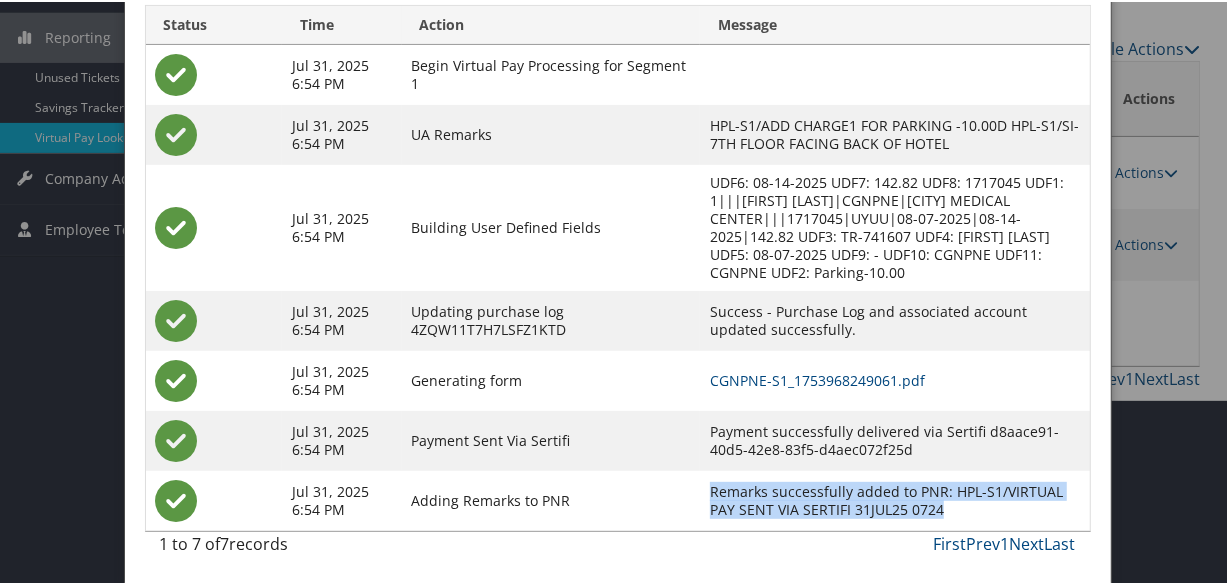 drag, startPoint x: 899, startPoint y: 509, endPoint x: 673, endPoint y: 482, distance: 227.60712 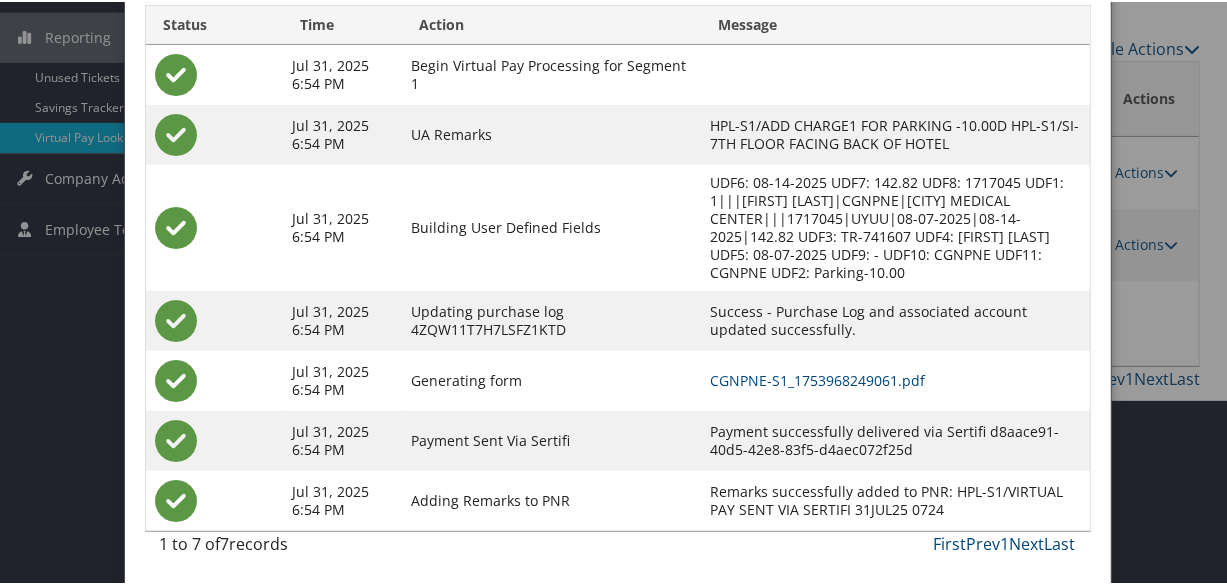 drag, startPoint x: 688, startPoint y: 491, endPoint x: 646, endPoint y: 490, distance: 42.0119 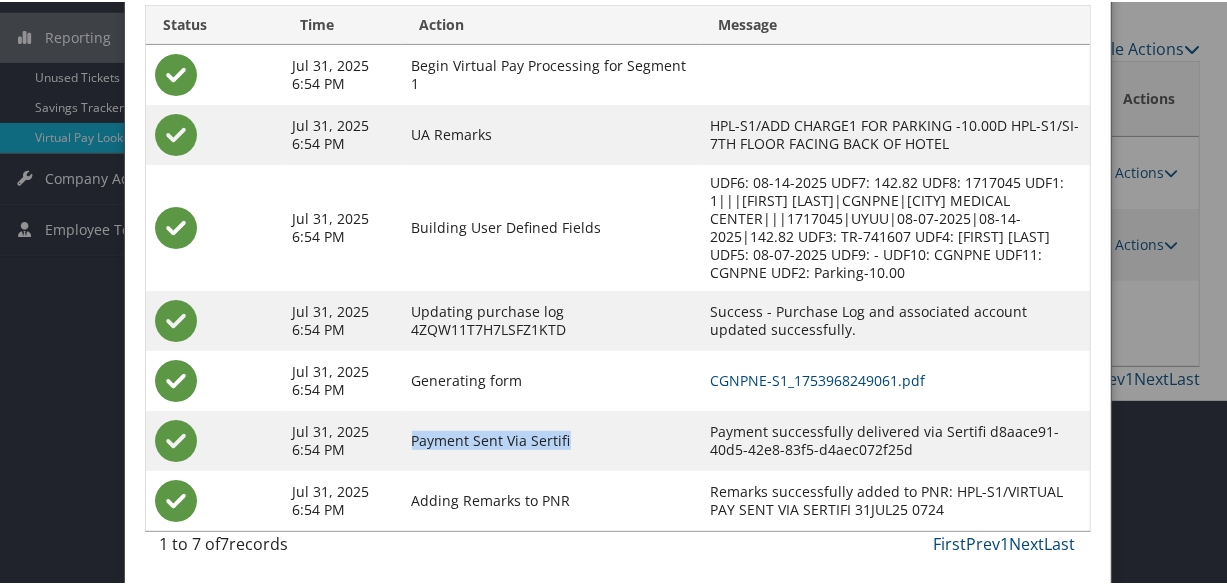 drag, startPoint x: 396, startPoint y: 432, endPoint x: 570, endPoint y: 440, distance: 174.1838 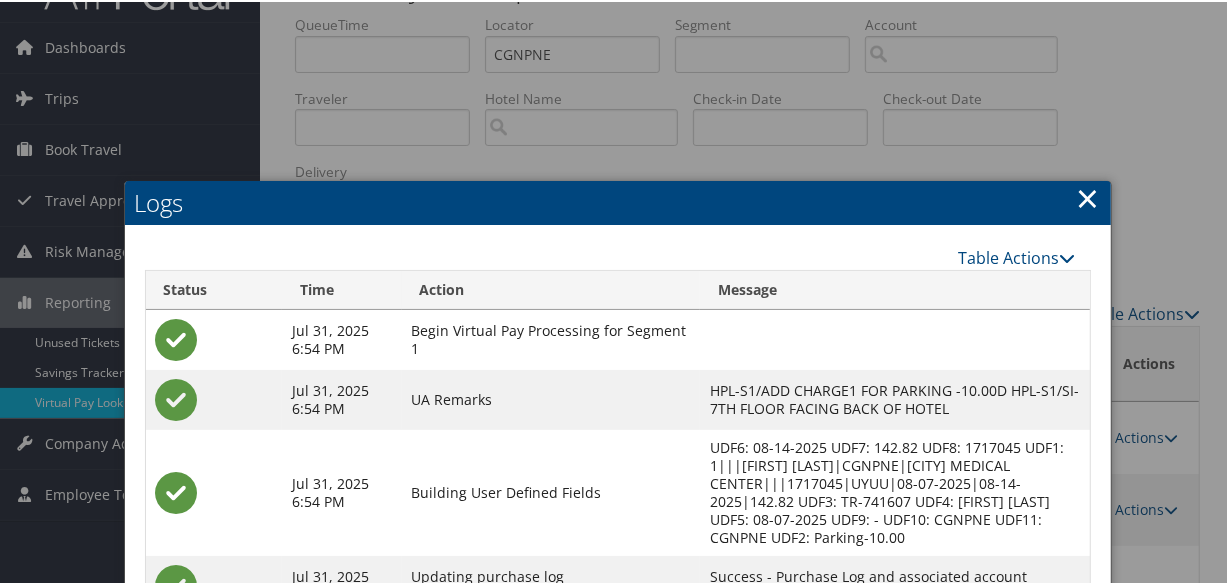 scroll, scrollTop: 42, scrollLeft: 0, axis: vertical 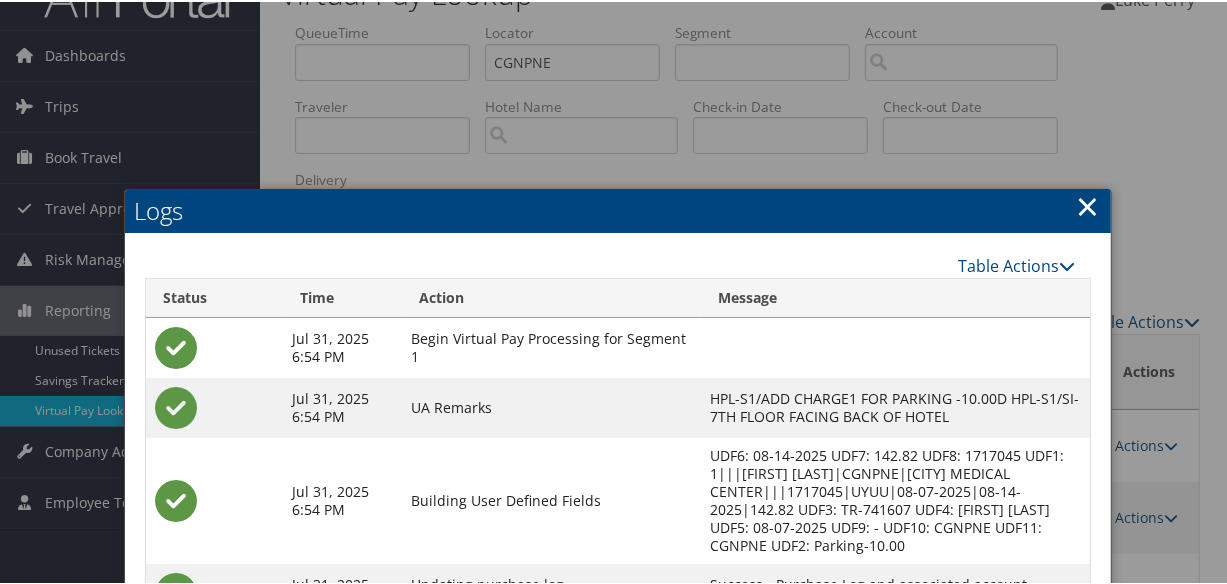 click on "×" at bounding box center (1088, 204) 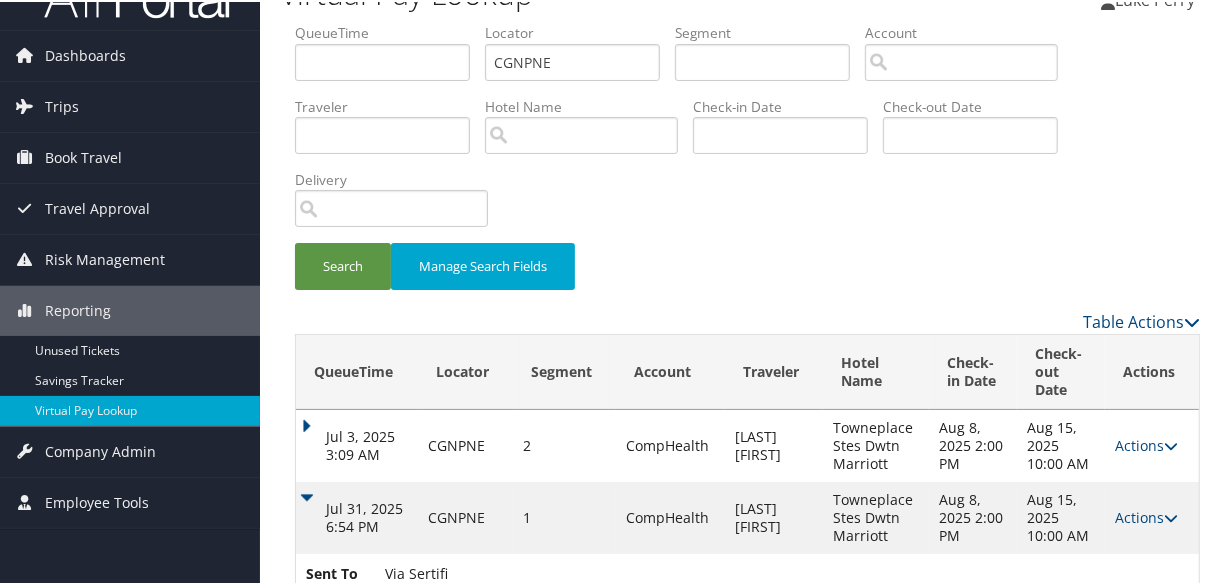 scroll, scrollTop: 129, scrollLeft: 0, axis: vertical 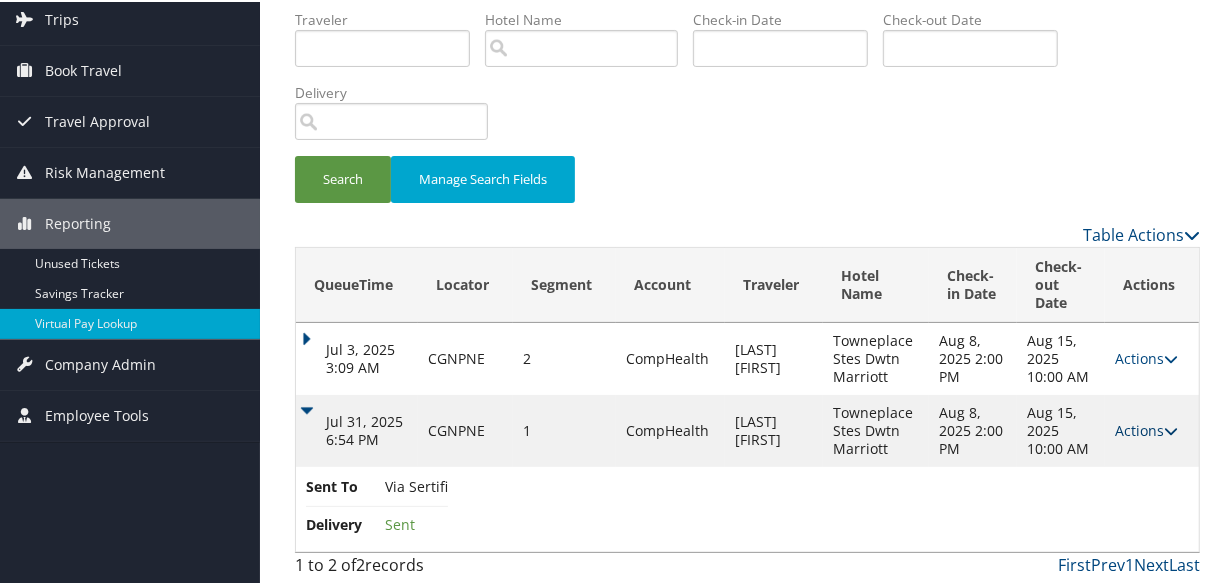 click on "Actions" at bounding box center (1146, 428) 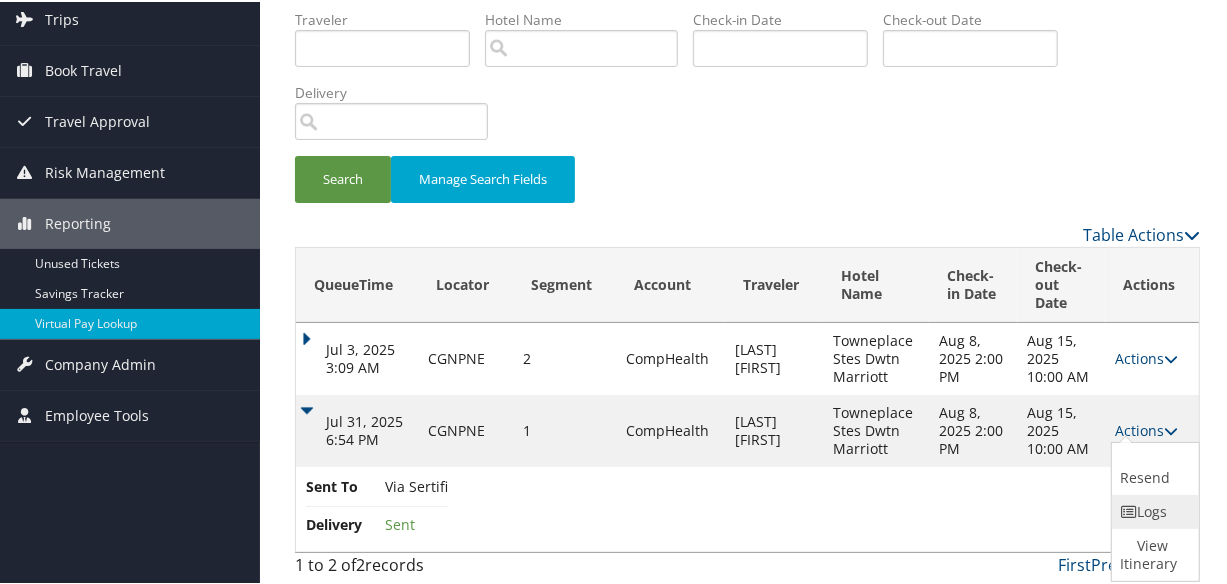 click on "Logs" at bounding box center (1153, 510) 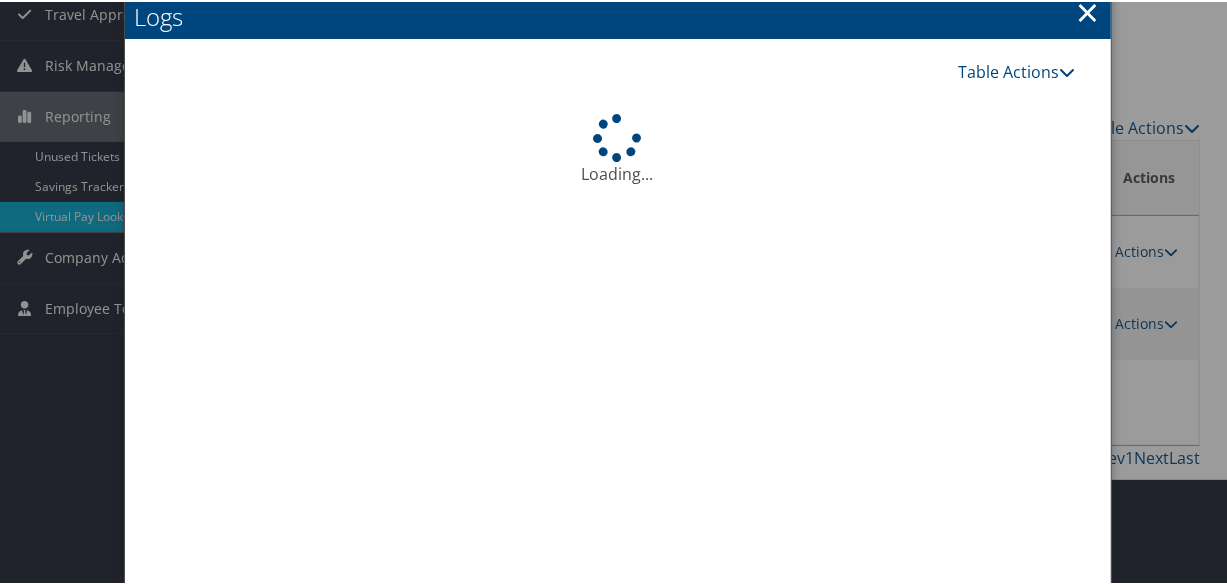 scroll, scrollTop: 315, scrollLeft: 0, axis: vertical 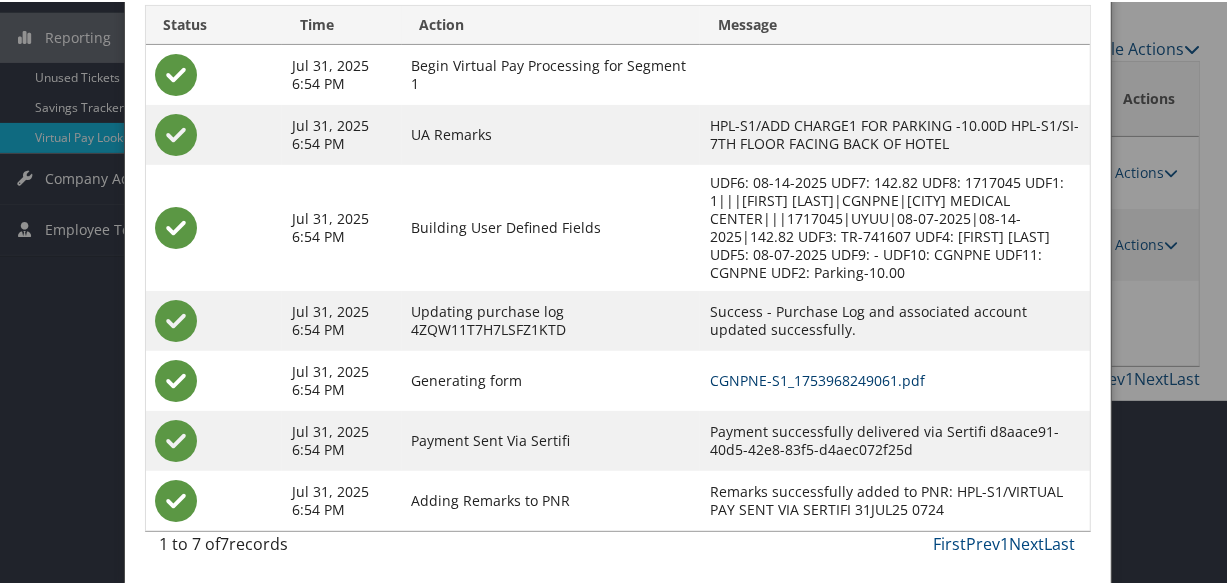 click on "CGNPNE-S1_1753968249061.pdf" at bounding box center [817, 378] 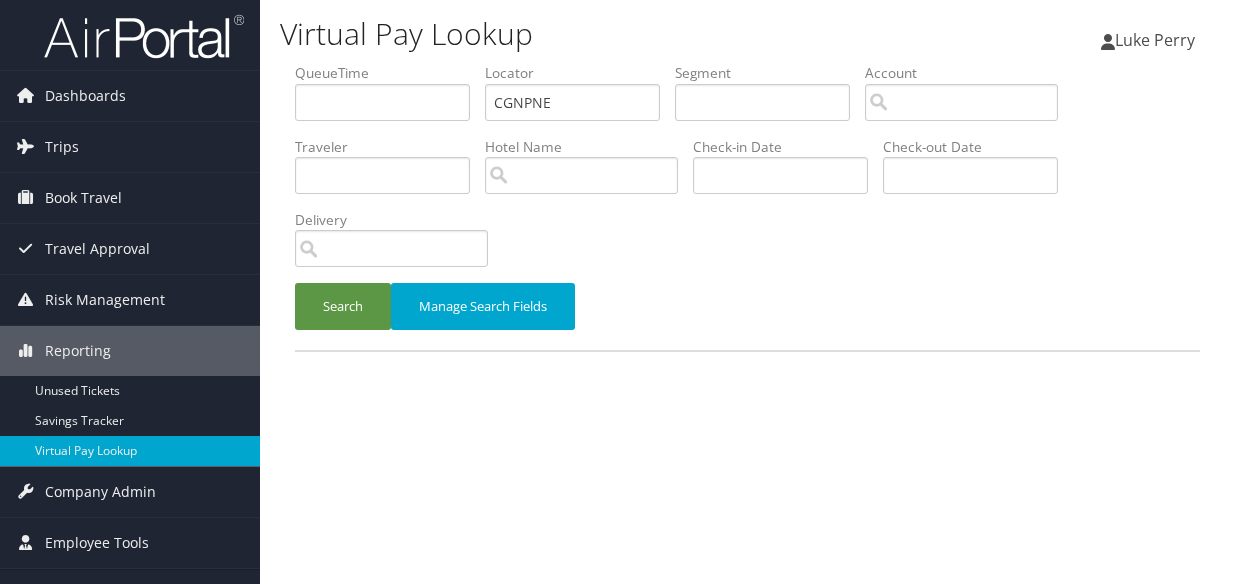 click on "Search" at bounding box center [343, 306] 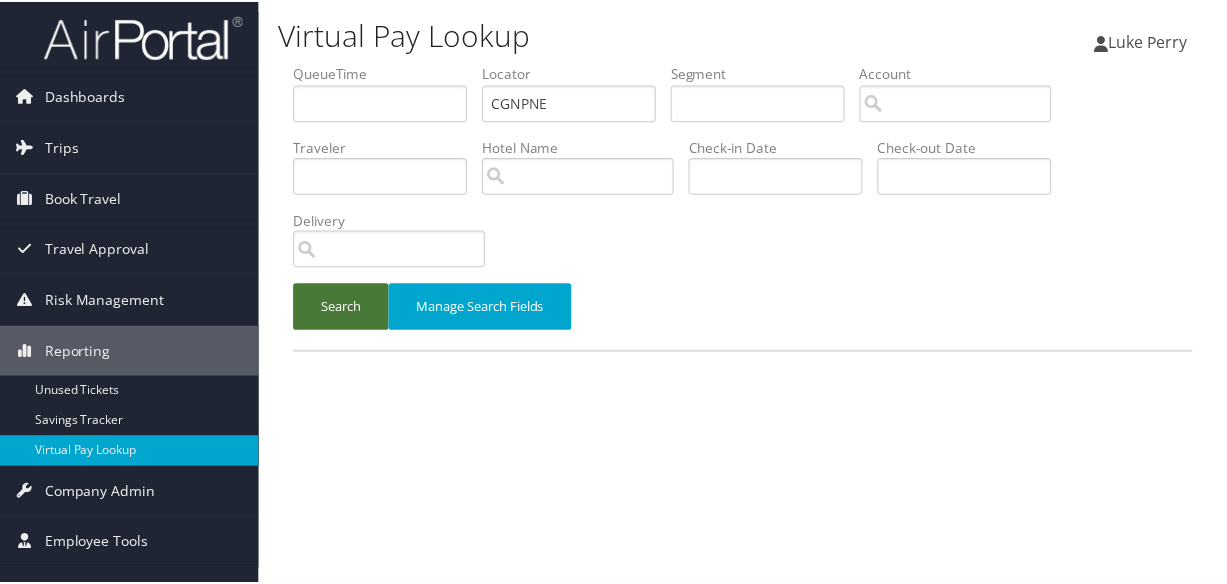 scroll, scrollTop: 0, scrollLeft: 0, axis: both 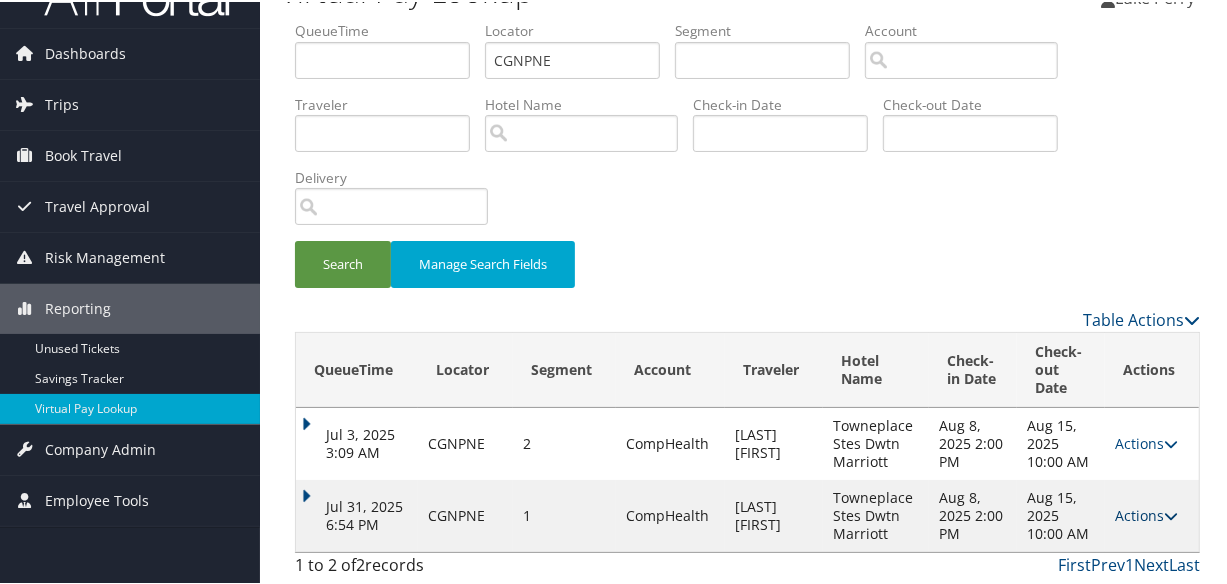 drag, startPoint x: 1120, startPoint y: 499, endPoint x: 1126, endPoint y: 513, distance: 15.231546 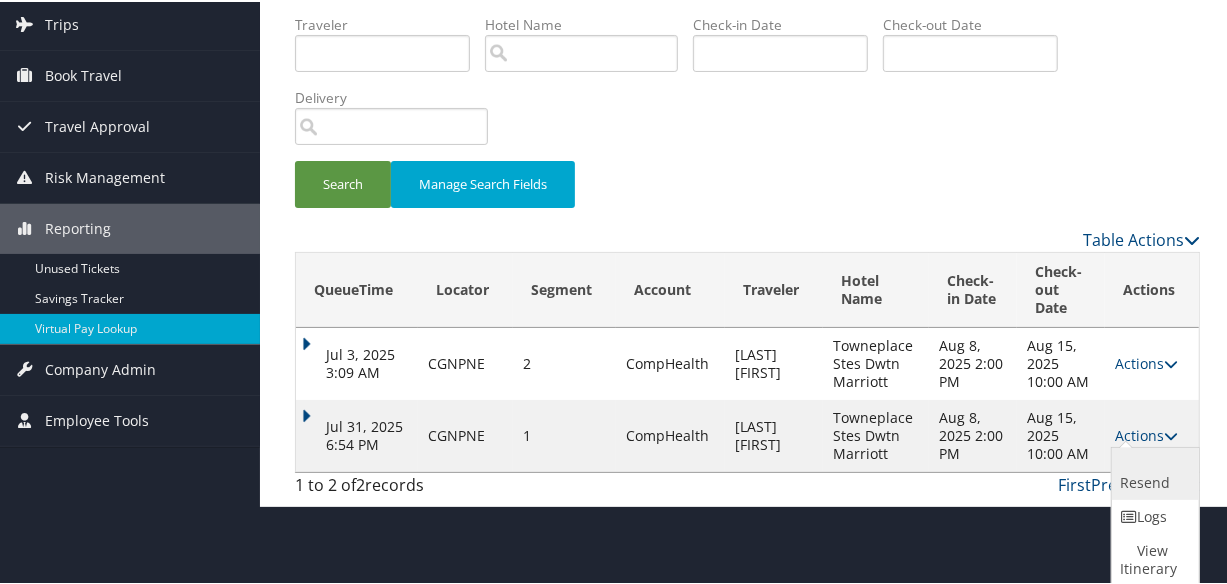 click on "Resend" at bounding box center (1153, 472) 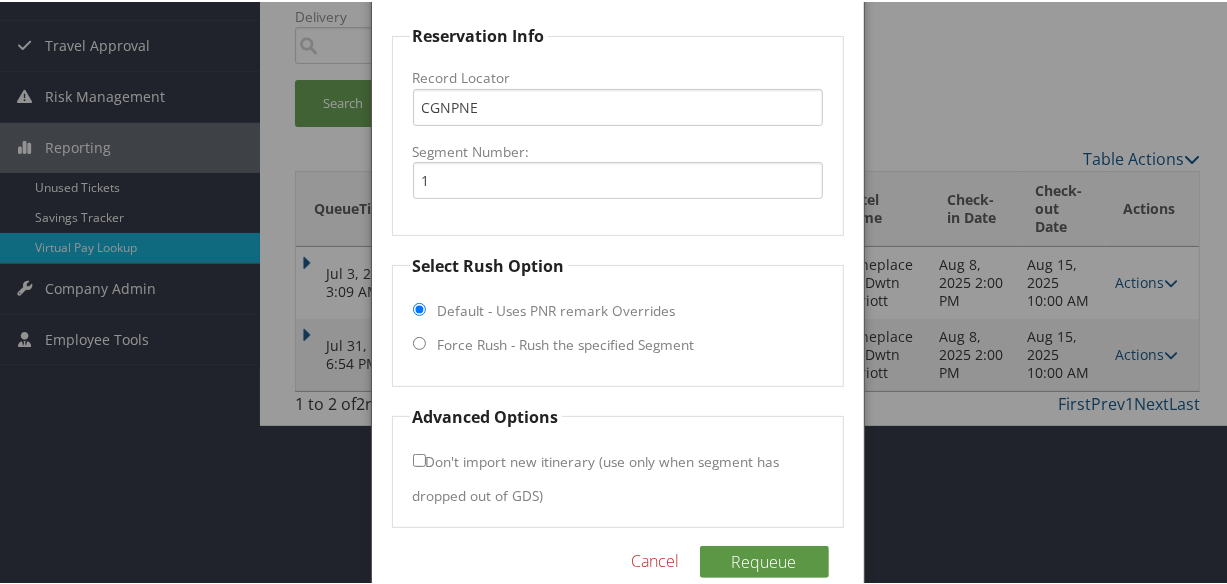 click on "Force Rush - Rush the specified Segment" at bounding box center (566, 343) 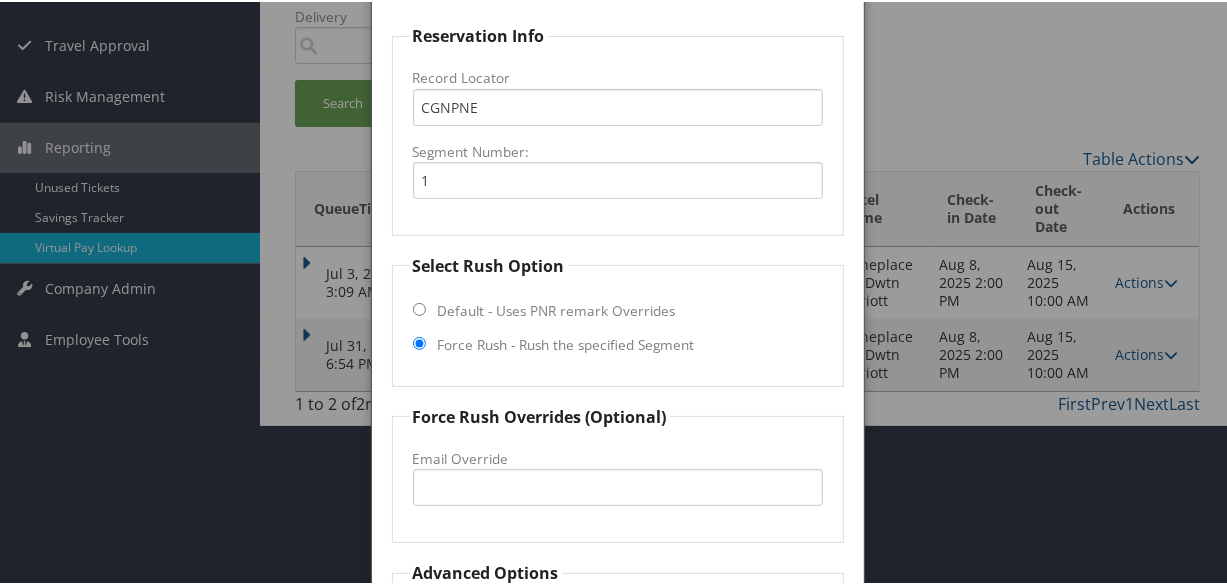 scroll, scrollTop: 394, scrollLeft: 0, axis: vertical 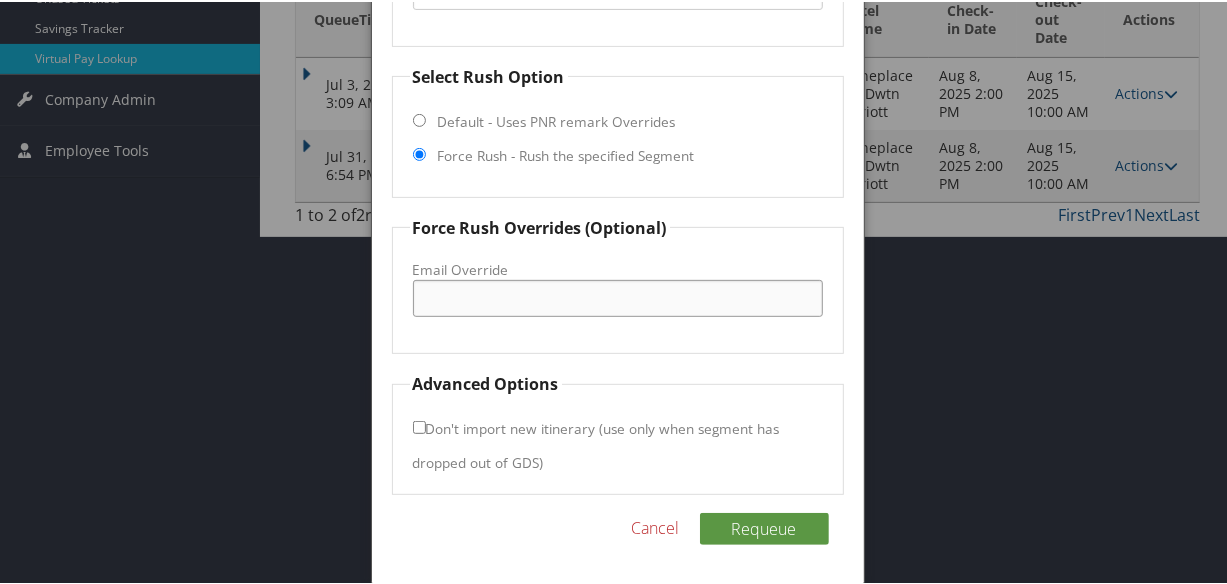 click on "Email Override" at bounding box center [618, 296] 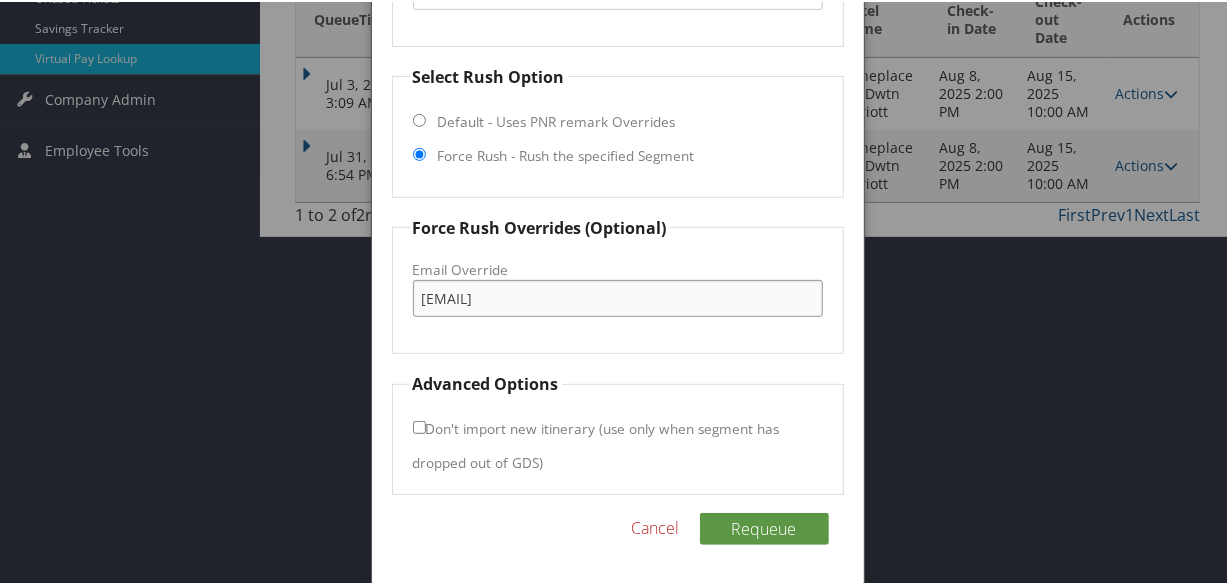 type on "teetee.tps@gmail.com" 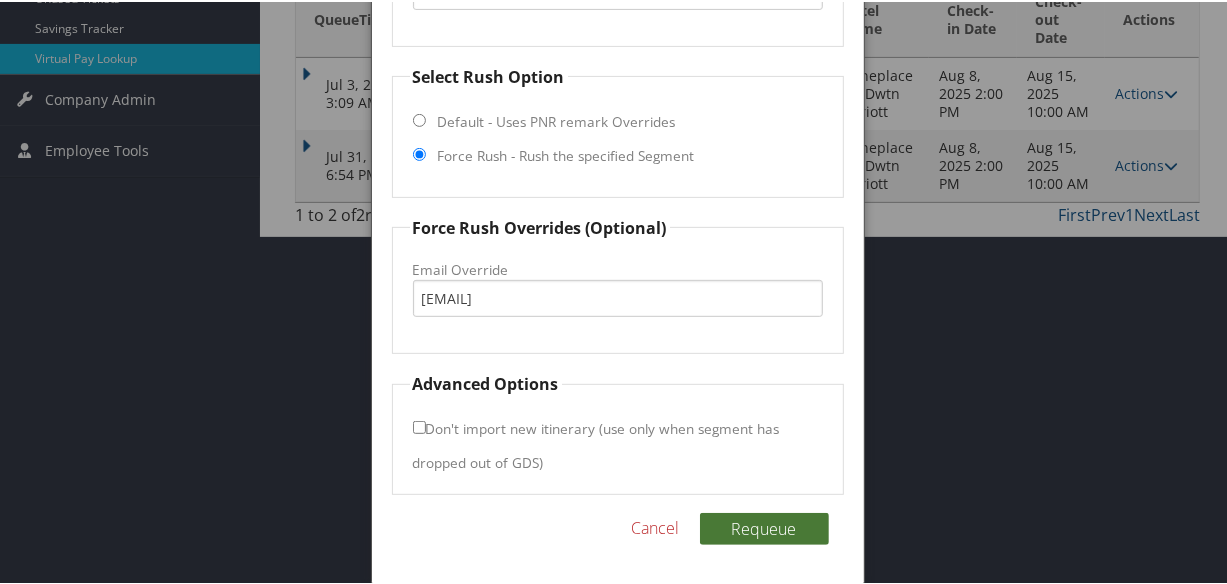 click on "Requeue" at bounding box center [764, 527] 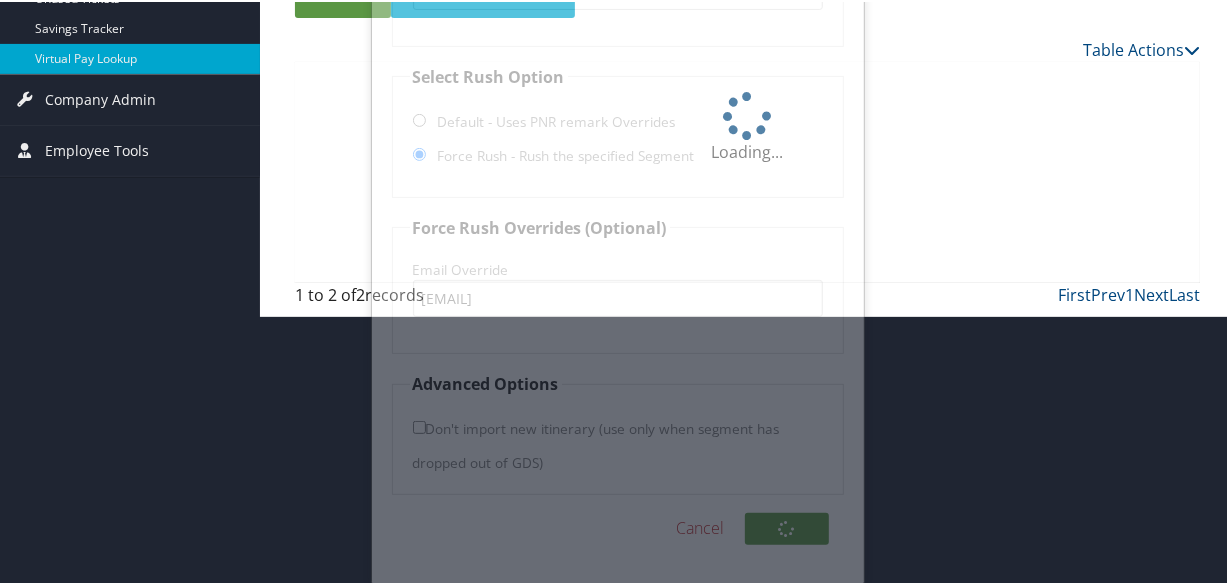 scroll, scrollTop: 196, scrollLeft: 0, axis: vertical 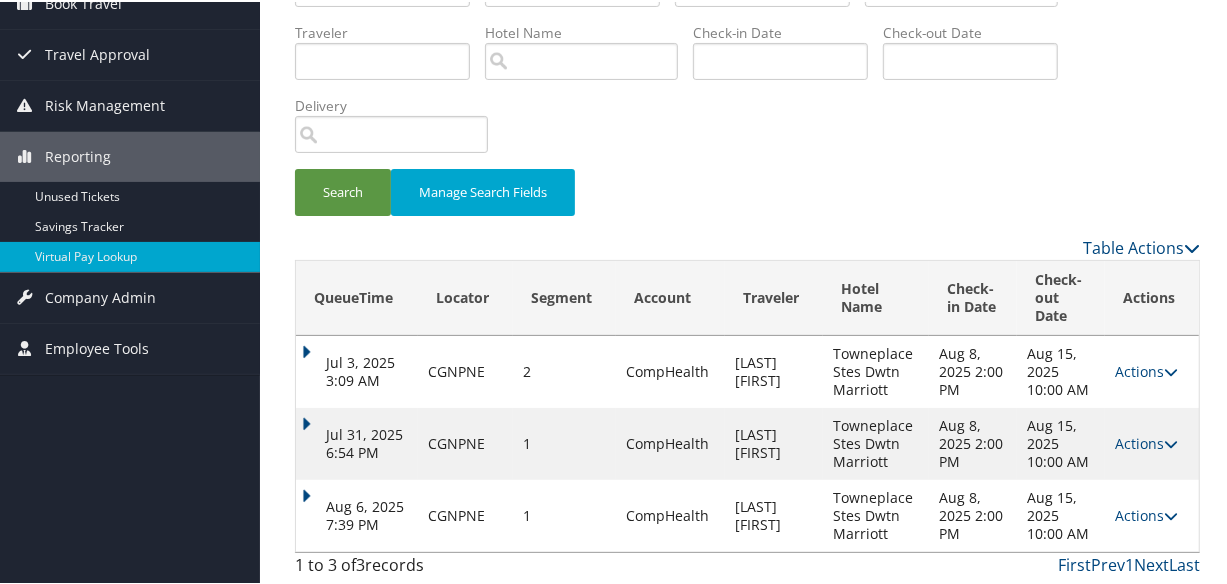 click on "Aug 6, 2025 7:39 PM" at bounding box center (357, 514) 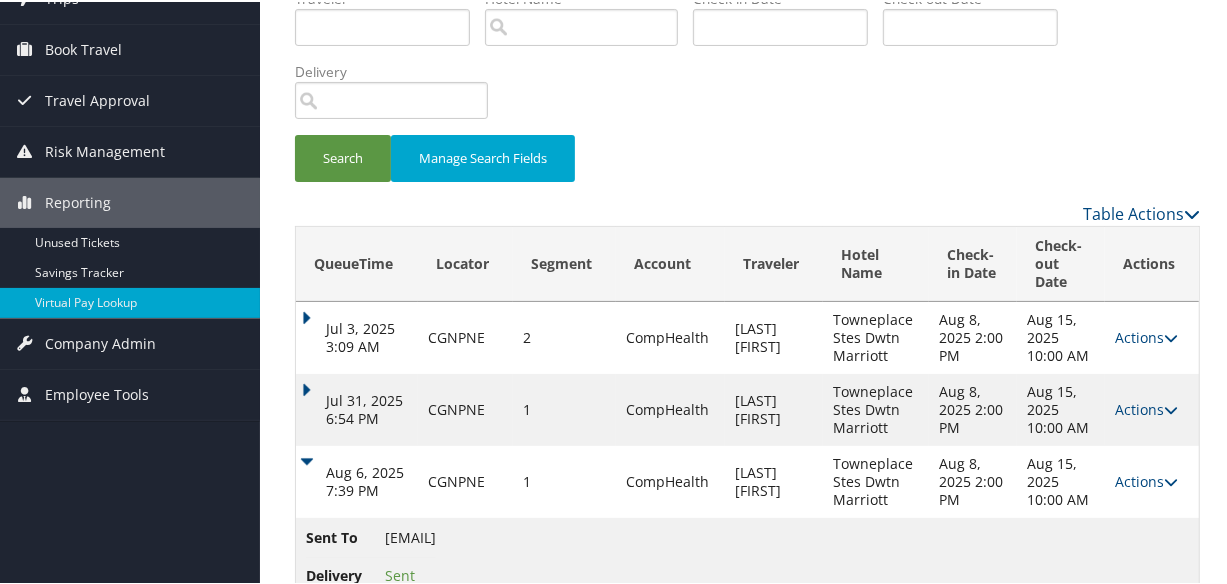 scroll, scrollTop: 200, scrollLeft: 0, axis: vertical 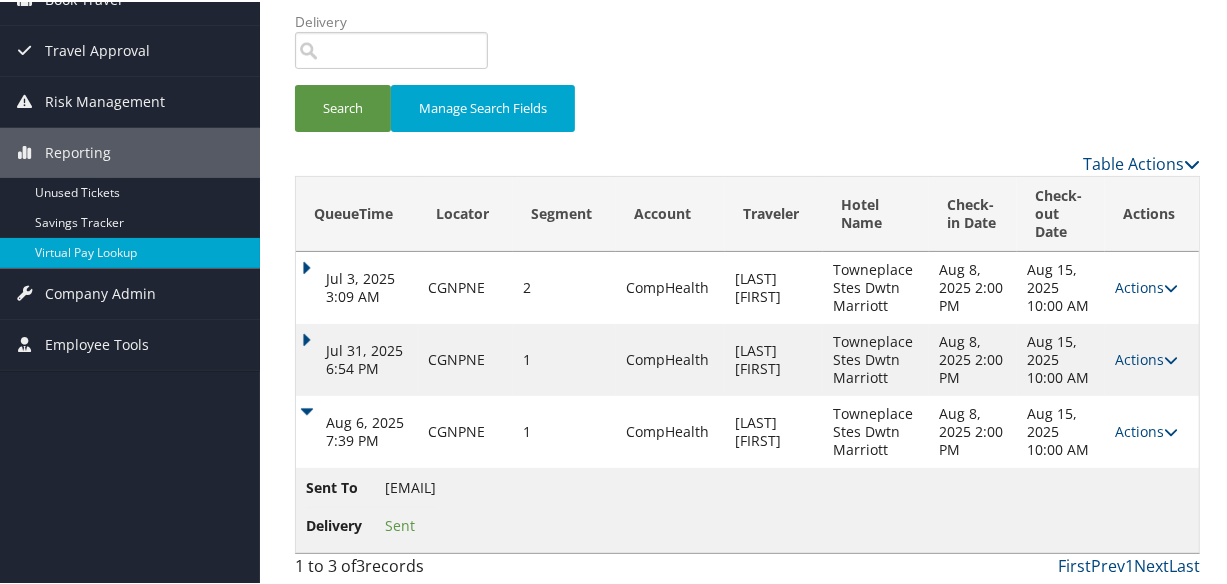drag, startPoint x: 379, startPoint y: 481, endPoint x: 523, endPoint y: 483, distance: 144.01389 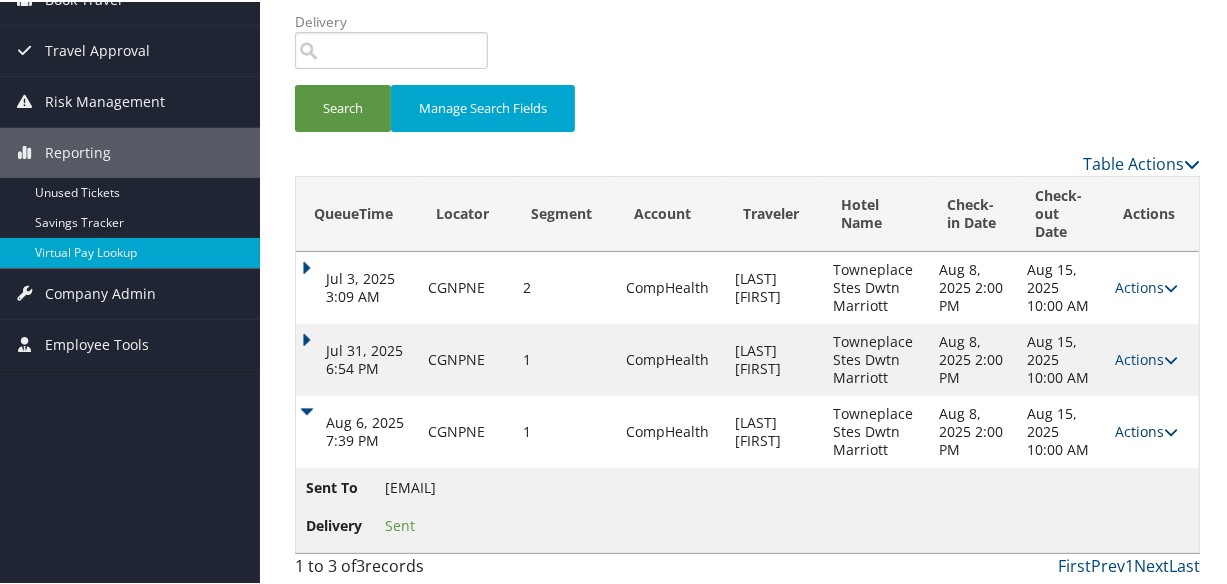 click on "Actions" at bounding box center (1146, 429) 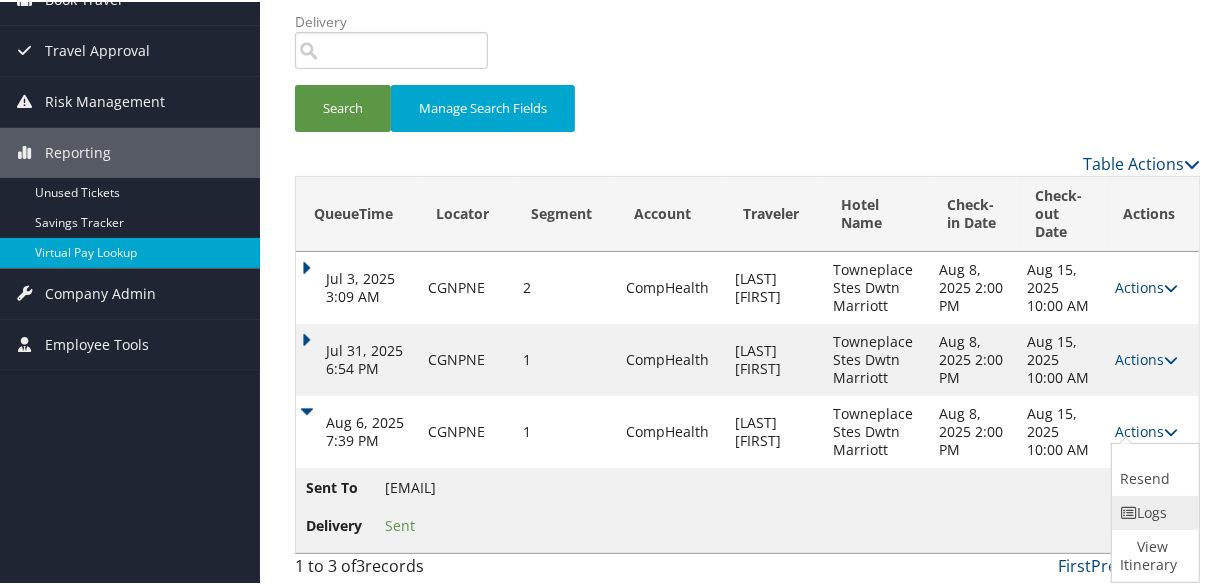 click on "Logs" at bounding box center [1153, 511] 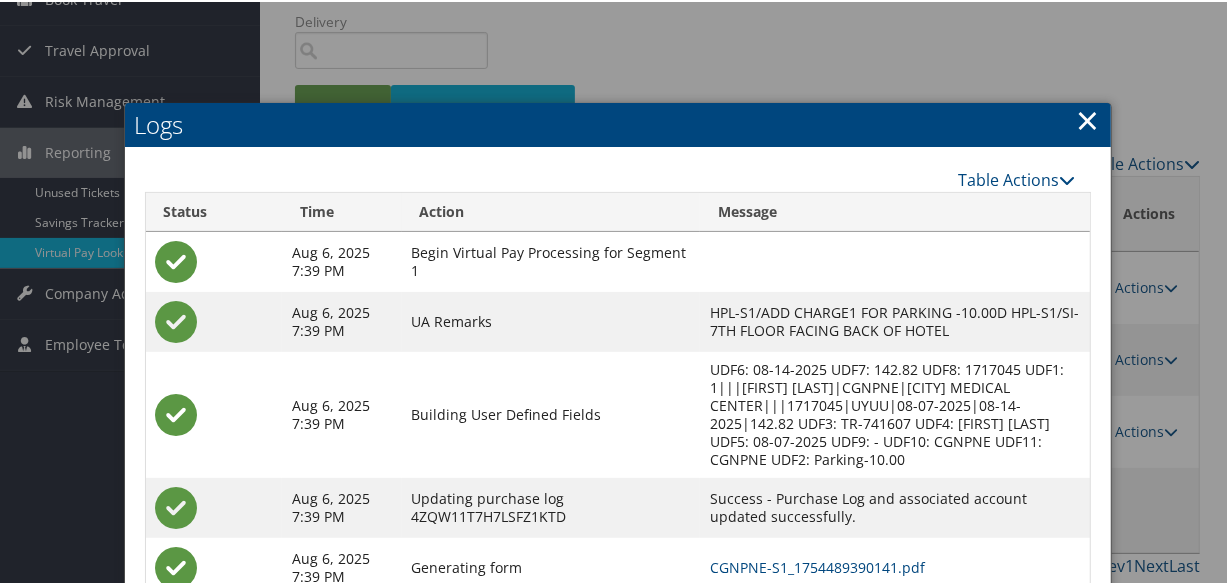 click on "CGNPNE-S1_1754489390141.pdf" at bounding box center [894, 566] 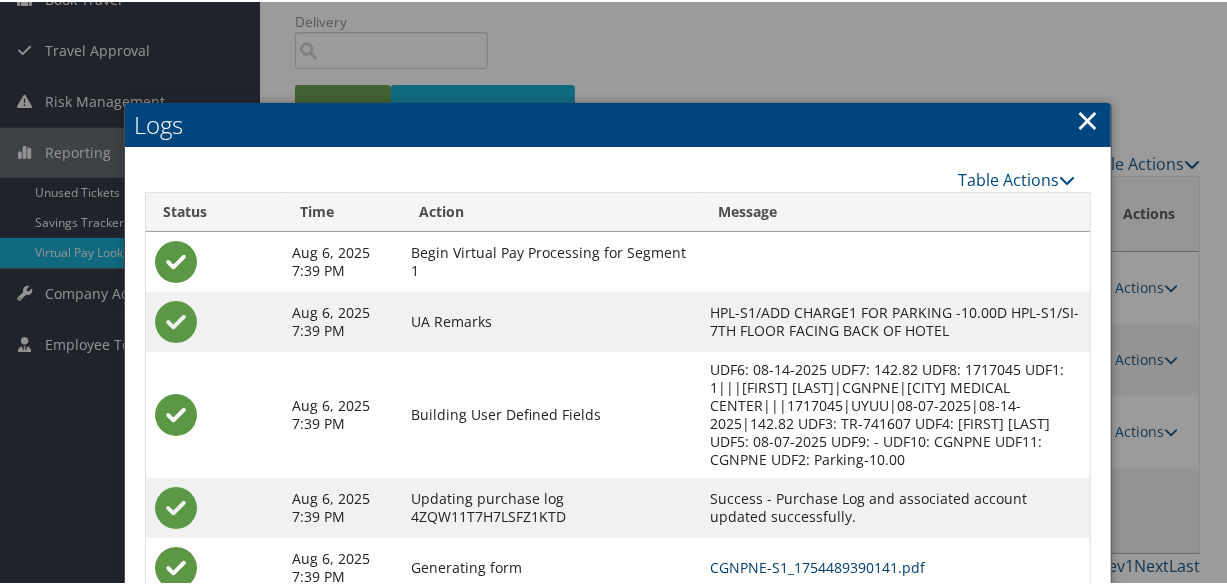 click on "CGNPNE-S1_1754489390141.pdf" at bounding box center [817, 565] 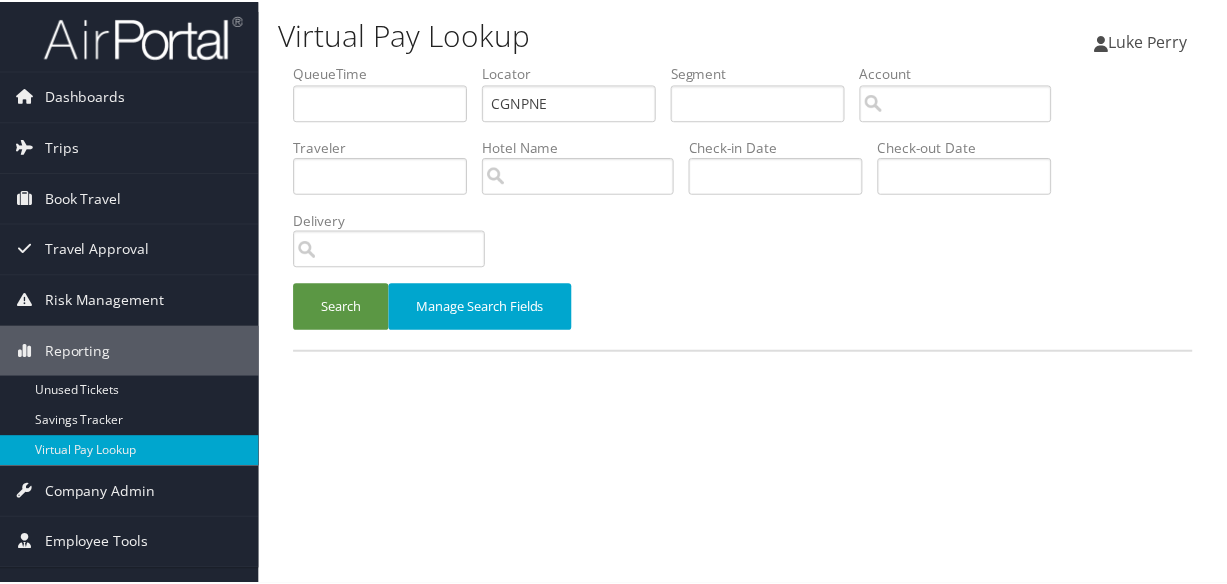 scroll, scrollTop: 0, scrollLeft: 0, axis: both 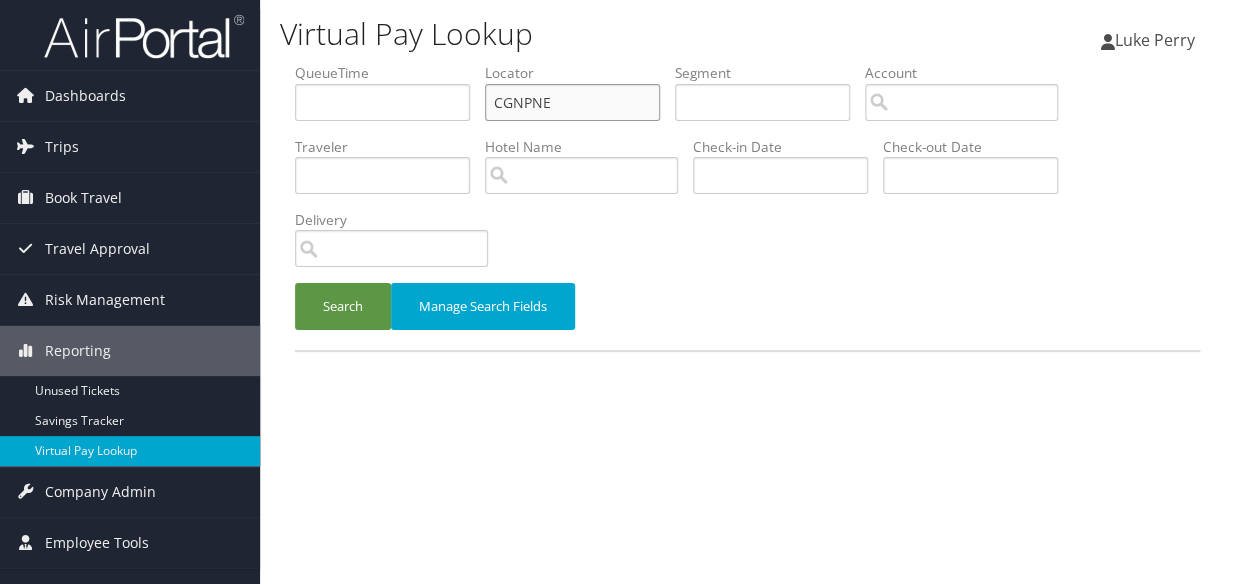 paste on "YNUJXF" 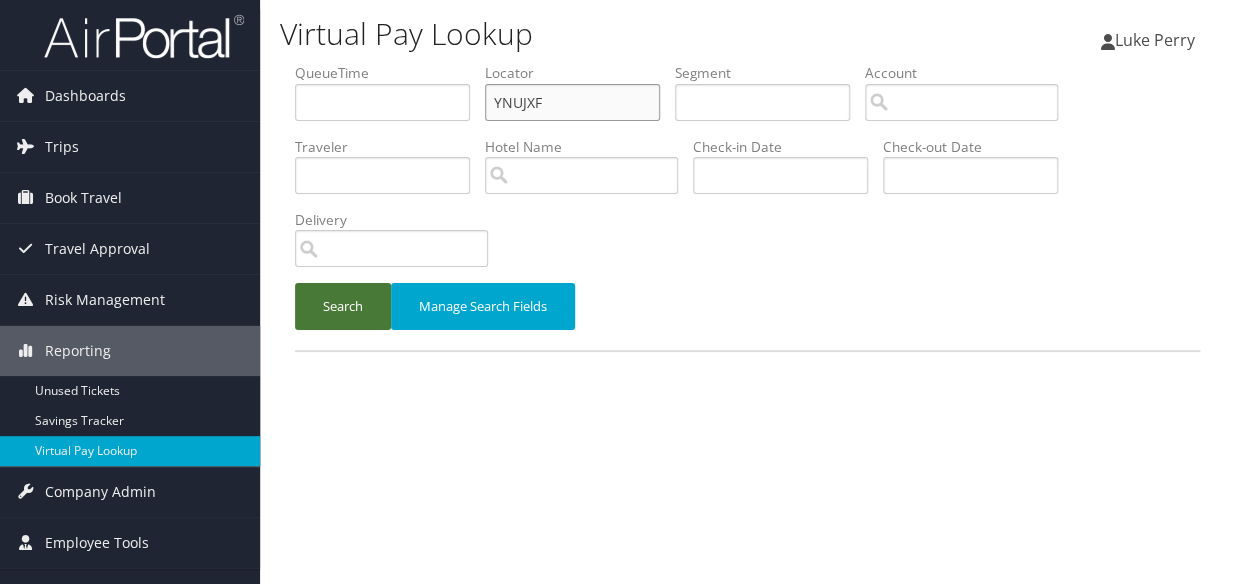 type on "YNUJXF" 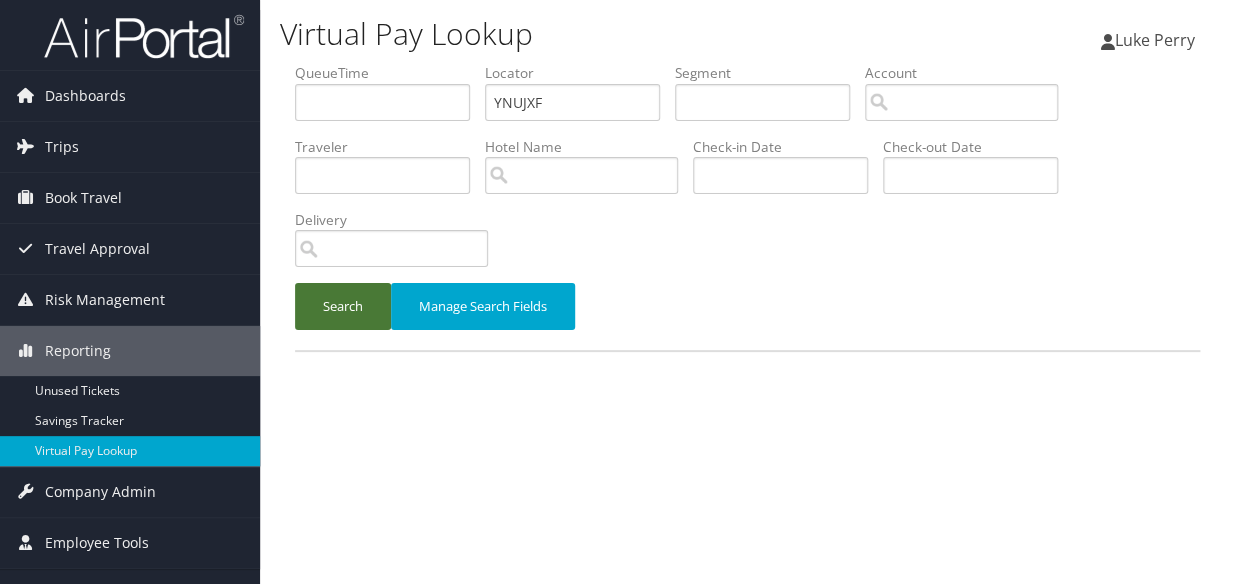 click on "Search" at bounding box center (343, 306) 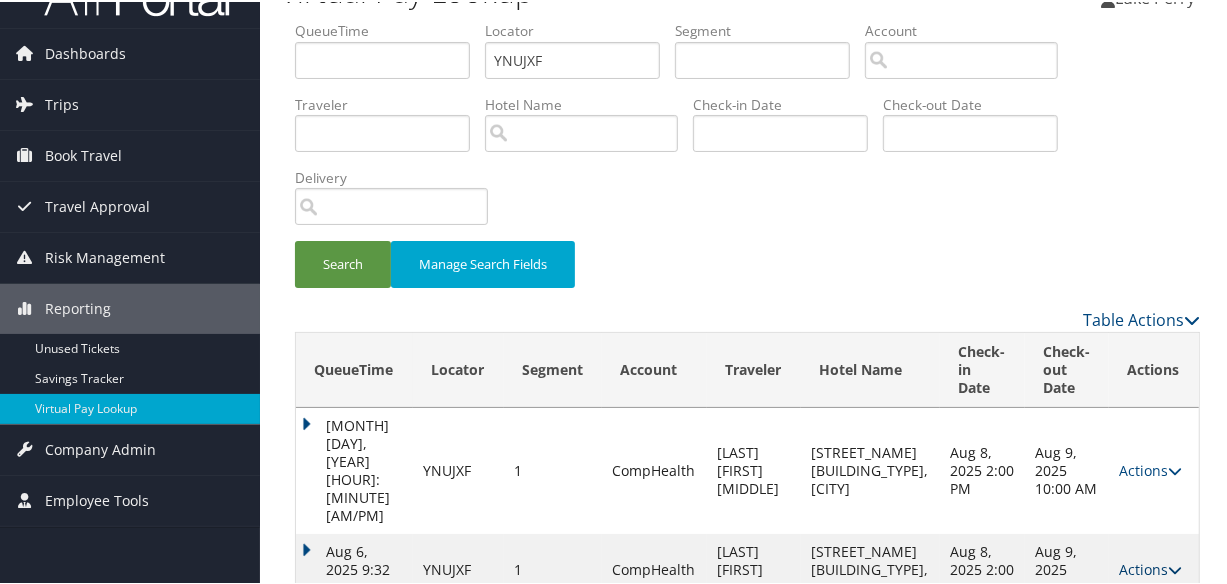click on "Actions" at bounding box center (1150, 567) 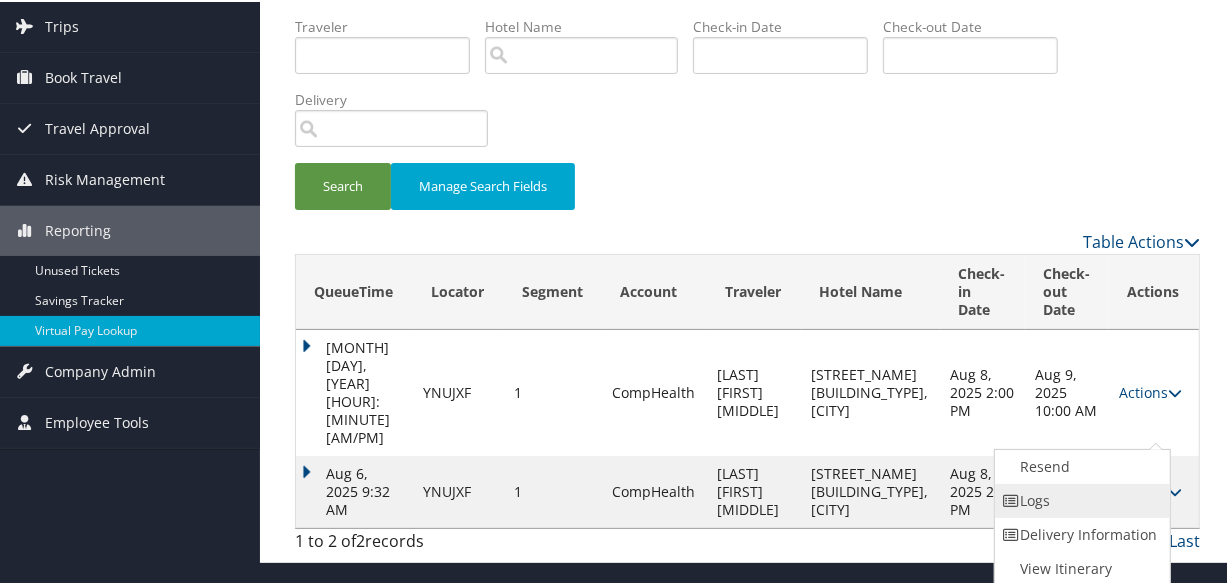 click on "Logs" at bounding box center [1080, 499] 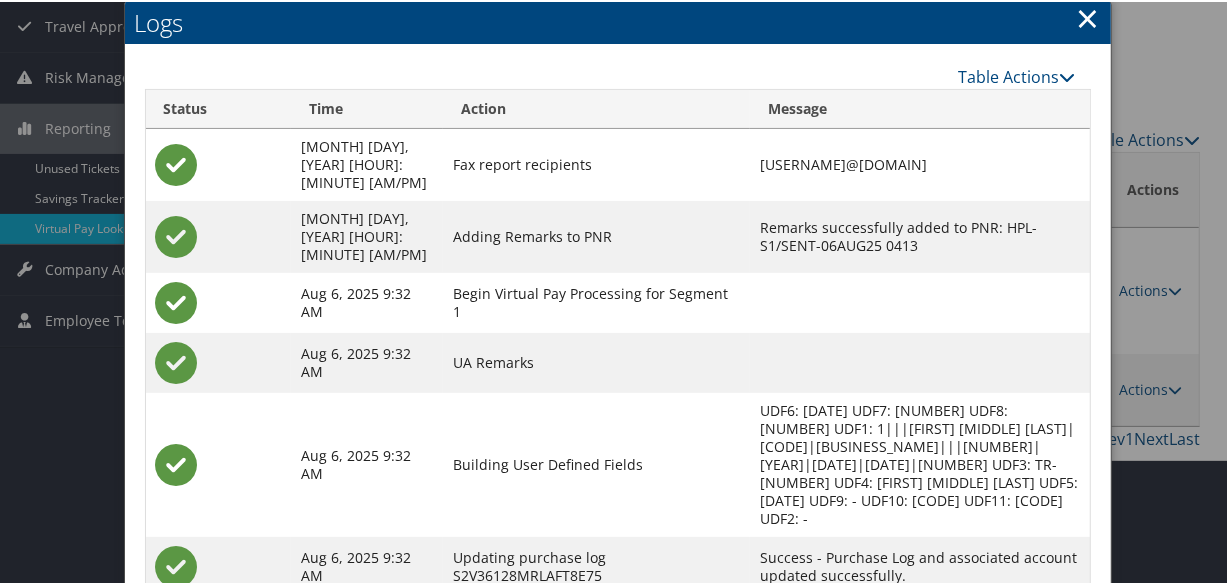 scroll, scrollTop: 350, scrollLeft: 0, axis: vertical 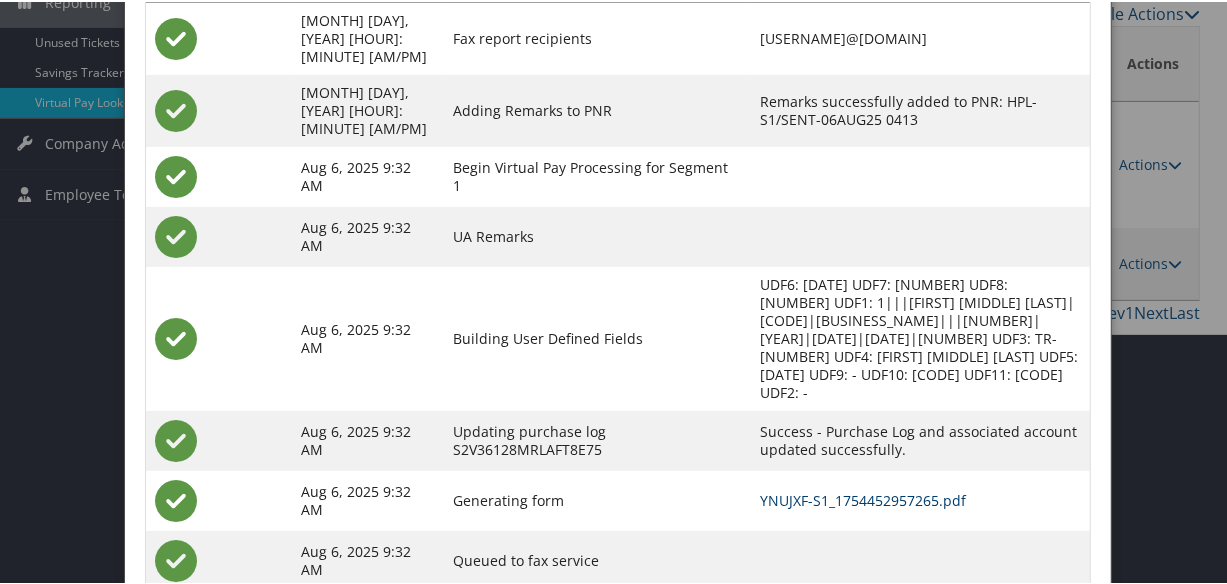 click on "YNUJXF-S1_1754452957265.pdf" at bounding box center (863, 498) 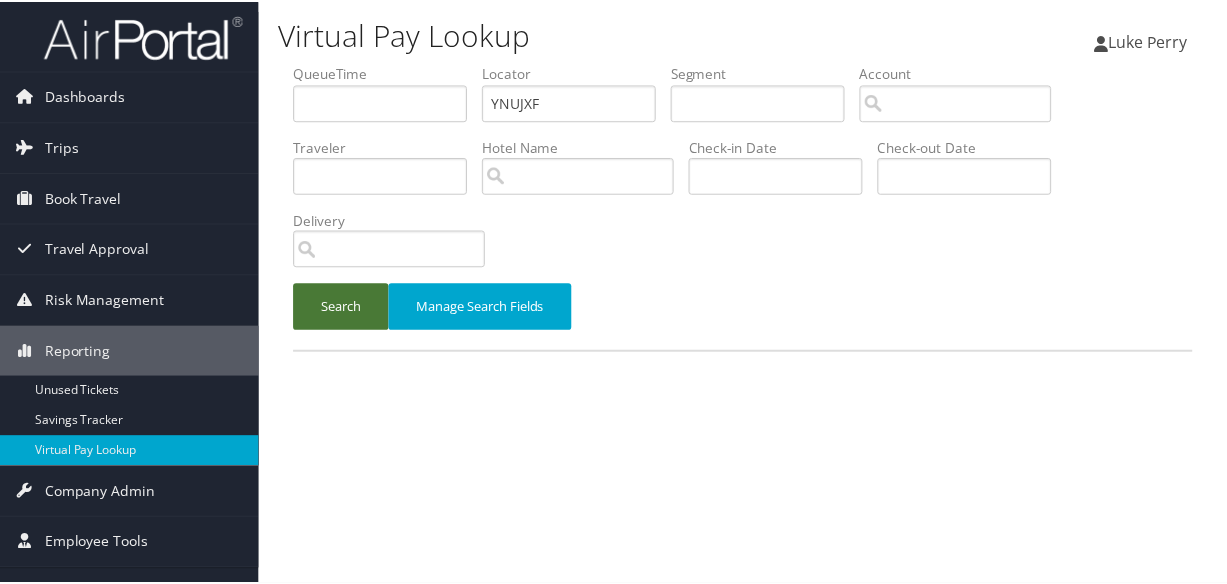 scroll, scrollTop: 0, scrollLeft: 0, axis: both 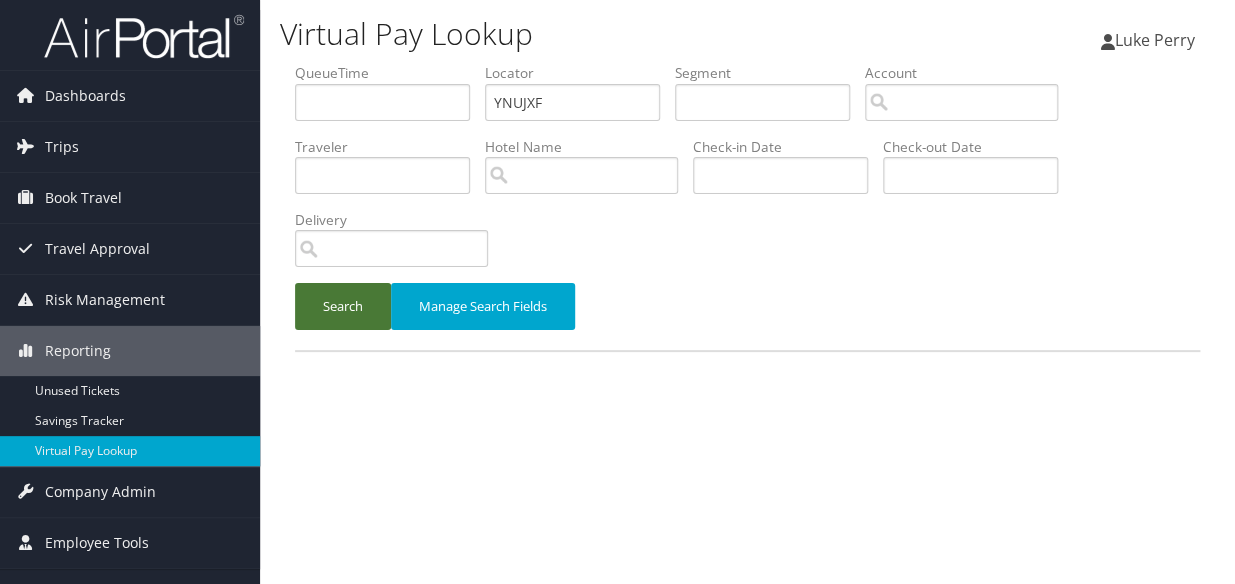 click on "Search" at bounding box center [343, 306] 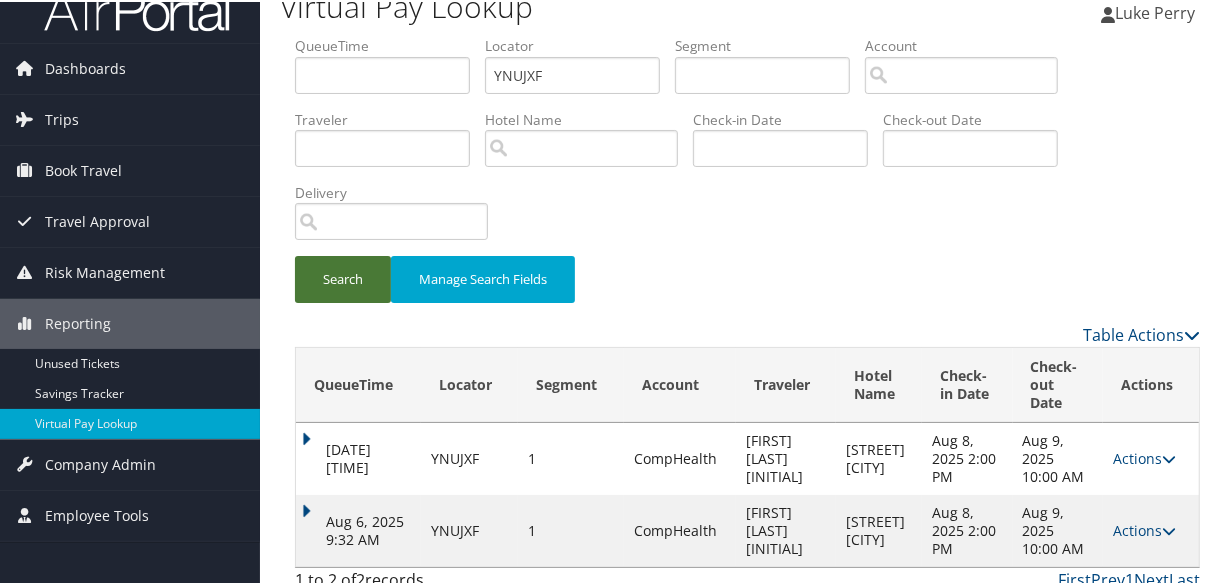 scroll, scrollTop: 44, scrollLeft: 0, axis: vertical 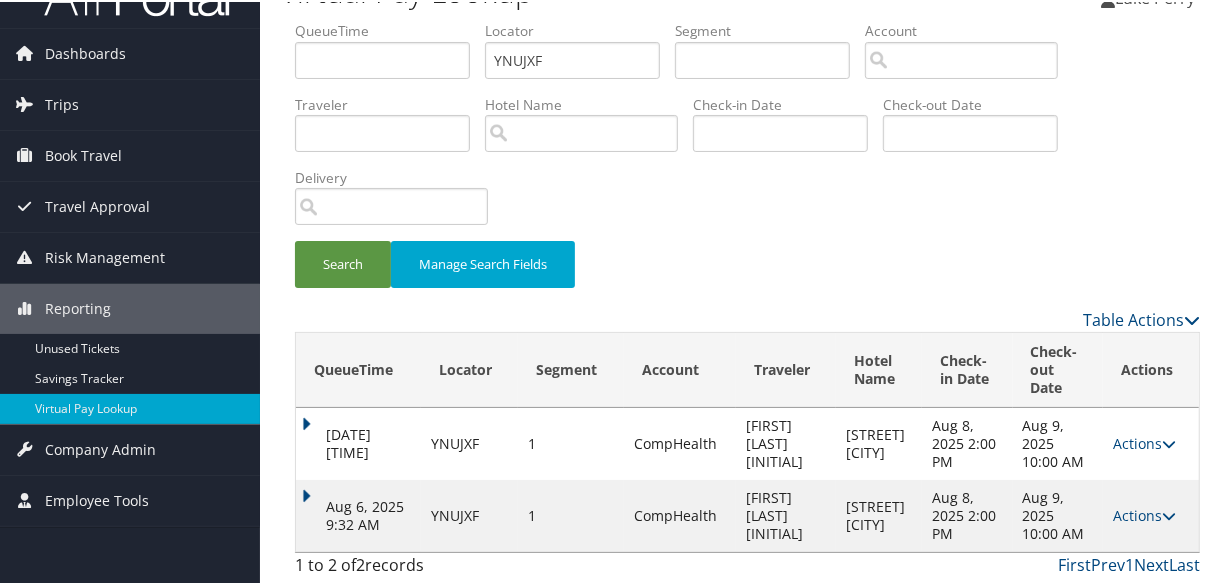 click on "QueueTime Locator YNUJXF Segment Account Traveler Hotel Name Check-in Date Check-out Date Delivery Search Manage Search Fields
Table Actions  Loading... QueueTime Locator Segment Account Traveler Hotel Name Check-in Date Check-out Date Sent To Delivery Actions Jun 23, 2025 10:51 PM YNUJXF 1 CompHealth JOHNSON WILLIAM P Springhill Stes Beaufort Aug 8, 2025 2:00 PM Aug 9, 2025 10:00 AM Queued Actions   Resend  Logs  View Itinerary Aug 6, 2025 9:32 AM YNUJXF 1 CompHealth JOHNSON WILLIAM P Springhill Stes Beaufort Aug 8, 2025 2:00 PM Aug 9, 2025 10:00 AM +1 (843) 379-9924 Sent Actions   Resend  Logs  Delivery Information  View Itinerary 1 to 2 of  2  records First Prev 1 Next Last
Advanced Search Cancel Save   ×" at bounding box center (747, 302) 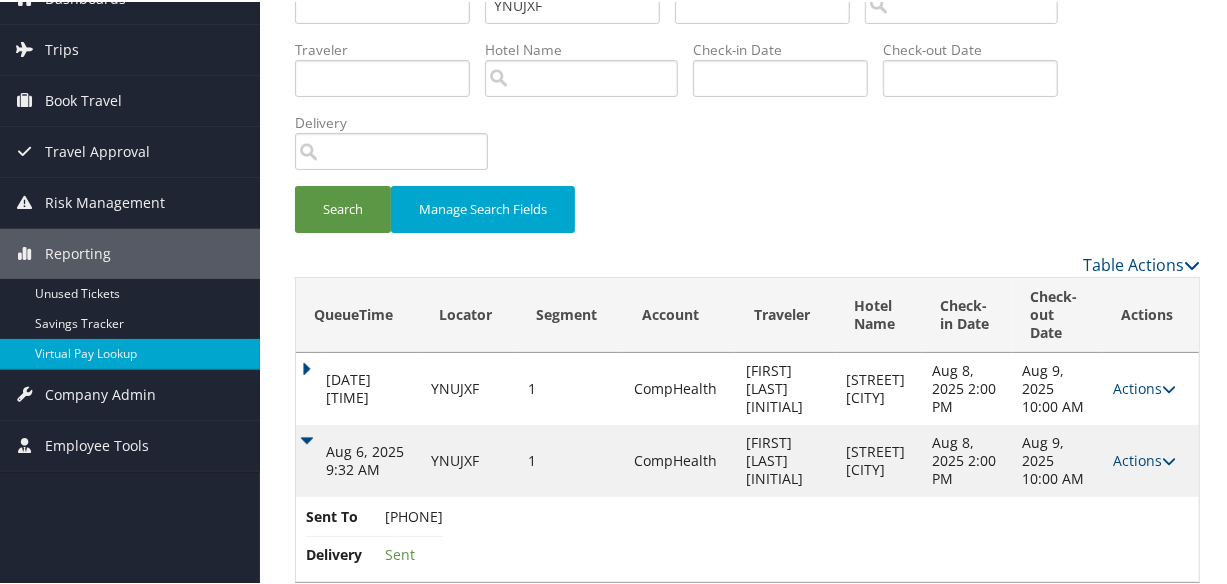 scroll, scrollTop: 129, scrollLeft: 0, axis: vertical 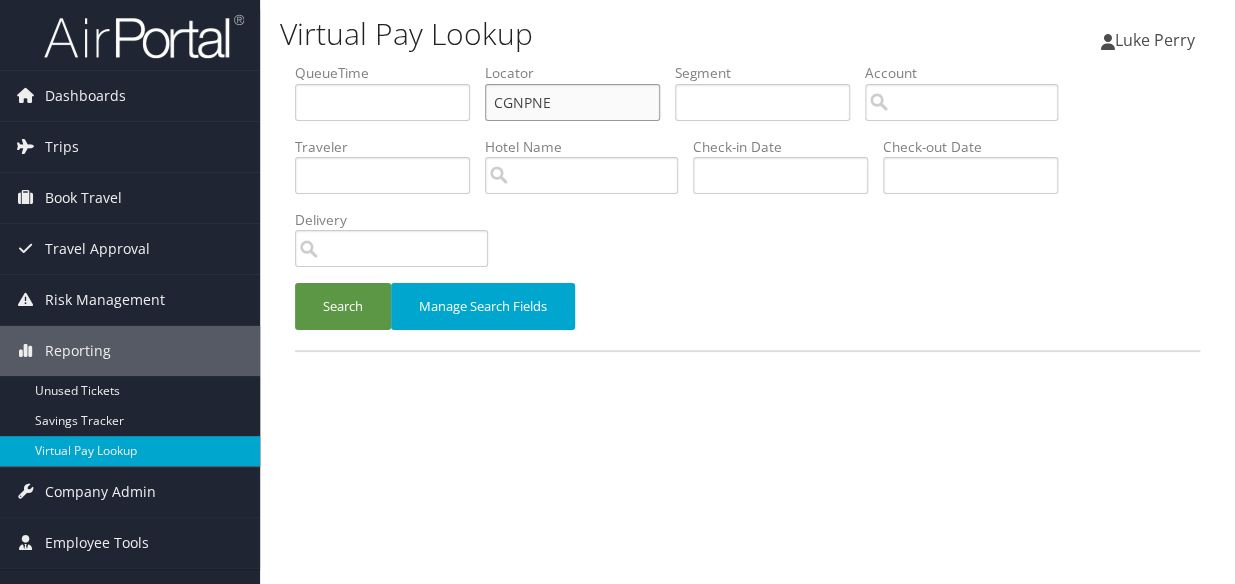 drag, startPoint x: 579, startPoint y: 99, endPoint x: 284, endPoint y: 140, distance: 297.8355 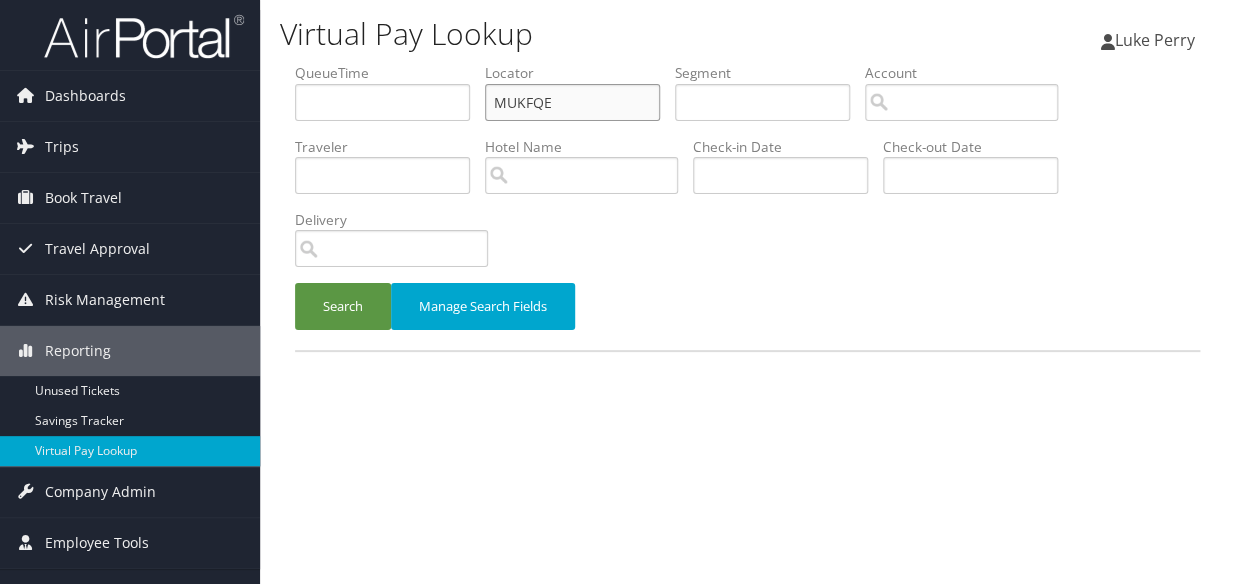 type on "MUKFQE" 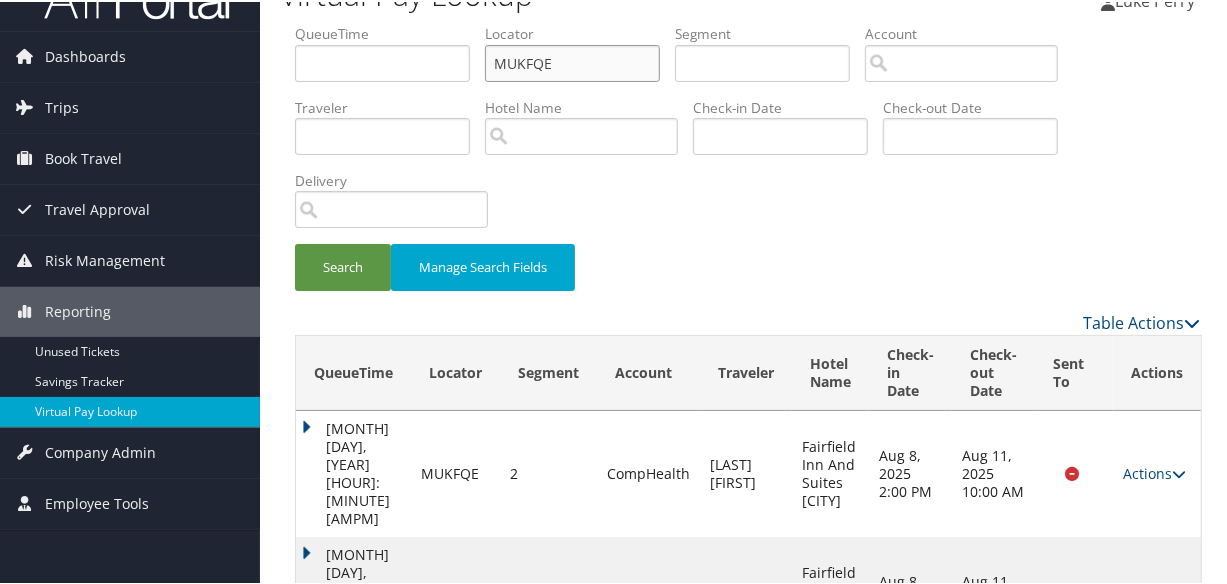 scroll, scrollTop: 80, scrollLeft: 0, axis: vertical 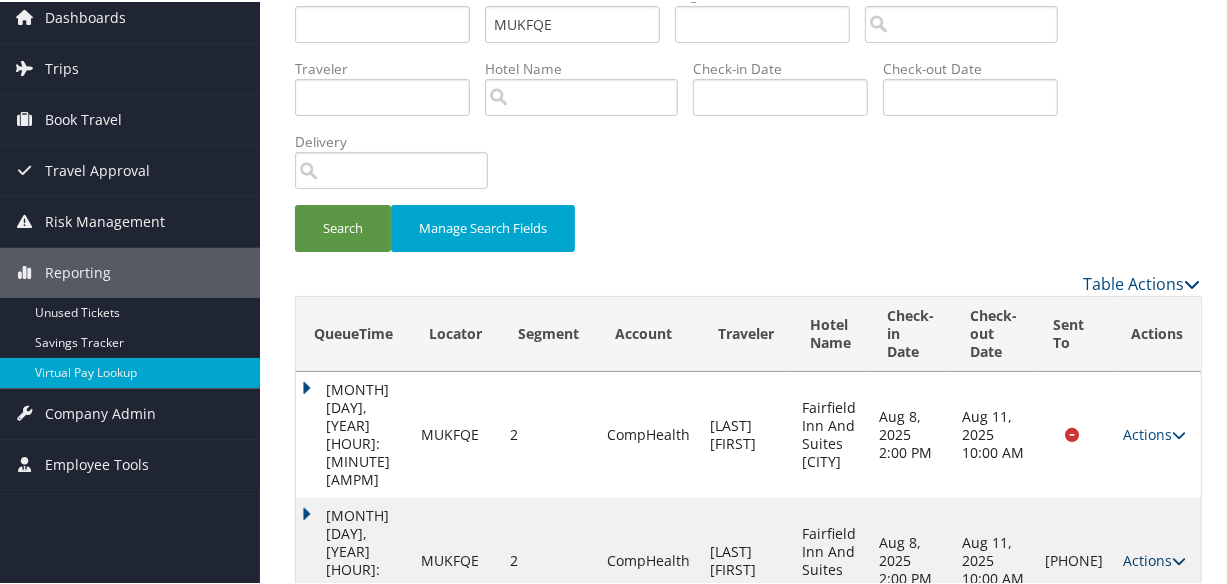 click on "Actions" at bounding box center [1154, 558] 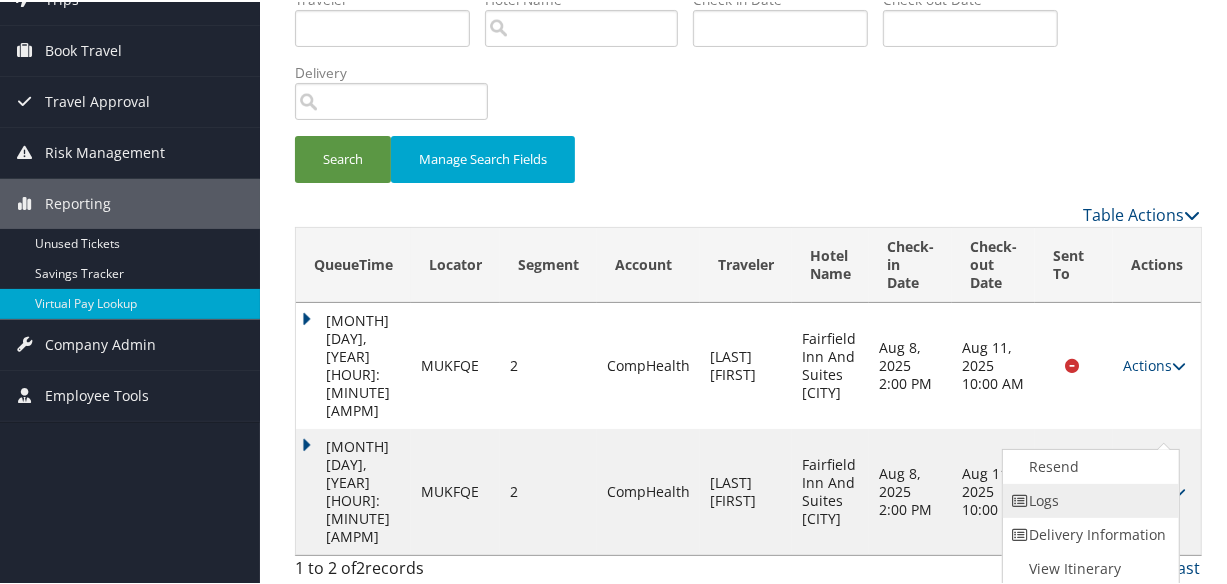 click on "Logs" at bounding box center [1088, 499] 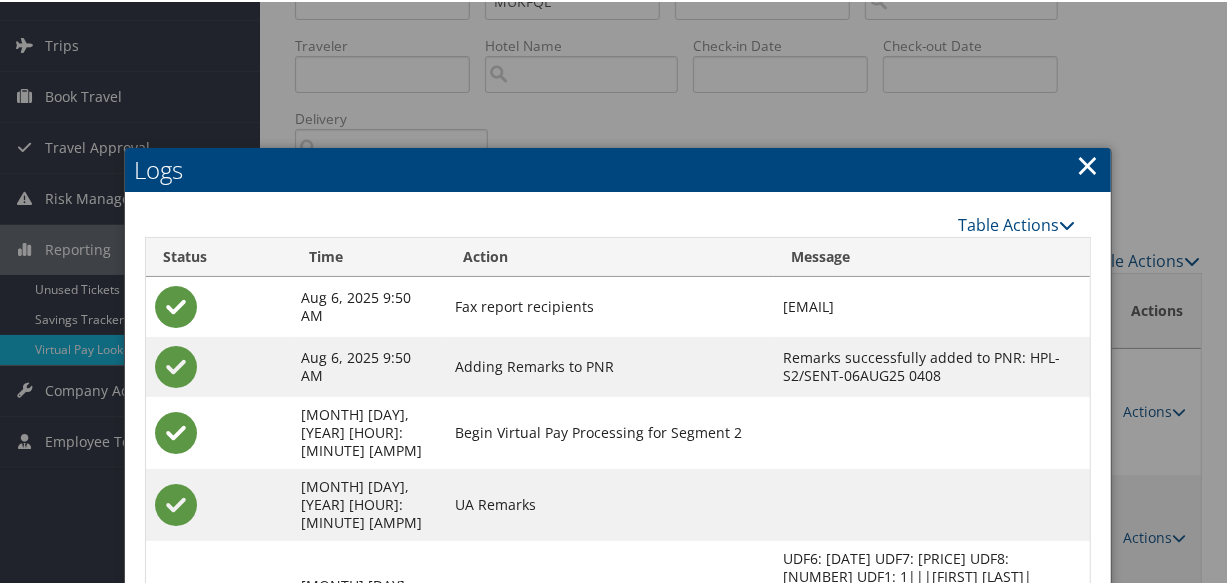 scroll, scrollTop: 377, scrollLeft: 0, axis: vertical 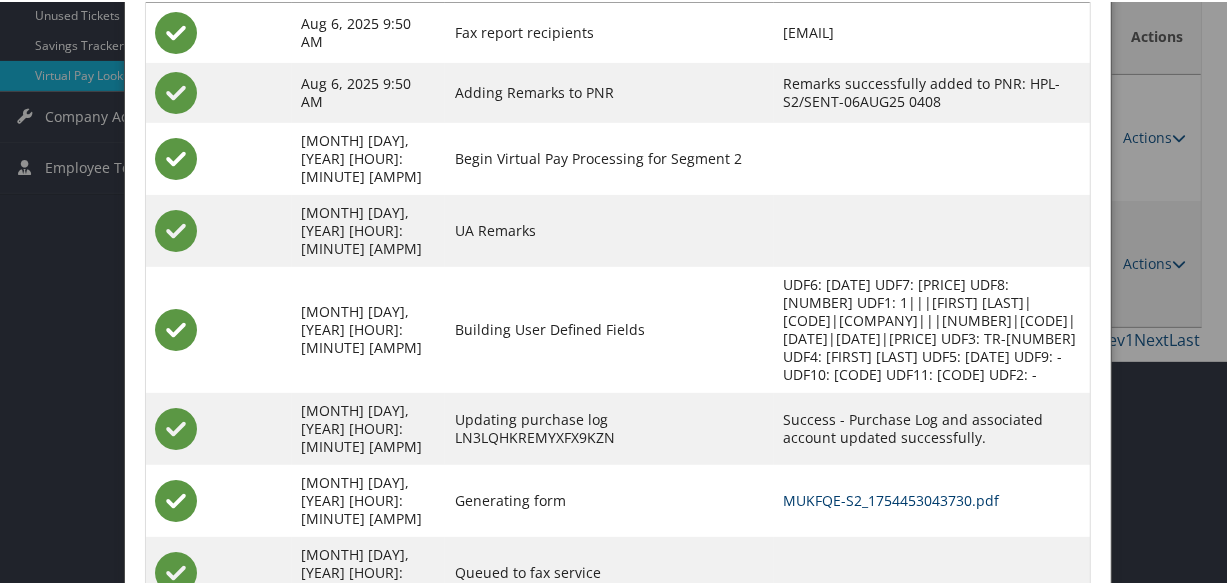 click on "MUKFQE-S2_1754453043730.pdf" at bounding box center [892, 498] 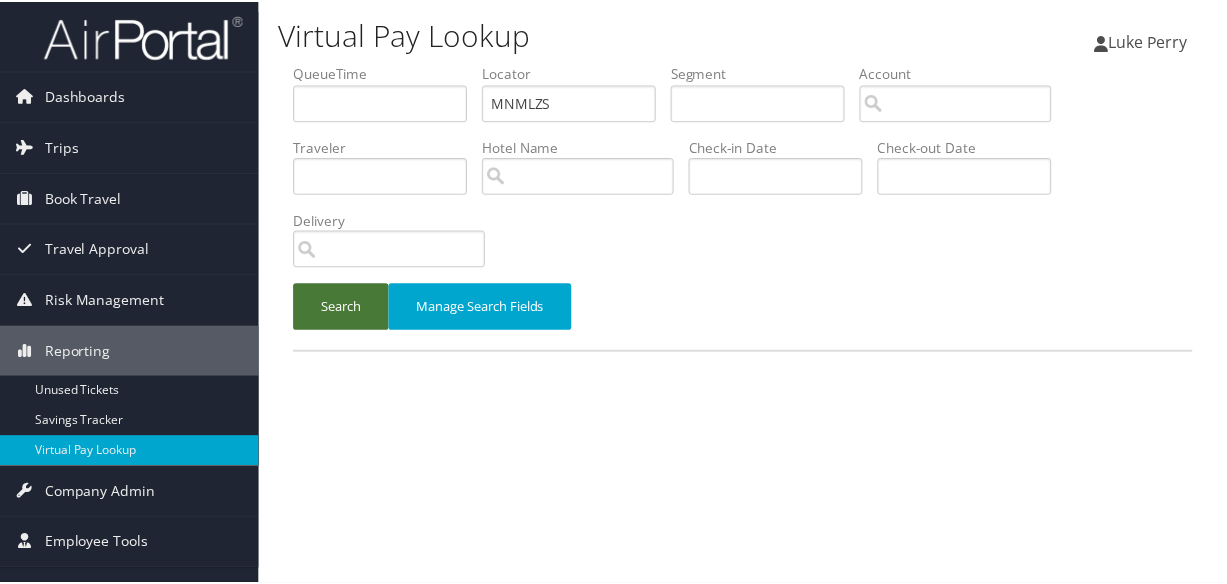 scroll, scrollTop: 0, scrollLeft: 0, axis: both 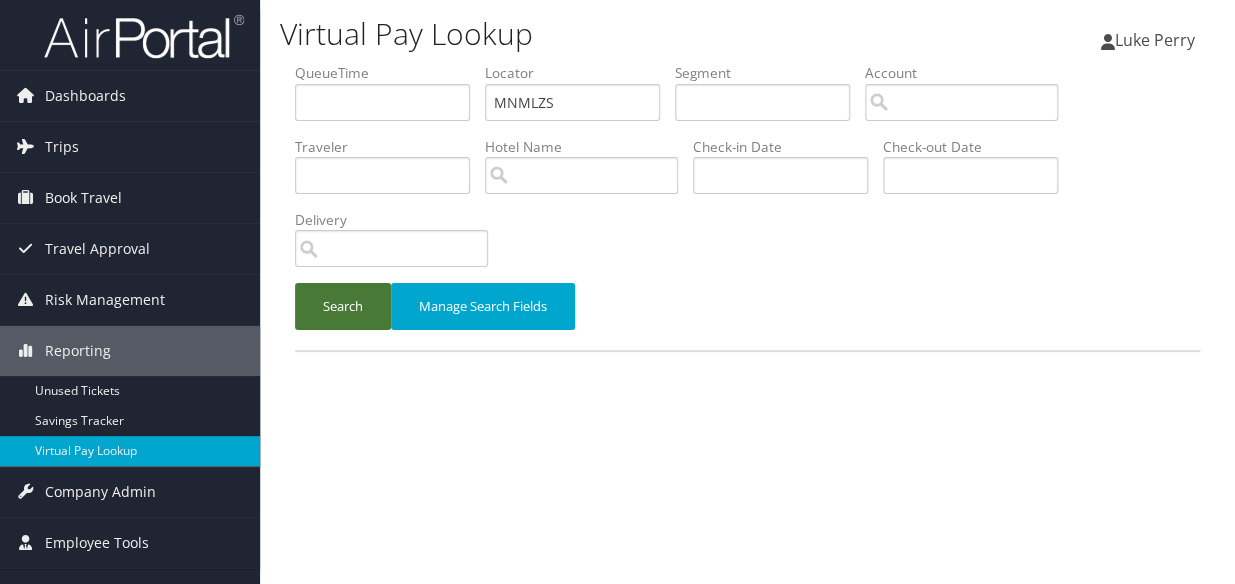 click on "Search" at bounding box center [343, 306] 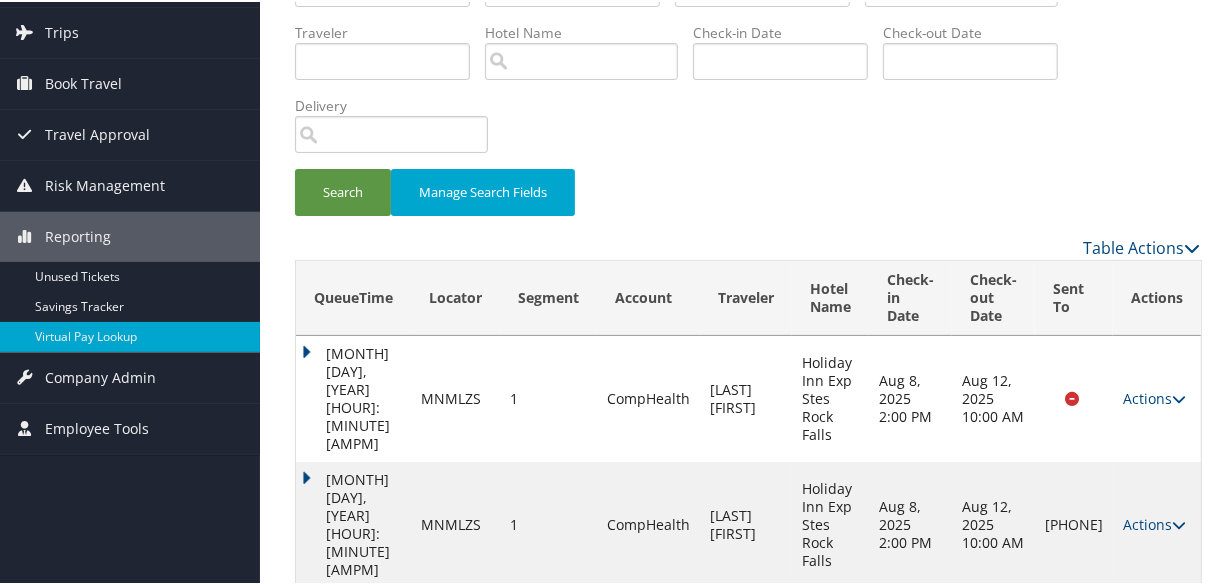 click on "Actions   Resend  Logs  Delivery Information  View Itinerary" at bounding box center (1157, 523) 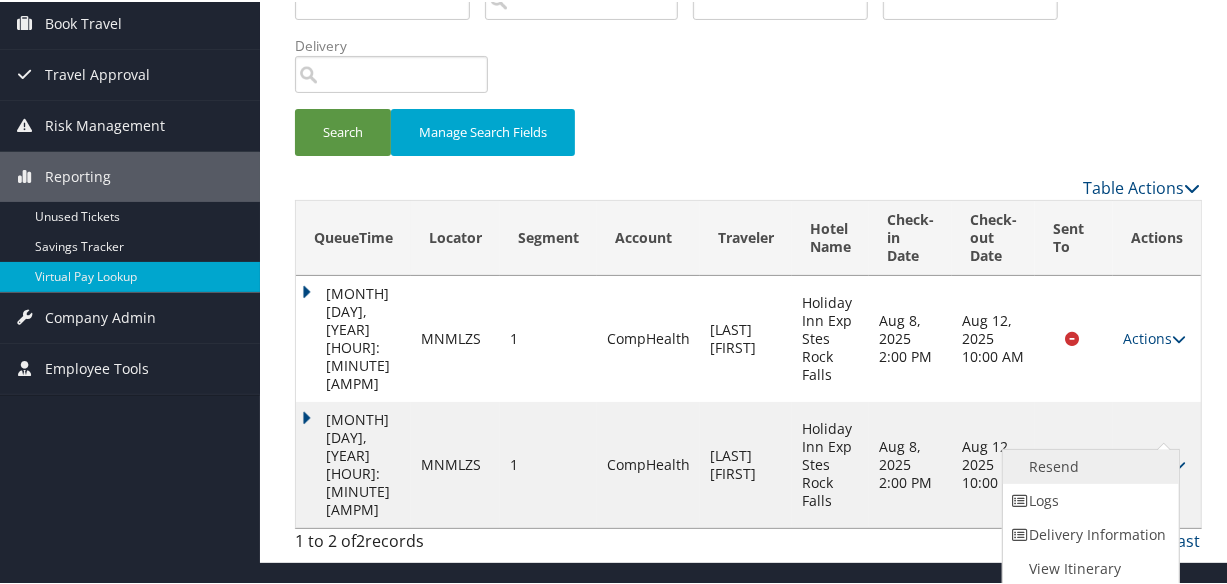 click on "Resend" at bounding box center (1088, 465) 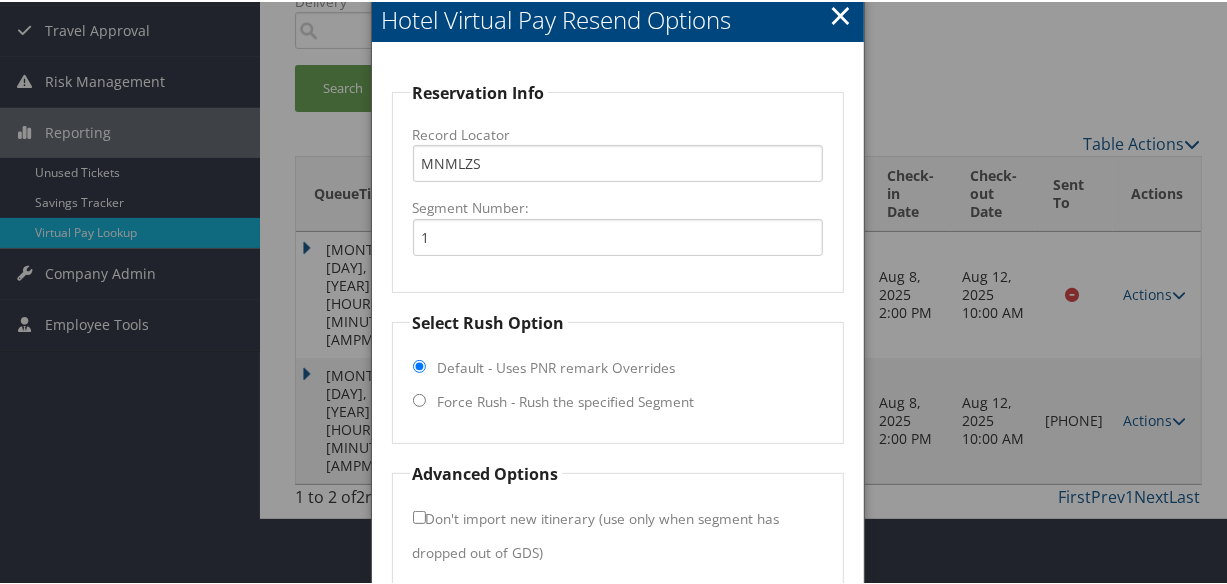 click on "Force Rush - Rush the specified Segment" at bounding box center [566, 400] 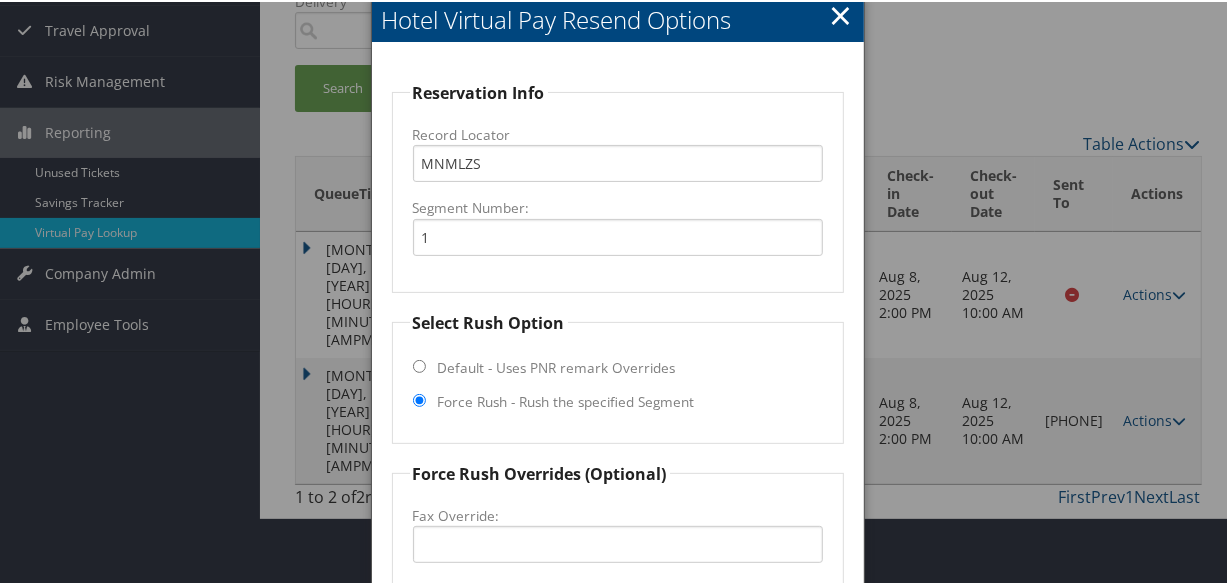 scroll, scrollTop: 540, scrollLeft: 0, axis: vertical 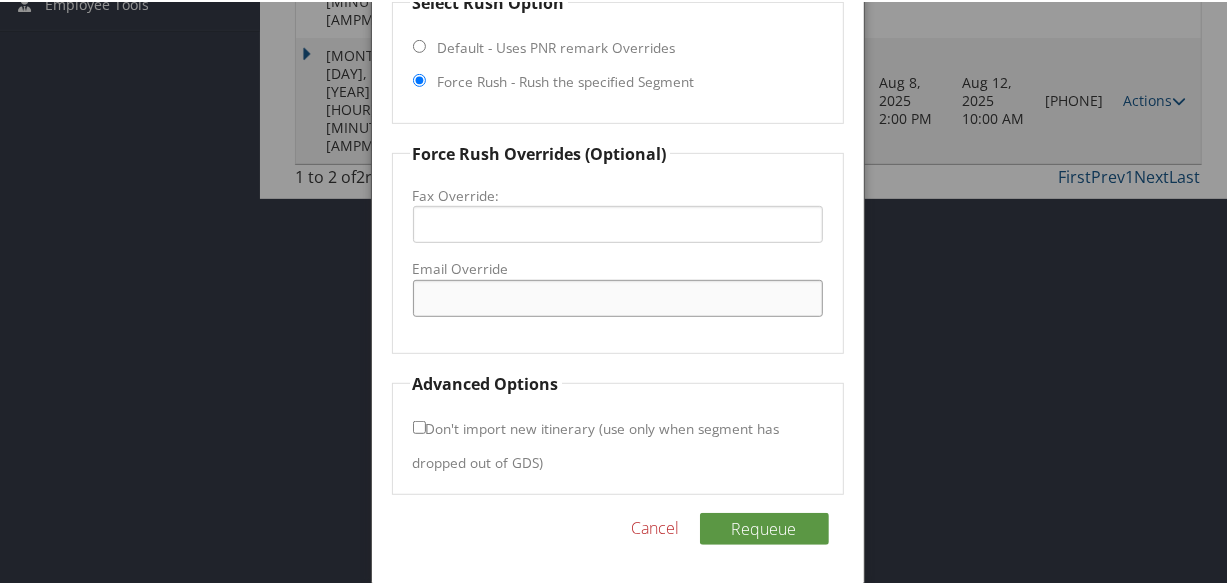 click on "Email Override" at bounding box center [618, 296] 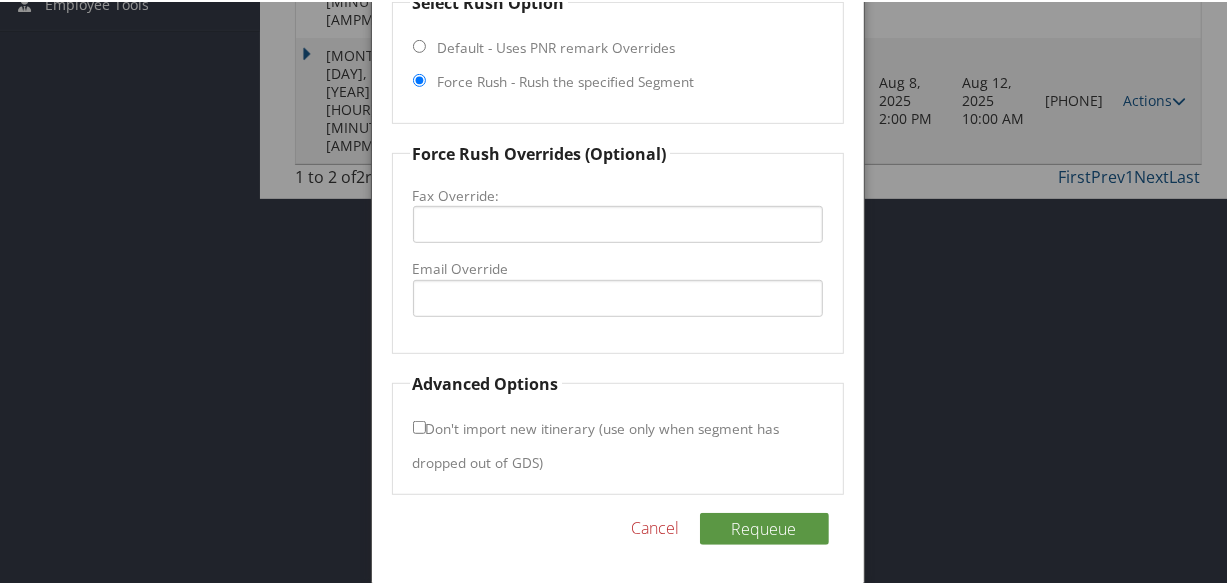 click at bounding box center [617, 292] 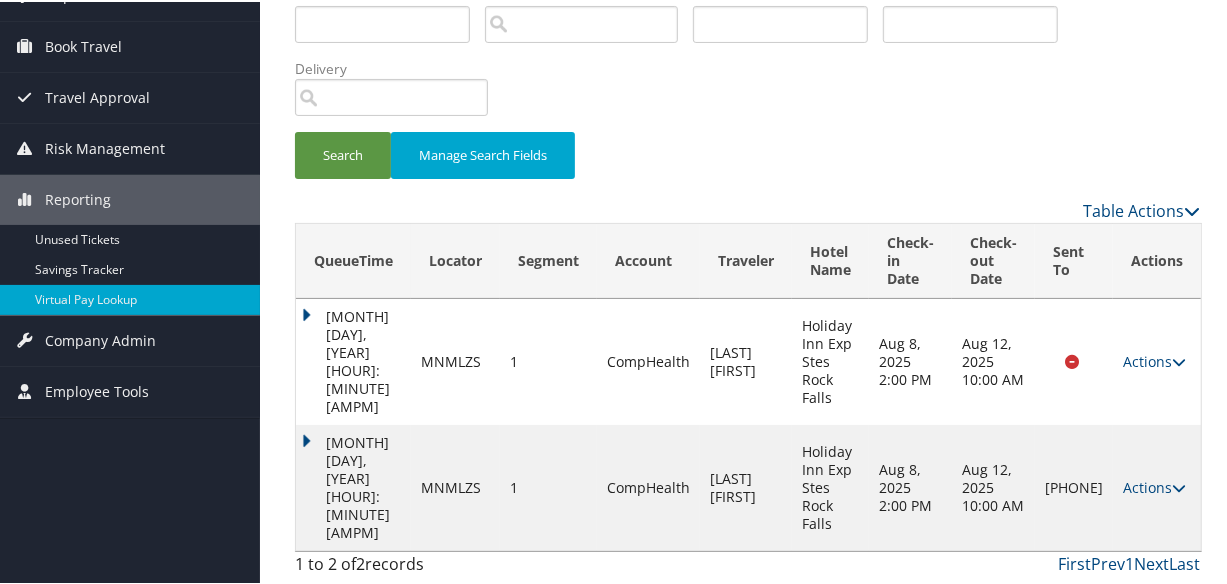 scroll, scrollTop: 116, scrollLeft: 0, axis: vertical 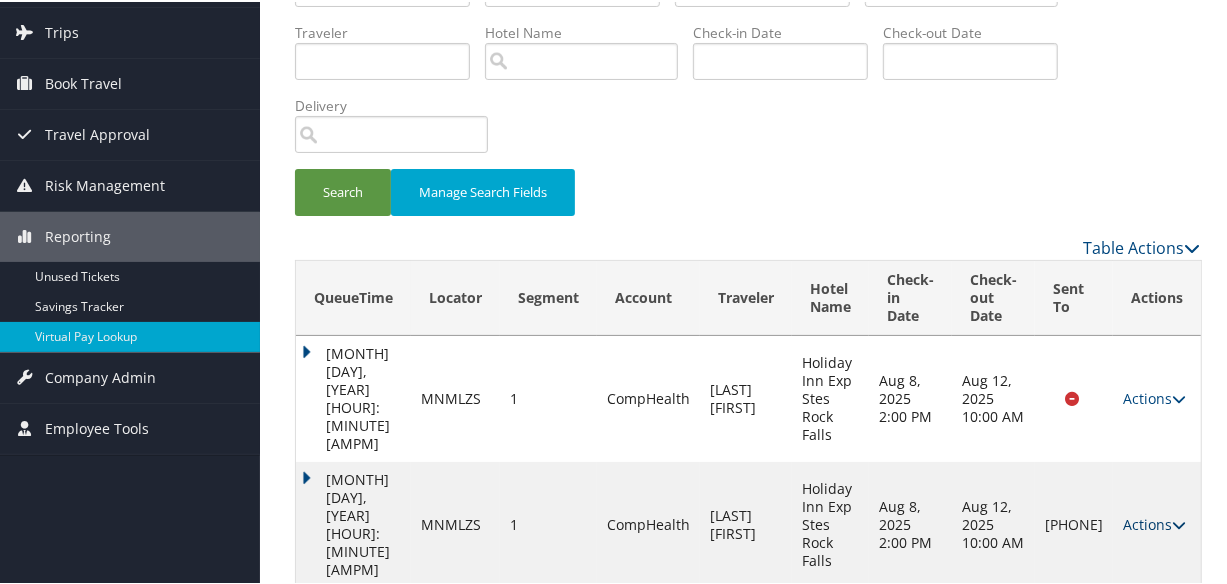 click on "Actions" at bounding box center (1154, 522) 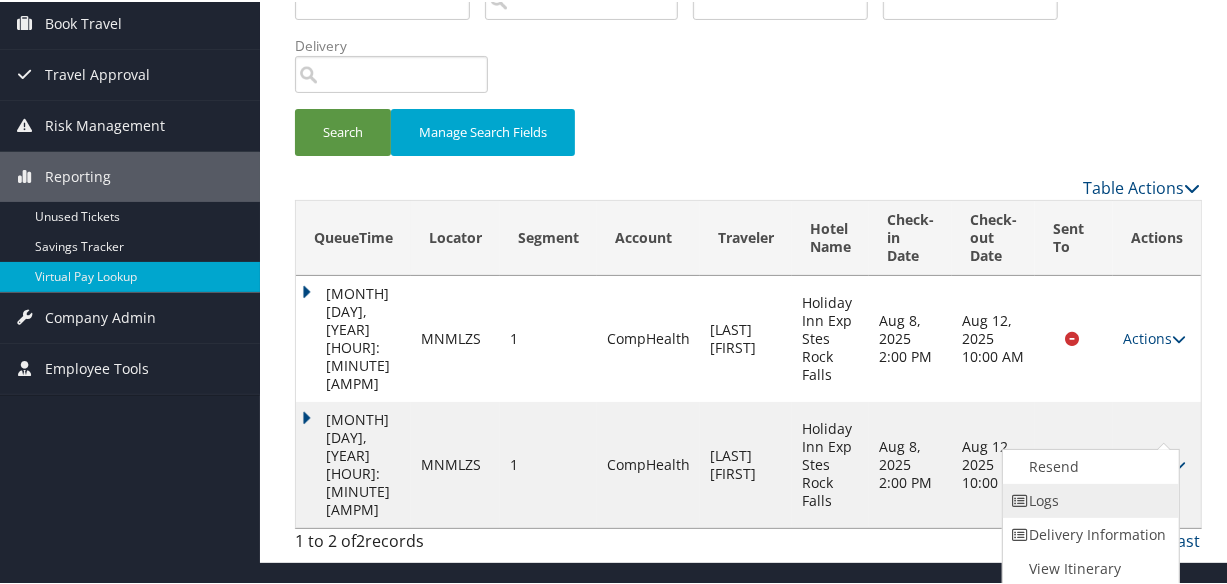 click on "Logs" at bounding box center (1088, 499) 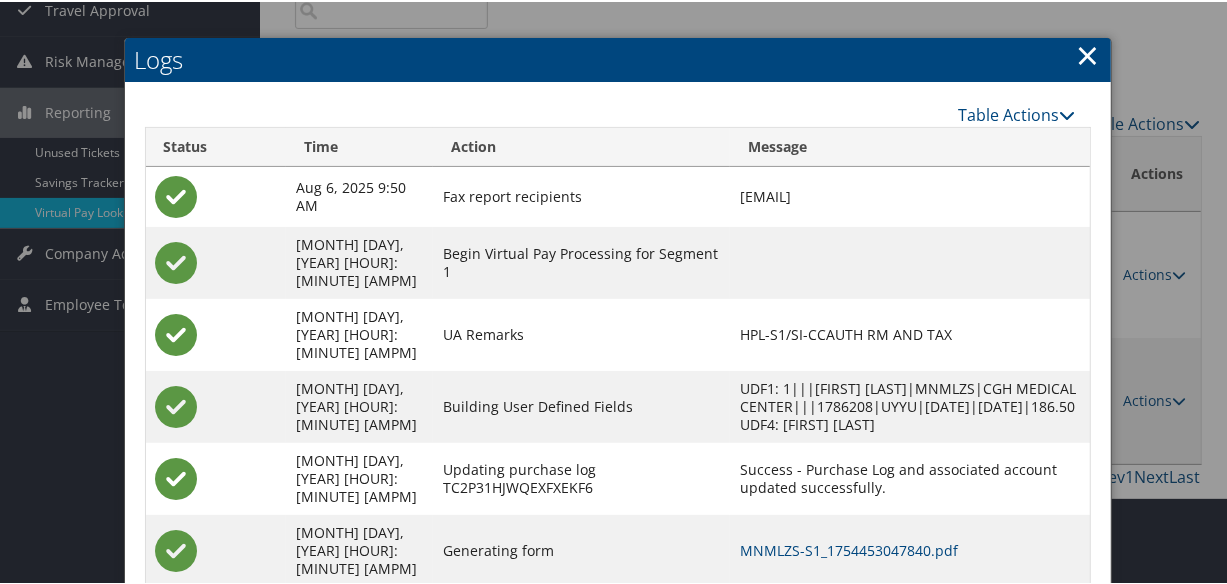 scroll, scrollTop: 362, scrollLeft: 0, axis: vertical 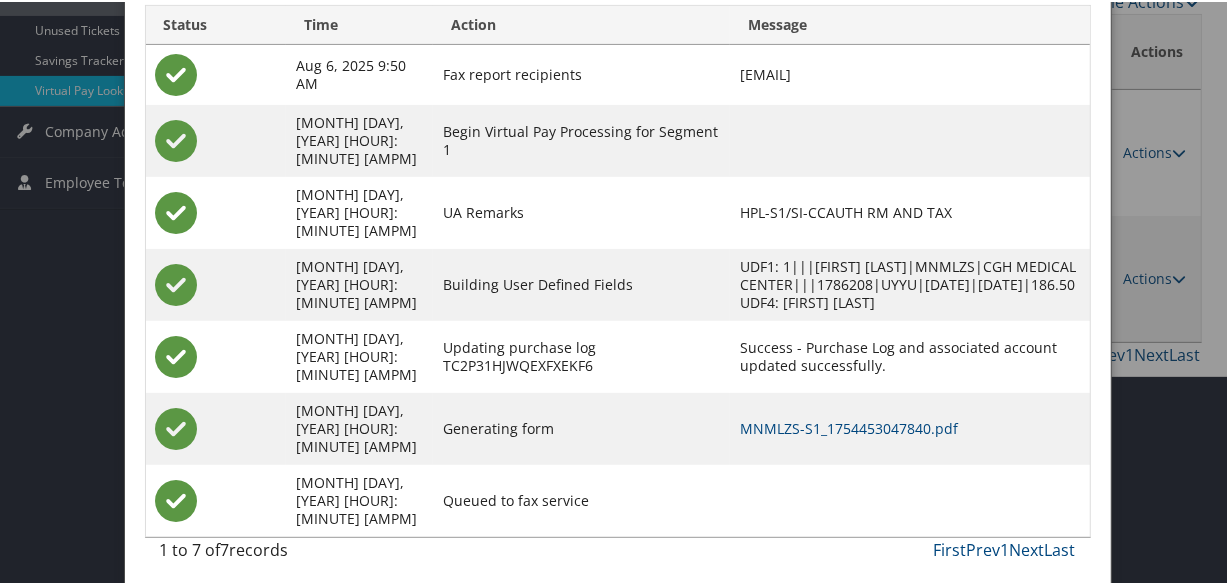 drag, startPoint x: 842, startPoint y: 420, endPoint x: 858, endPoint y: 425, distance: 16.763054 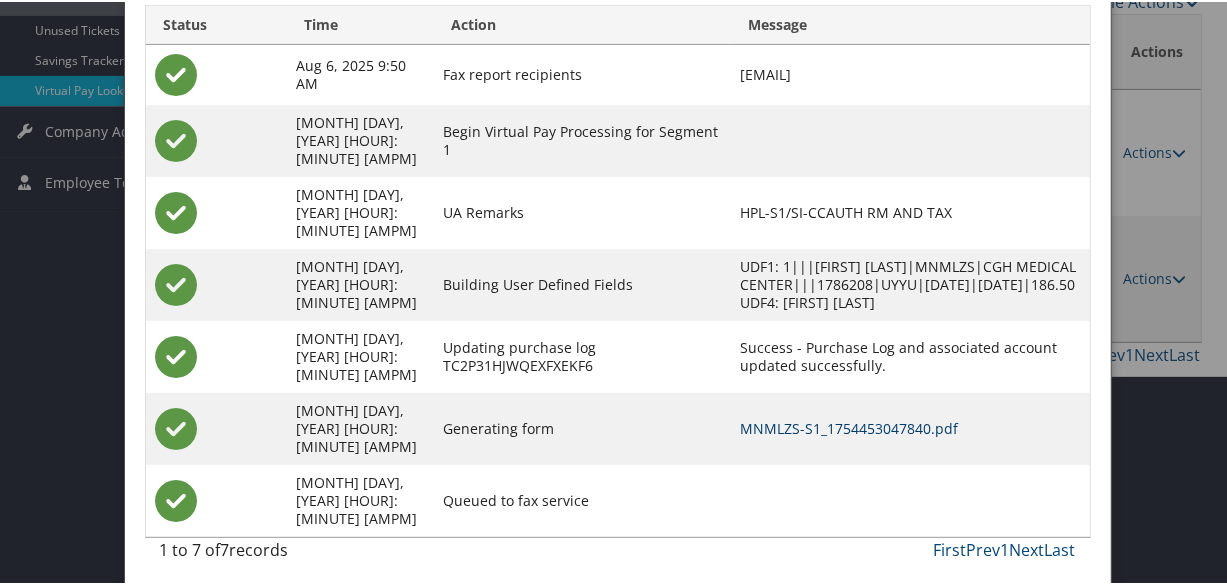 click on "MNMLZS-S1_1754453047840.pdf" at bounding box center [849, 426] 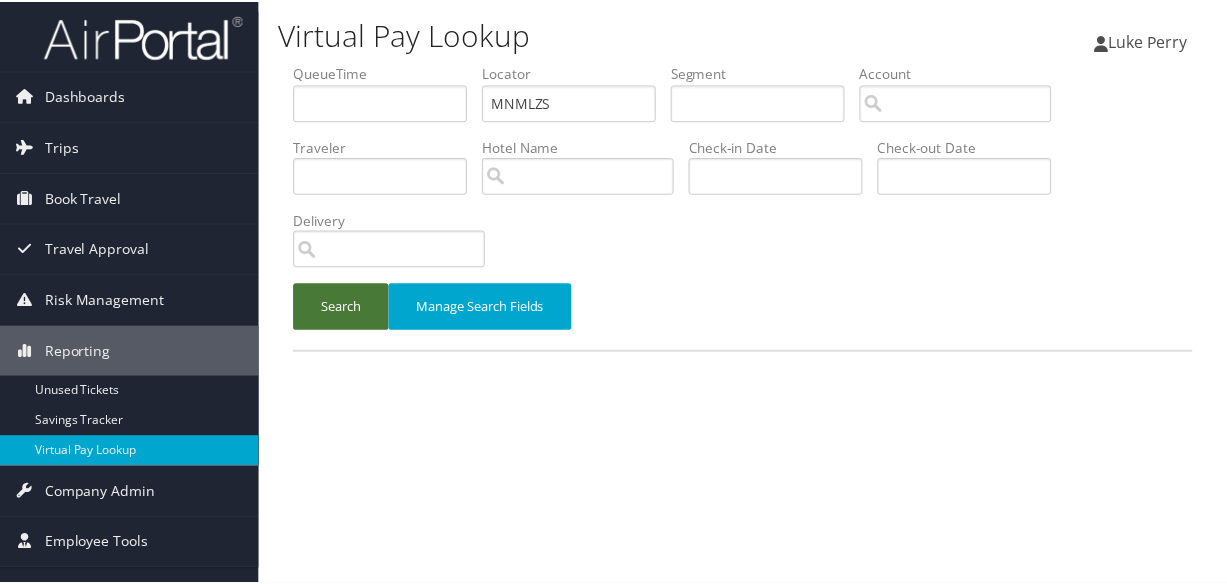 scroll, scrollTop: 0, scrollLeft: 0, axis: both 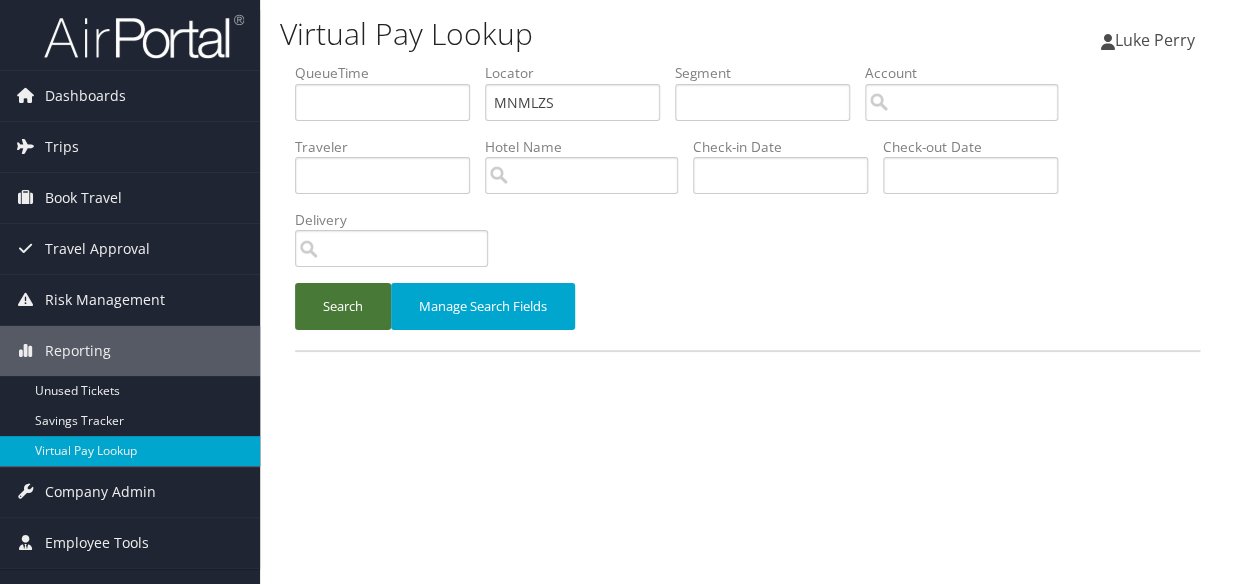 click on "Search" at bounding box center [343, 306] 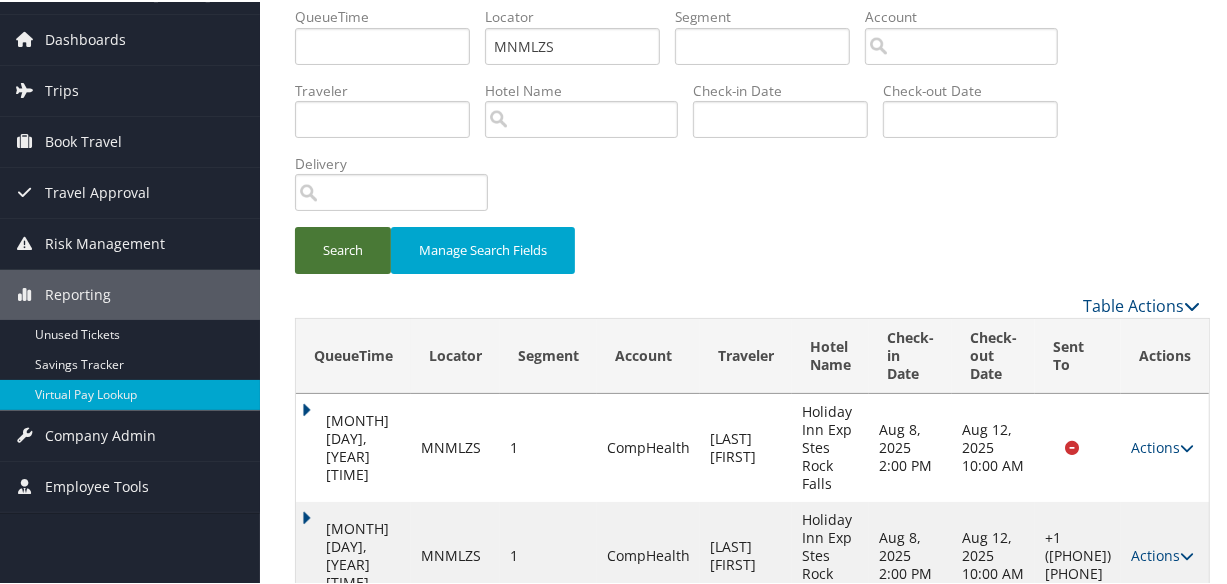 scroll, scrollTop: 116, scrollLeft: 0, axis: vertical 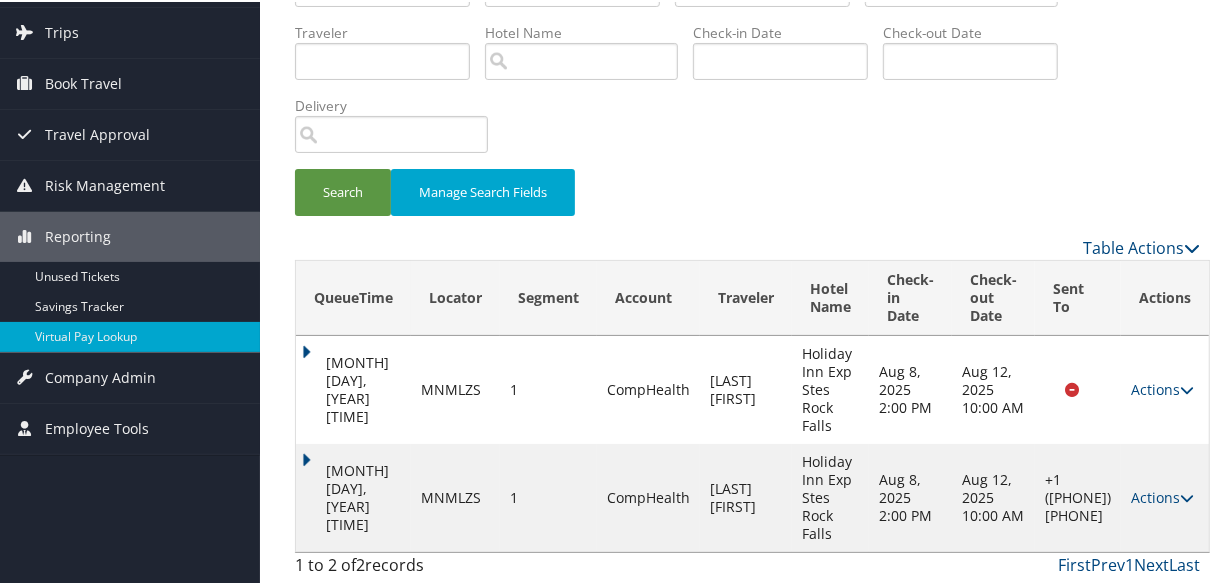 click on "[MONTH] [DAY], [YEAR] [TIME]" at bounding box center [353, 496] 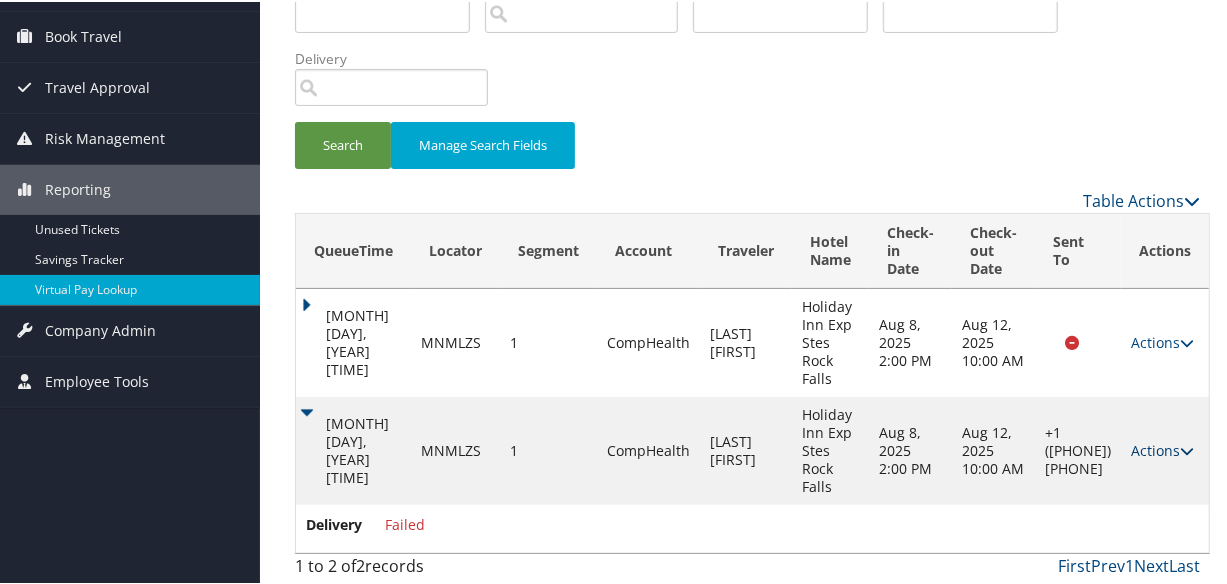 click on "Actions" at bounding box center [1162, 448] 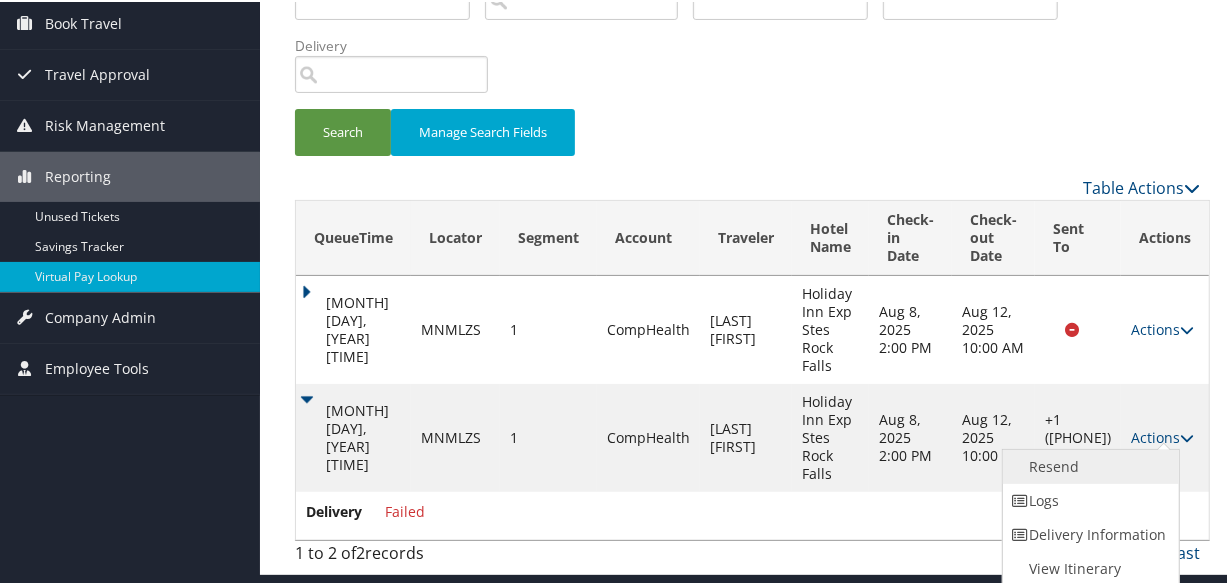 click on "Resend" at bounding box center [1088, 465] 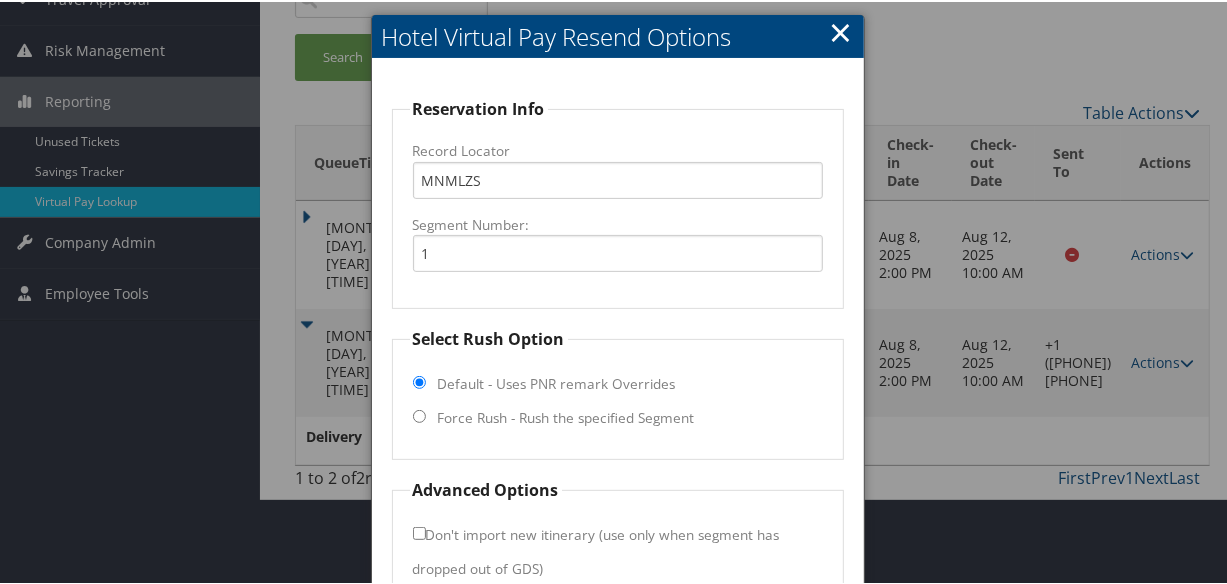 scroll, scrollTop: 357, scrollLeft: 0, axis: vertical 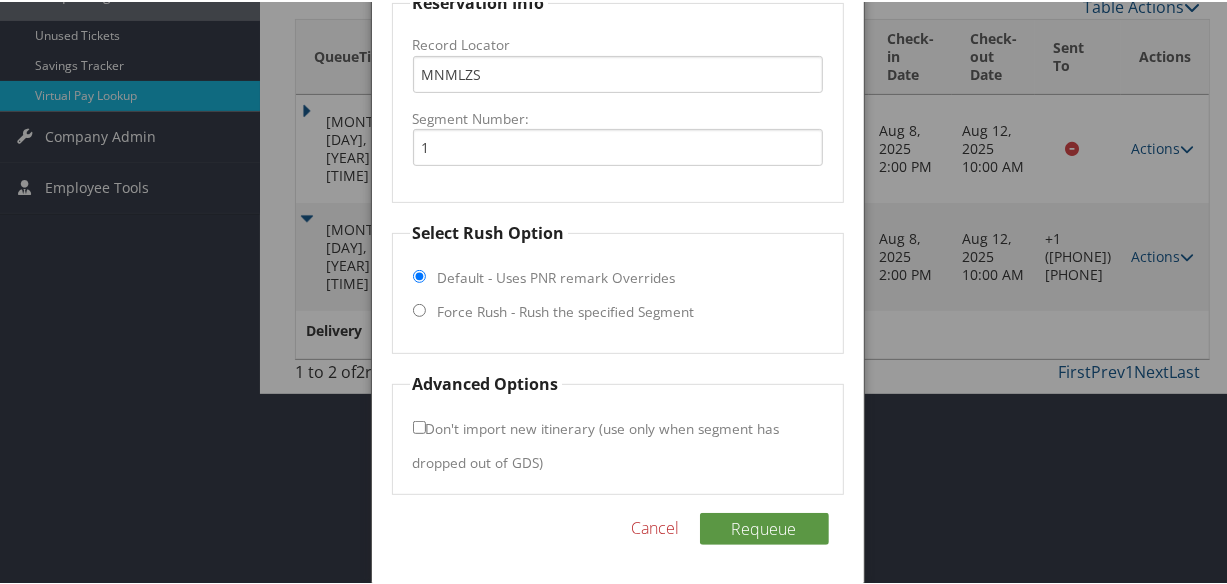 click on "Force Rush - Rush the specified Segment" at bounding box center [566, 310] 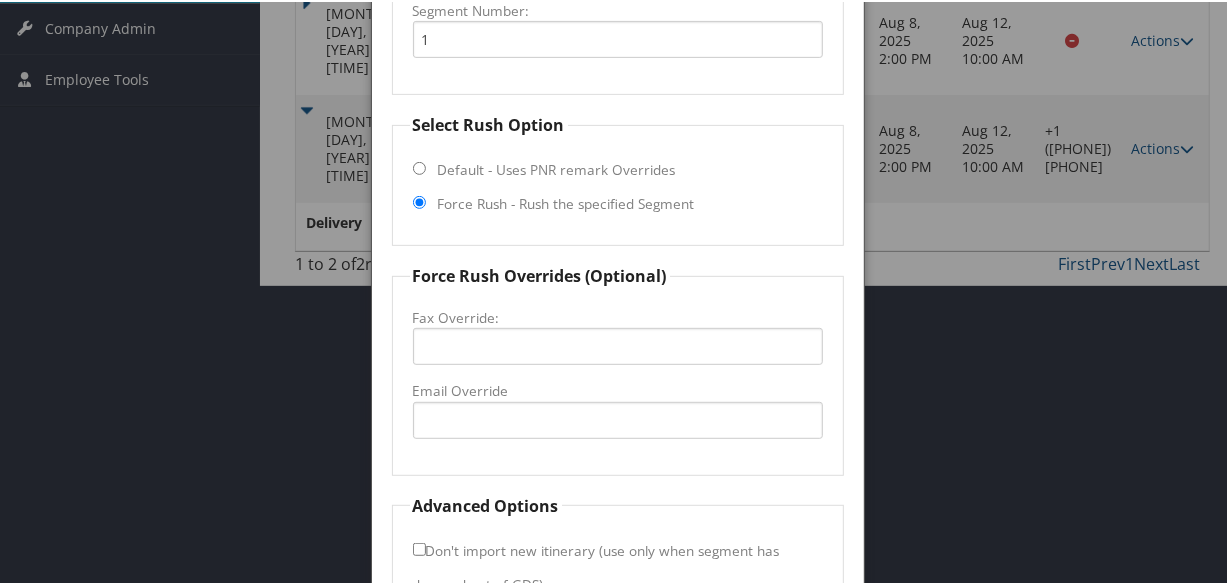 scroll, scrollTop: 587, scrollLeft: 0, axis: vertical 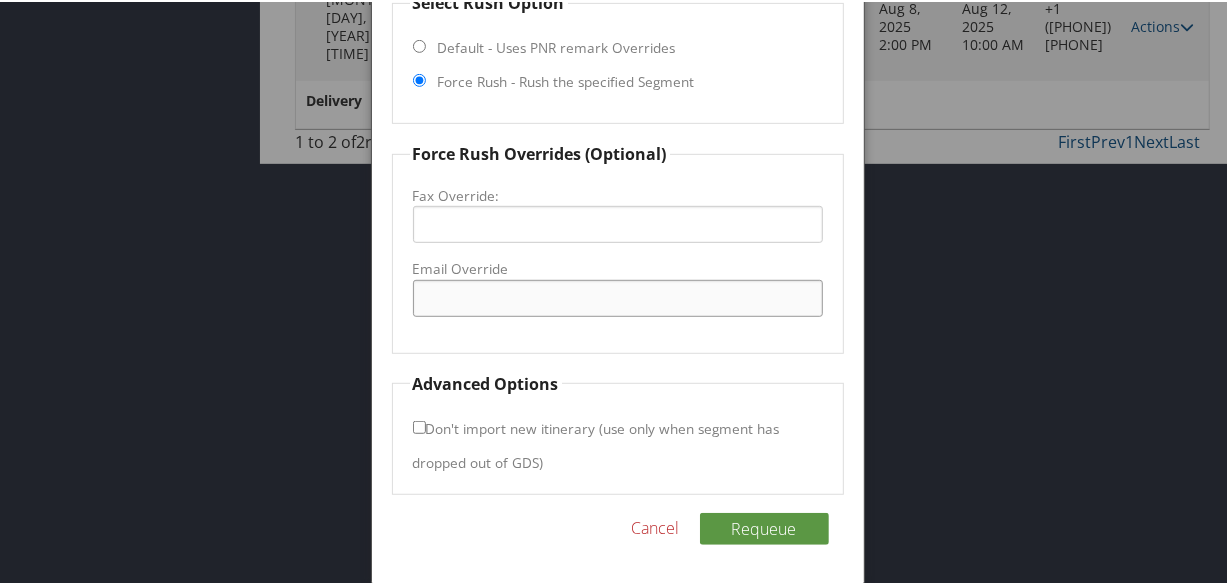 click on "Email Override" at bounding box center (618, 296) 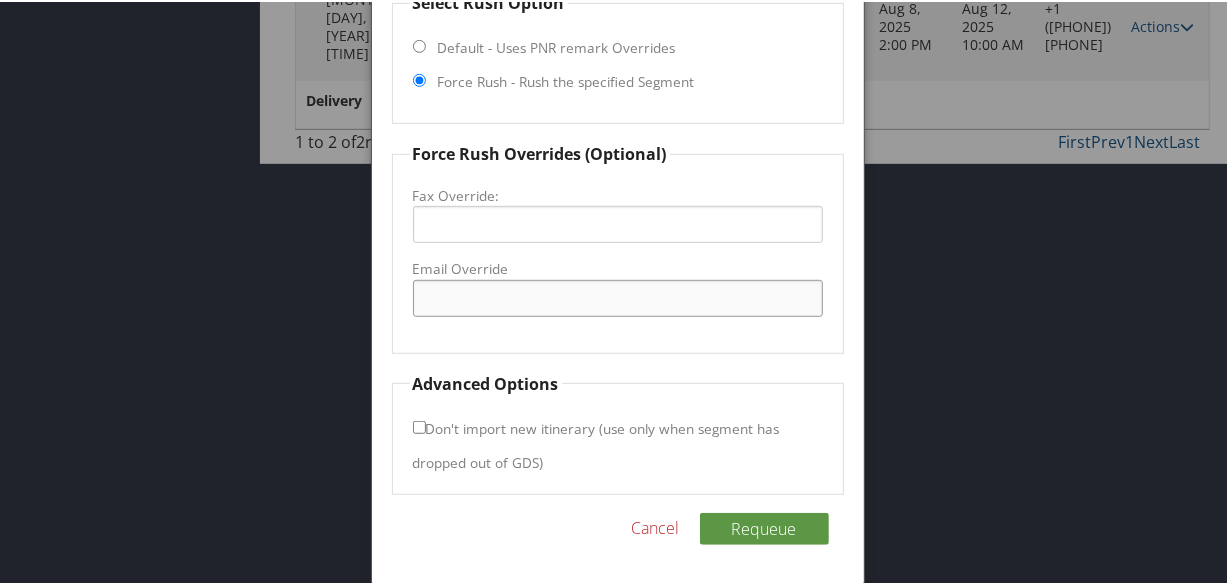 click on "Email Override" at bounding box center (618, 296) 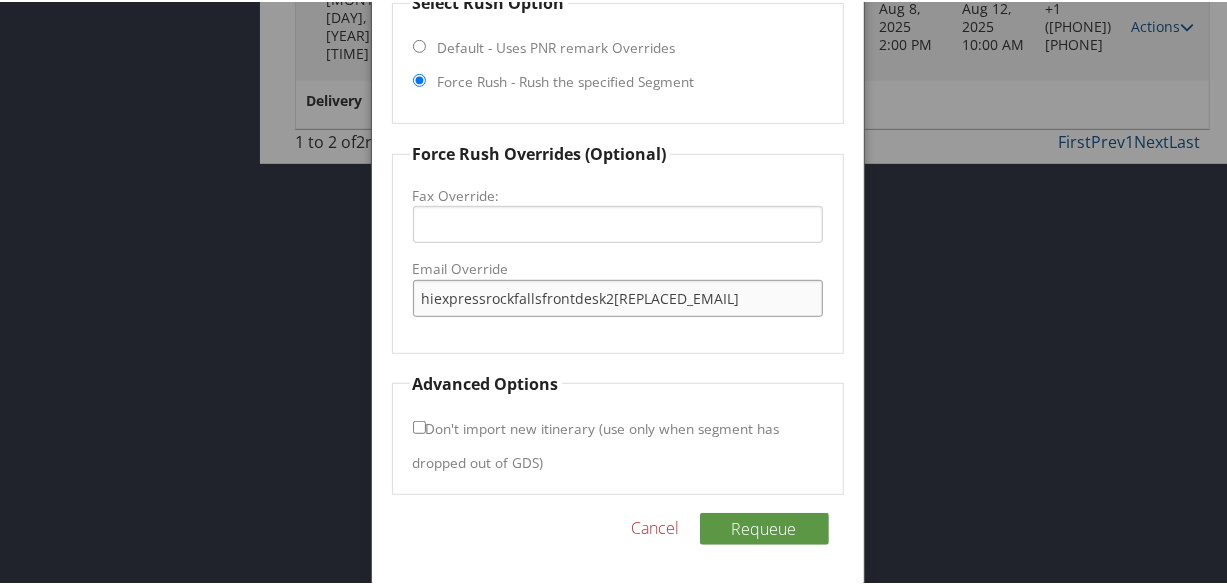 drag, startPoint x: 683, startPoint y: 297, endPoint x: 414, endPoint y: 299, distance: 269.00745 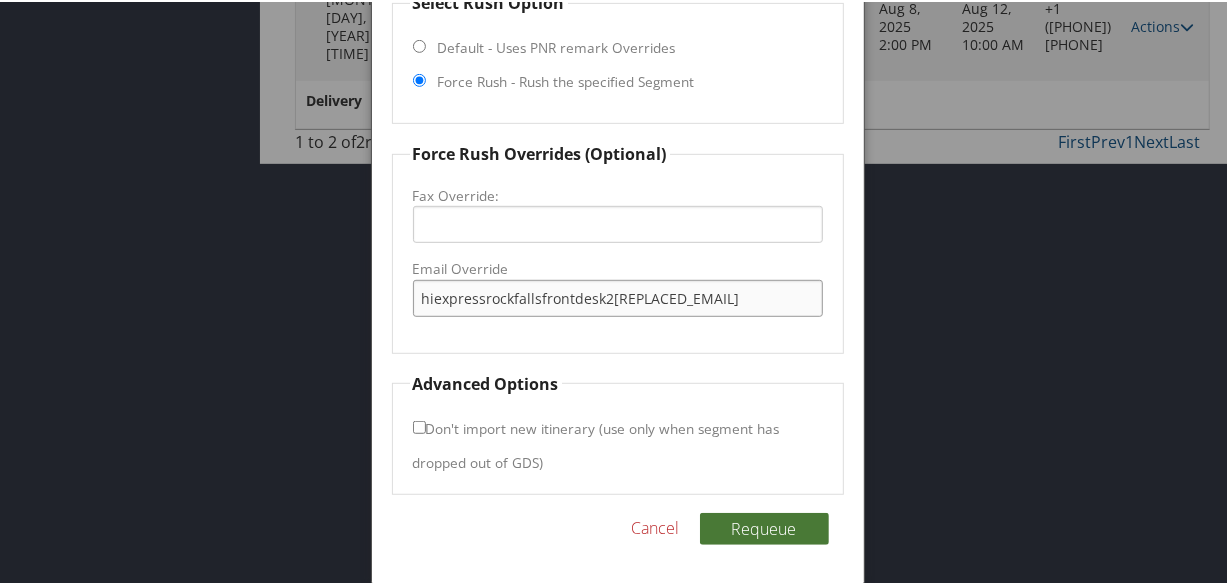 type on "hiexpressrockfallsfrontdesk2gmail.com" 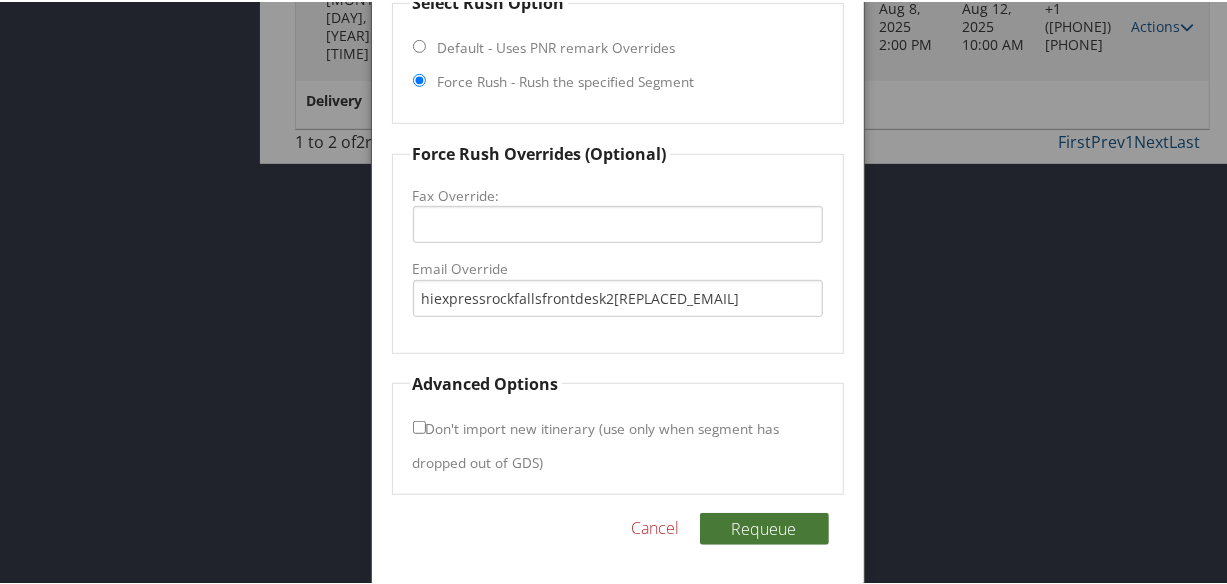 click on "Requeue" at bounding box center [764, 527] 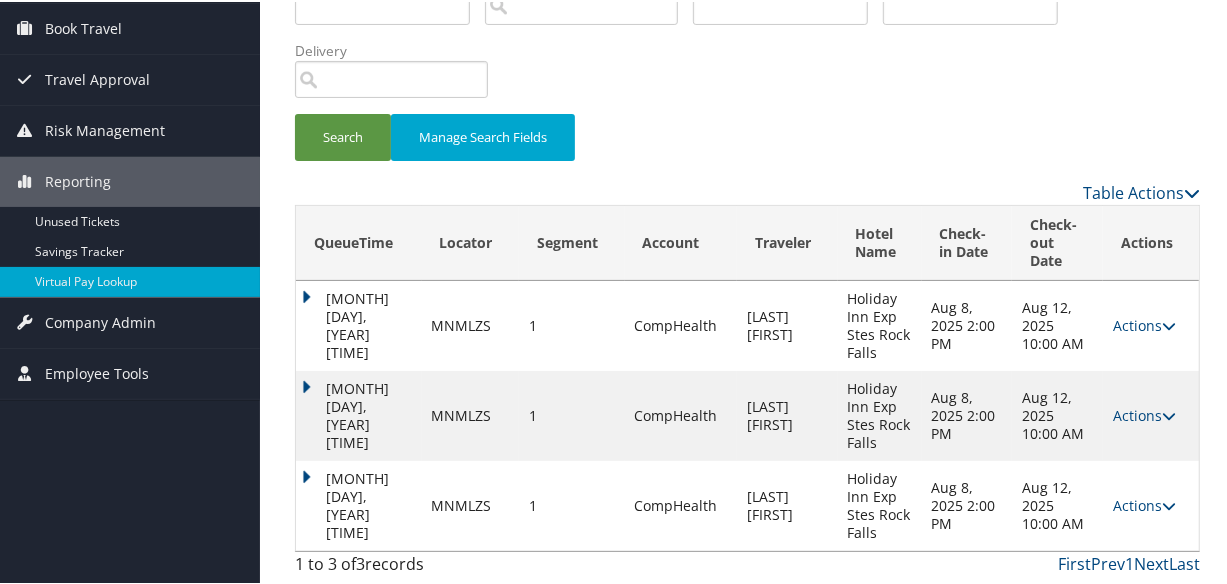 scroll, scrollTop: 170, scrollLeft: 0, axis: vertical 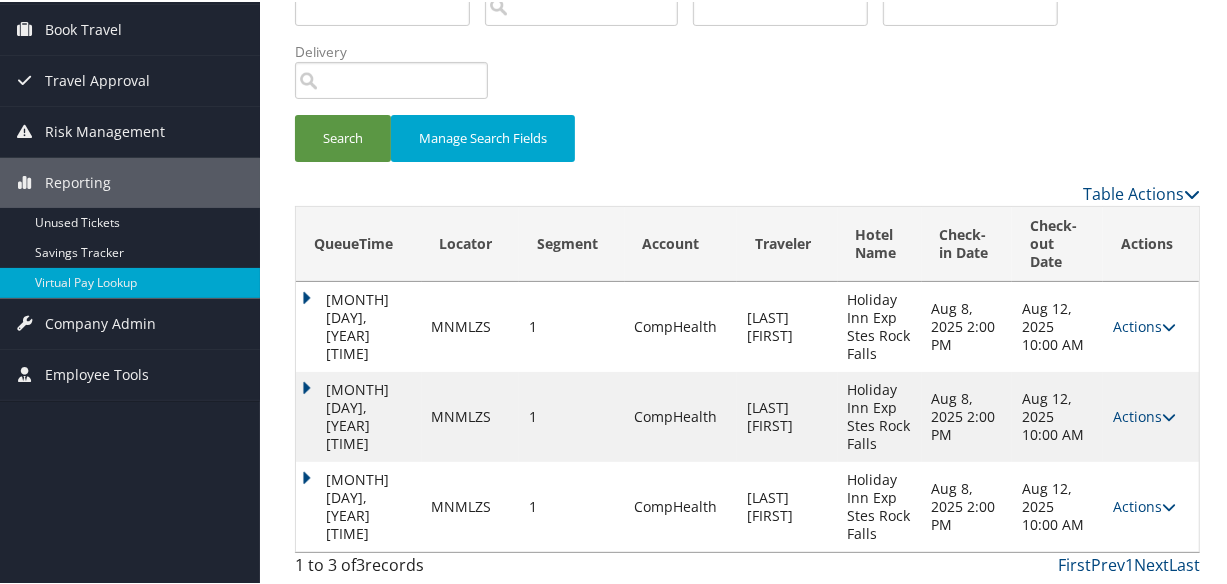 click on "Aug 6, 2025 7:48 PM" at bounding box center (359, 505) 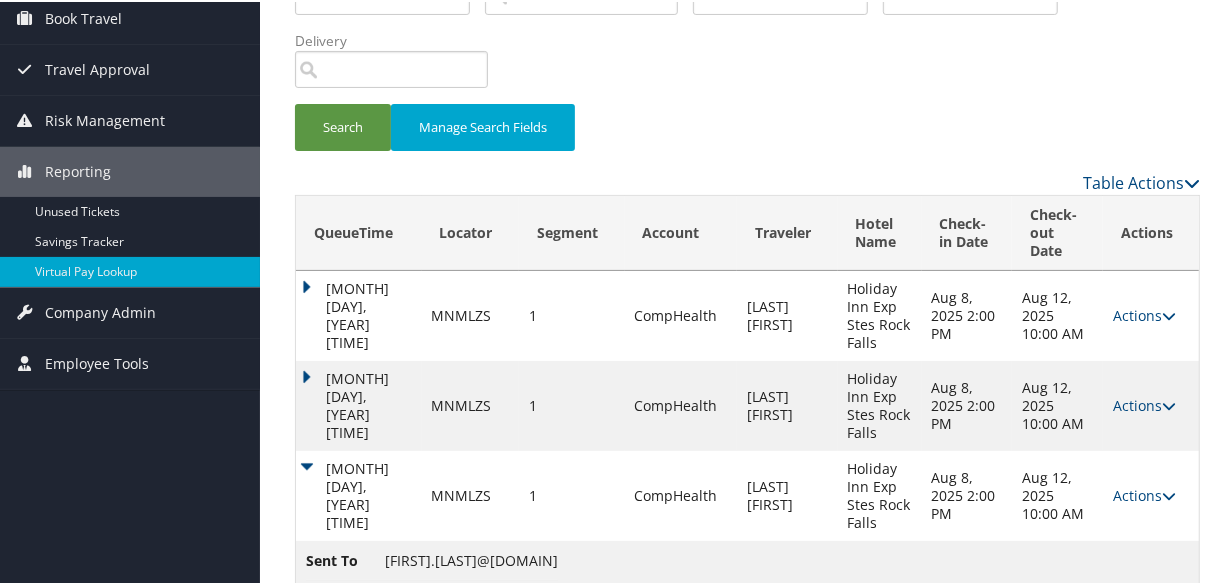 scroll, scrollTop: 255, scrollLeft: 0, axis: vertical 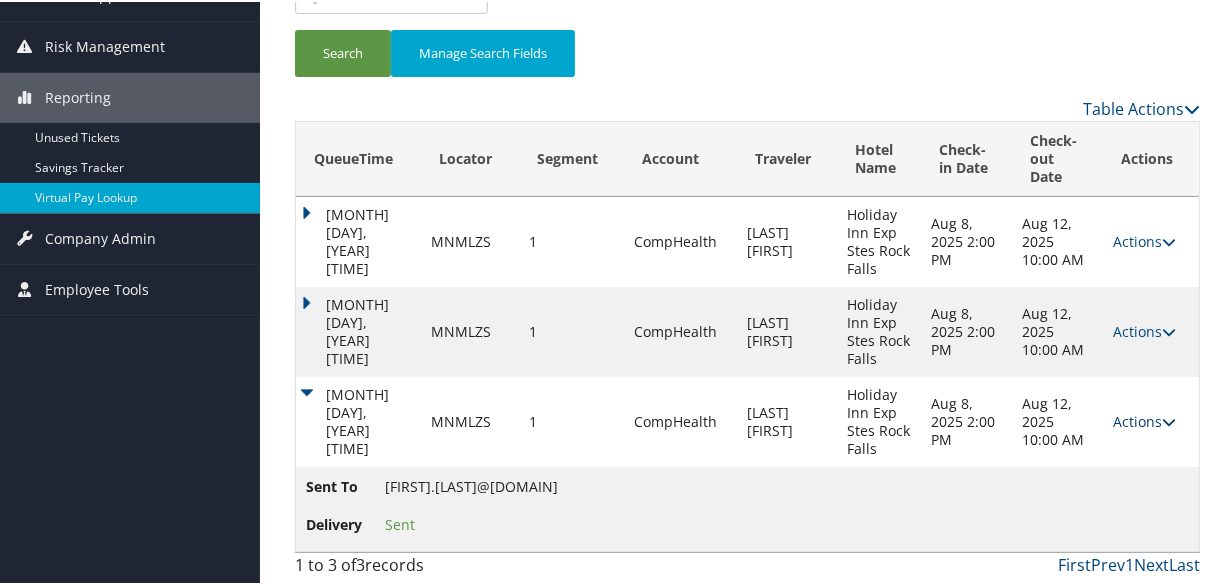 click on "Actions" at bounding box center (1144, 419) 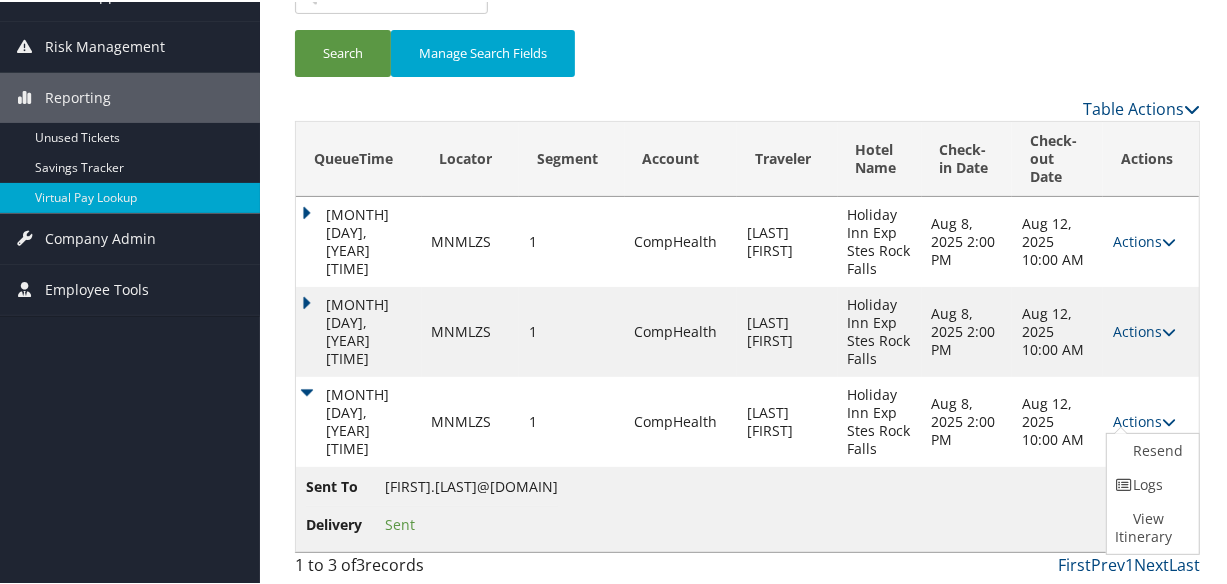 click on "Sent To   kelly.sweat@chghealthcare.com Delivery   Sent" at bounding box center [747, 507] 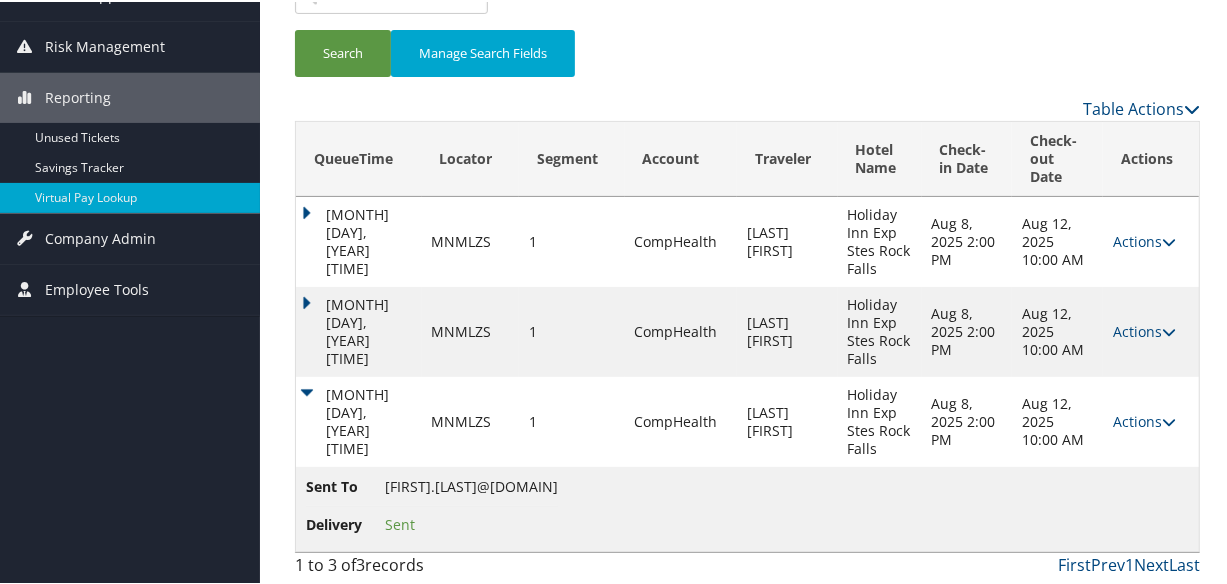 click on "Actions   Resend  Logs  View Itinerary" at bounding box center (1151, 420) 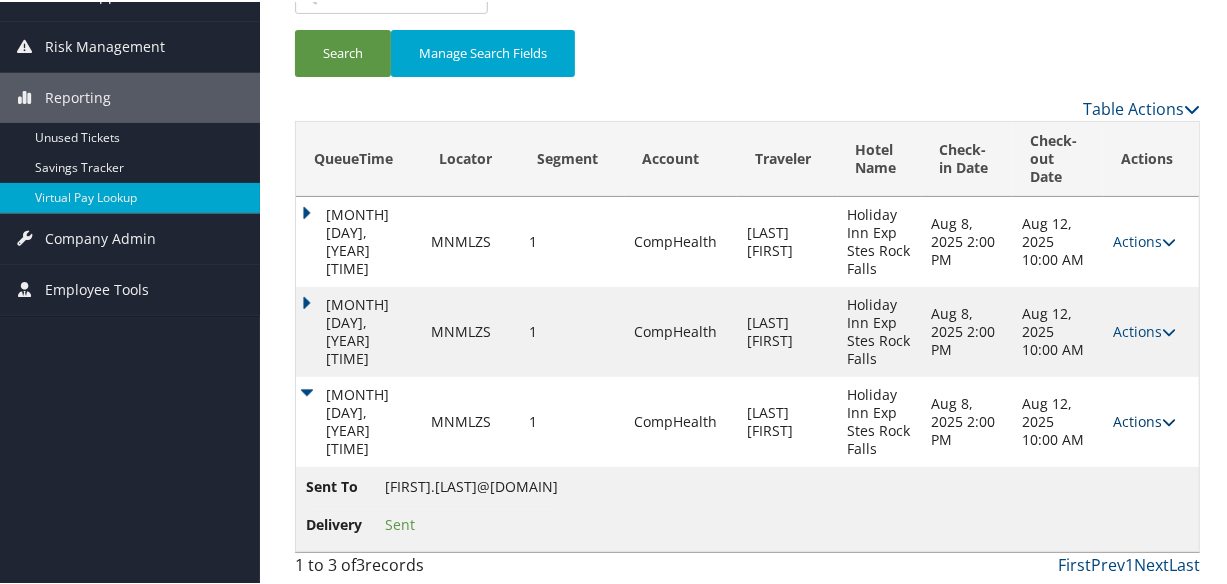 click on "Actions" at bounding box center [1144, 419] 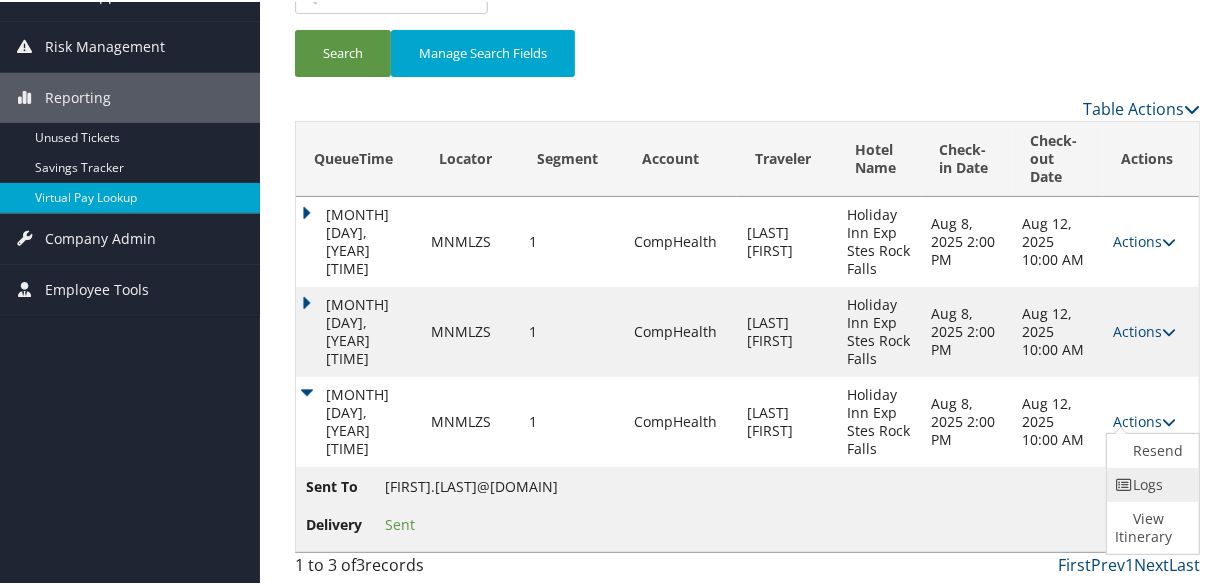 click at bounding box center [1124, 483] 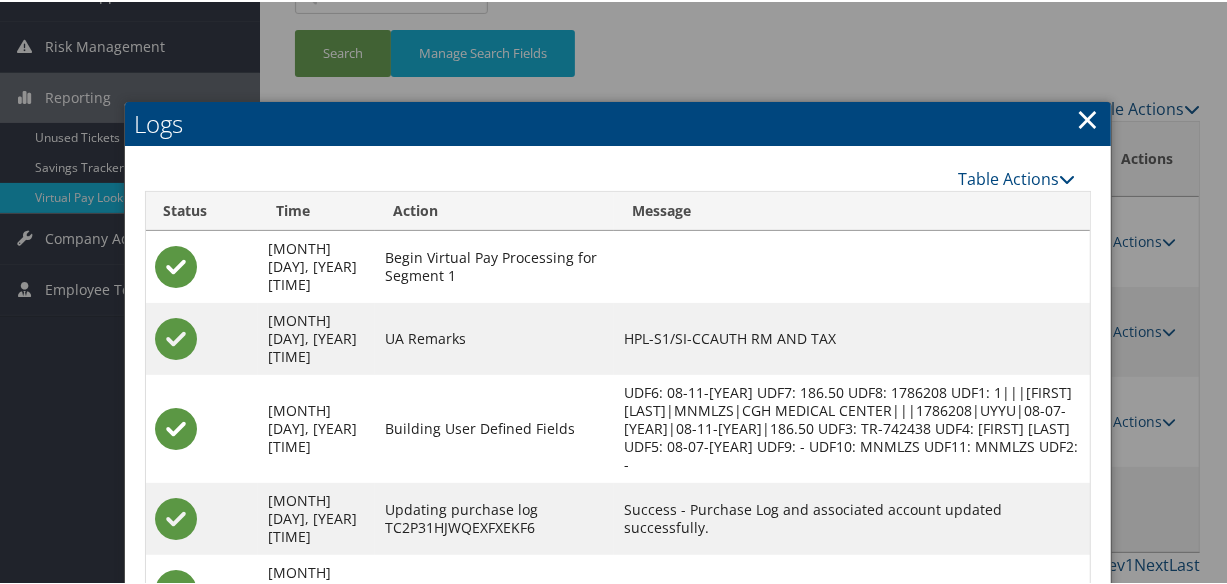 scroll, scrollTop: 423, scrollLeft: 0, axis: vertical 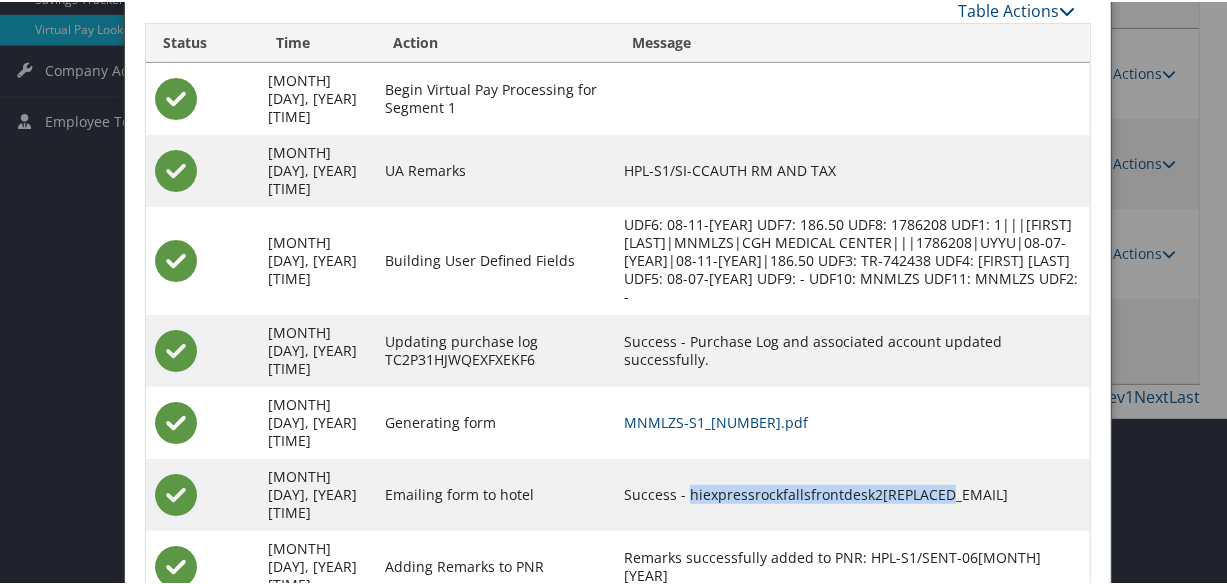 drag, startPoint x: 723, startPoint y: 436, endPoint x: 984, endPoint y: 427, distance: 261.15512 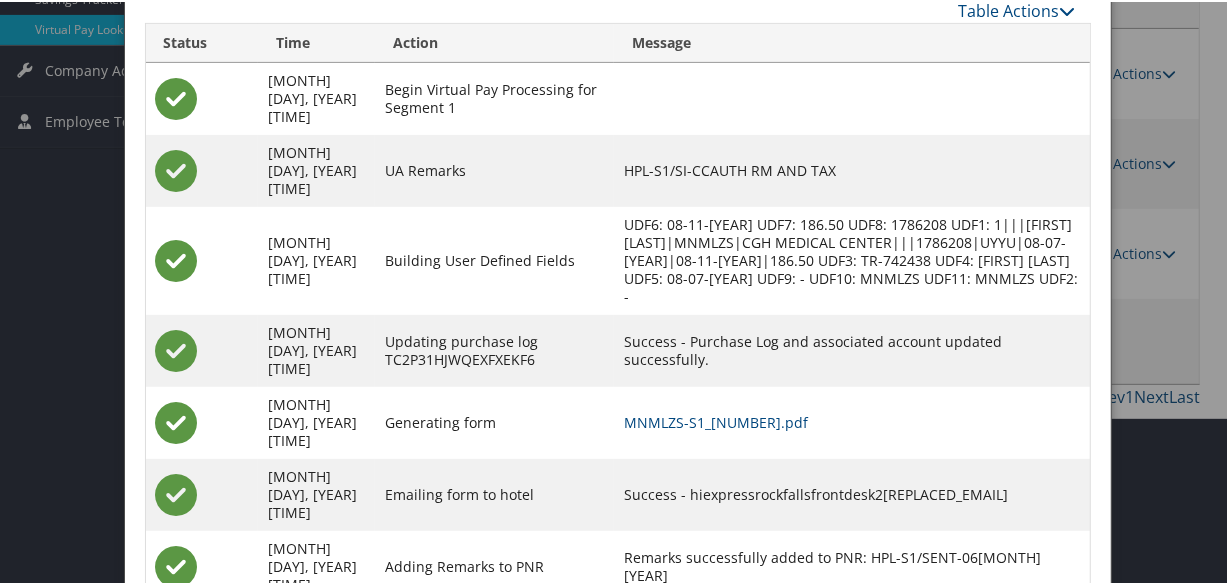 click at bounding box center (617, 292) 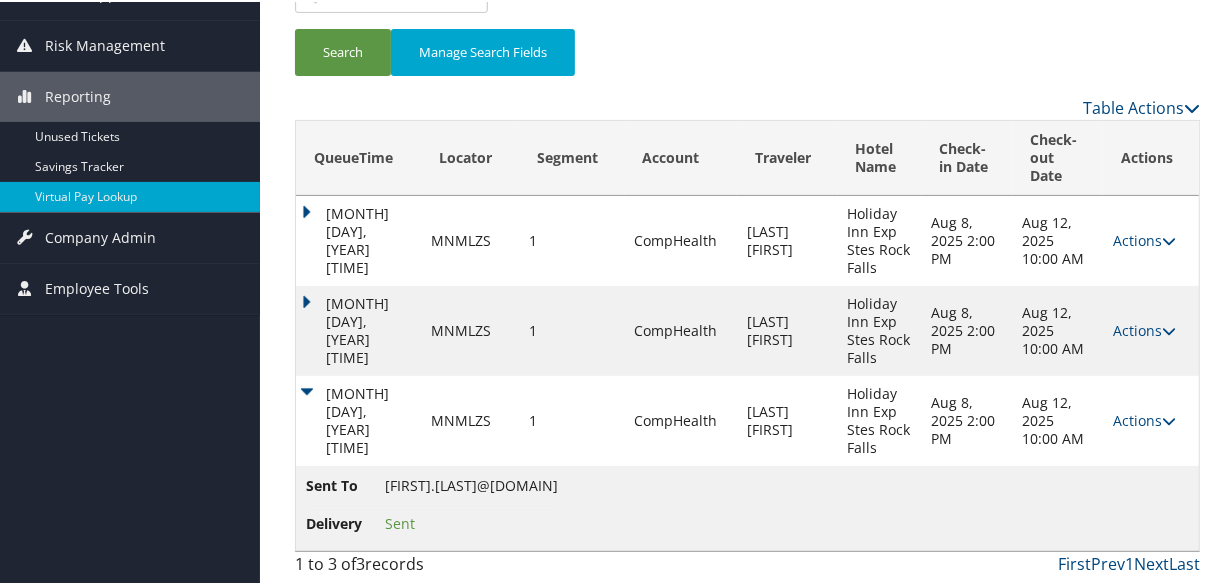 scroll, scrollTop: 255, scrollLeft: 0, axis: vertical 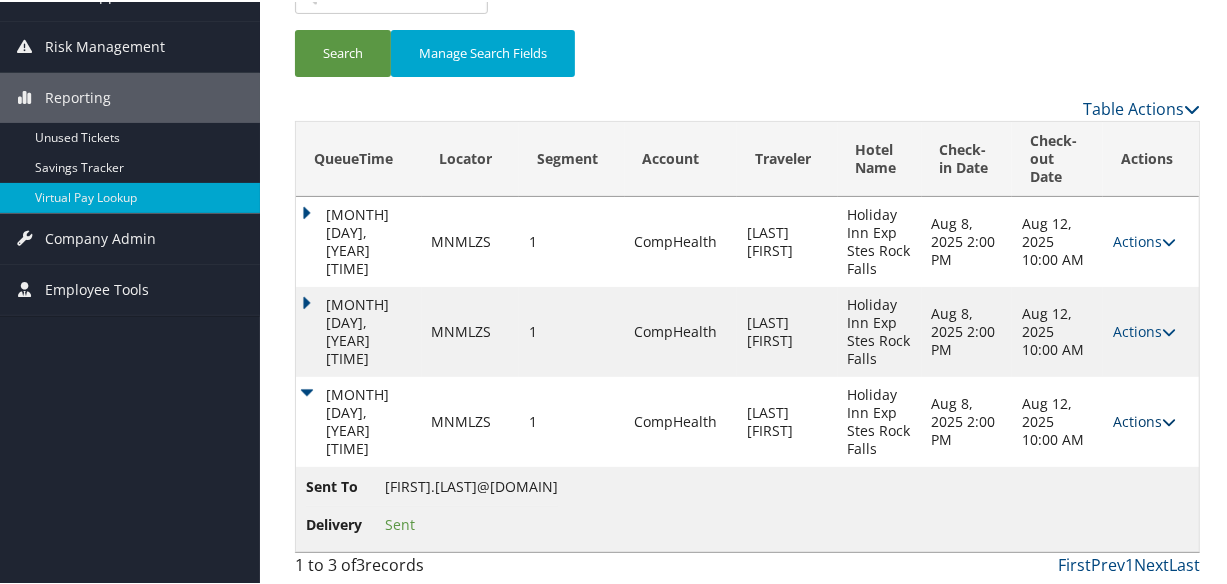 click on "Actions" at bounding box center (1144, 419) 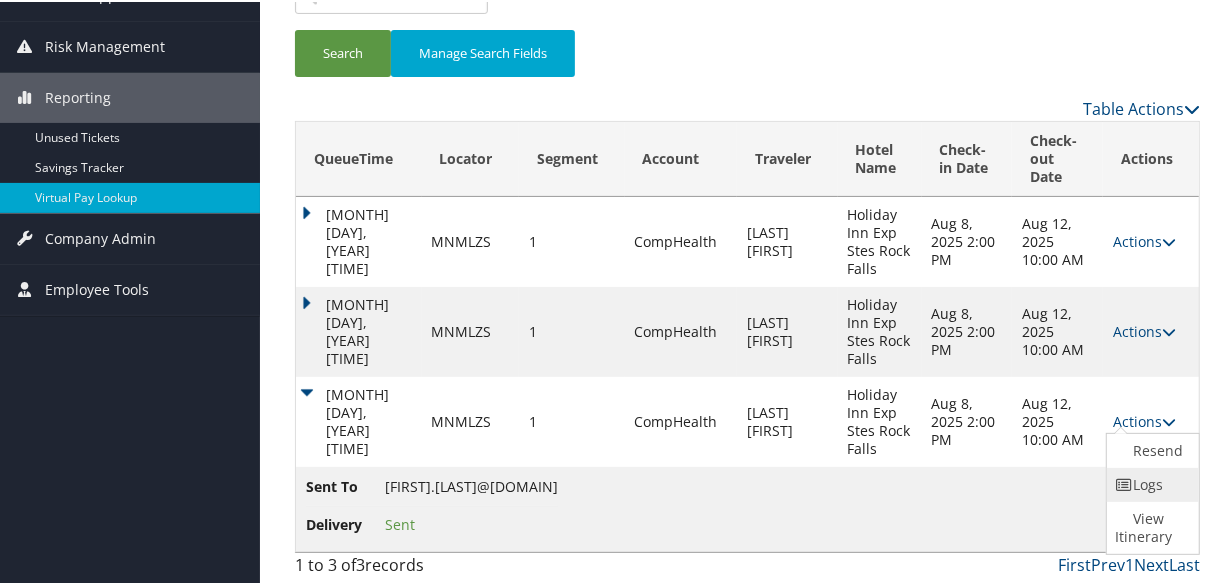 click at bounding box center (1124, 483) 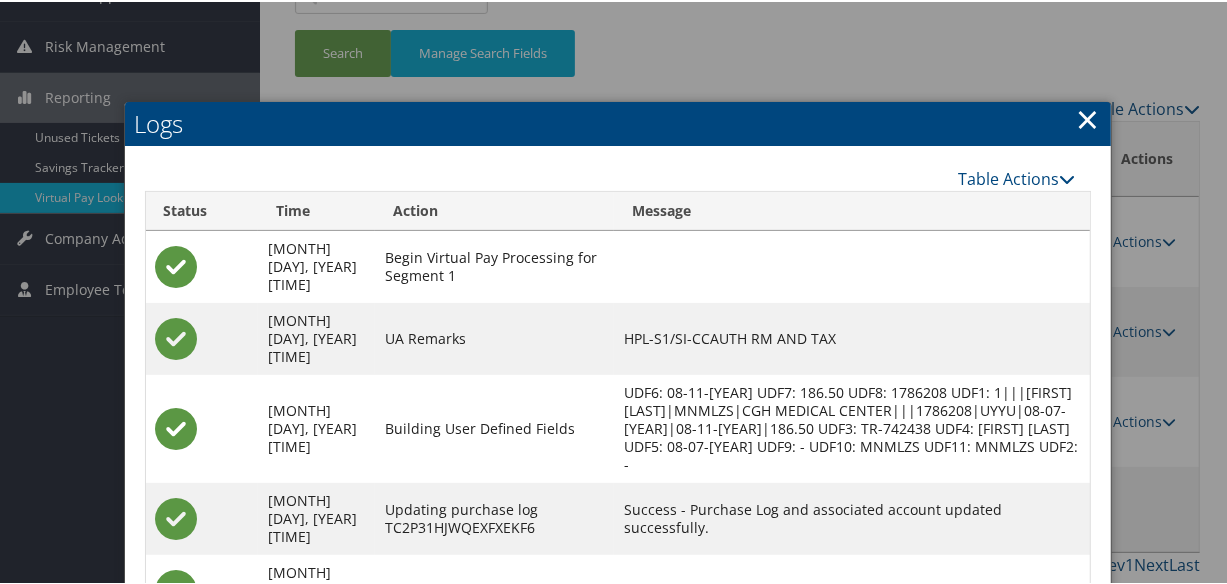 scroll, scrollTop: 423, scrollLeft: 0, axis: vertical 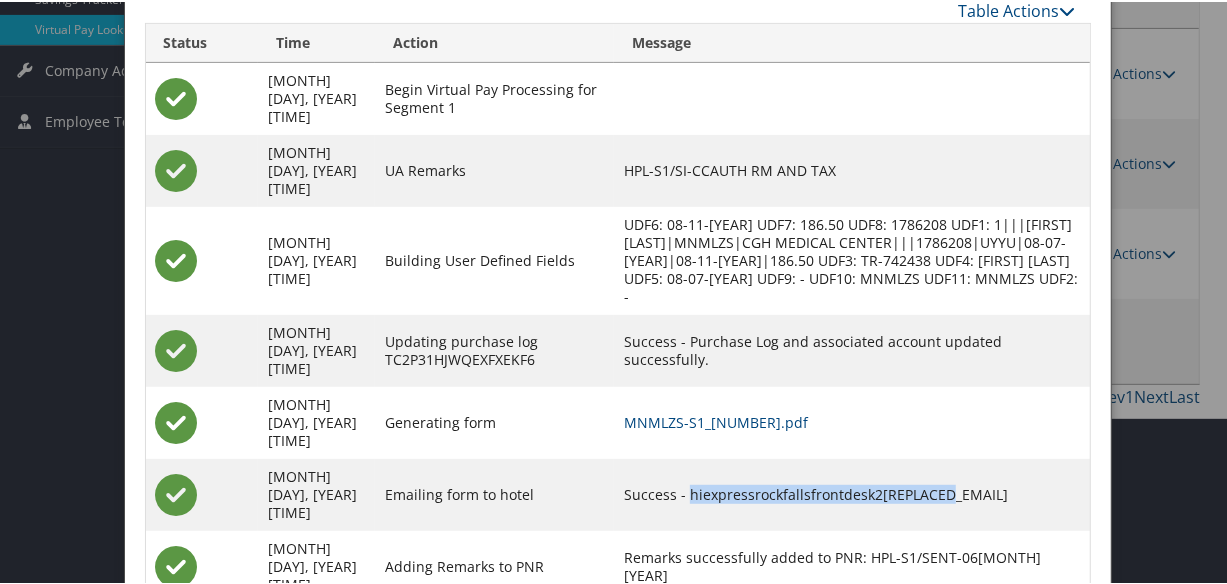drag, startPoint x: 723, startPoint y: 439, endPoint x: 975, endPoint y: 426, distance: 252.3351 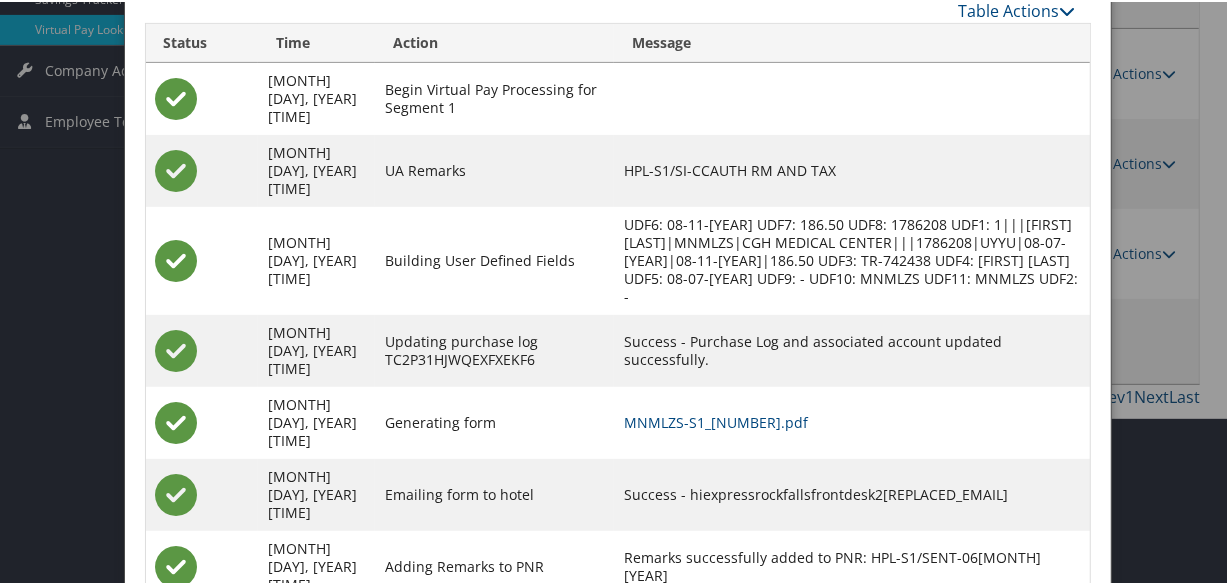 drag, startPoint x: 975, startPoint y: 426, endPoint x: 1153, endPoint y: 283, distance: 228.32652 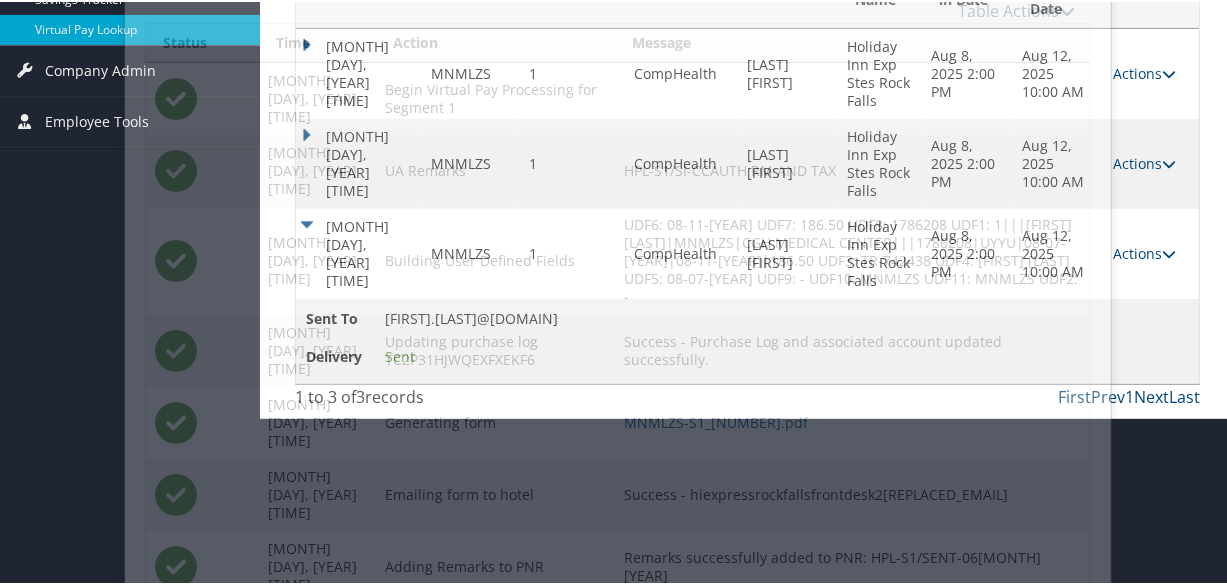 scroll, scrollTop: 255, scrollLeft: 0, axis: vertical 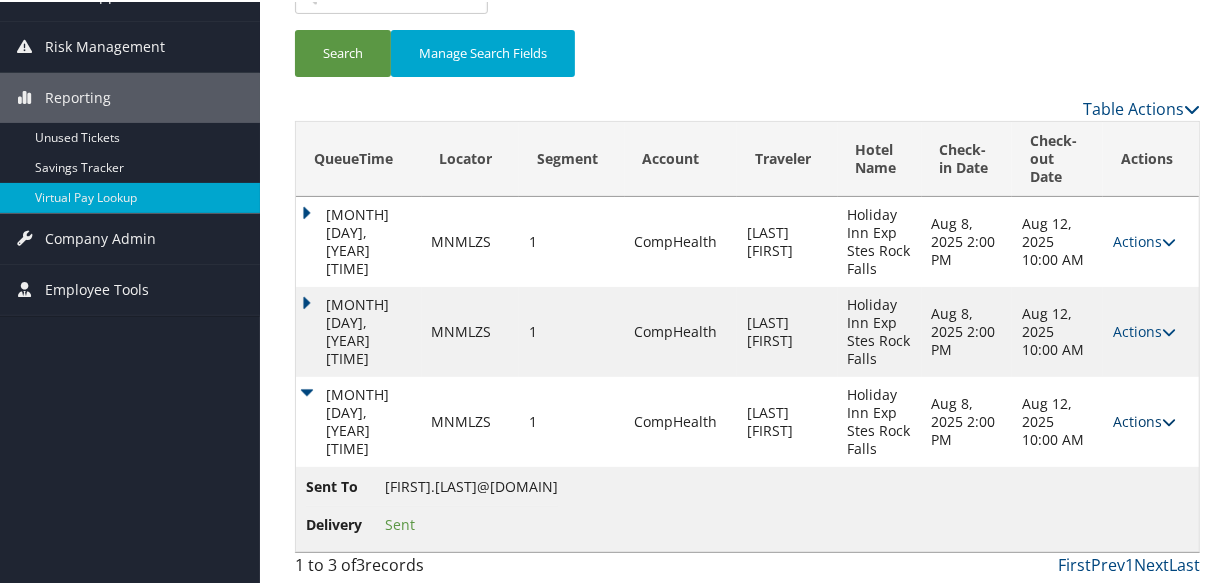 click on "Actions" at bounding box center (1144, 419) 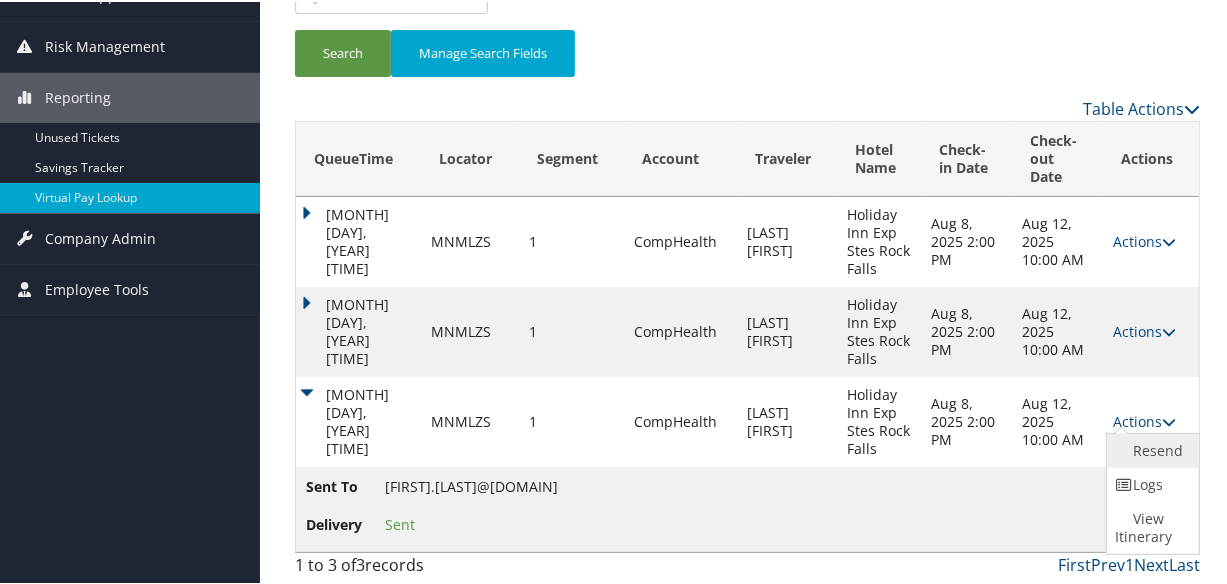 click on "Resend" at bounding box center [1150, 449] 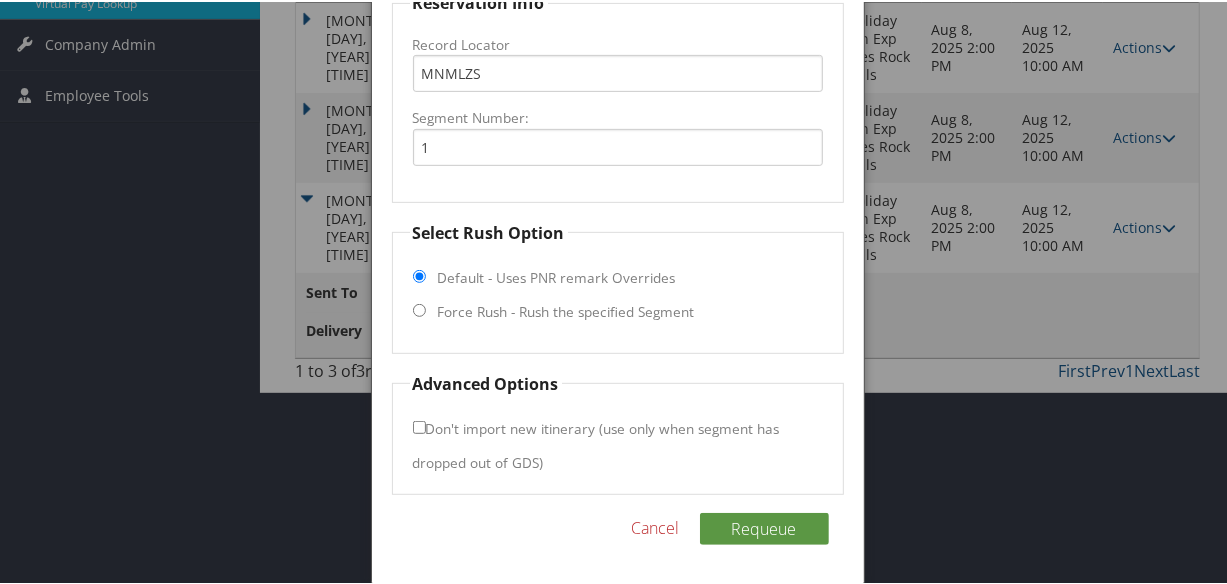 click on "Force Rush - Rush the specified Segment" at bounding box center [566, 310] 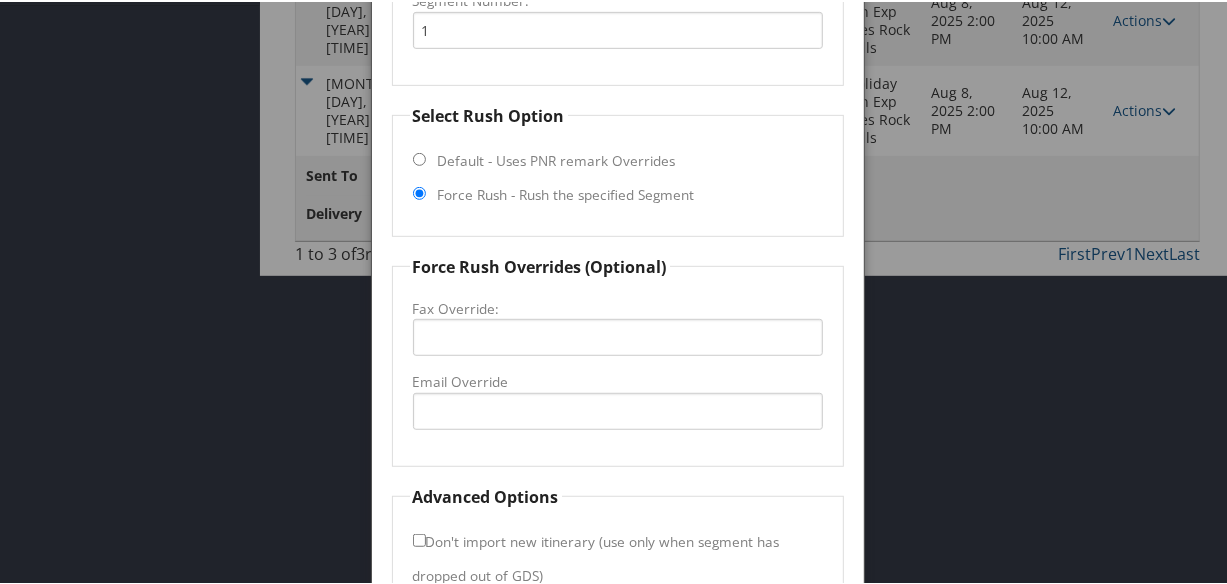 scroll, scrollTop: 679, scrollLeft: 0, axis: vertical 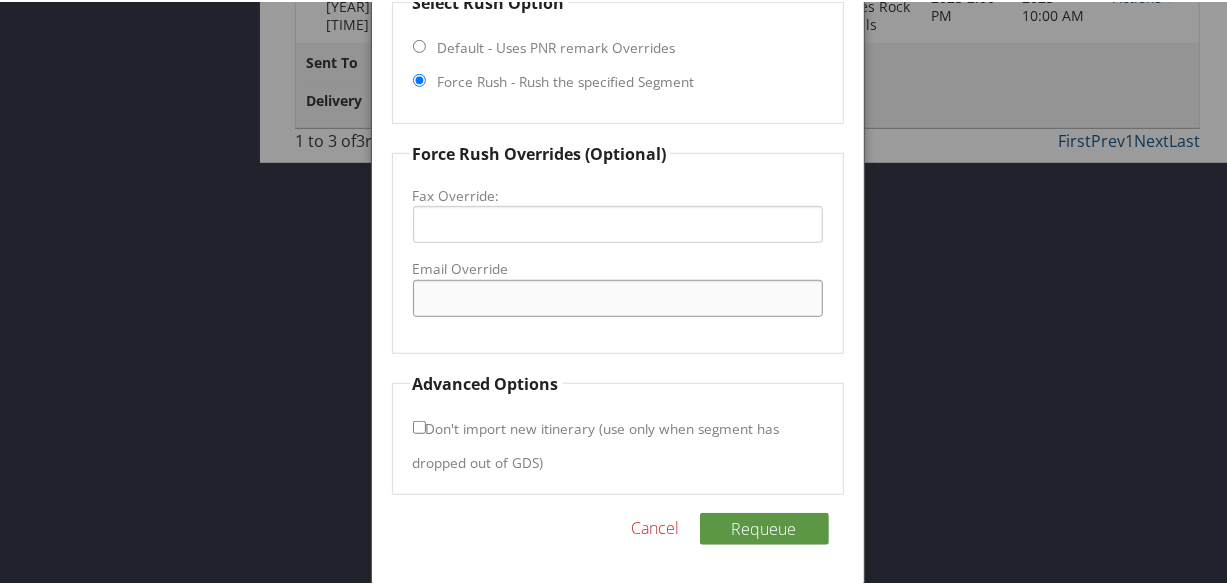 click on "Email Override" at bounding box center [618, 296] 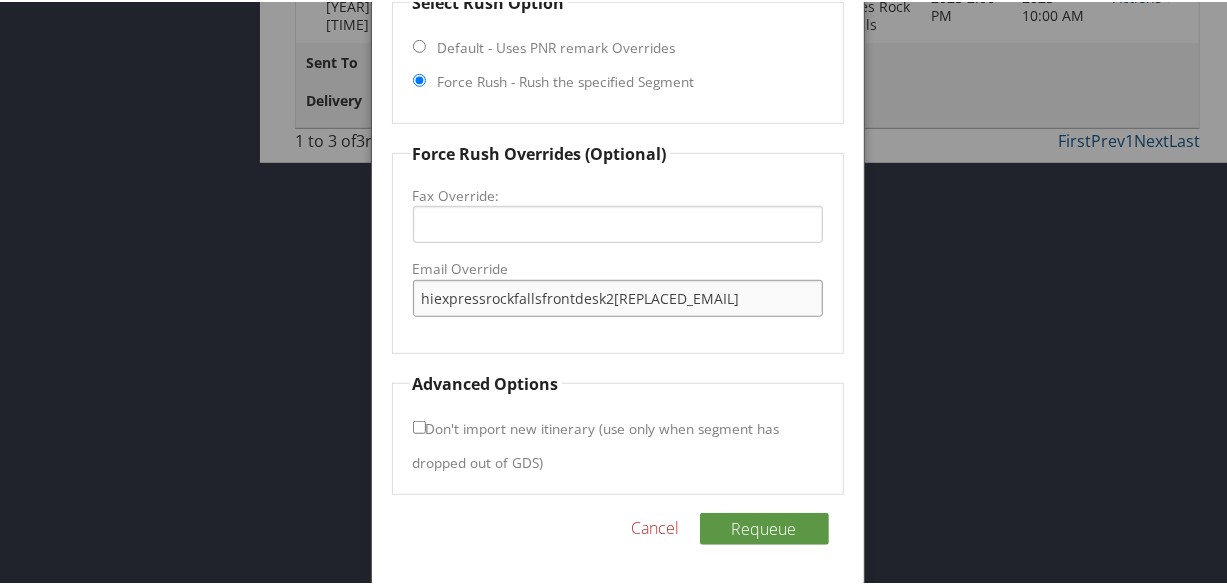 click on "hiexpressrockfallsfrontdesk2gmail.com" at bounding box center (618, 296) 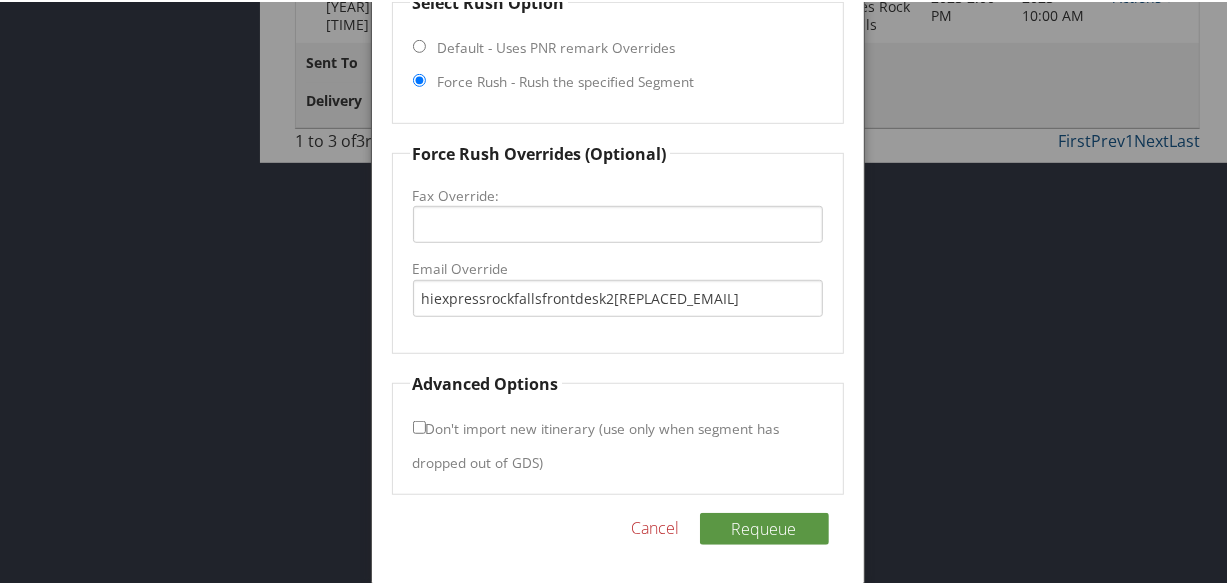 click on "Force Rush Overrides (Optional)
Fax Override:
Email Override
hiexpressrockfallsfrontdesk2@gmail.com" at bounding box center (618, 246) 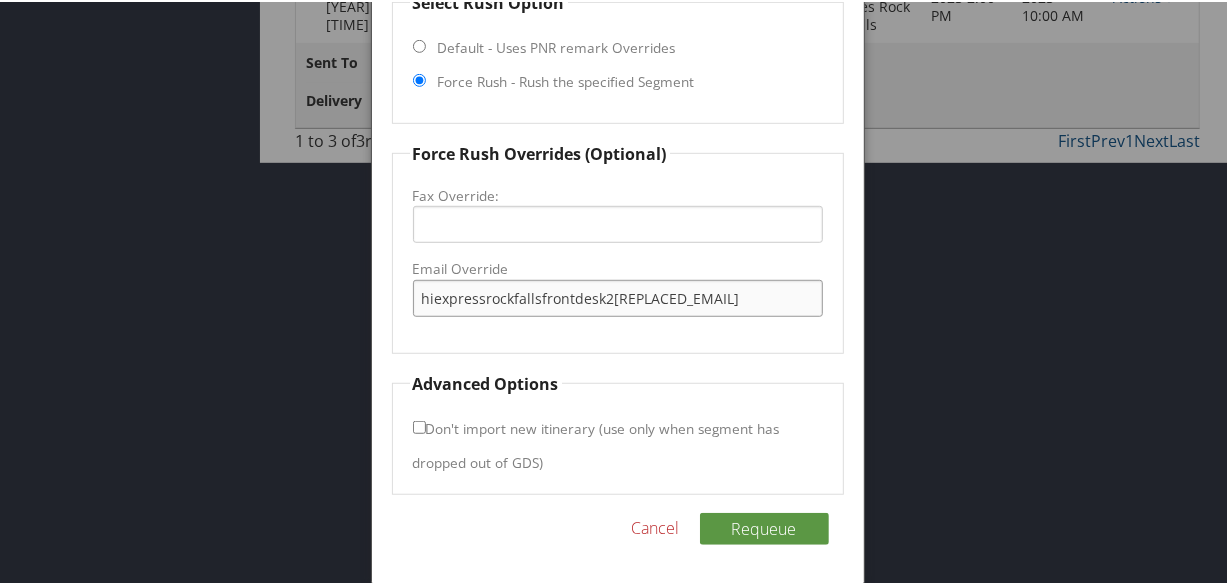 click on "hiexpressrockfallsfrontdesk2@gmail.com" at bounding box center (618, 296) 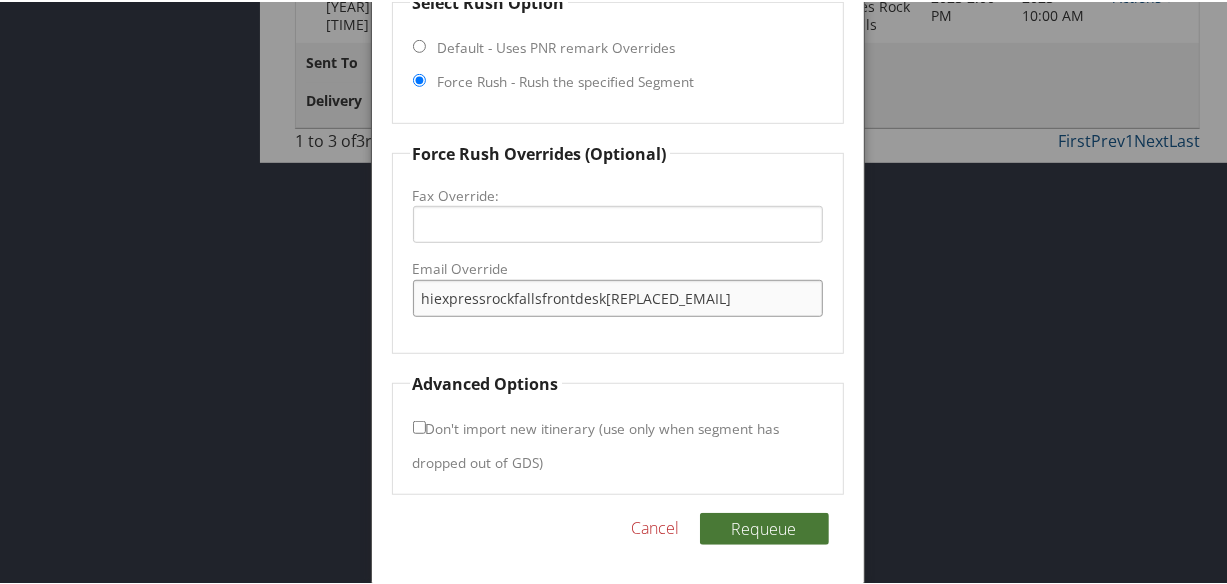 type on "hiexpressrockfallsfrontdesk@gmail.com" 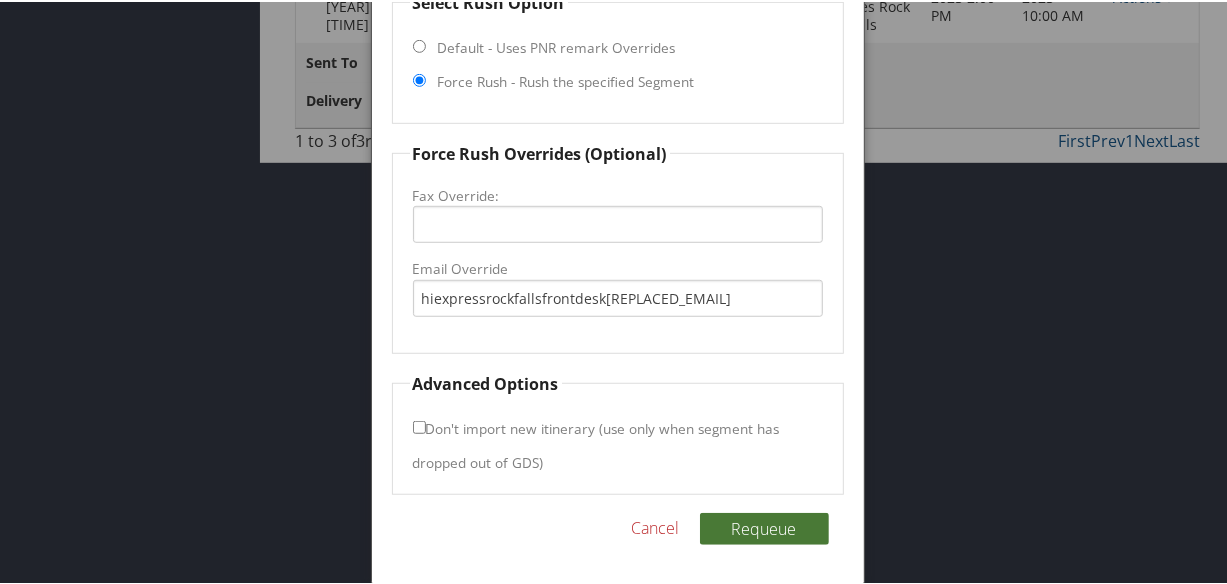 click on "Requeue" at bounding box center [764, 527] 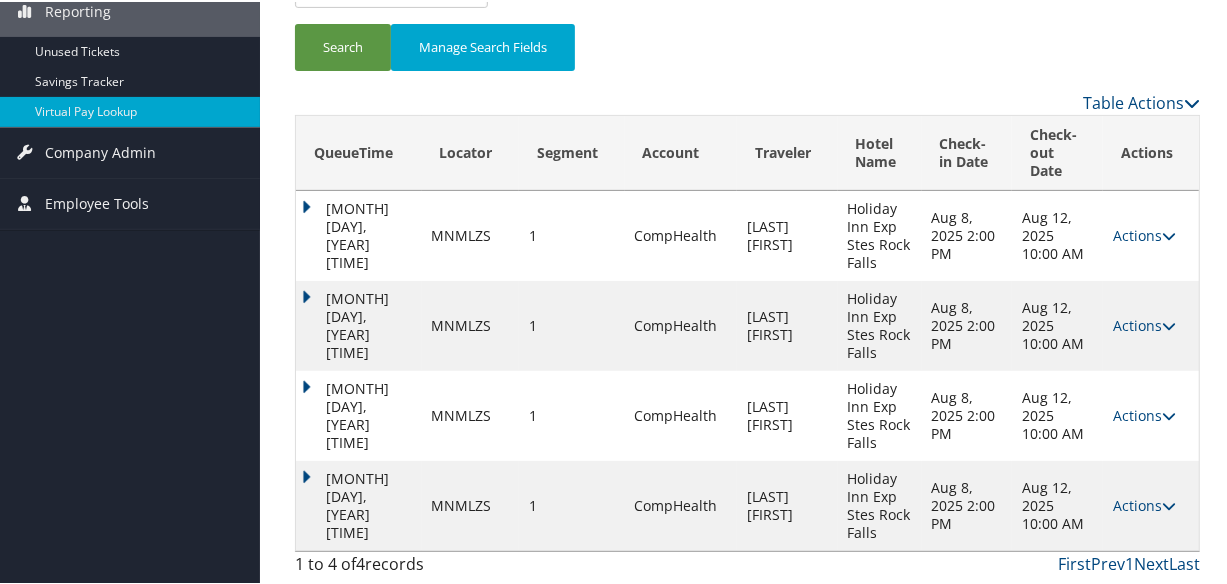 scroll, scrollTop: 340, scrollLeft: 0, axis: vertical 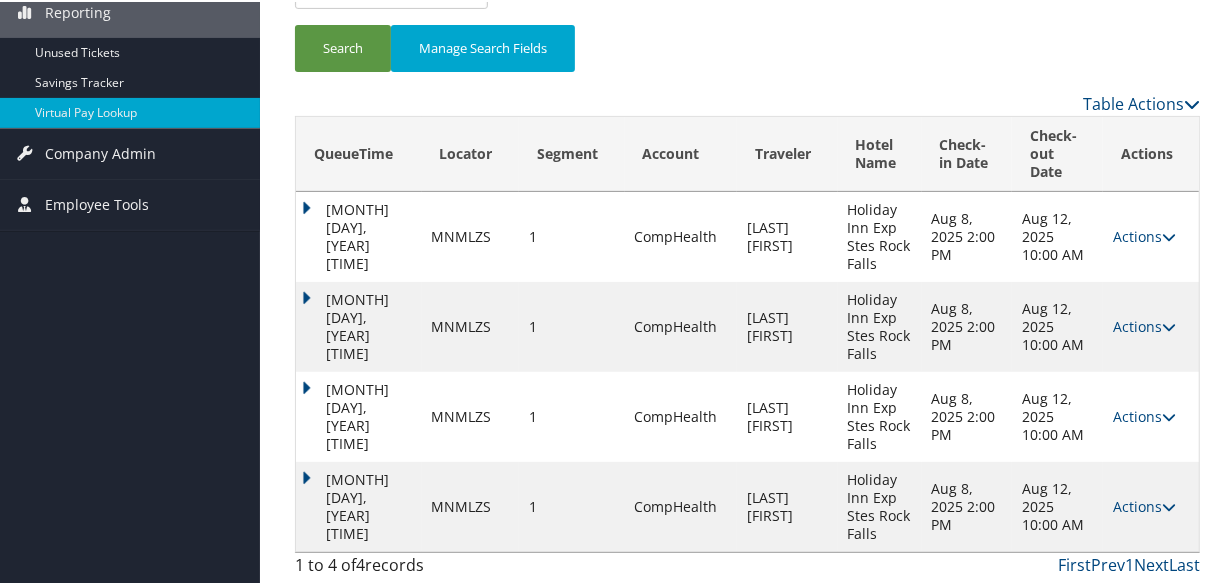 click on "Aug 6, 2025 7:50 PM" at bounding box center (359, 505) 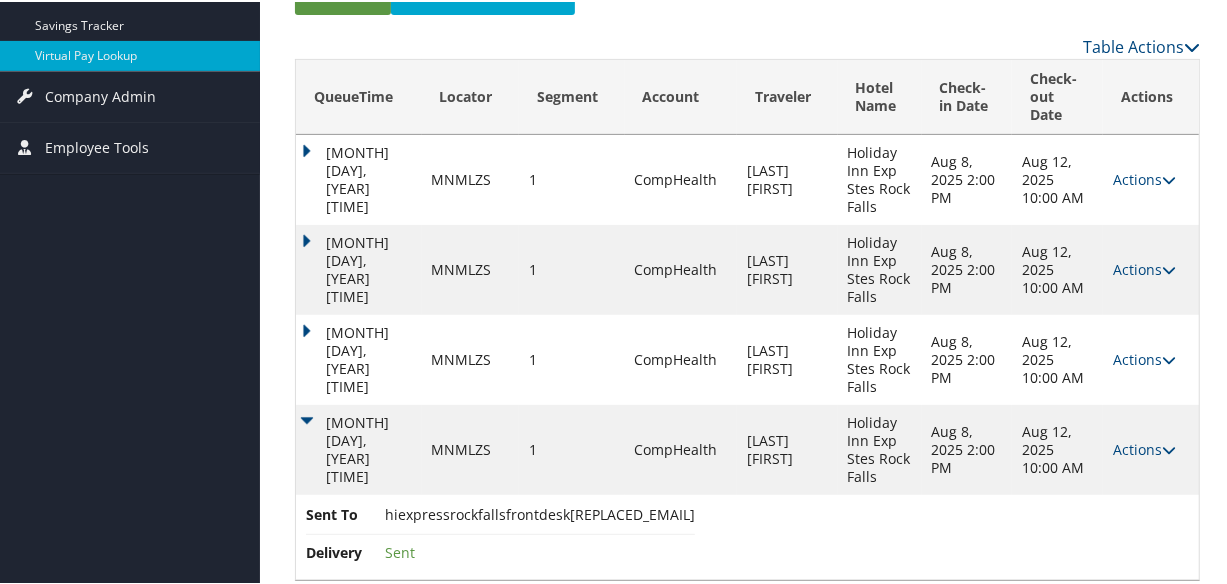 scroll, scrollTop: 424, scrollLeft: 0, axis: vertical 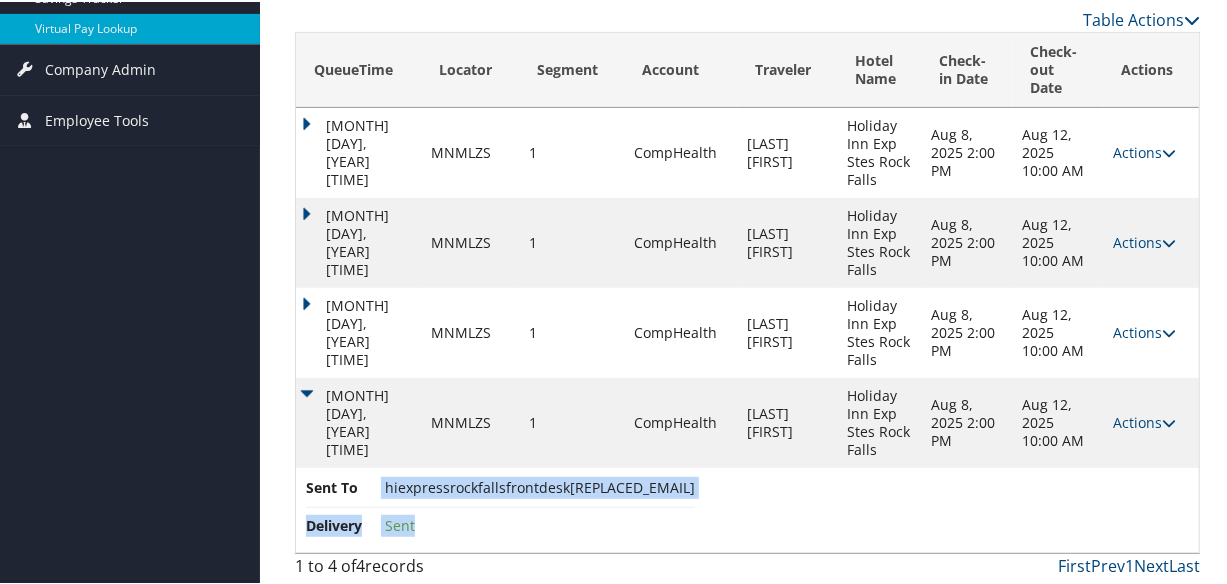 drag, startPoint x: 380, startPoint y: 480, endPoint x: 645, endPoint y: 482, distance: 265.00754 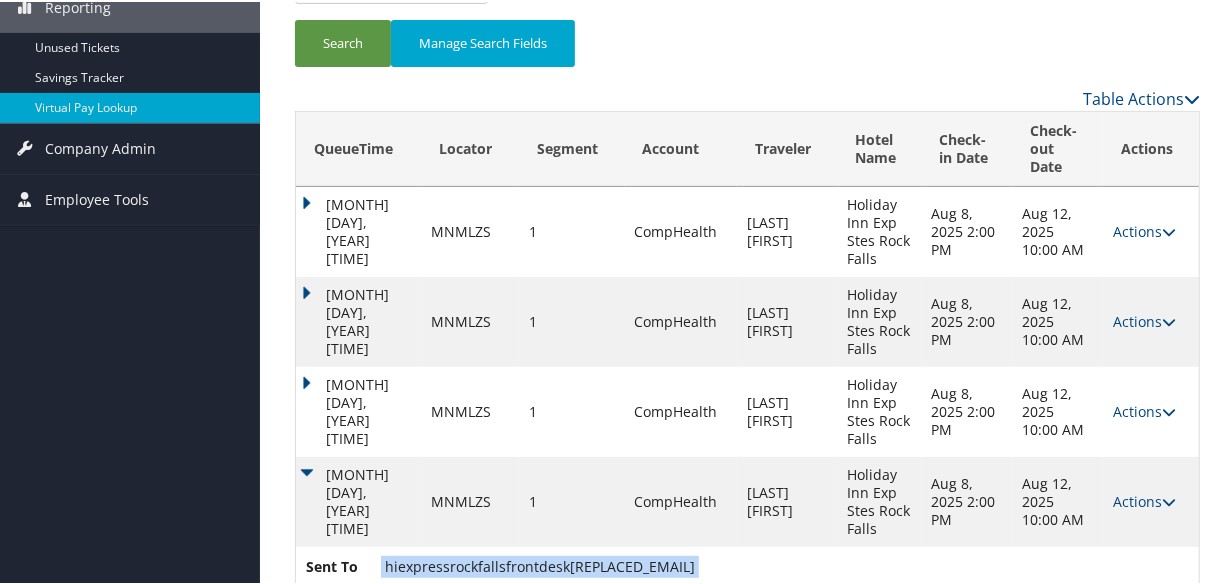 click on "hiexpressrockfallsfrontdesk@gmail.com" at bounding box center [540, 564] 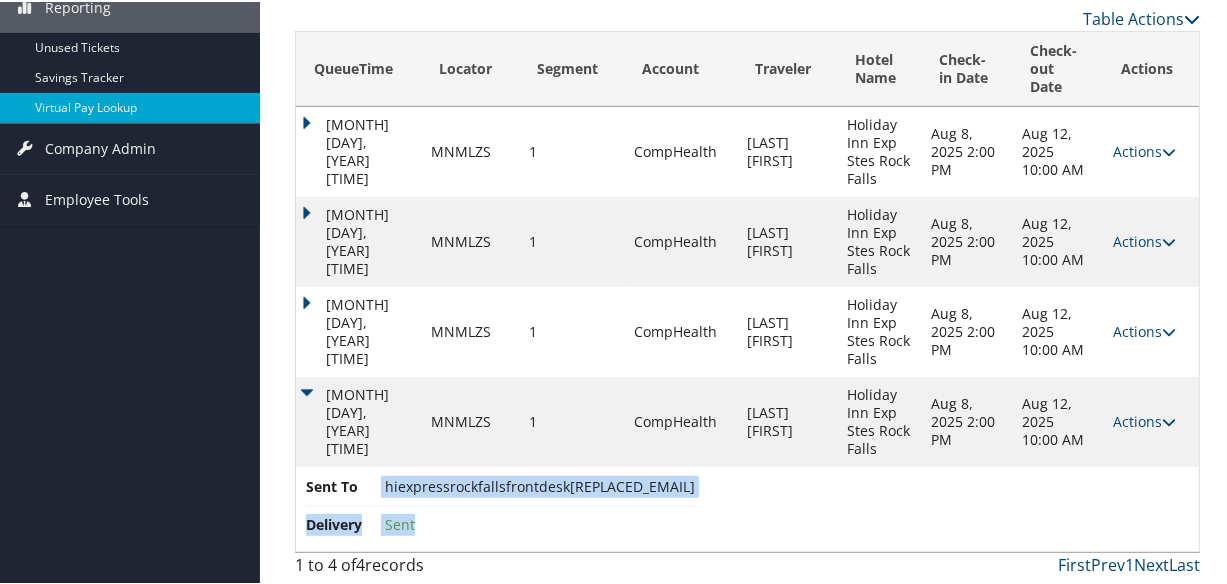 click on "Sent To" at bounding box center (343, 485) 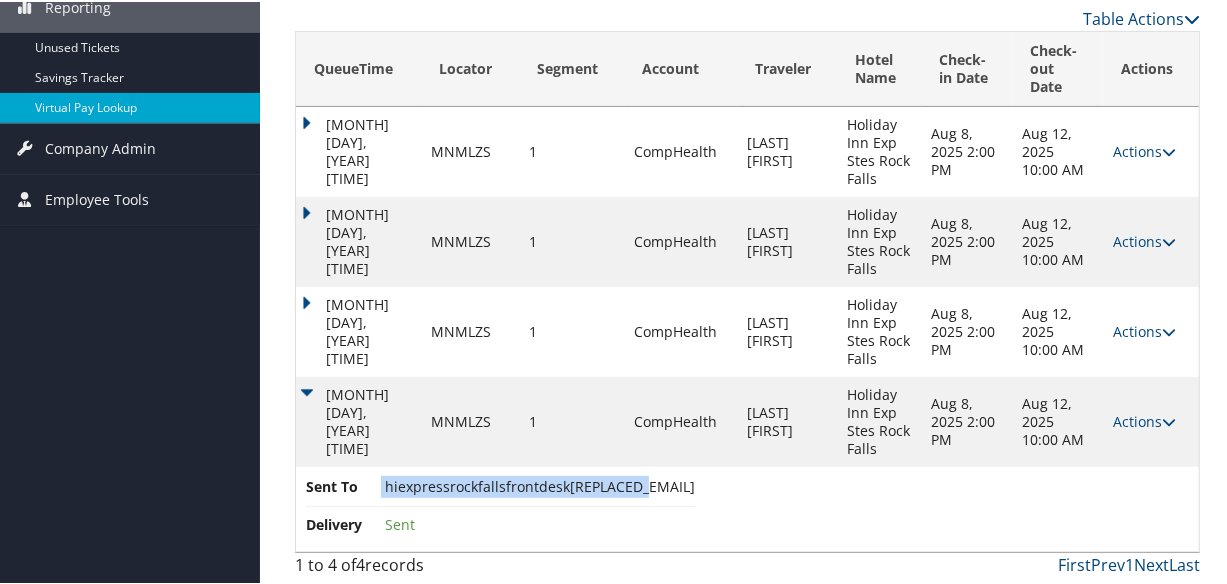 drag, startPoint x: 376, startPoint y: 479, endPoint x: 638, endPoint y: 479, distance: 262 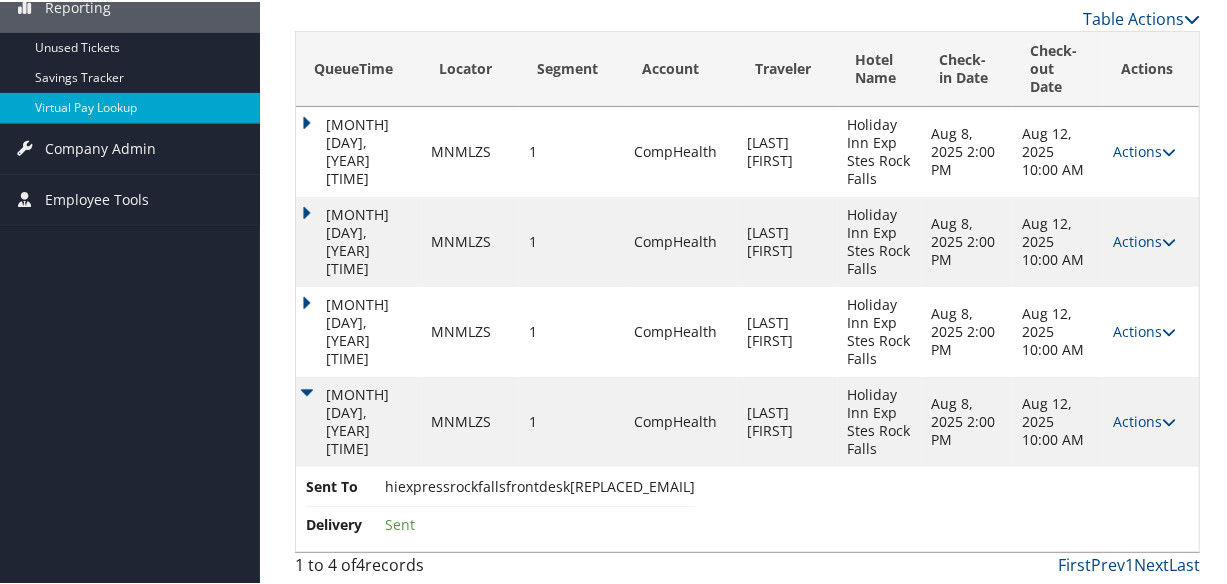 click on "Actions   Resend  Logs  View Itinerary" at bounding box center [1151, 420] 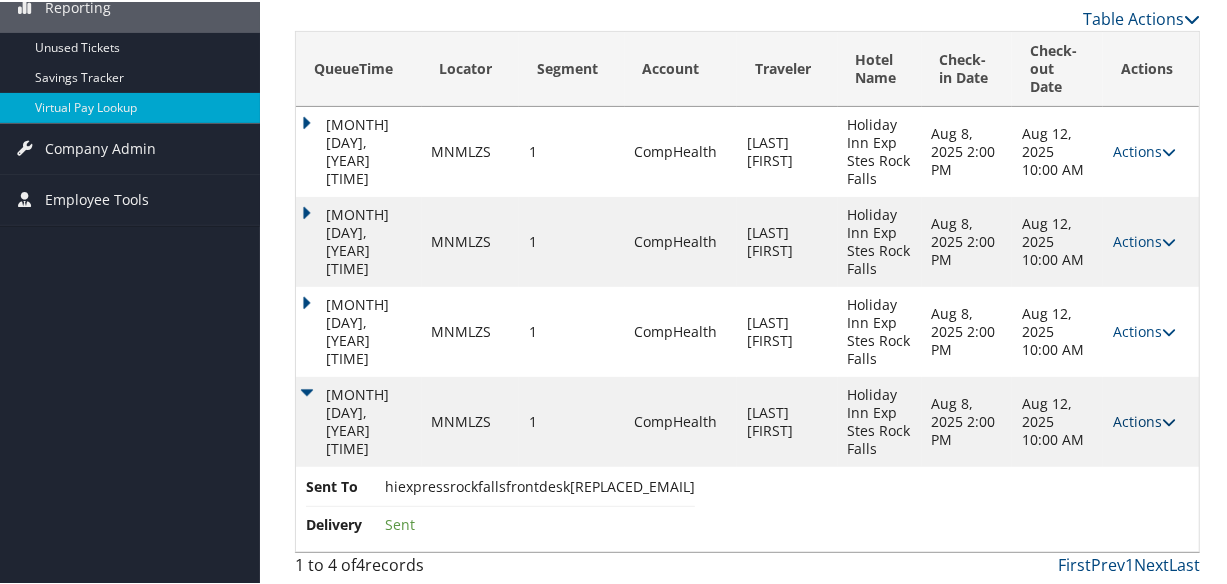 click on "Actions" at bounding box center [1144, 419] 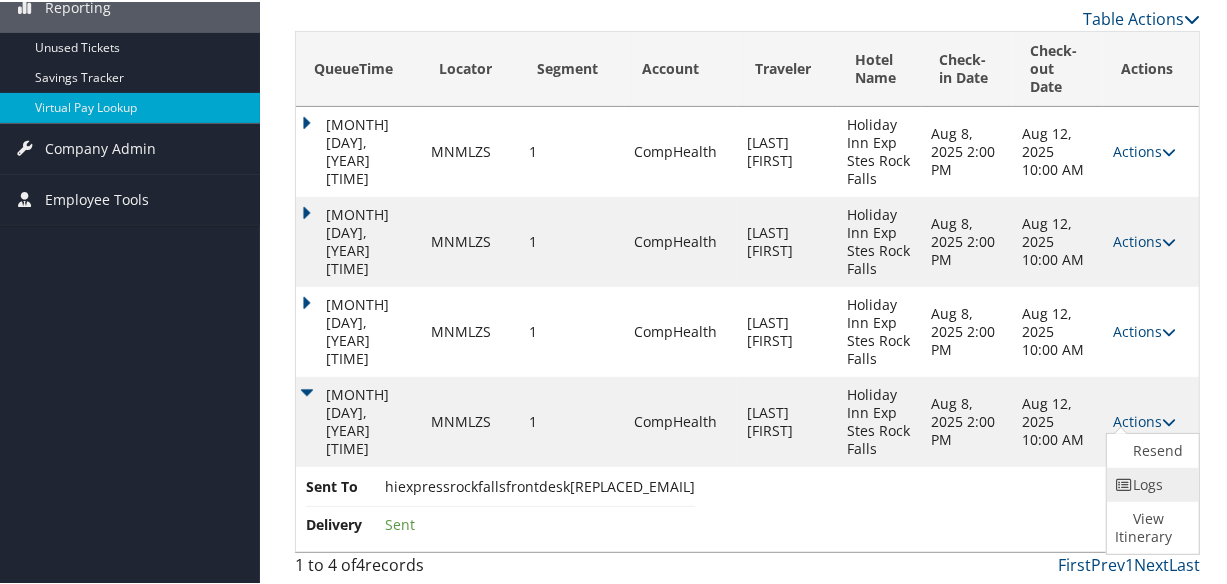 click at bounding box center [1124, 483] 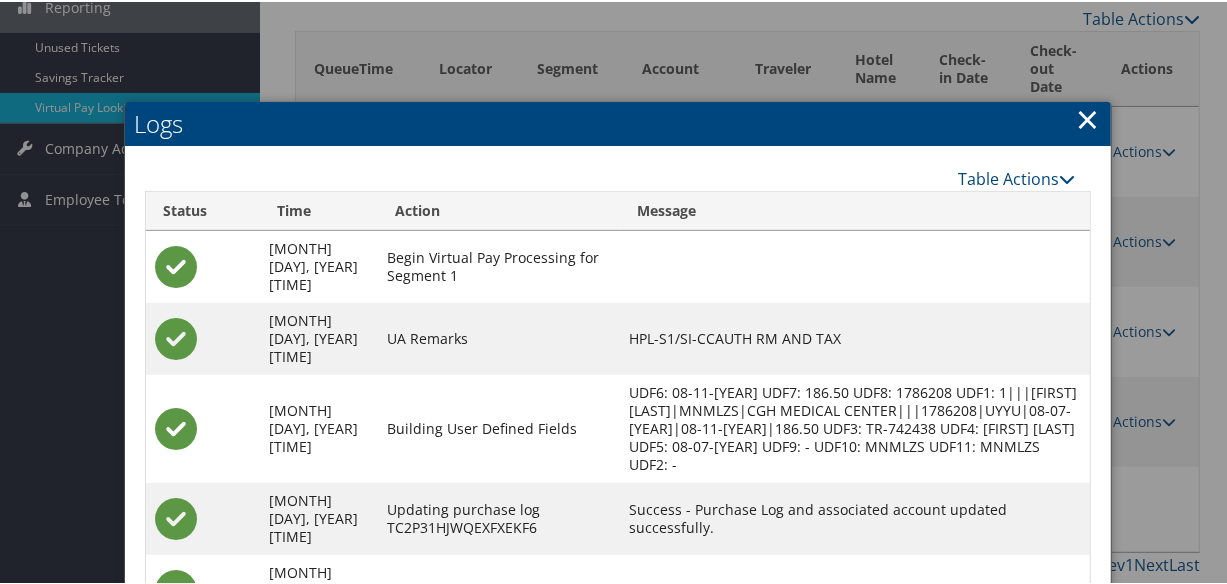 scroll, scrollTop: 513, scrollLeft: 0, axis: vertical 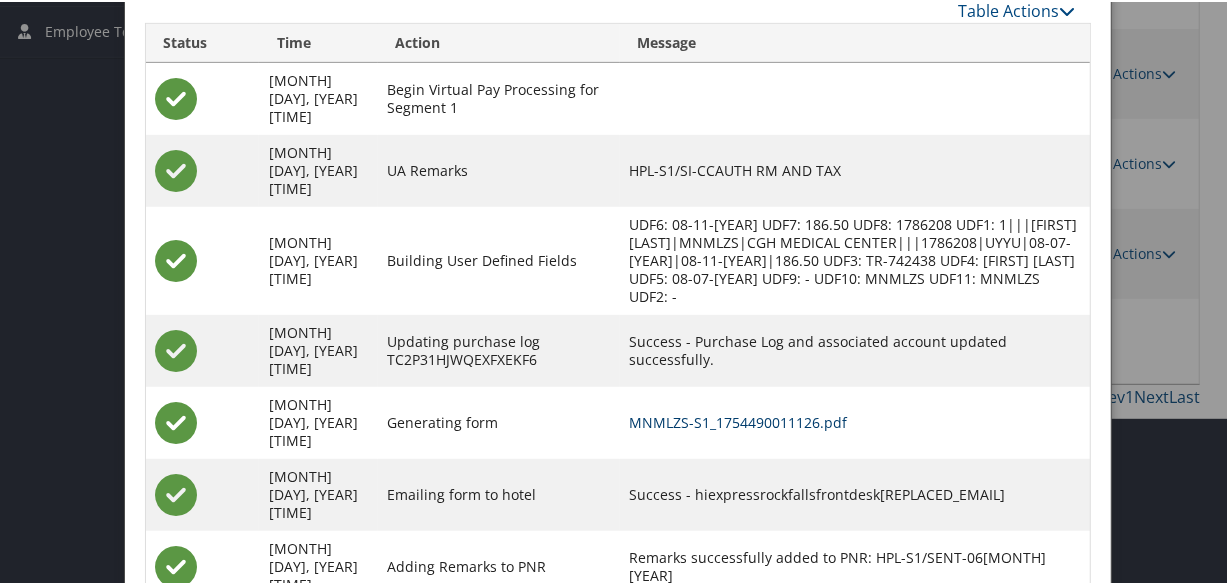 click on "MNMLZS-S1_1754490011126.pdf" at bounding box center (739, 420) 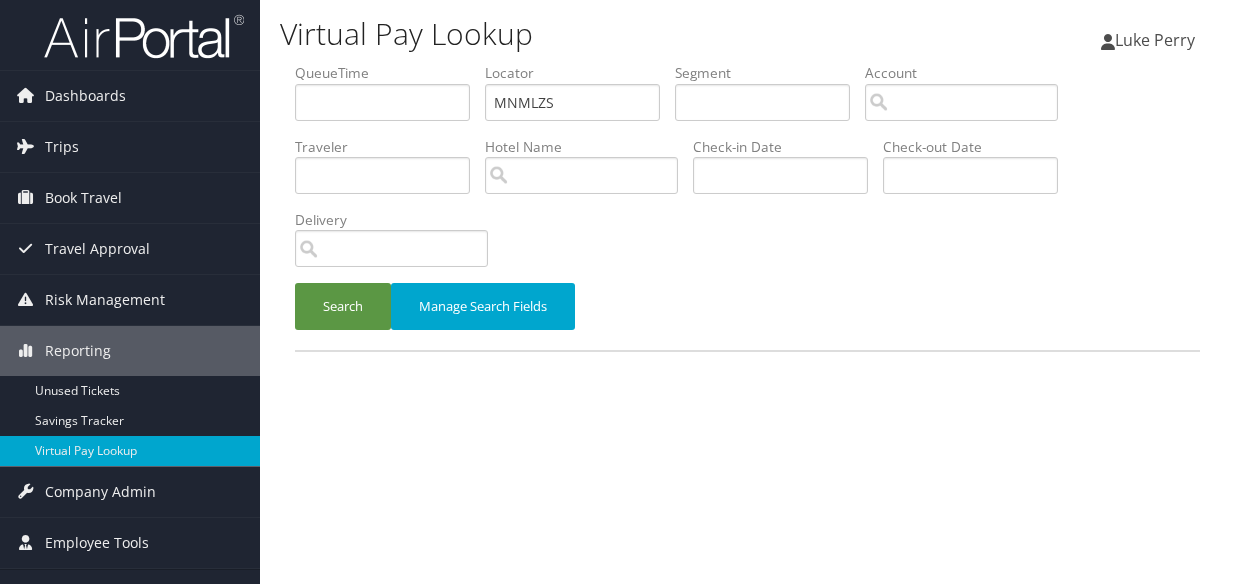 scroll, scrollTop: 0, scrollLeft: 0, axis: both 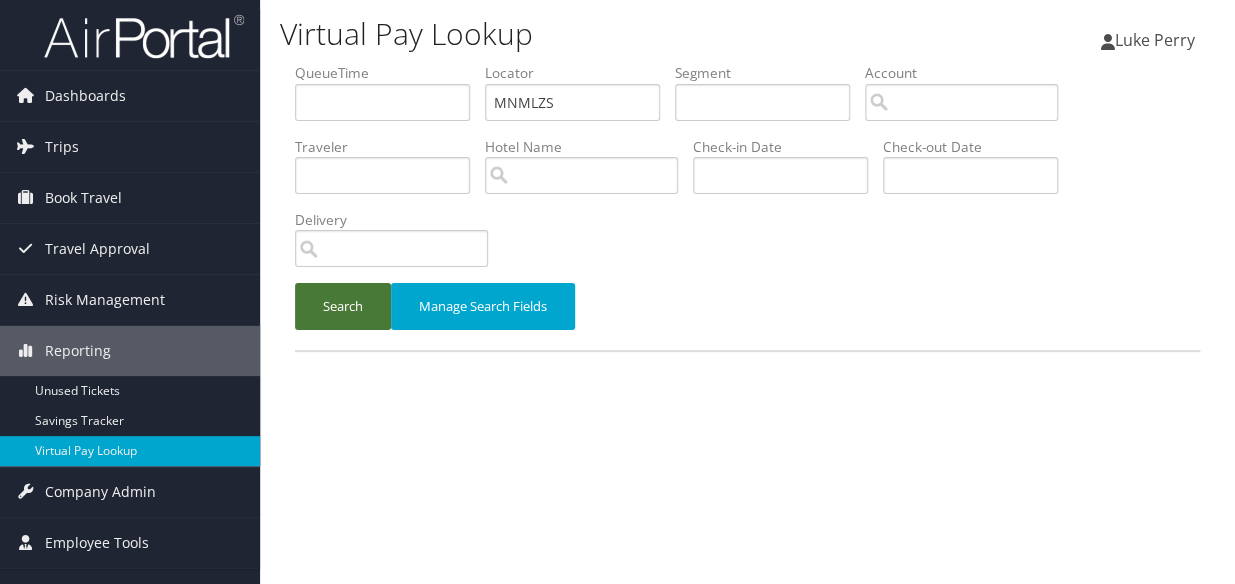 click on "Search" at bounding box center [343, 306] 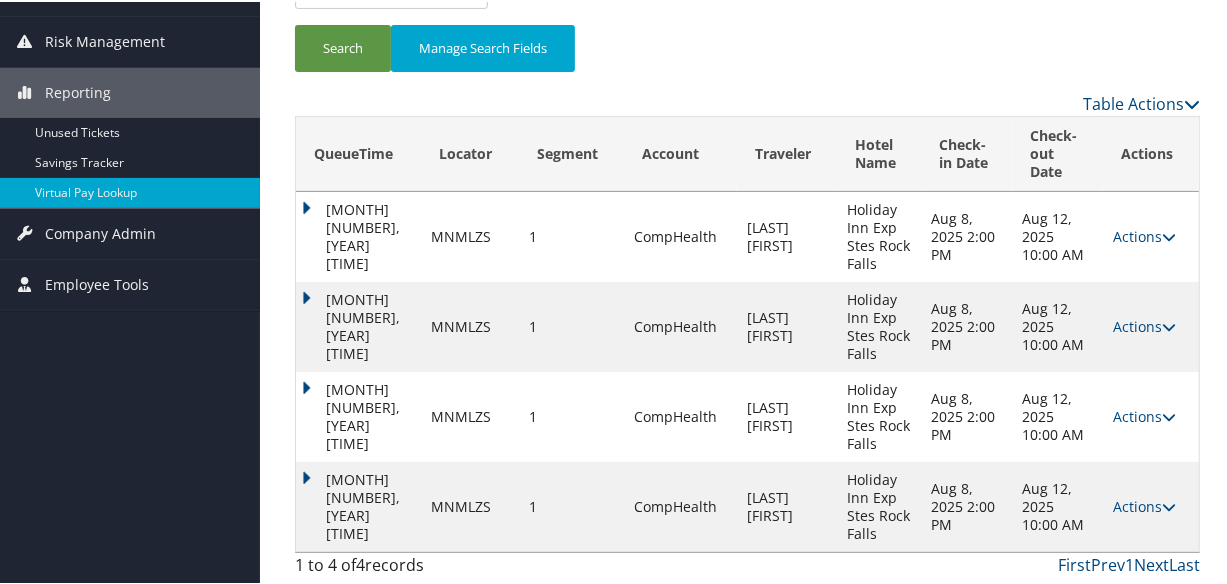 drag, startPoint x: 1128, startPoint y: 502, endPoint x: 1099, endPoint y: 508, distance: 29.614185 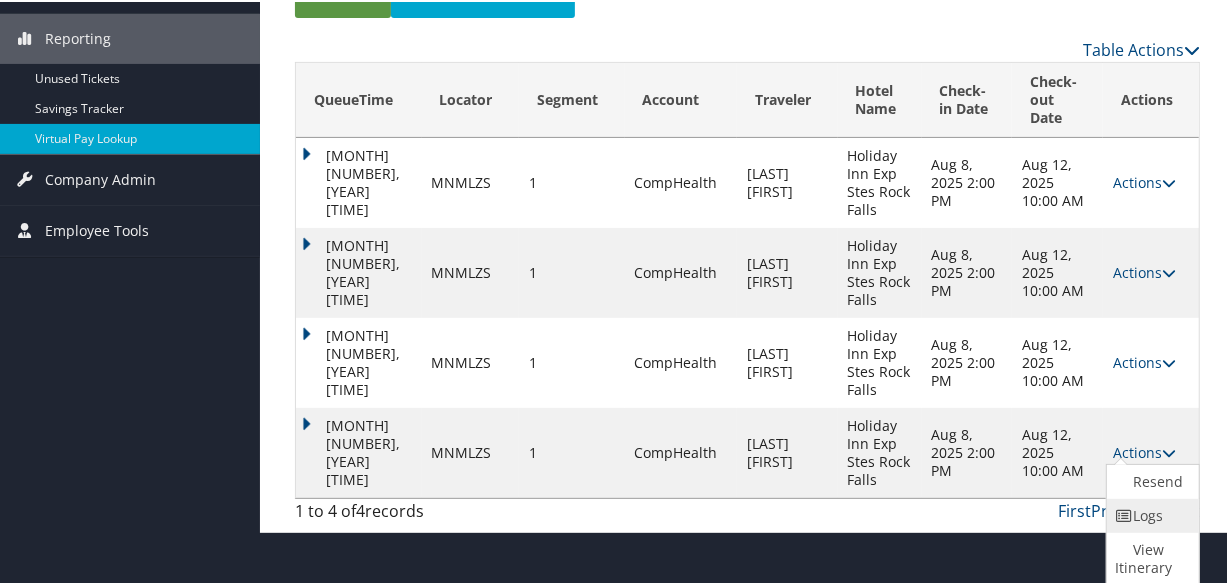 click at bounding box center [1124, 514] 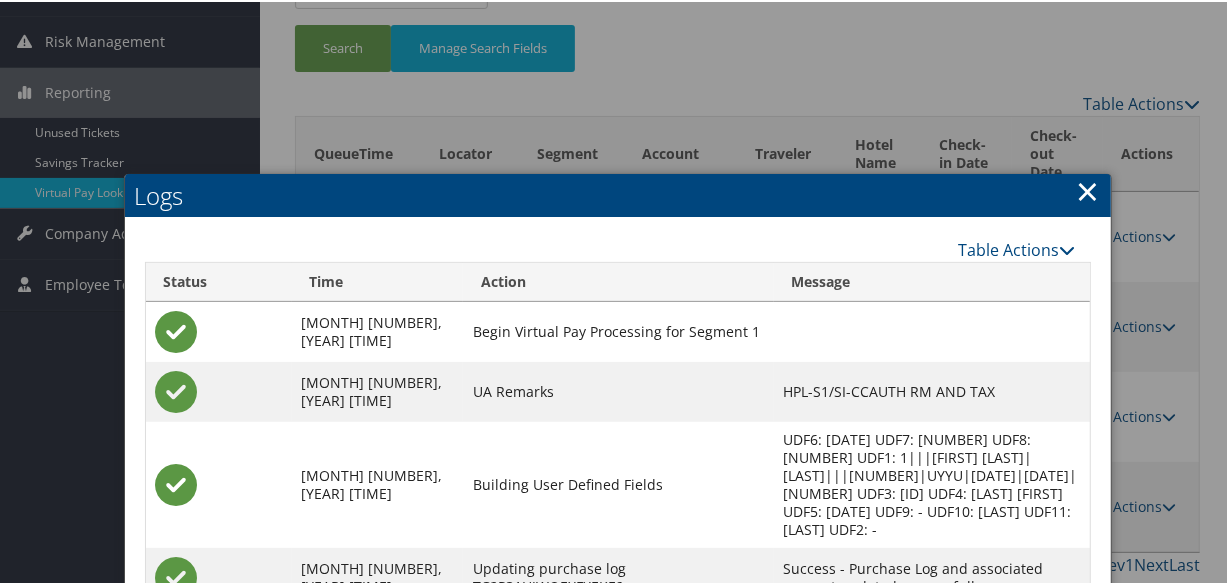 scroll, scrollTop: 500, scrollLeft: 0, axis: vertical 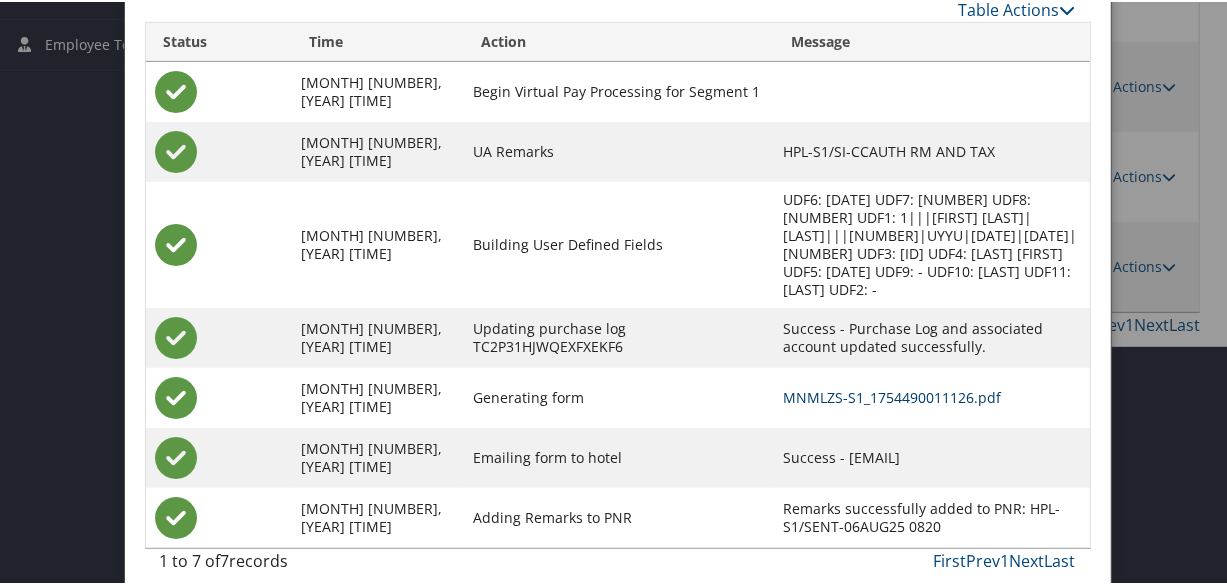 click on "MNMLZS-S1_1754490011126.pdf" at bounding box center [893, 395] 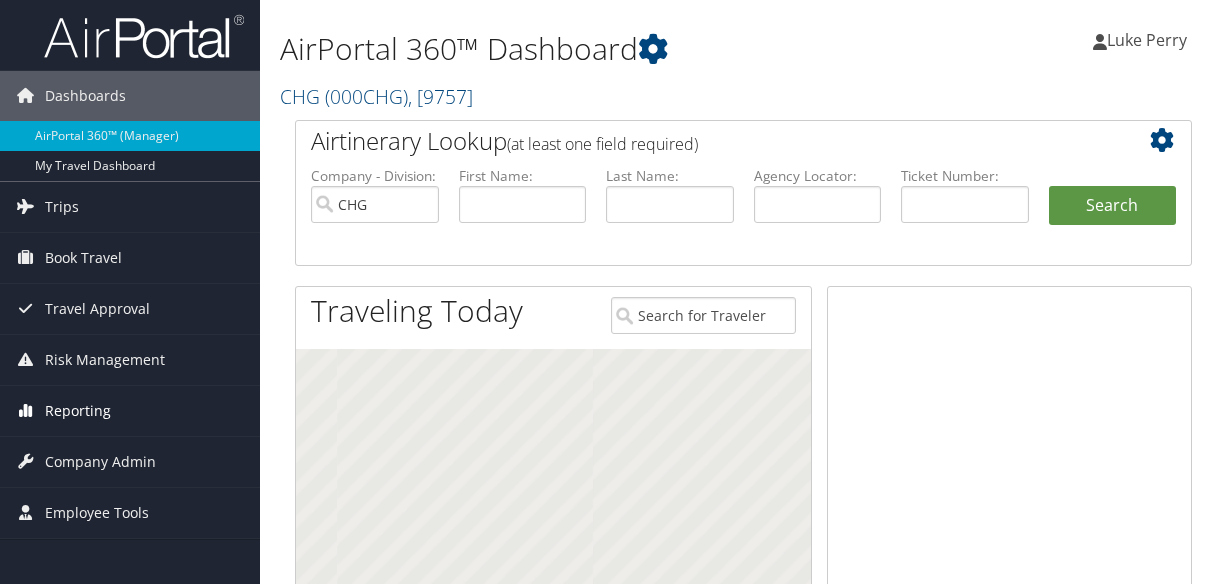 scroll, scrollTop: 0, scrollLeft: 0, axis: both 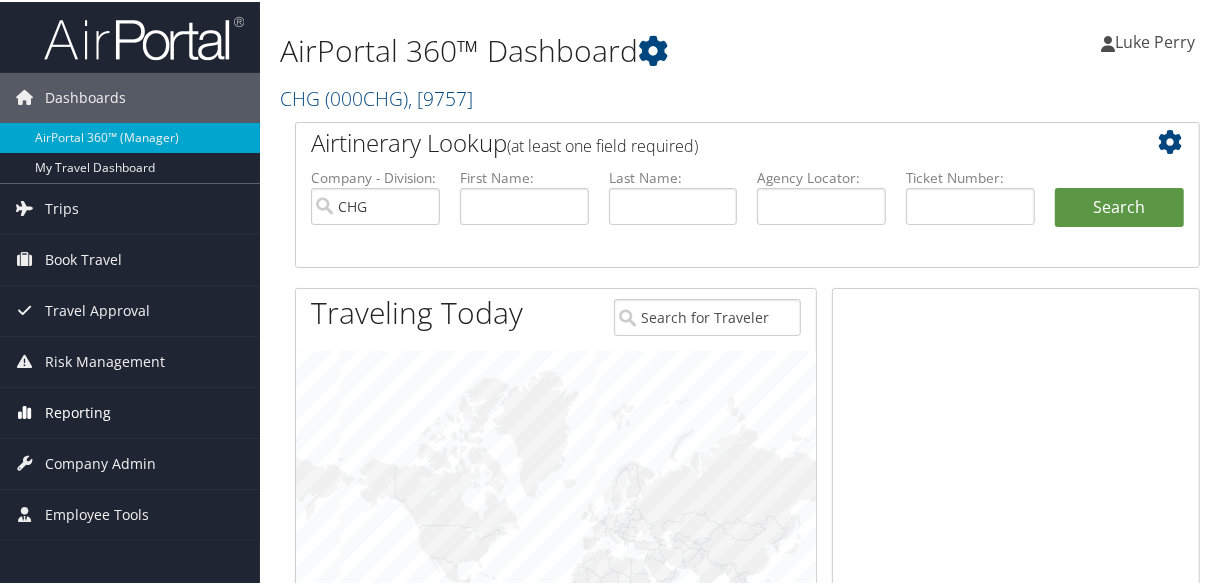 click on "Reporting" at bounding box center (78, 411) 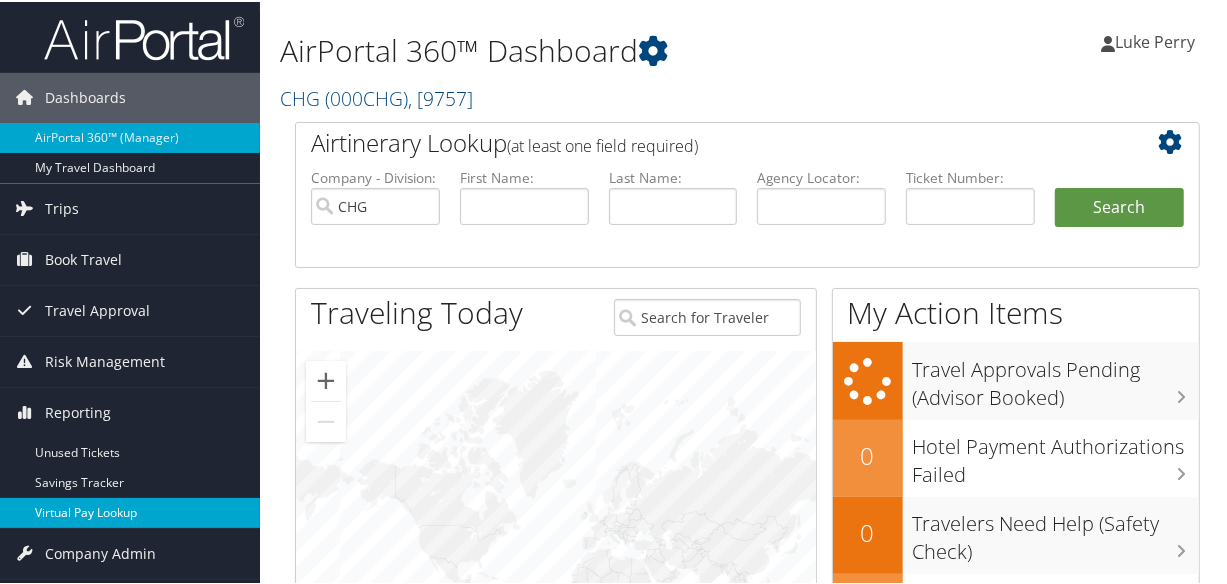click on "Virtual Pay Lookup" at bounding box center [130, 511] 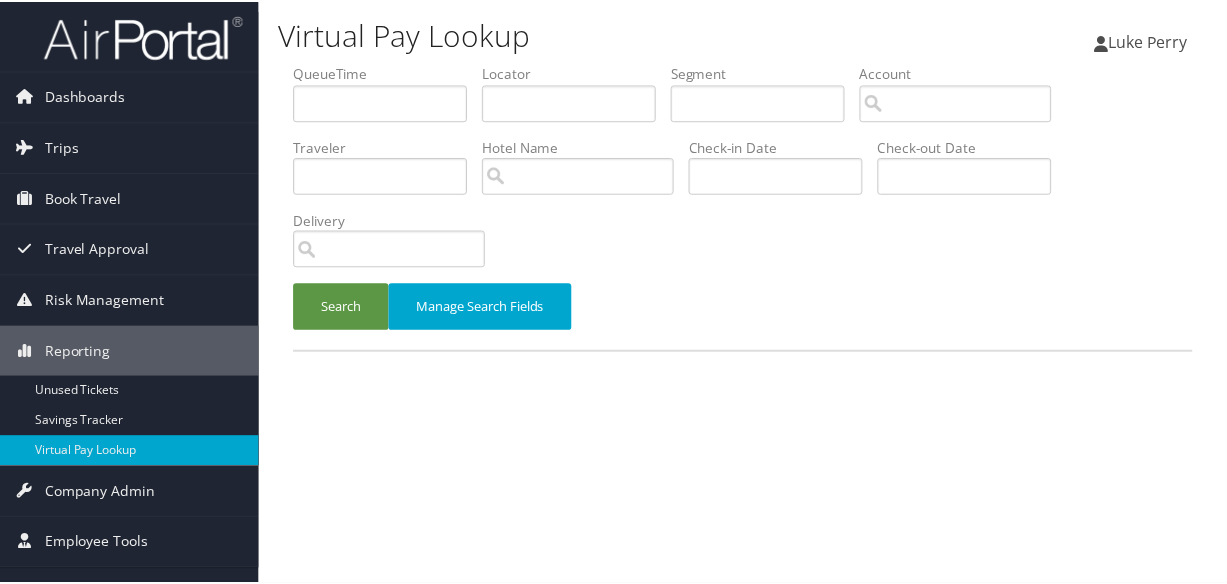 scroll, scrollTop: 0, scrollLeft: 0, axis: both 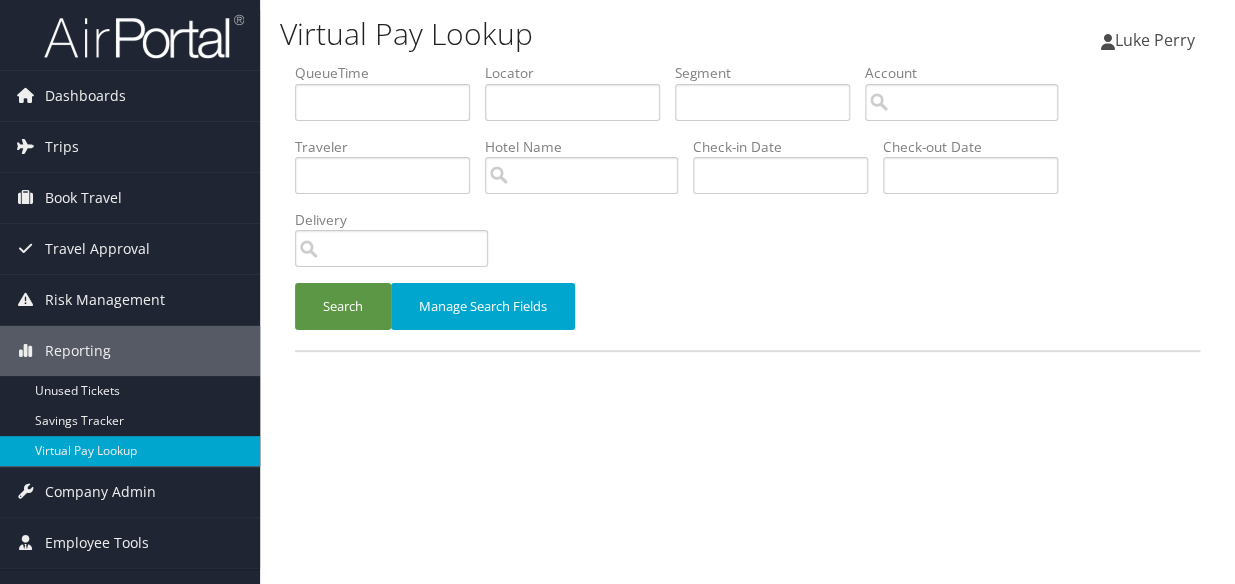 click on "QueueTime" at bounding box center [390, 99] 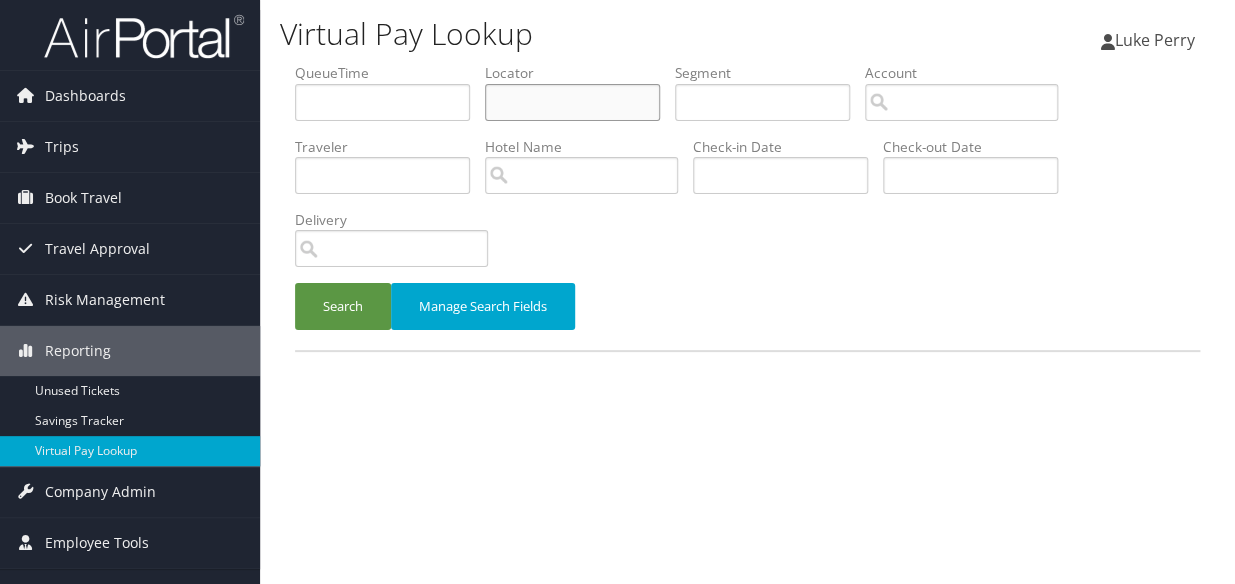 click at bounding box center [572, 102] 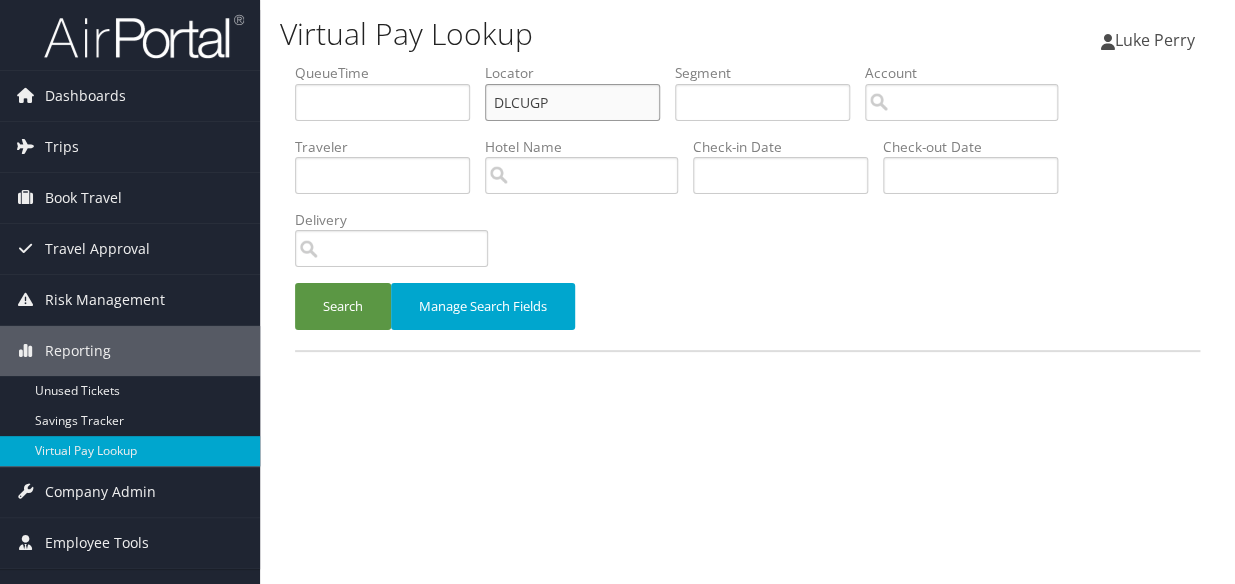 type on "DLCUGP" 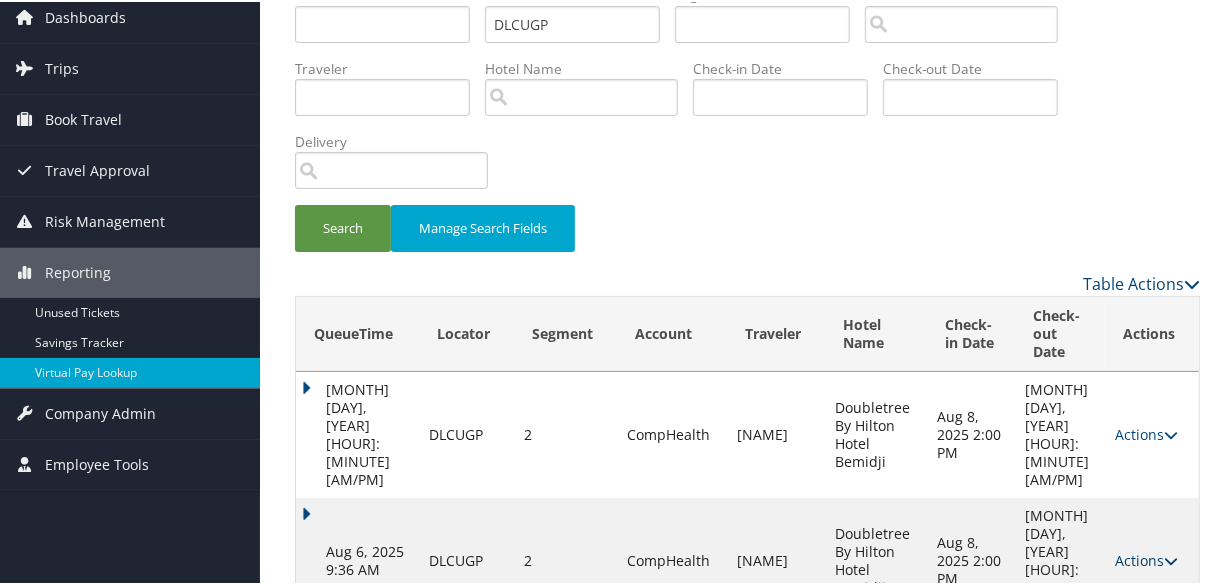 click on "Actions" at bounding box center (1146, 558) 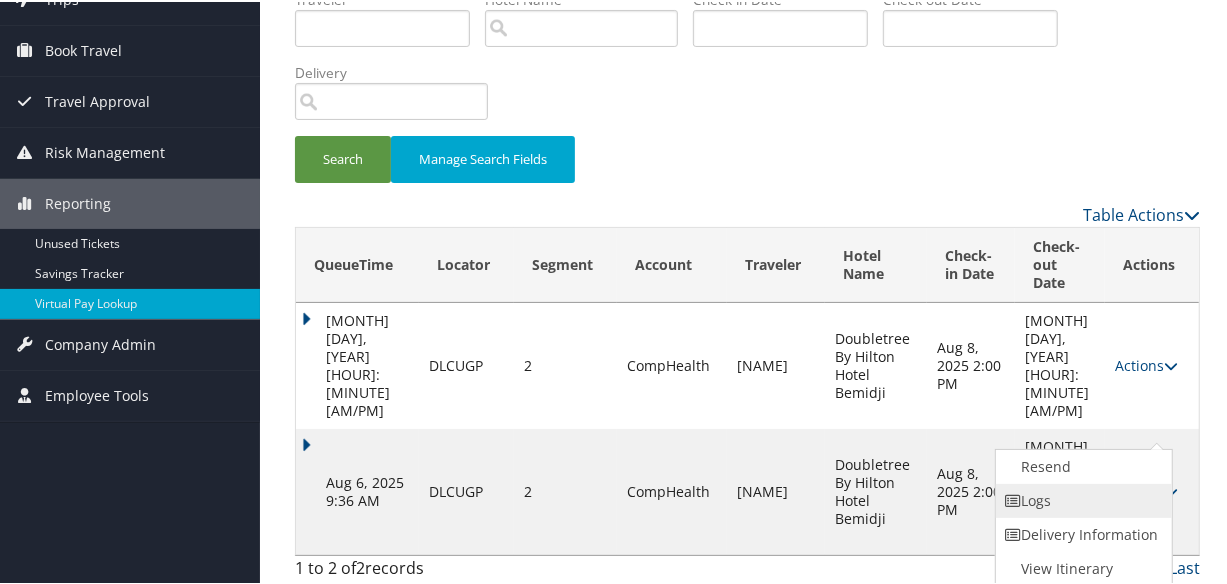 click on "Logs" at bounding box center [1081, 499] 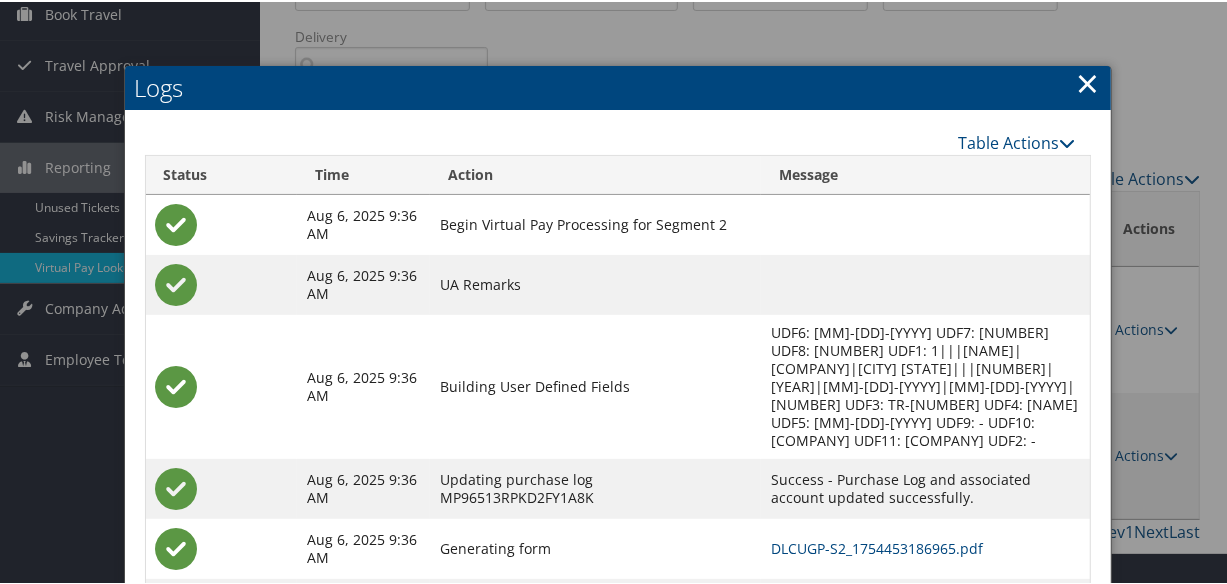 scroll, scrollTop: 293, scrollLeft: 0, axis: vertical 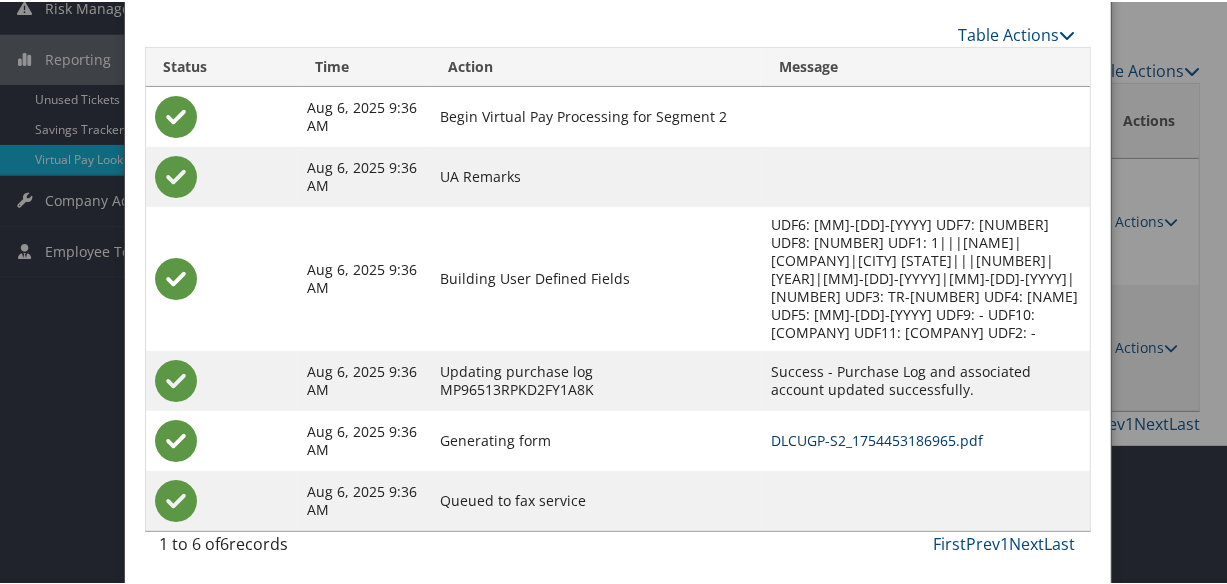 click on "DLCUGP-S2_1754453186965.pdf" at bounding box center [877, 438] 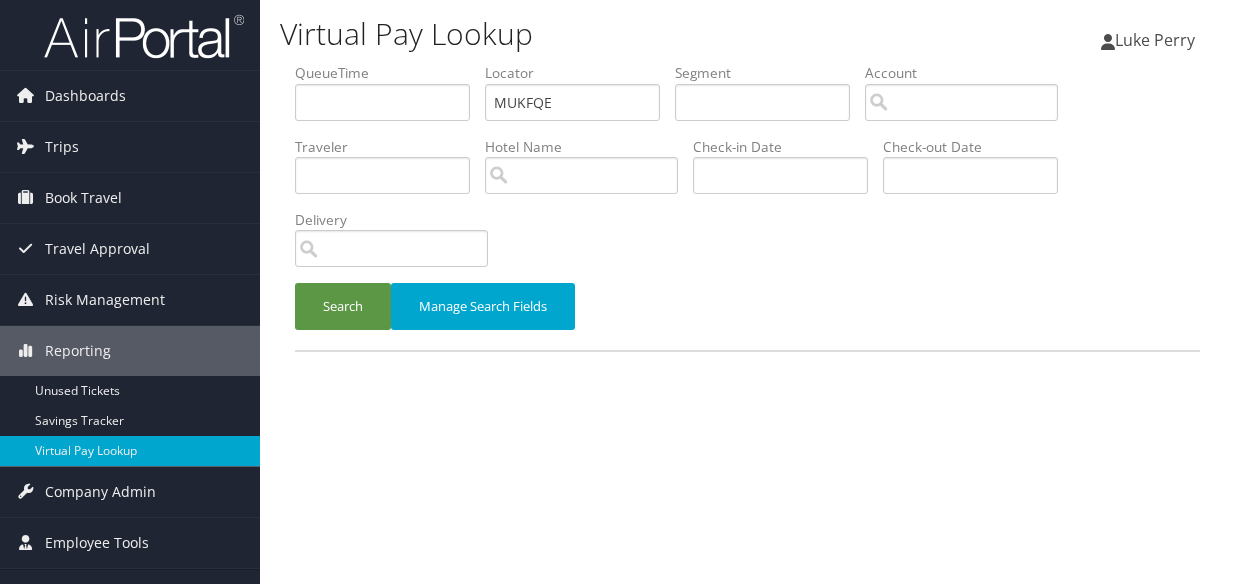 click on "Search" at bounding box center [343, 306] 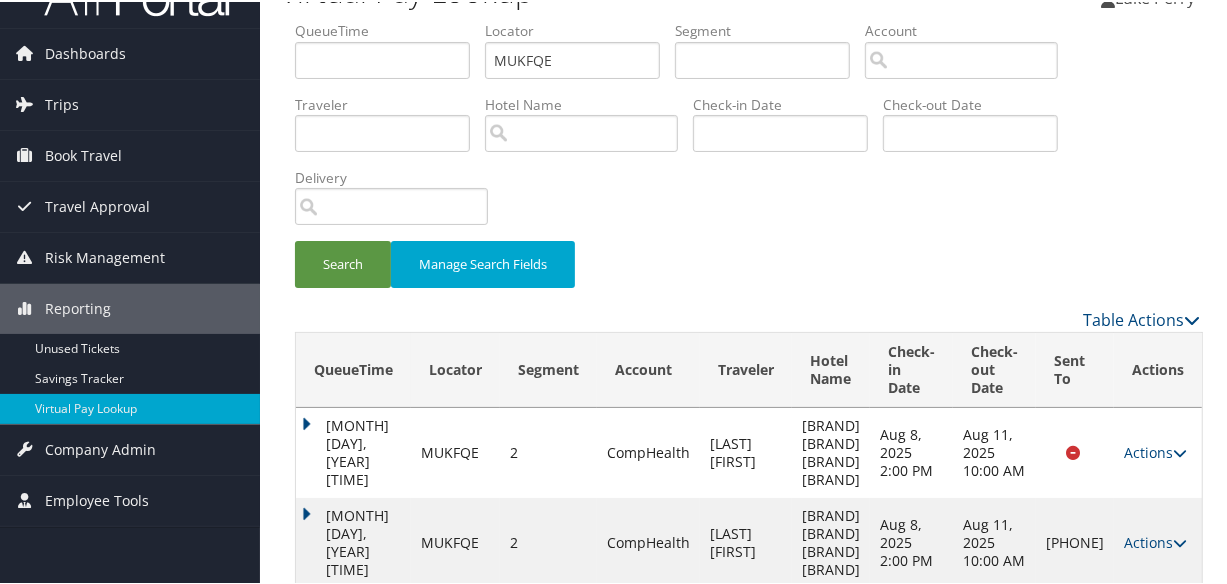 scroll, scrollTop: 80, scrollLeft: 0, axis: vertical 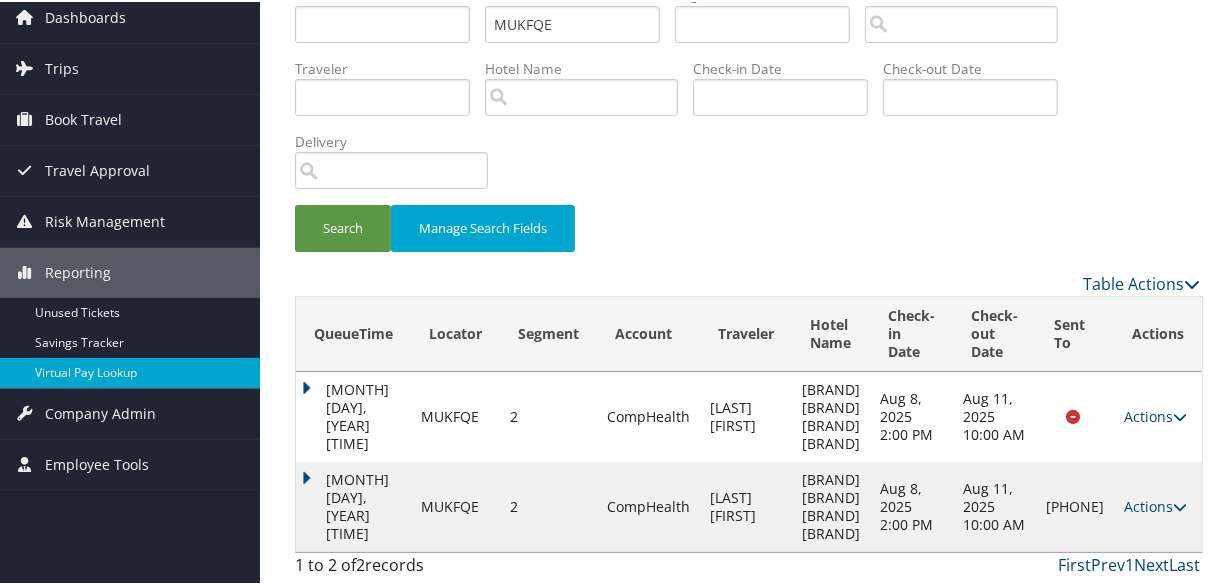 click on "[MONTH] [DAY], [YEAR] [TIME]" at bounding box center [353, 505] 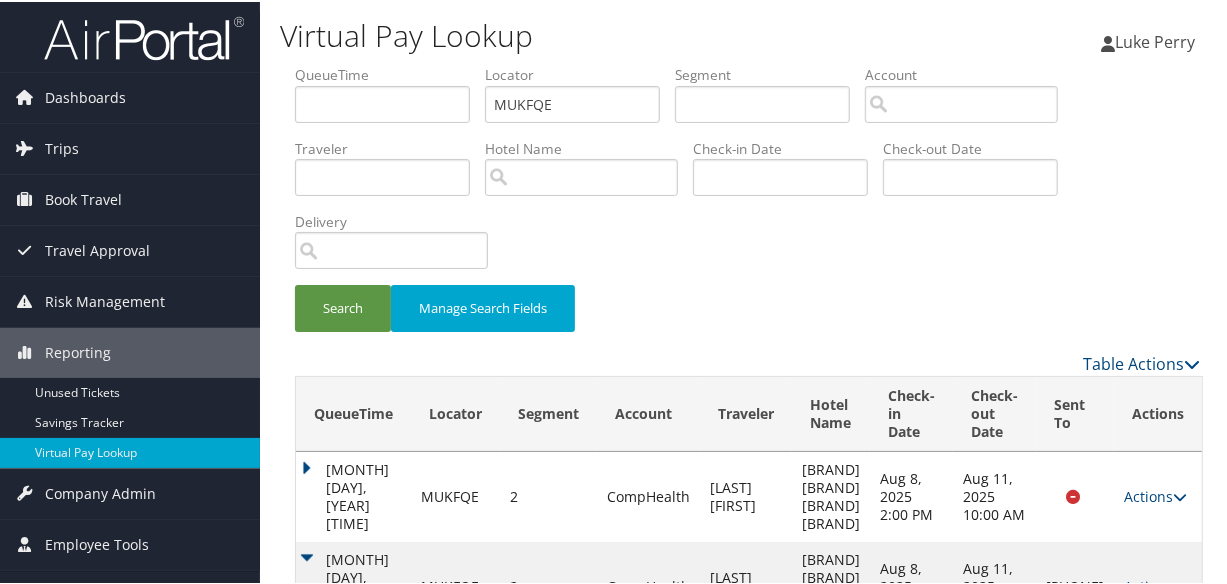 scroll, scrollTop: 0, scrollLeft: 0, axis: both 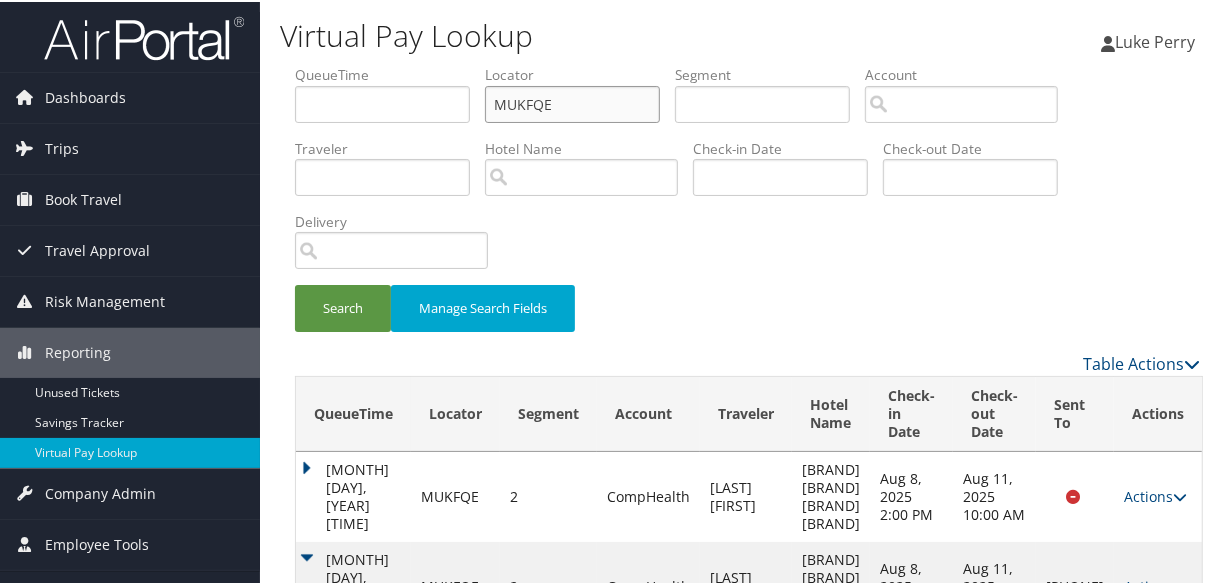 paste on "WTHZGU" 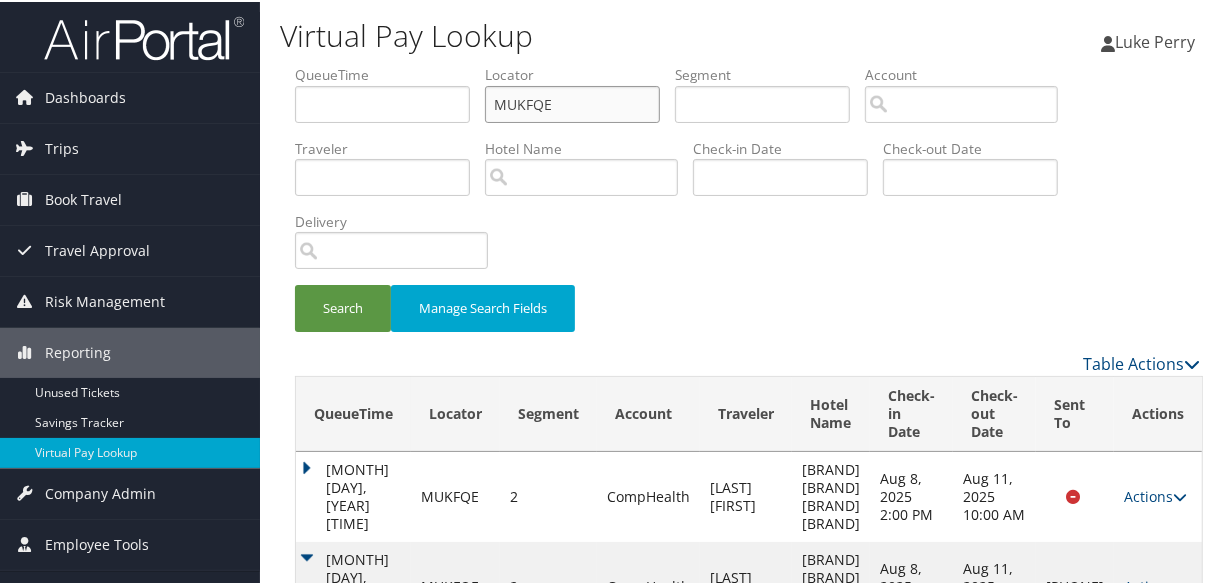 drag, startPoint x: 563, startPoint y: 103, endPoint x: 394, endPoint y: 142, distance: 173.44164 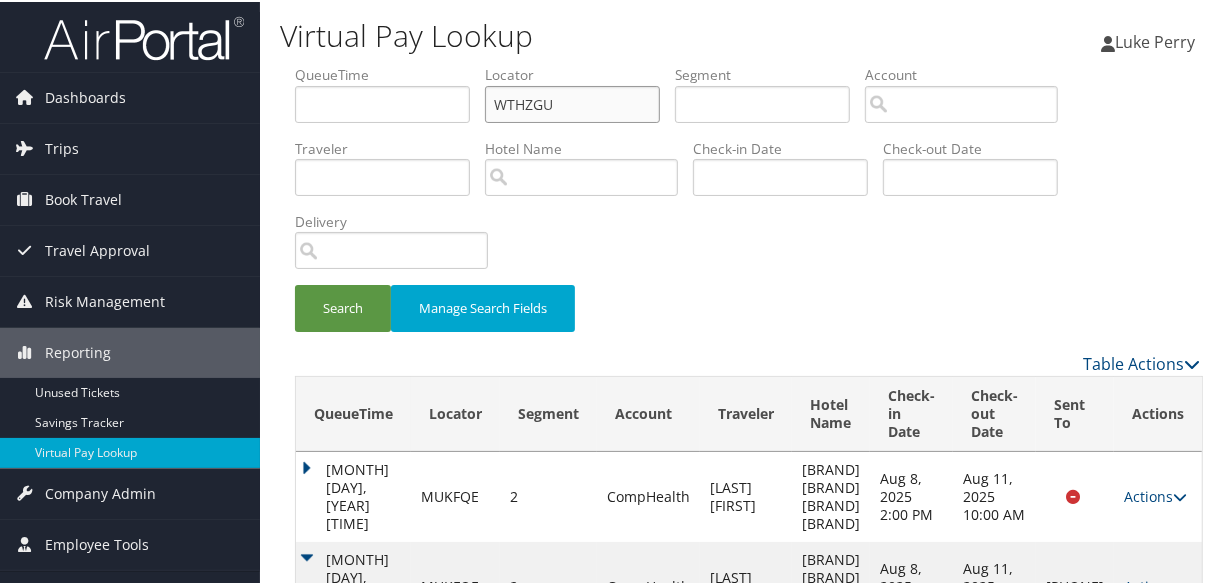 type on "WTHZGU" 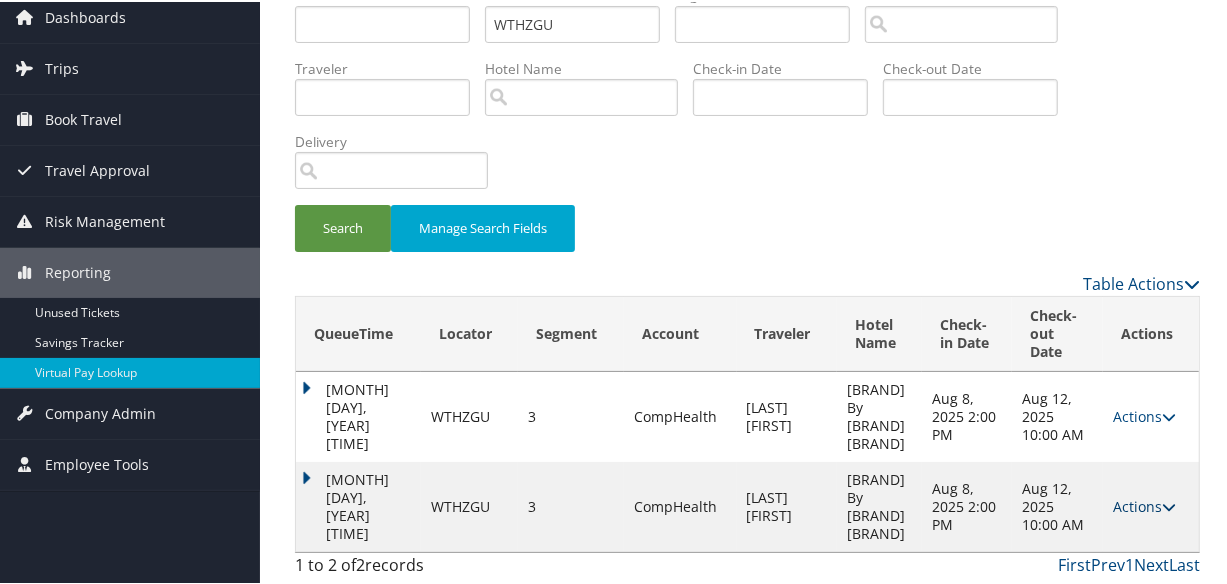 click at bounding box center (1169, 505) 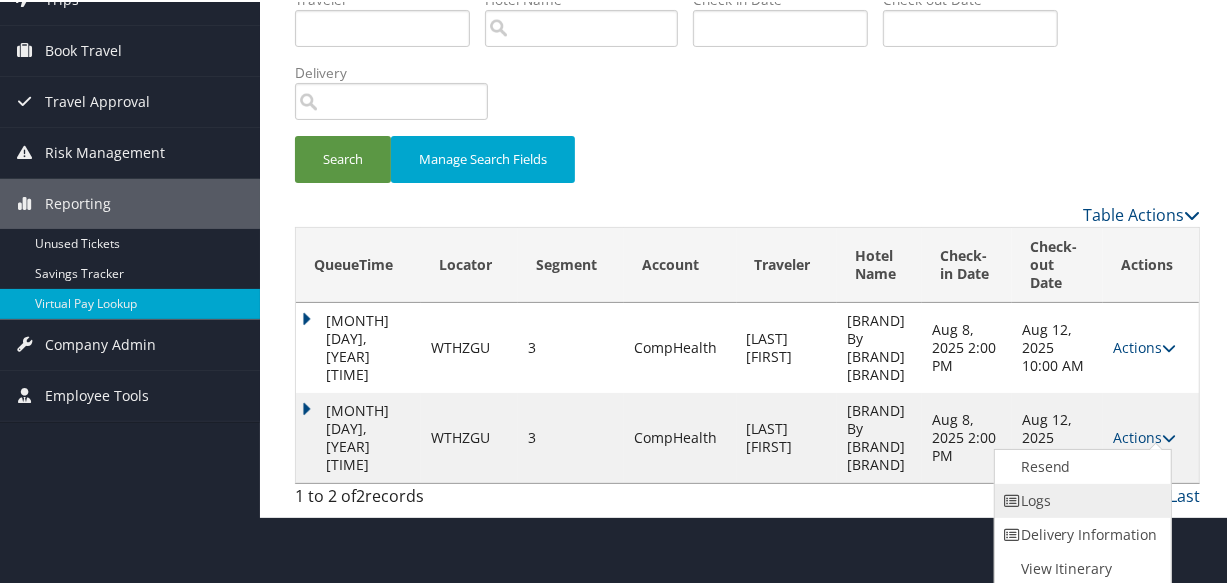 click on "Logs" at bounding box center [1080, 499] 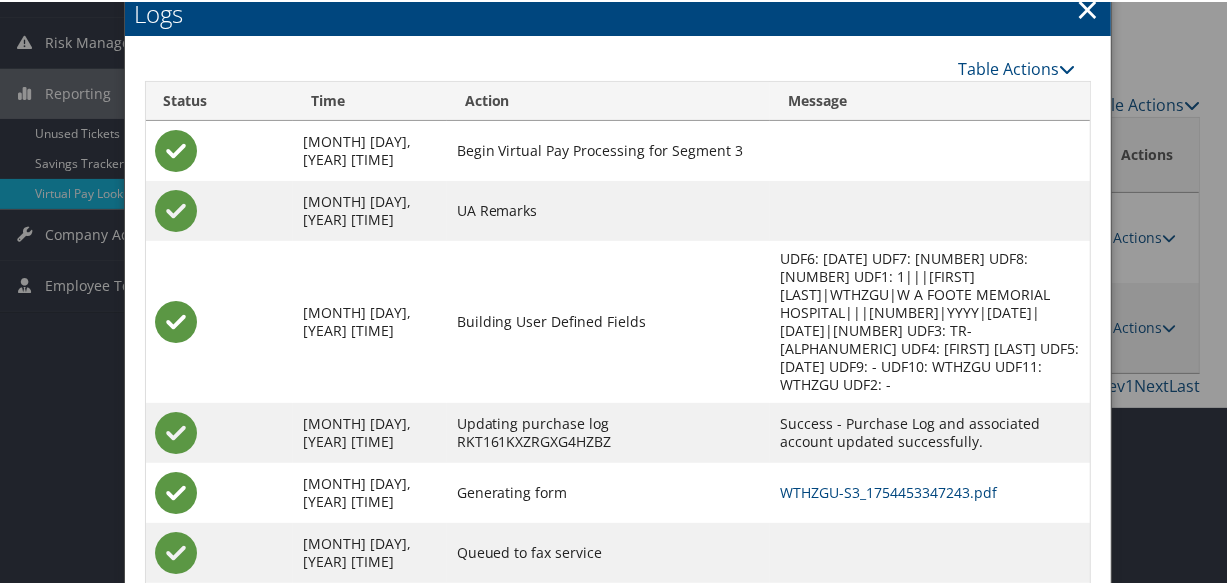 scroll, scrollTop: 395, scrollLeft: 0, axis: vertical 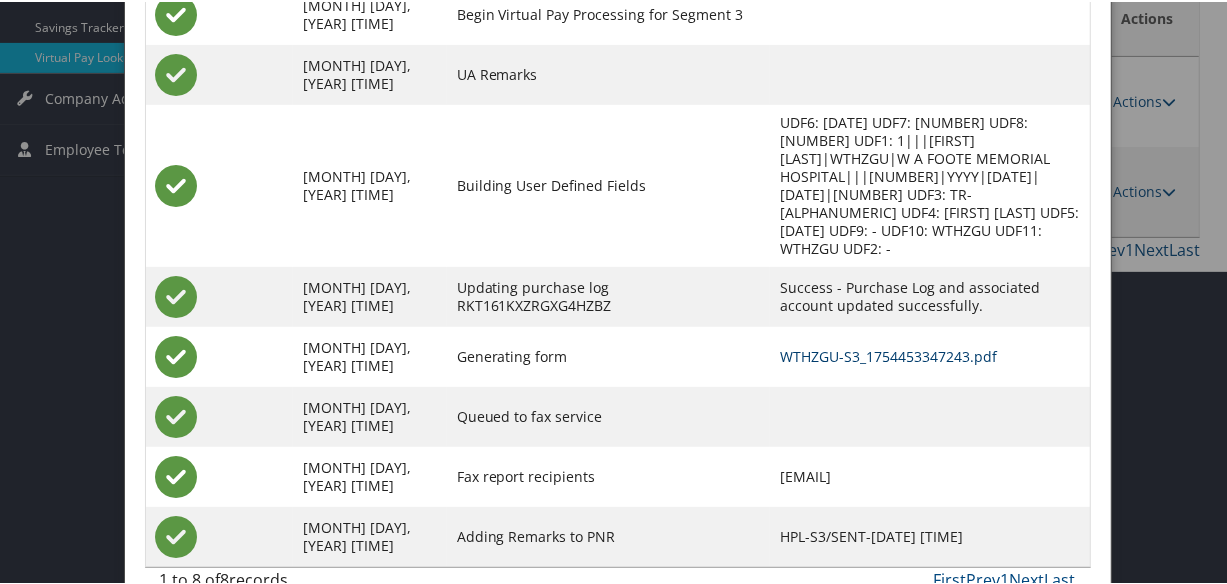 click on "WTHZGU-S3_1754453347243.pdf" at bounding box center [888, 354] 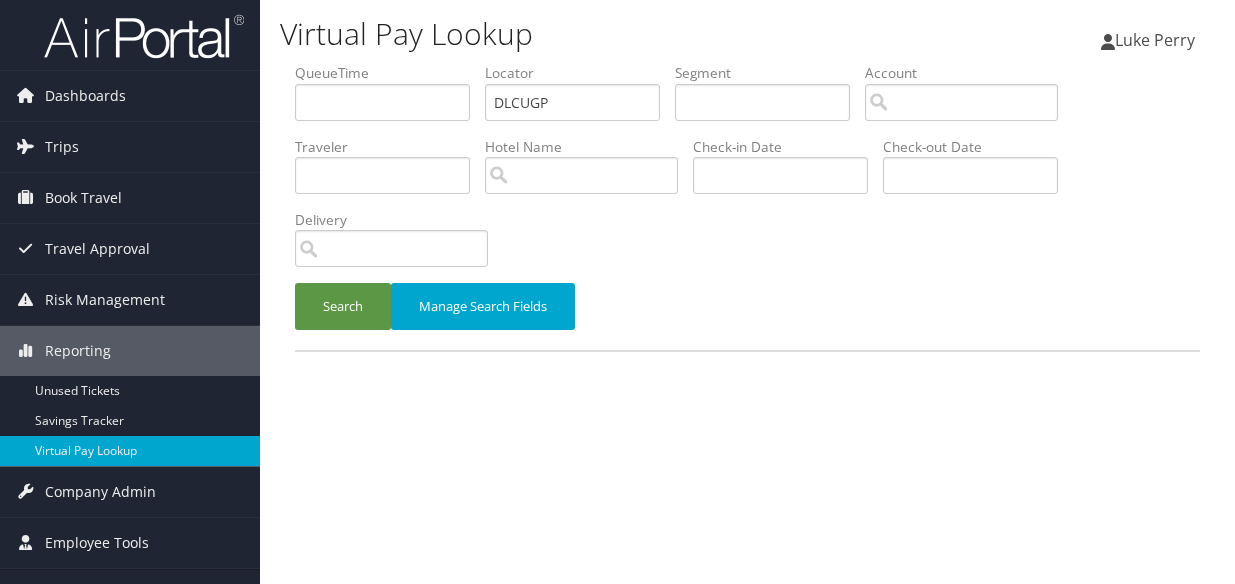 scroll, scrollTop: 0, scrollLeft: 0, axis: both 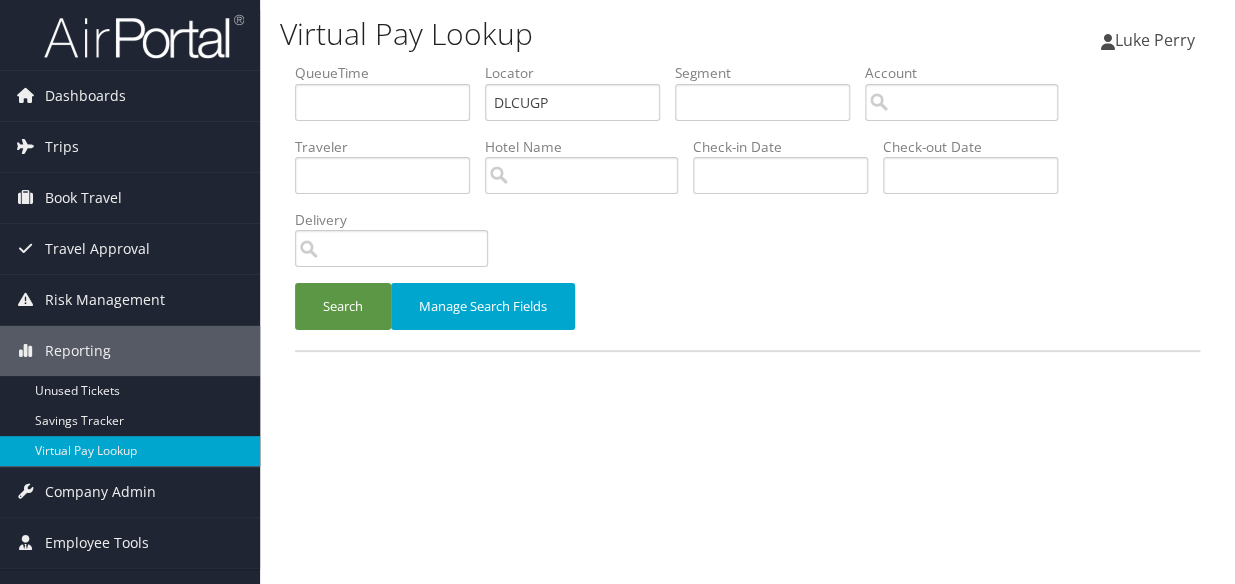 click on "Search" at bounding box center (343, 306) 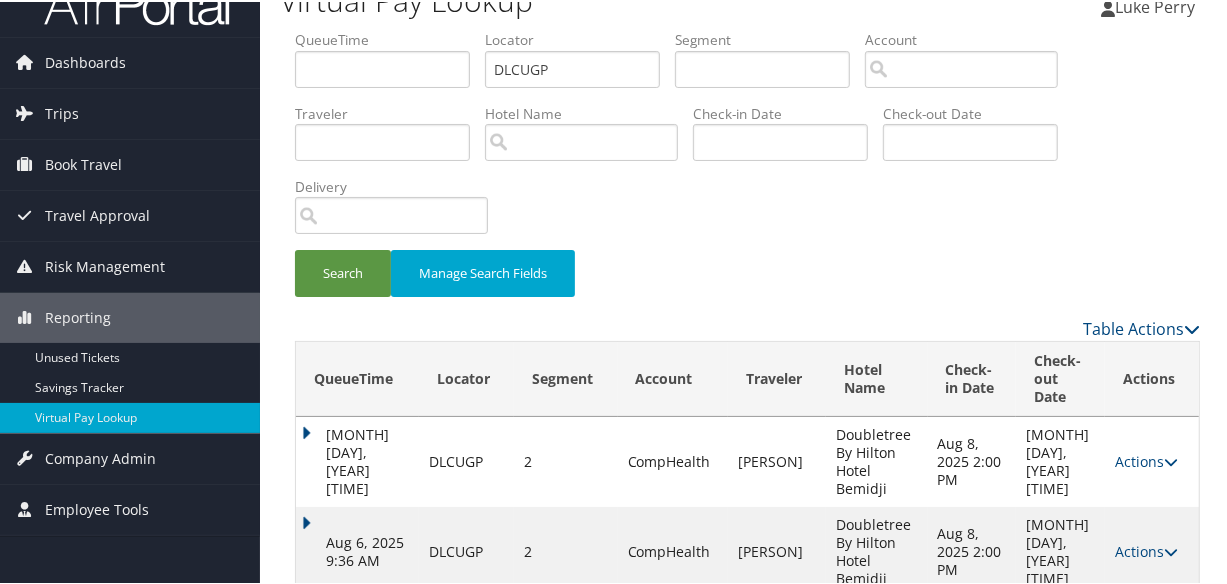scroll, scrollTop: 80, scrollLeft: 0, axis: vertical 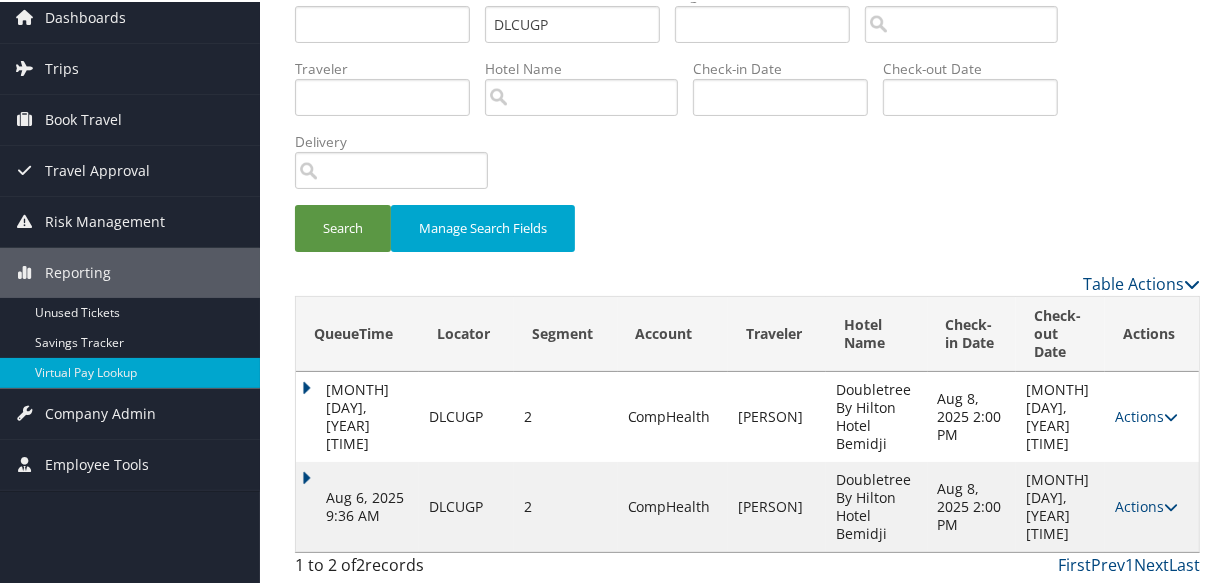 click on "Aug 6, 2025 9:36 AM" at bounding box center [357, 505] 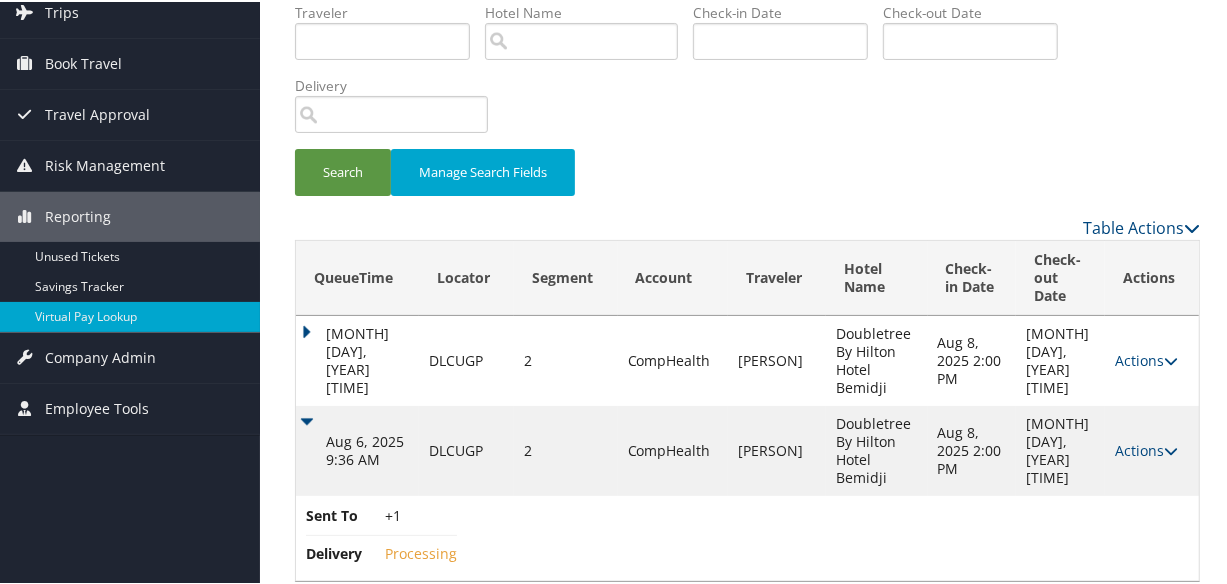 scroll, scrollTop: 165, scrollLeft: 0, axis: vertical 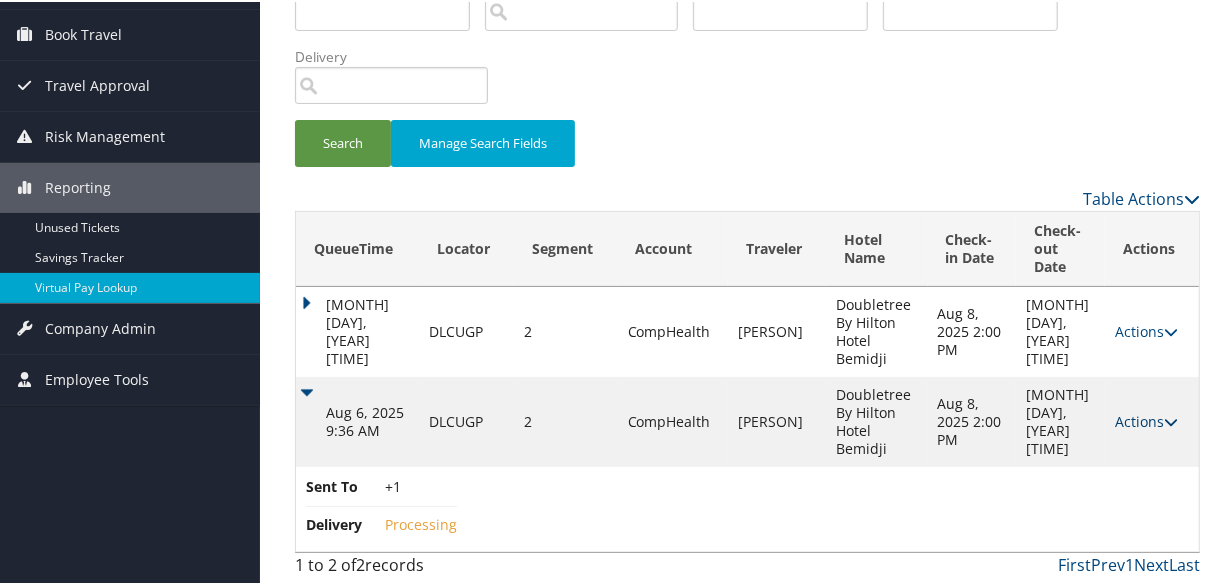 click at bounding box center [1171, 420] 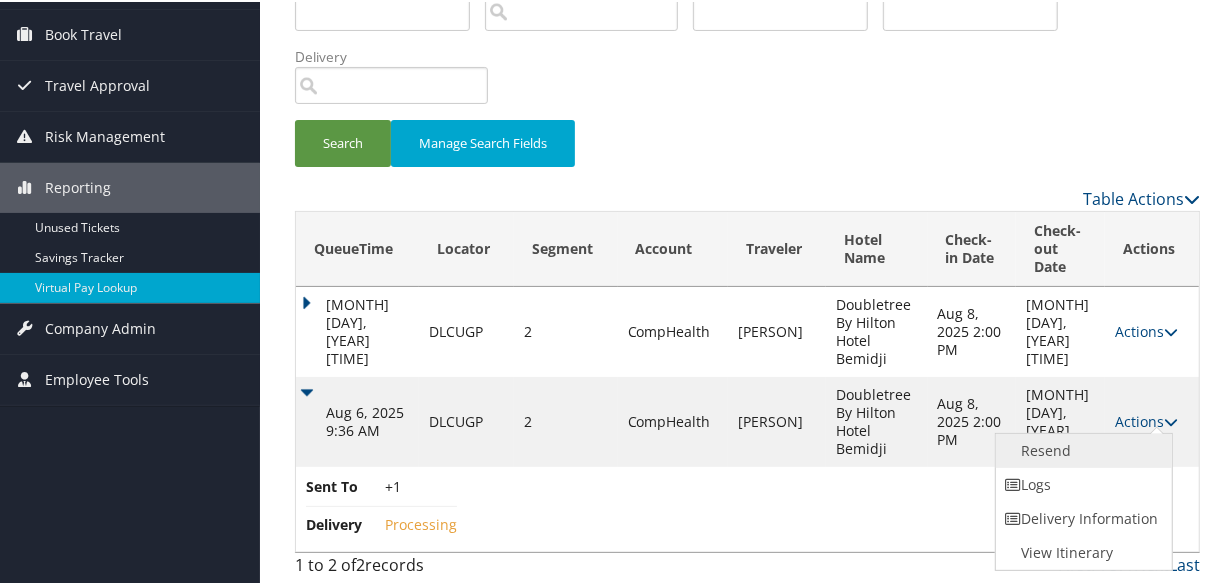 click on "Resend" at bounding box center [1081, 449] 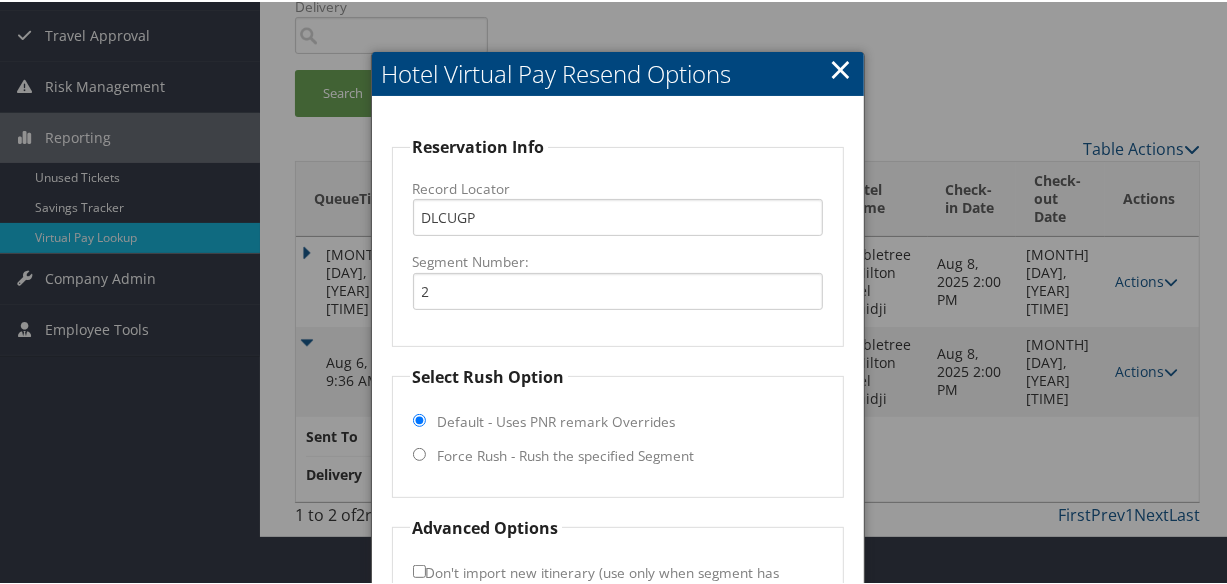 click on "Force Rush - Rush the specified Segment" at bounding box center (566, 454) 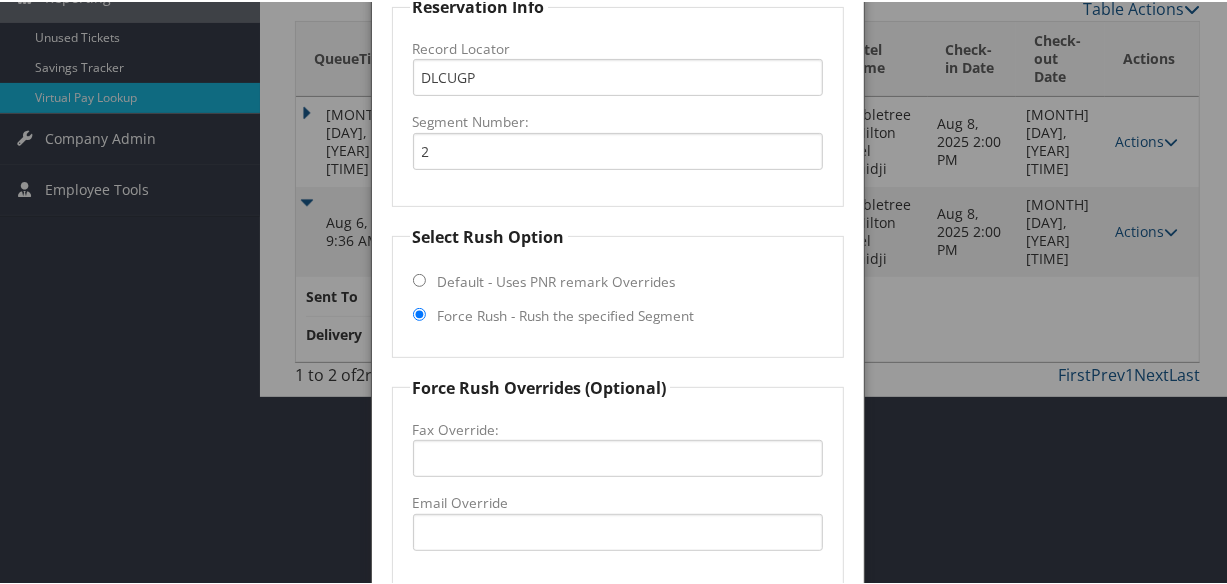 scroll, scrollTop: 589, scrollLeft: 0, axis: vertical 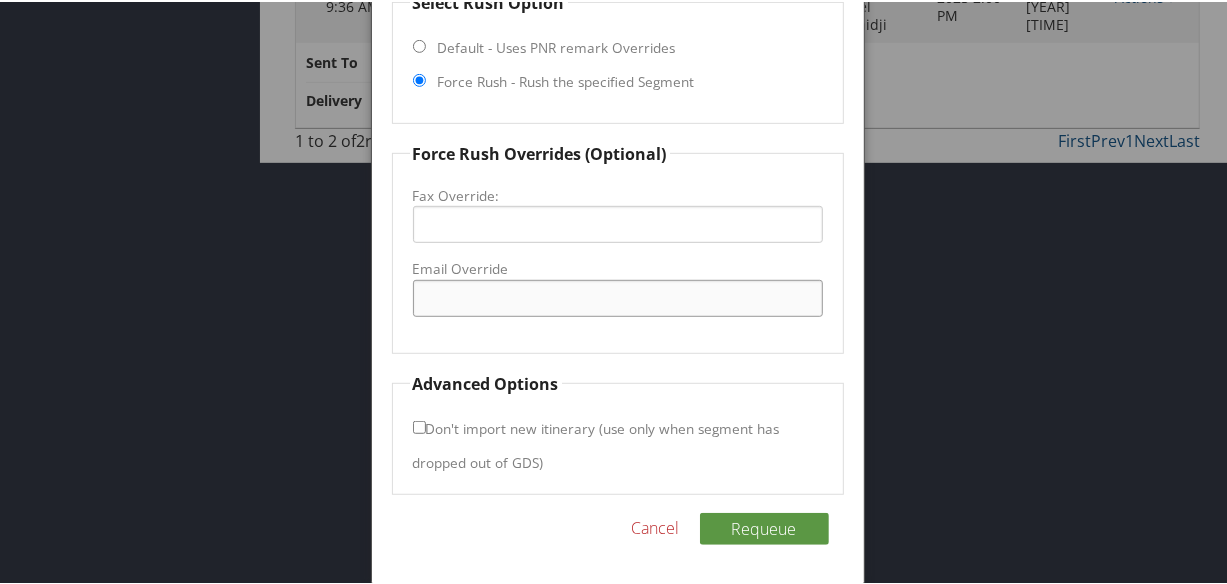 click on "Email Override" at bounding box center [618, 296] 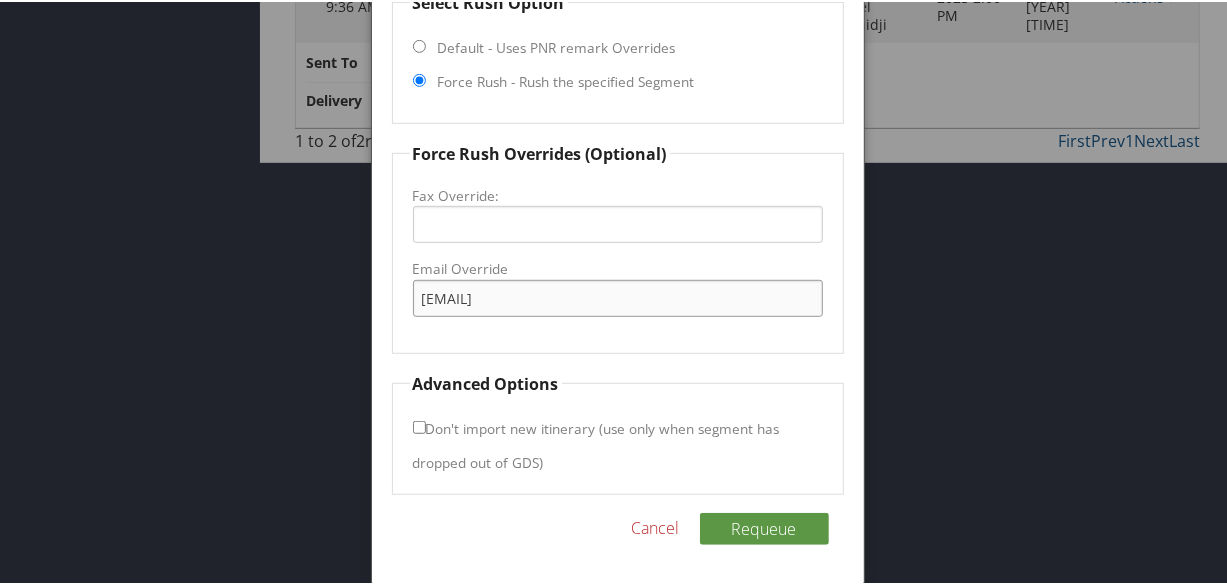 click on "doubletreebyhiltonbemidji@lakesidemgt.com" at bounding box center [618, 296] 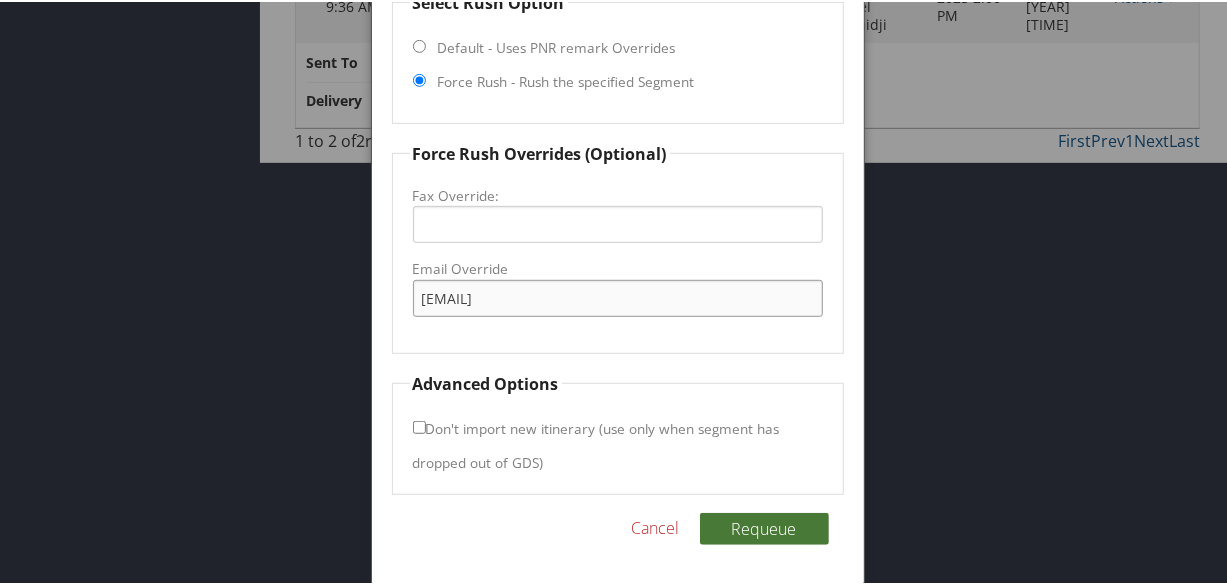 type on "doubletreebyhiltonbemidji@lakesidemgt.com" 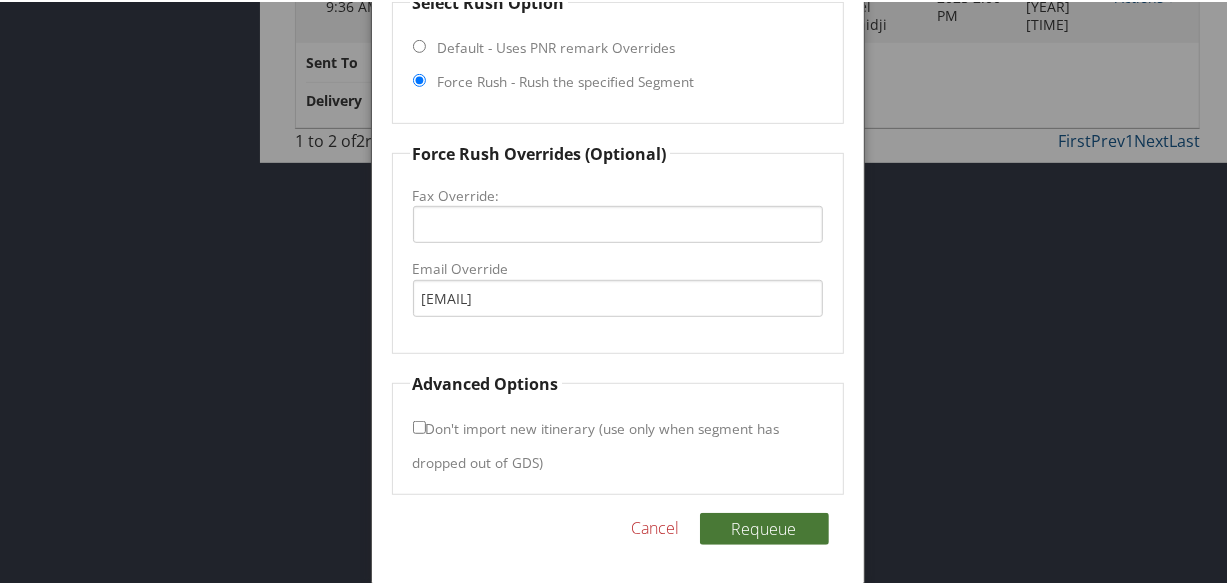 click on "Requeue" at bounding box center [764, 527] 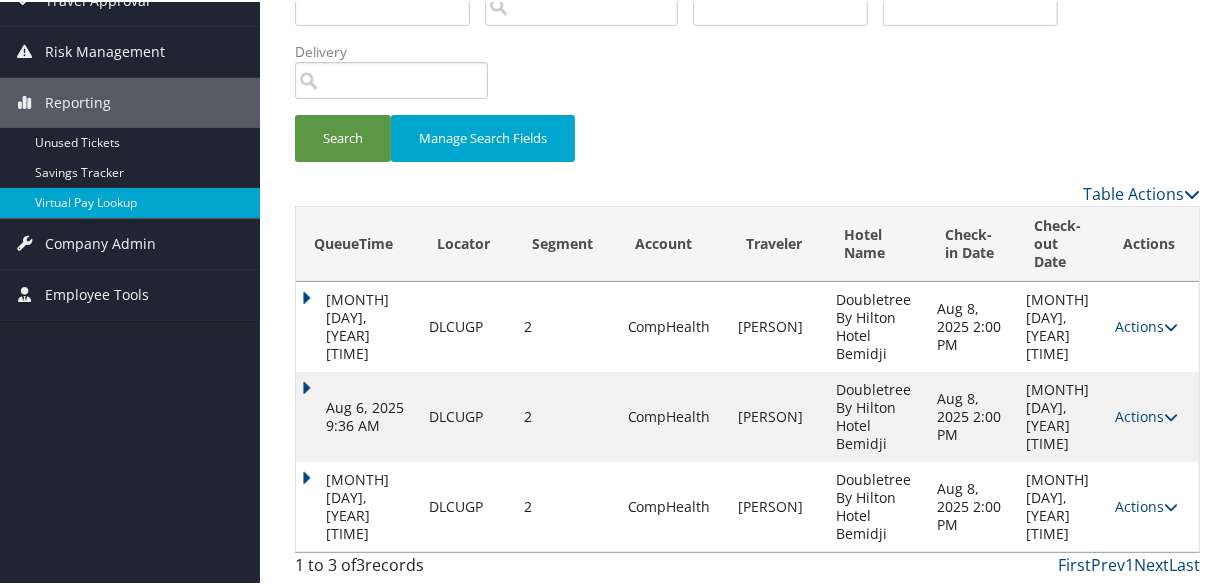 scroll, scrollTop: 170, scrollLeft: 0, axis: vertical 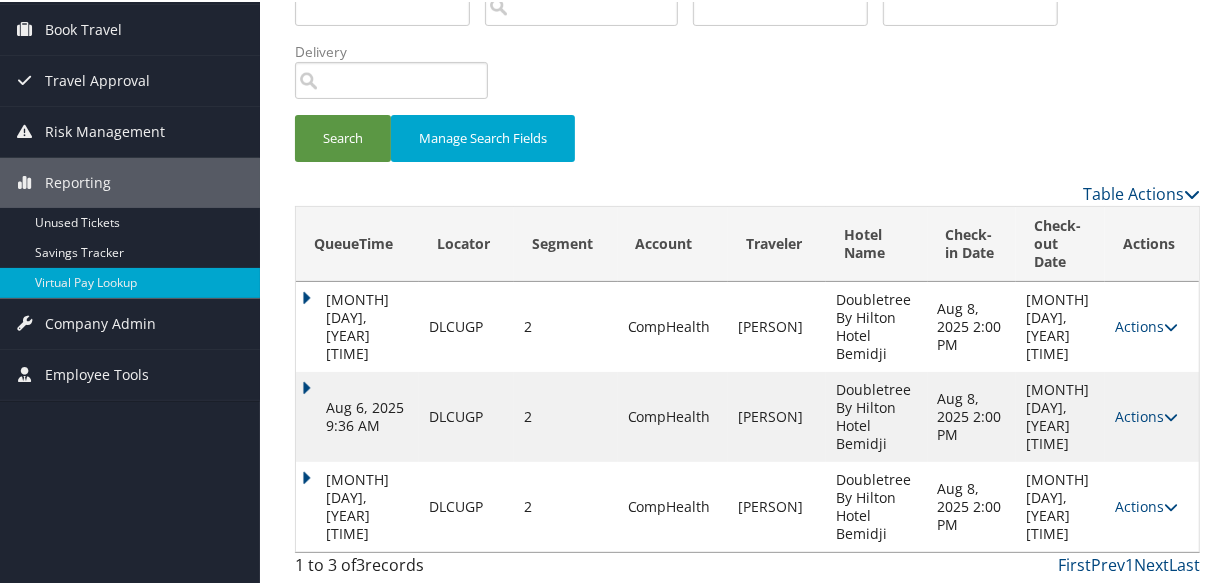 click on "Aug 6, 2025 8:01 PM" at bounding box center (357, 505) 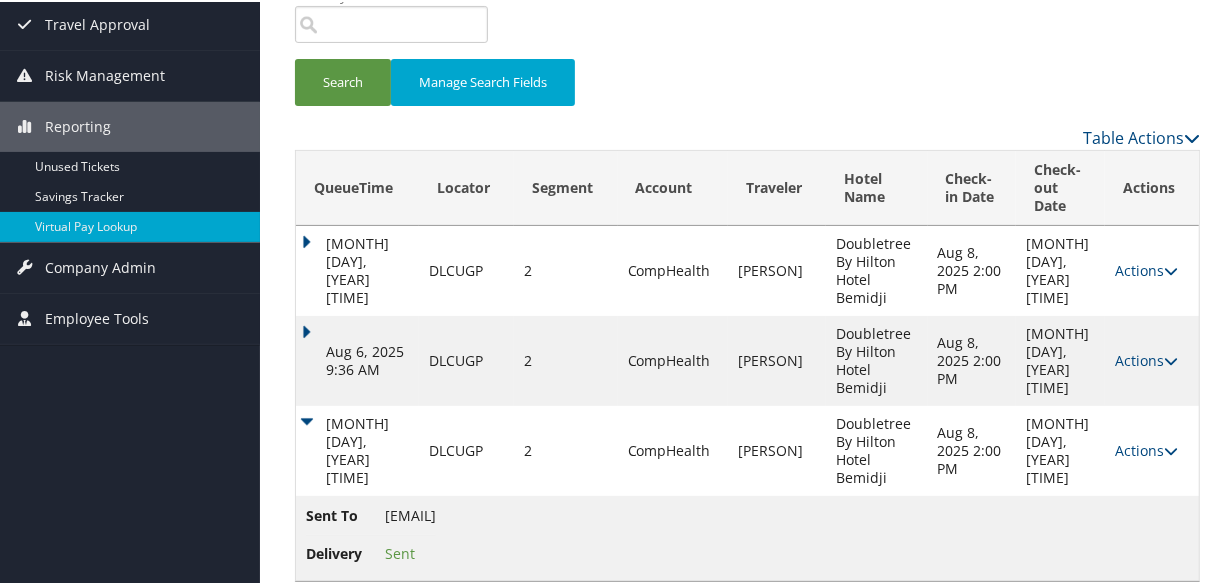 scroll, scrollTop: 255, scrollLeft: 0, axis: vertical 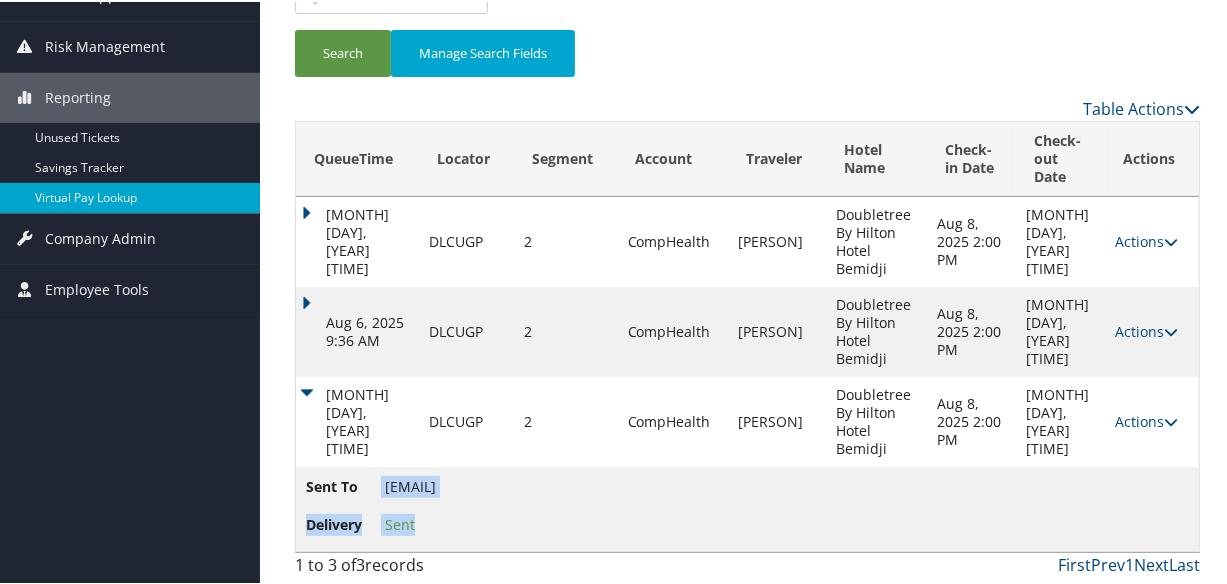 drag, startPoint x: 380, startPoint y: 481, endPoint x: 685, endPoint y: 489, distance: 305.1049 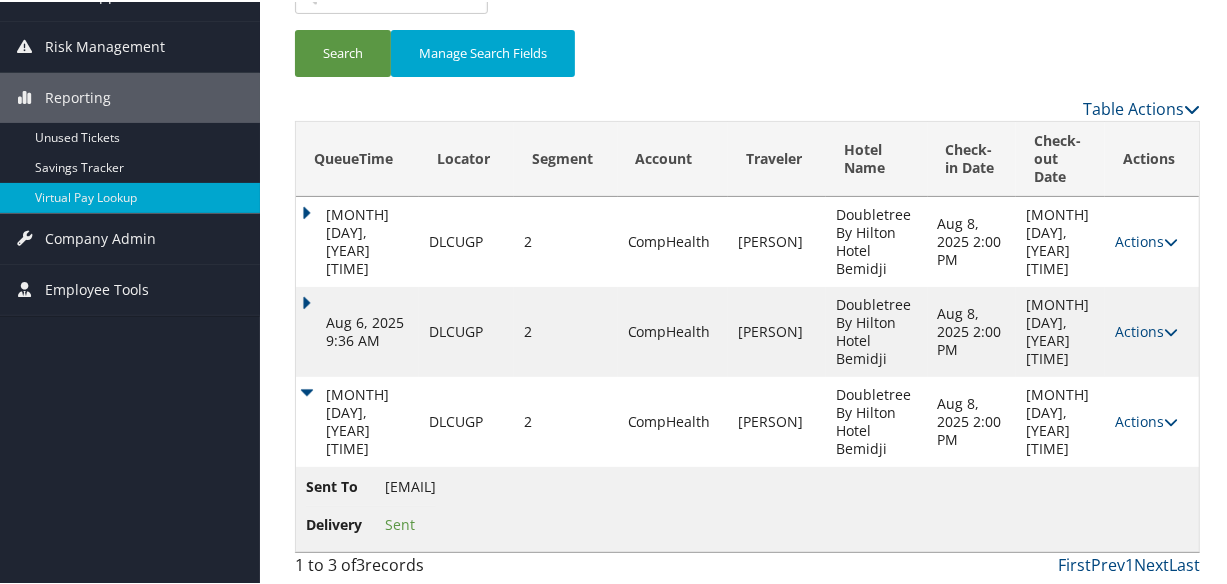 drag, startPoint x: 388, startPoint y: 480, endPoint x: 676, endPoint y: 483, distance: 288.01562 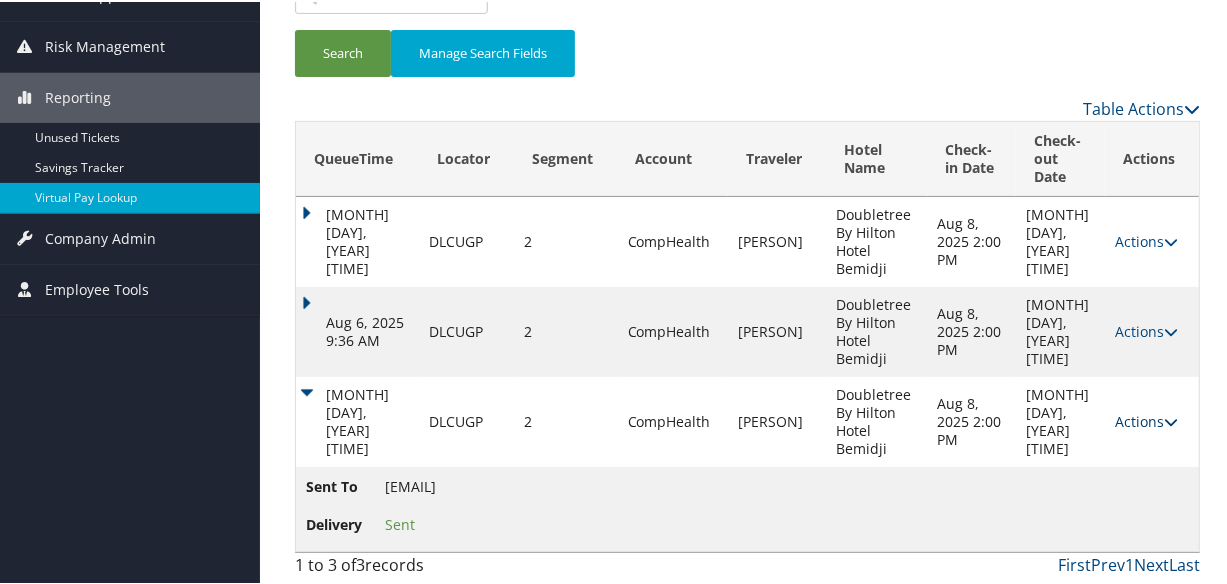 click at bounding box center (1171, 420) 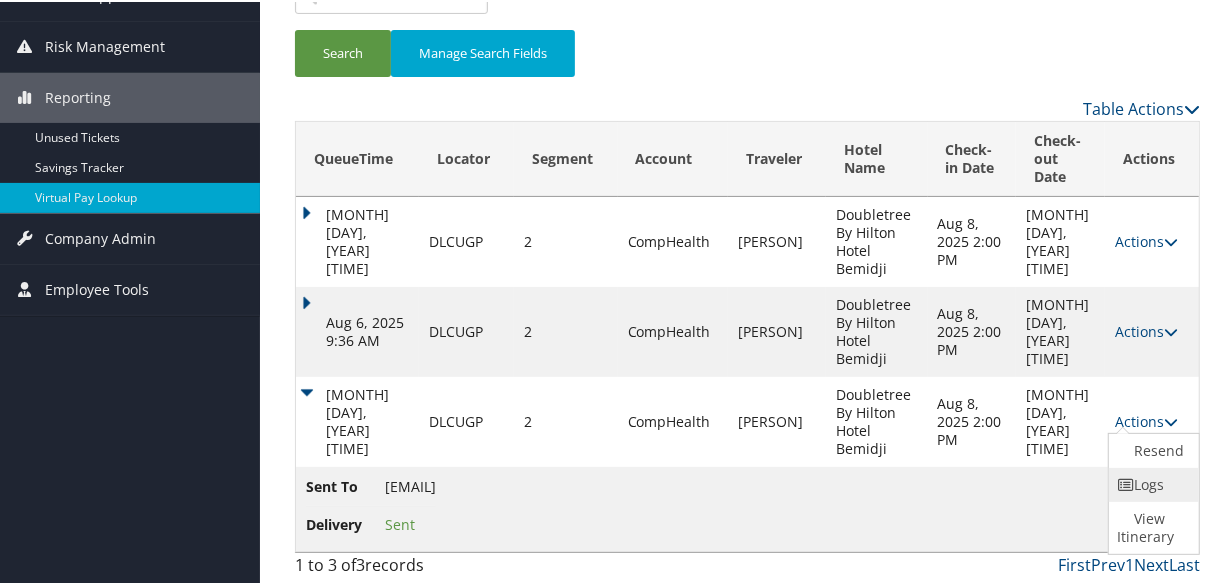 click on "Logs" at bounding box center (1151, 483) 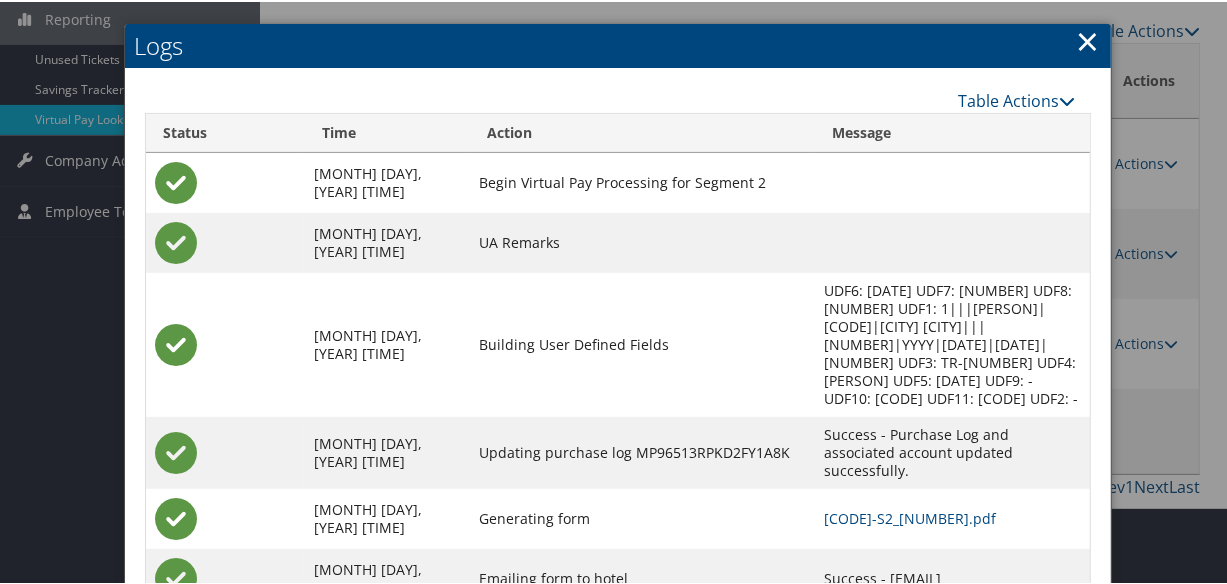 scroll, scrollTop: 423, scrollLeft: 0, axis: vertical 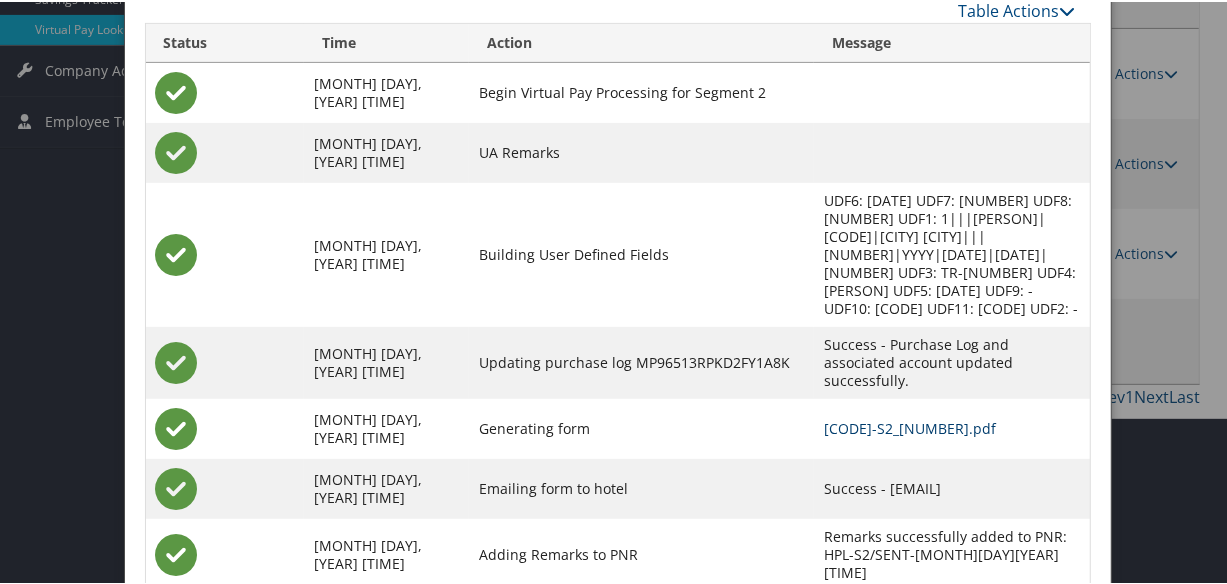 click on "DLCUGP-S2_1754490676174.pdf" at bounding box center (910, 426) 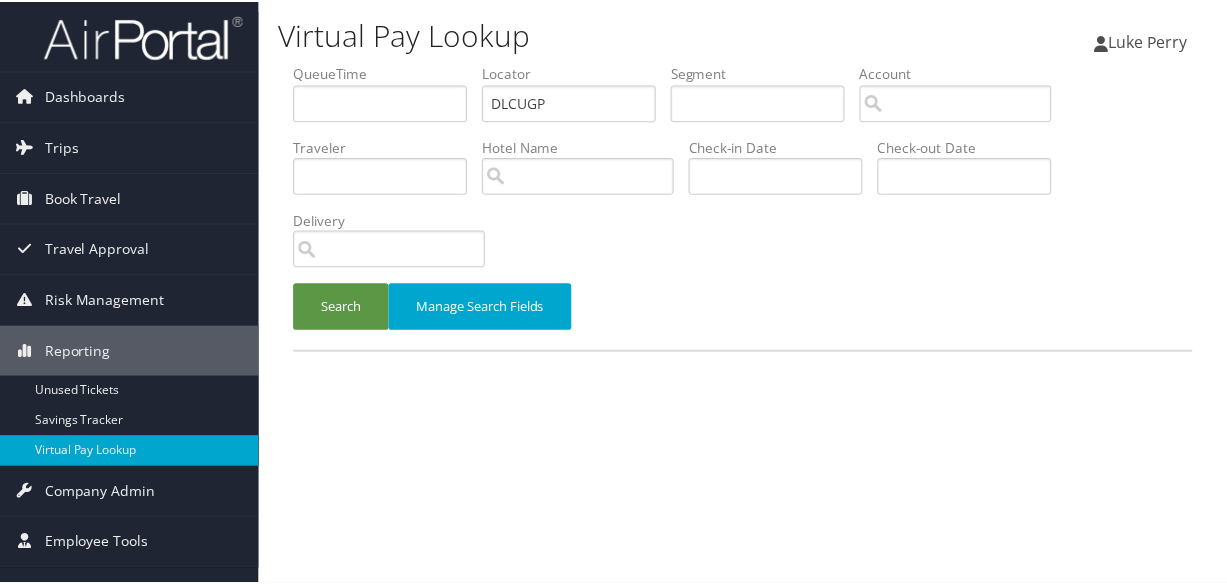 scroll, scrollTop: 0, scrollLeft: 0, axis: both 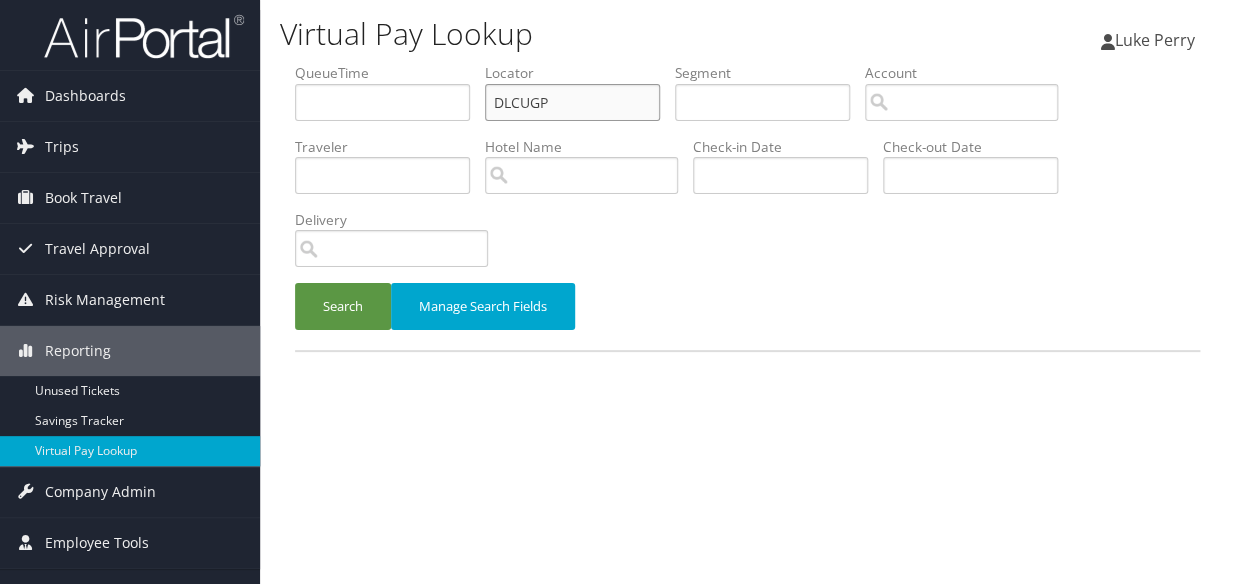 paste on "UVPESM" 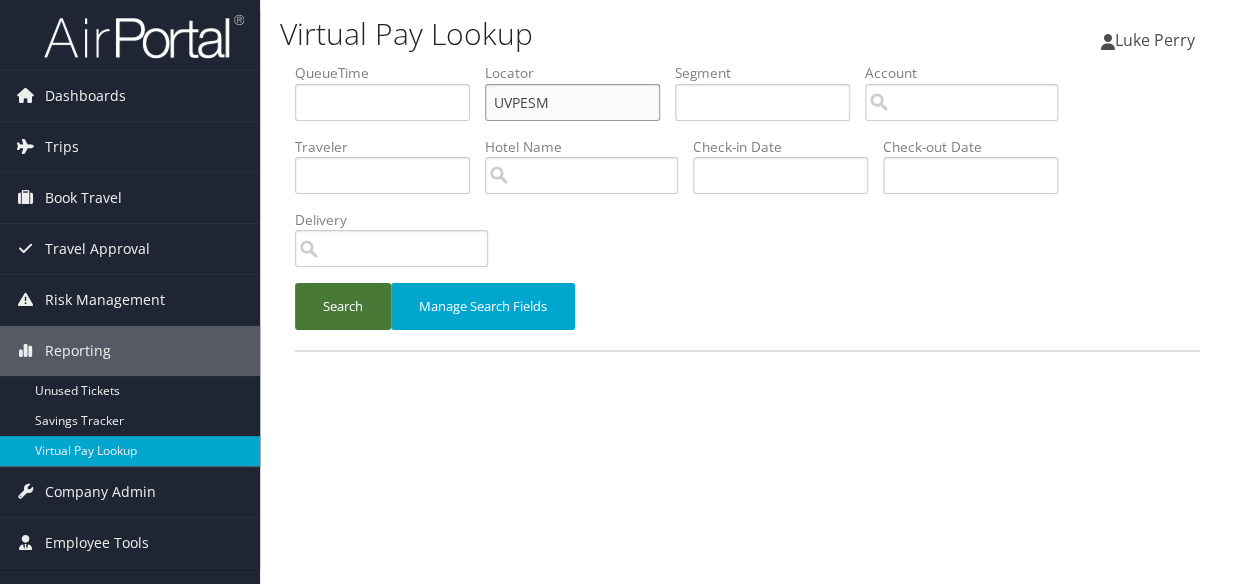 type on "UVPESM" 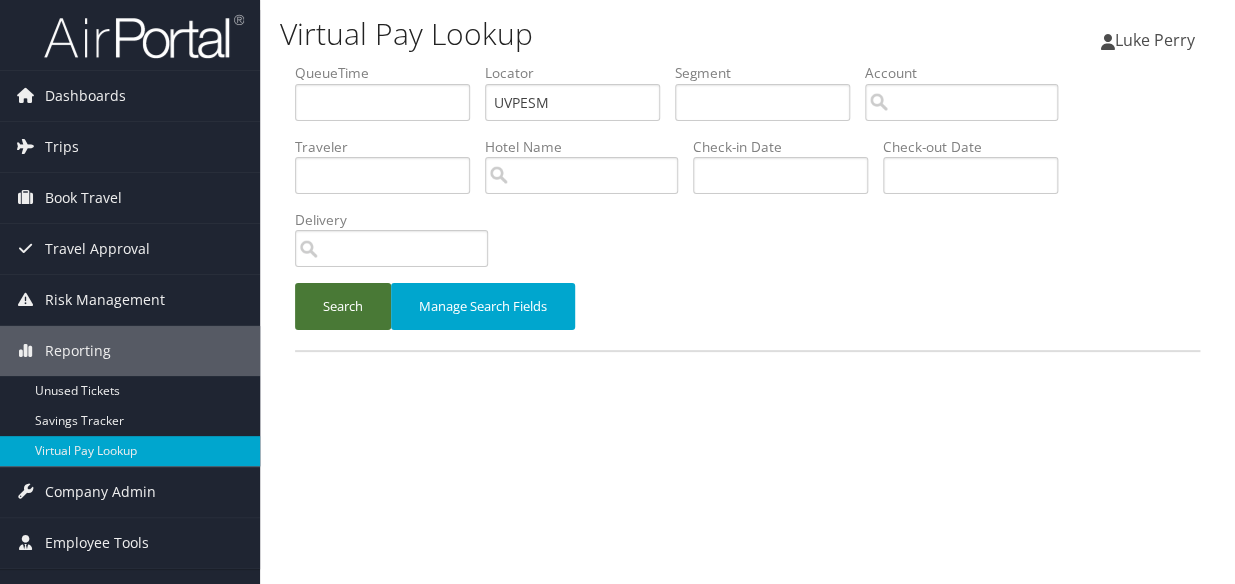 click on "Search" at bounding box center [343, 306] 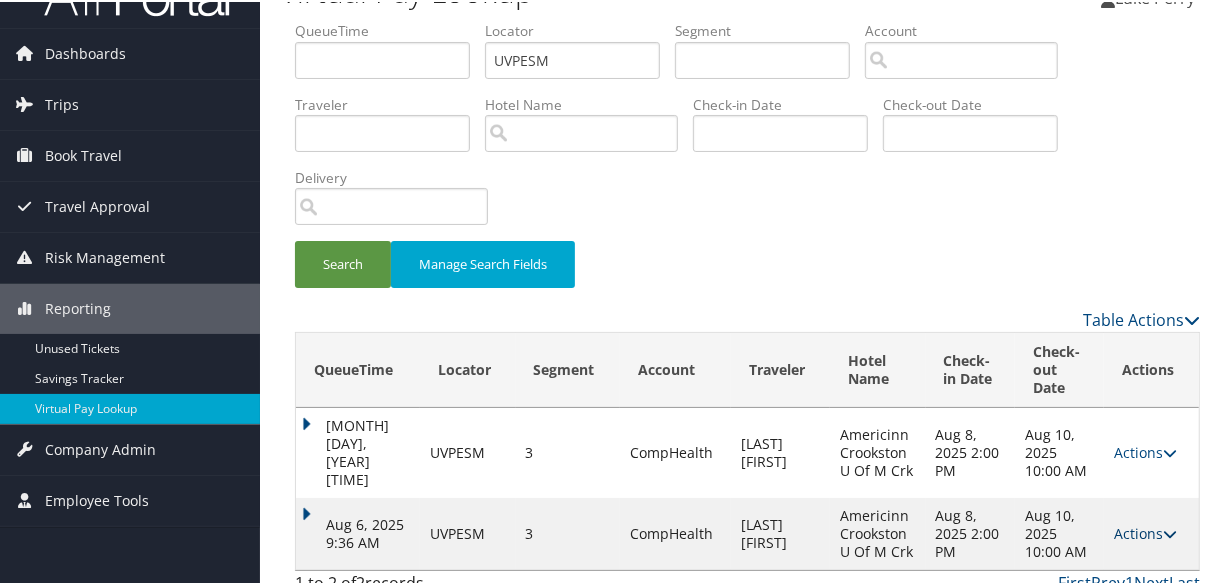 click on "Actions" at bounding box center (1145, 531) 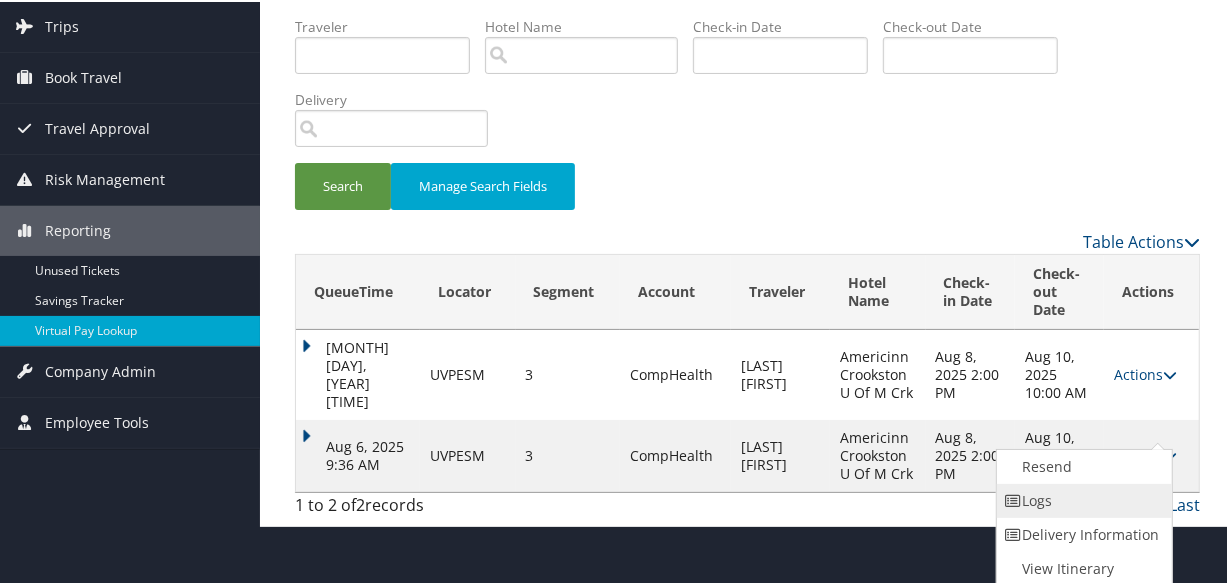 click on "Logs" at bounding box center [1082, 499] 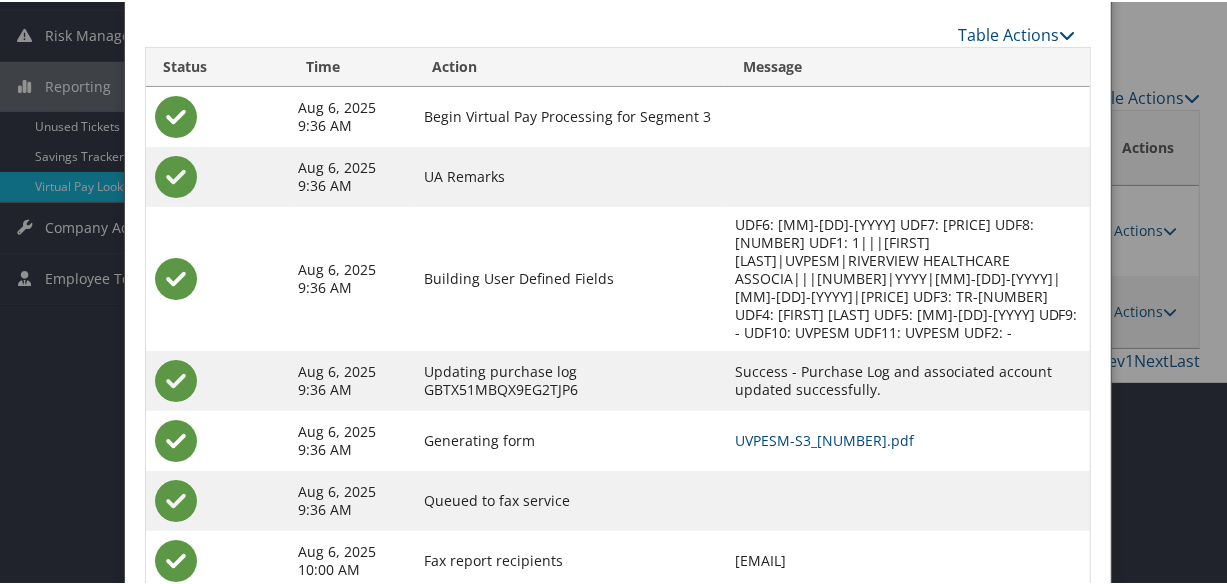 scroll, scrollTop: 350, scrollLeft: 0, axis: vertical 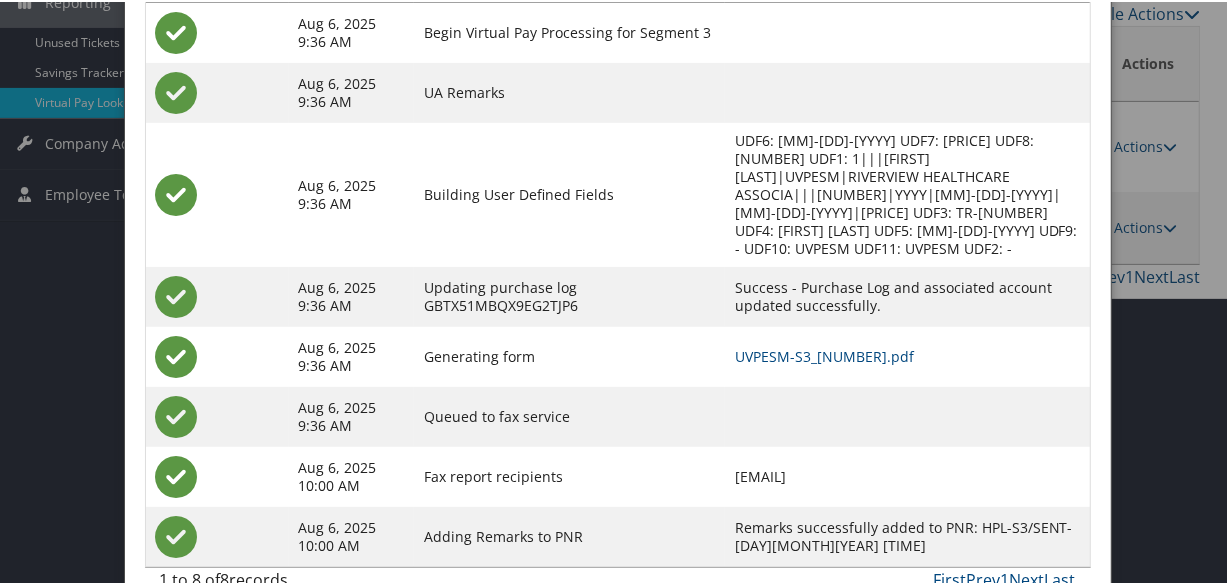 click on "UVPESM-S3_[NUMBER].pdf" at bounding box center [907, 355] 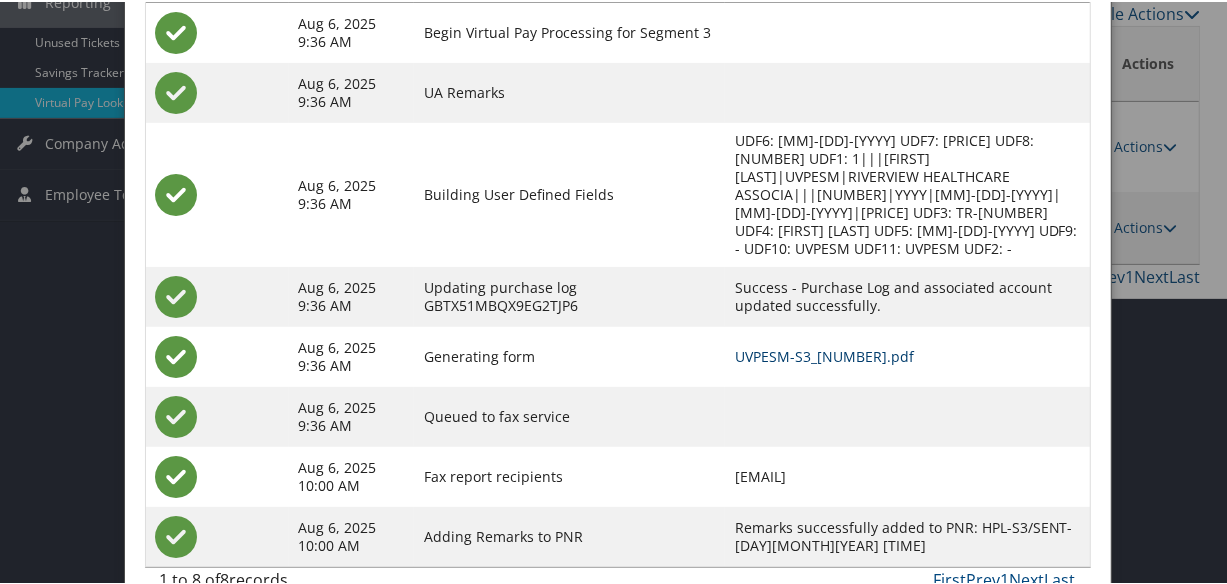 click on "UVPESM-S3_[NUMBER].pdf" at bounding box center (824, 354) 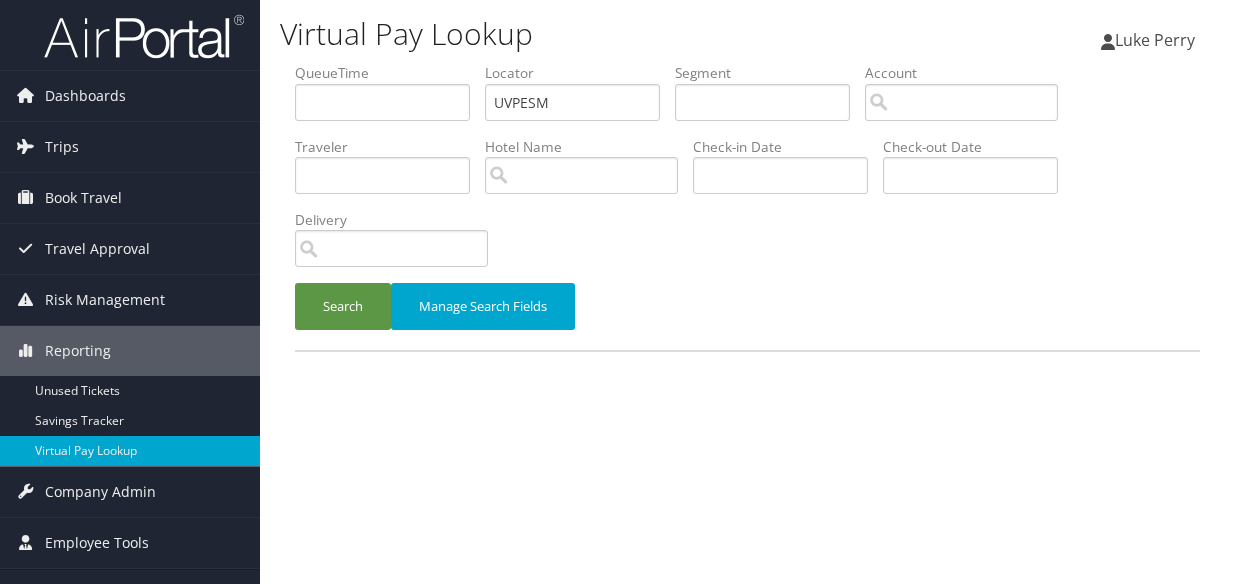 scroll, scrollTop: 0, scrollLeft: 0, axis: both 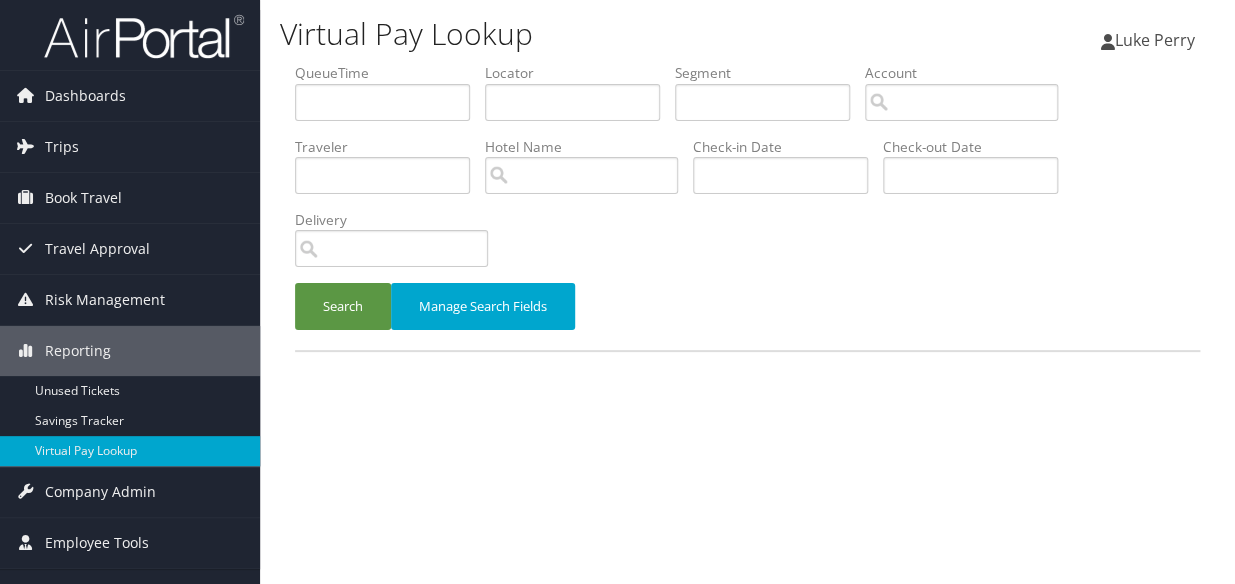 click on "Hotel Name" at bounding box center [589, 147] 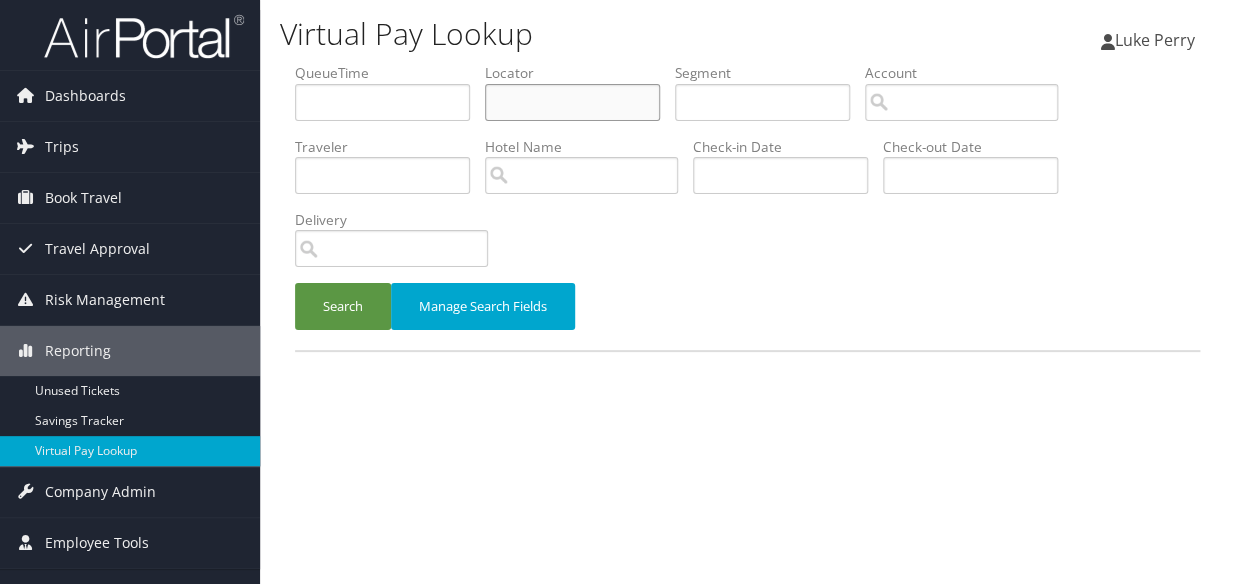 click at bounding box center (572, 102) 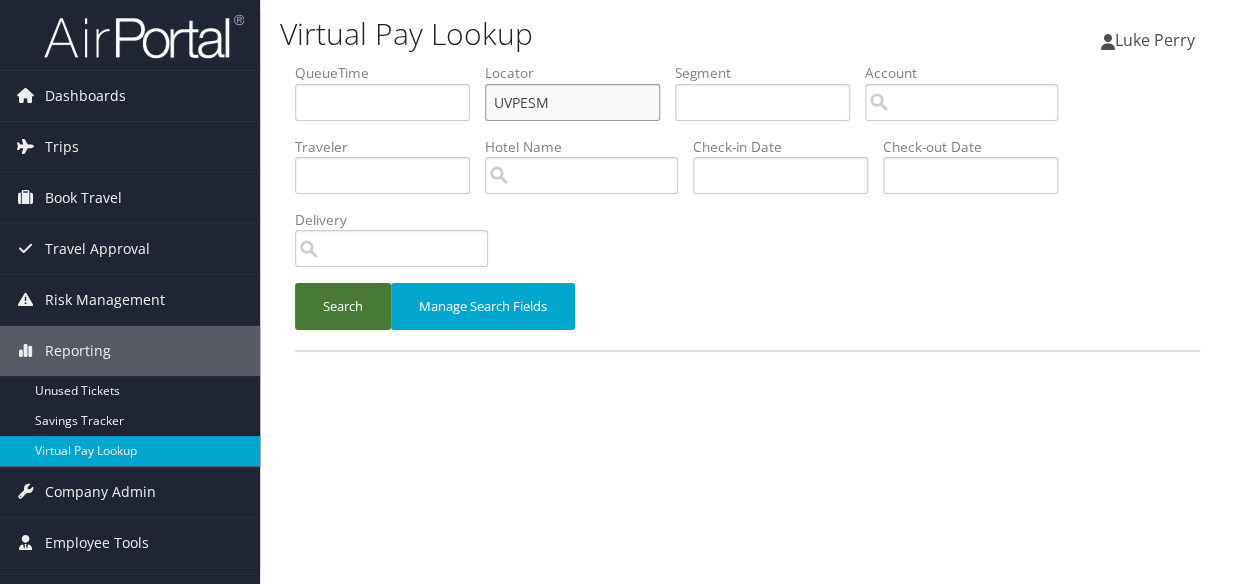 type on "UVPESM" 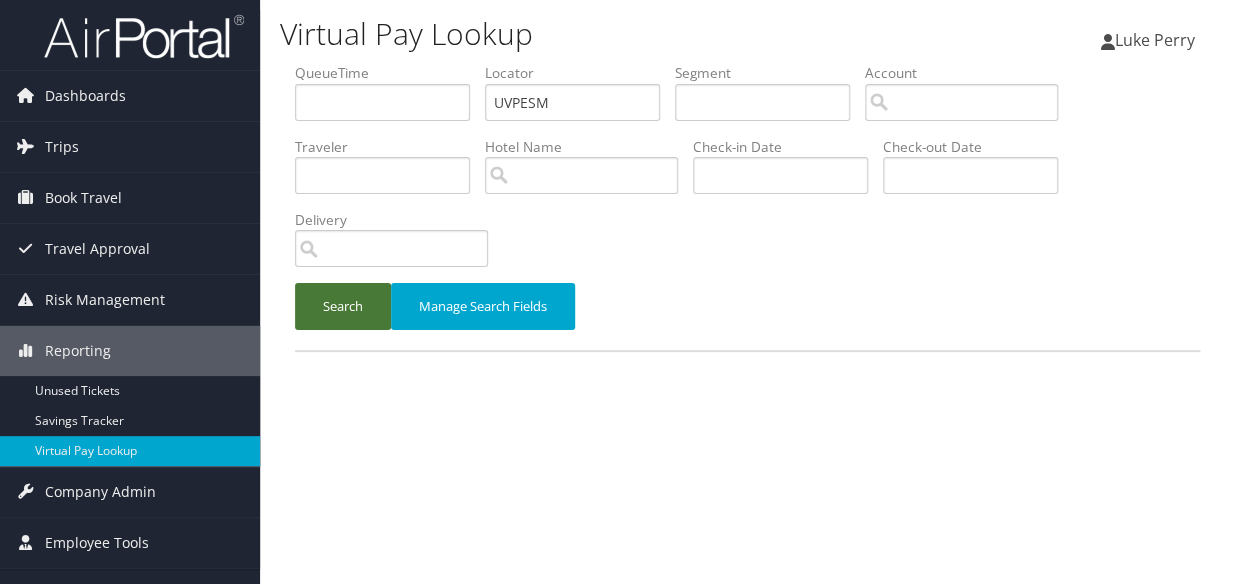 click on "Search" at bounding box center (343, 306) 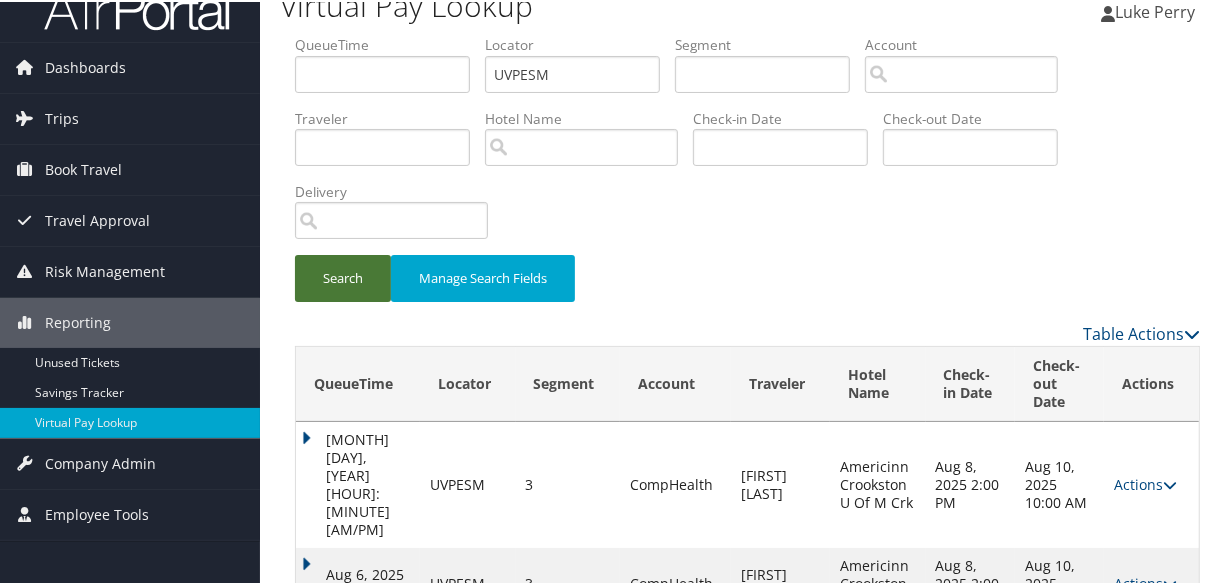 scroll, scrollTop: 44, scrollLeft: 0, axis: vertical 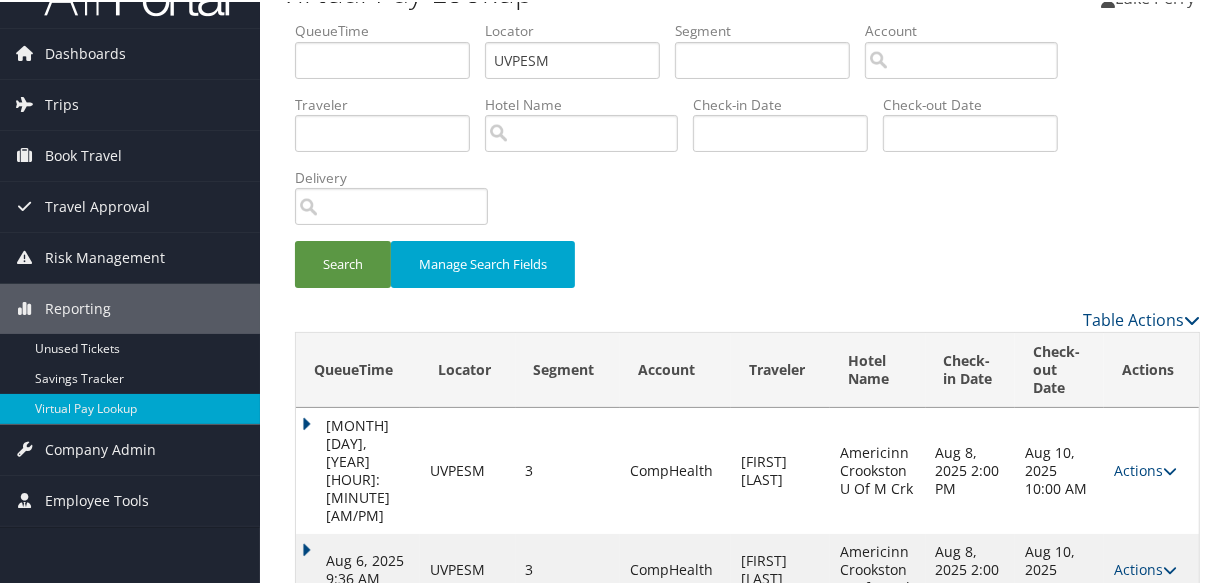 click on "Aug 6, 2025 9:36 AM" at bounding box center [358, 568] 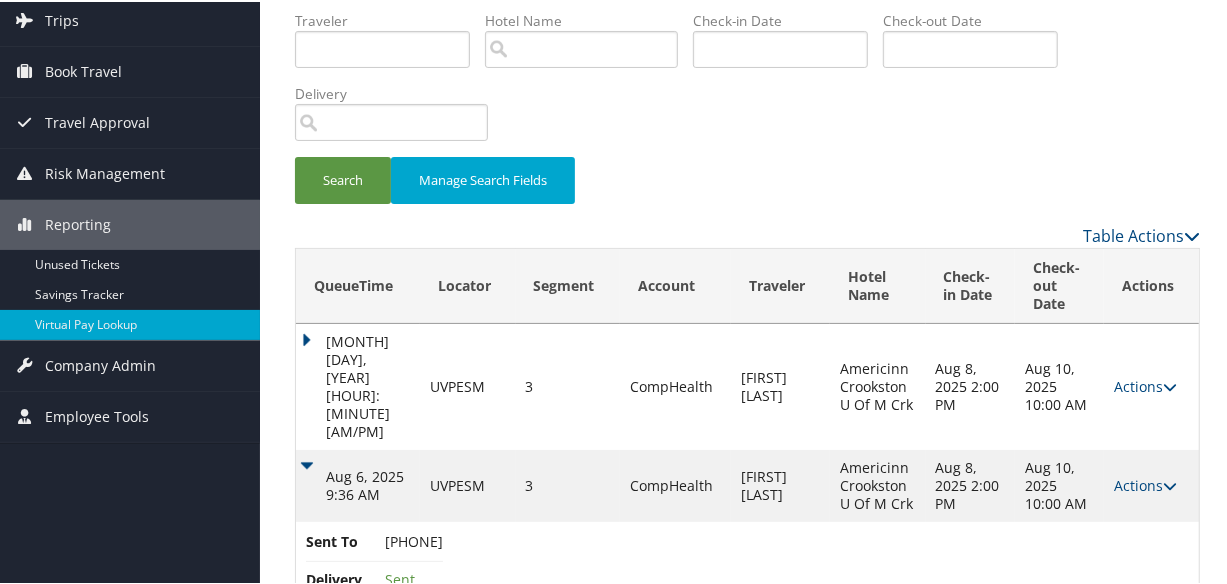scroll, scrollTop: 129, scrollLeft: 0, axis: vertical 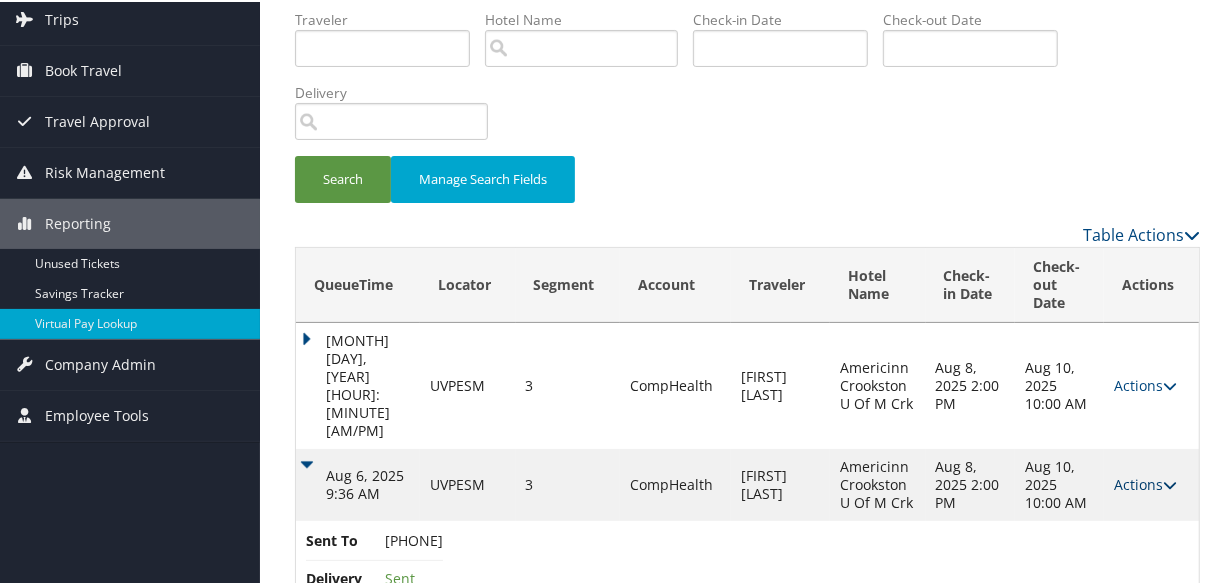 click on "Actions" at bounding box center (1145, 482) 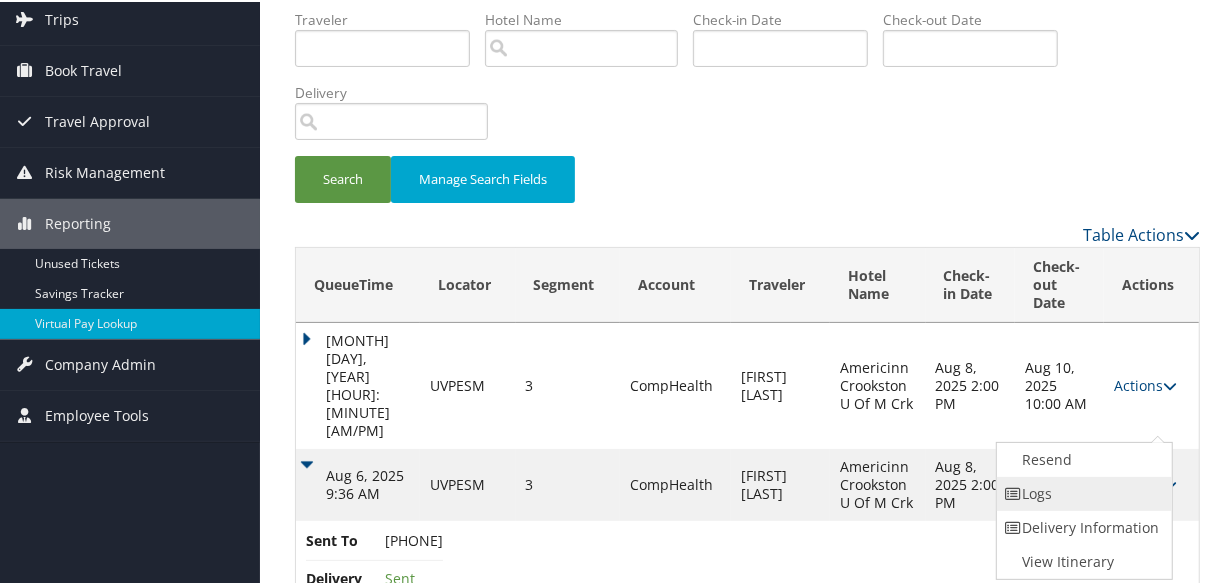 click on "Logs" at bounding box center (1082, 492) 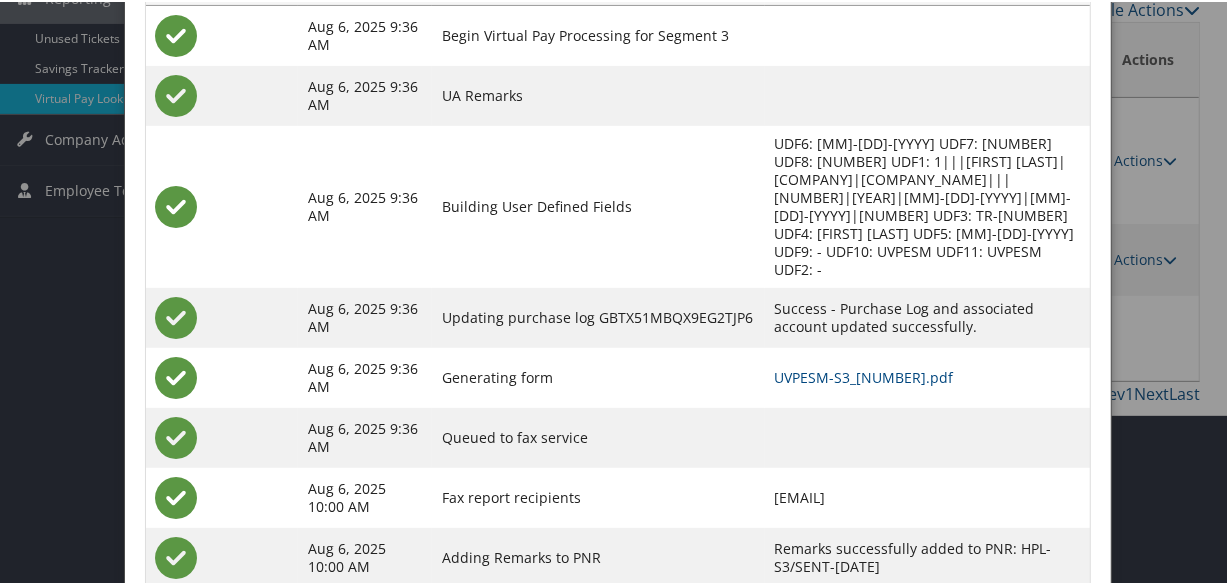 scroll, scrollTop: 357, scrollLeft: 0, axis: vertical 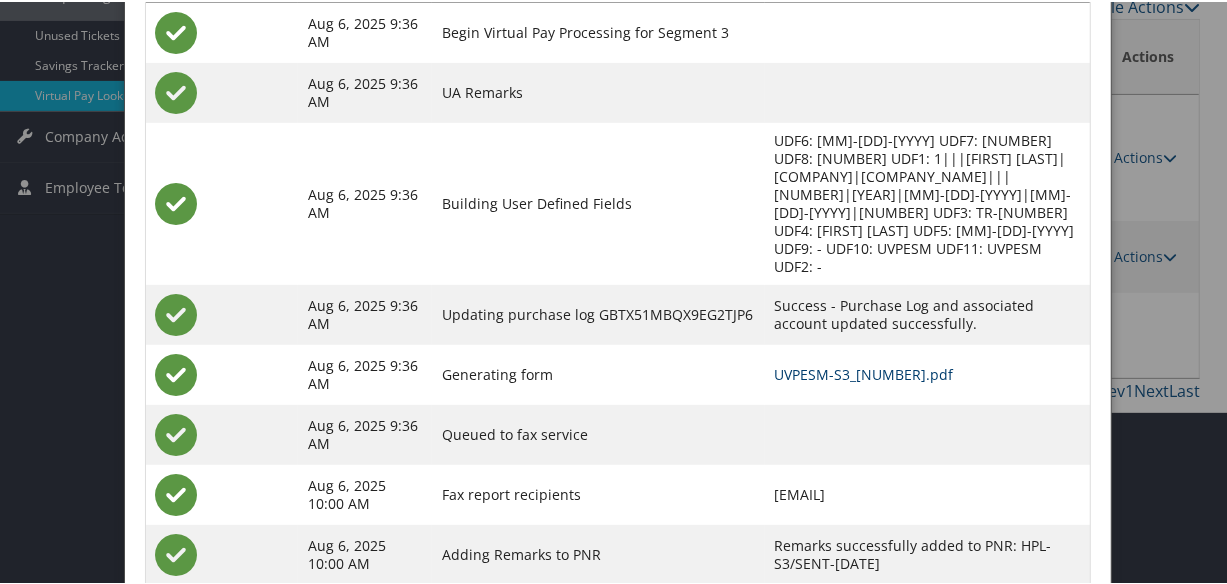 click on "UVPESM-S3_1754453213197.pdf" at bounding box center (864, 372) 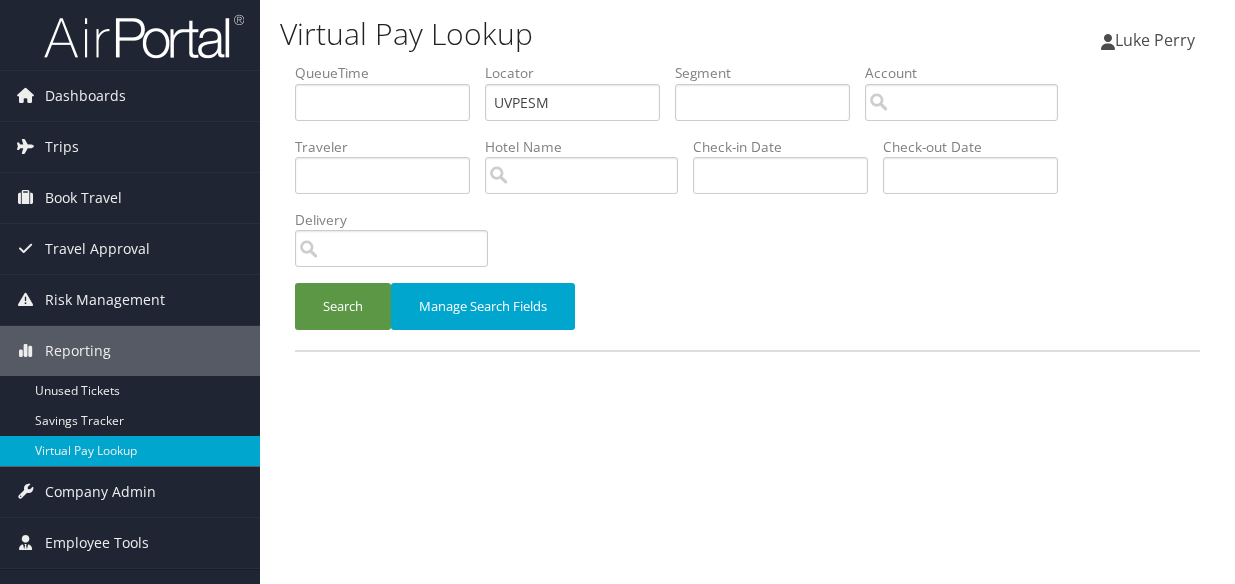 scroll, scrollTop: 0, scrollLeft: 0, axis: both 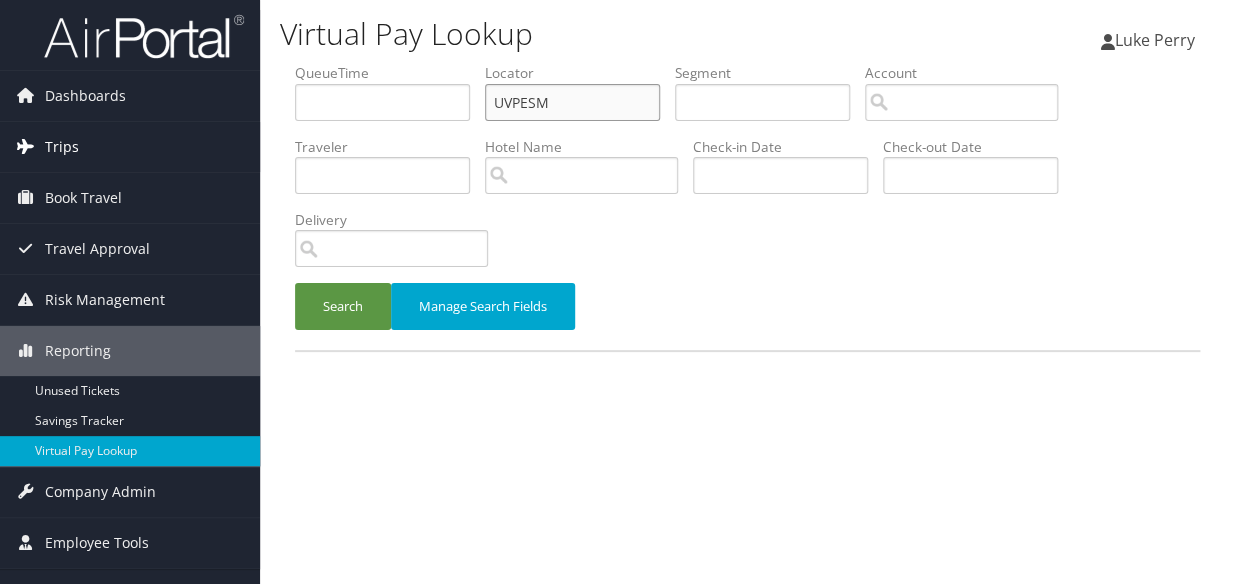 paste on "YPALYS" 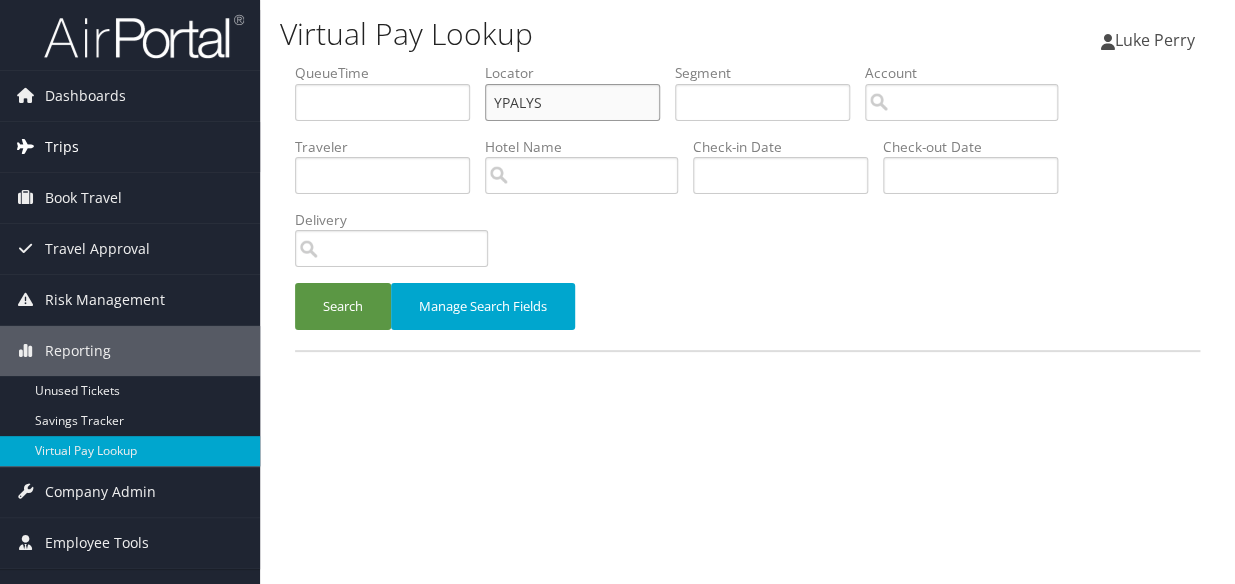 drag, startPoint x: 459, startPoint y: 105, endPoint x: 223, endPoint y: 128, distance: 237.11812 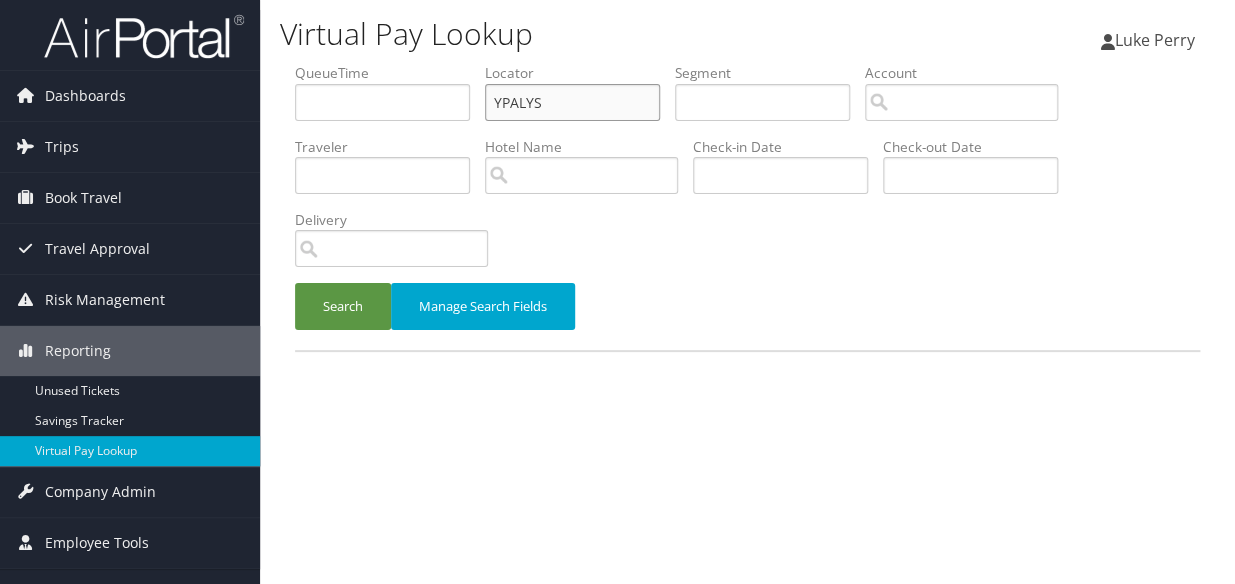 type on "YPALYS" 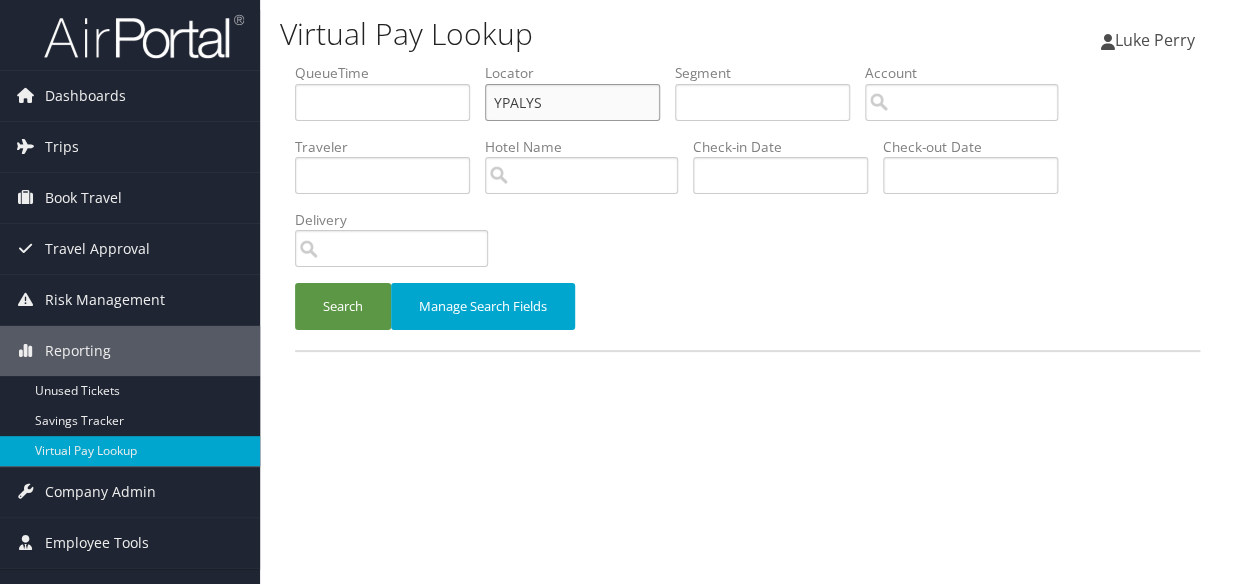 click on "Search" at bounding box center (343, 306) 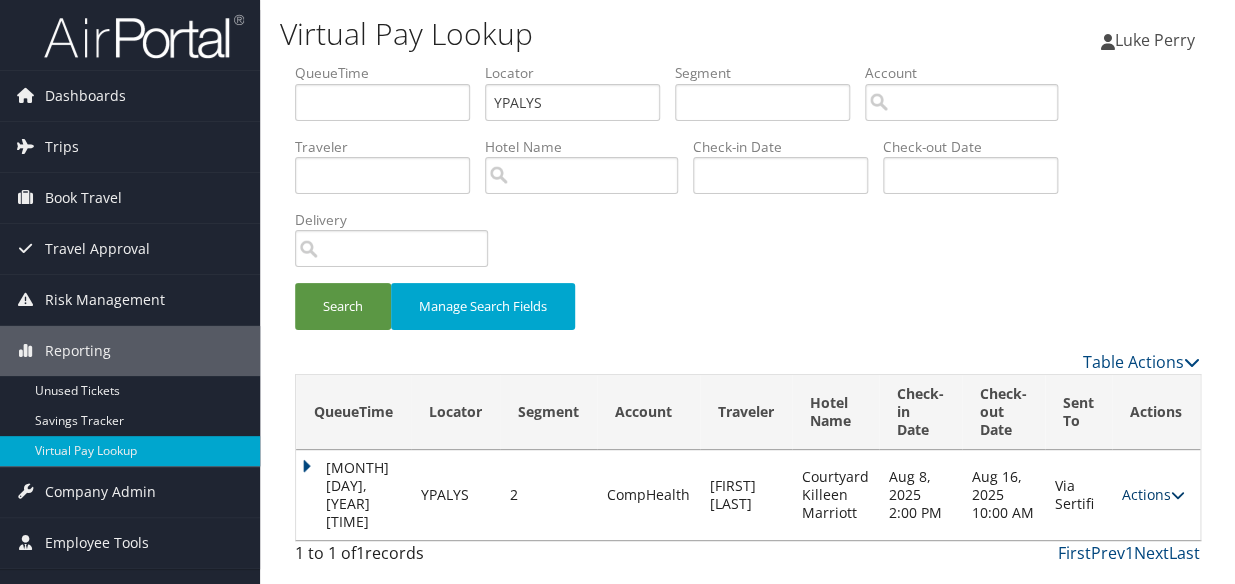 click on "Actions" at bounding box center (1153, 494) 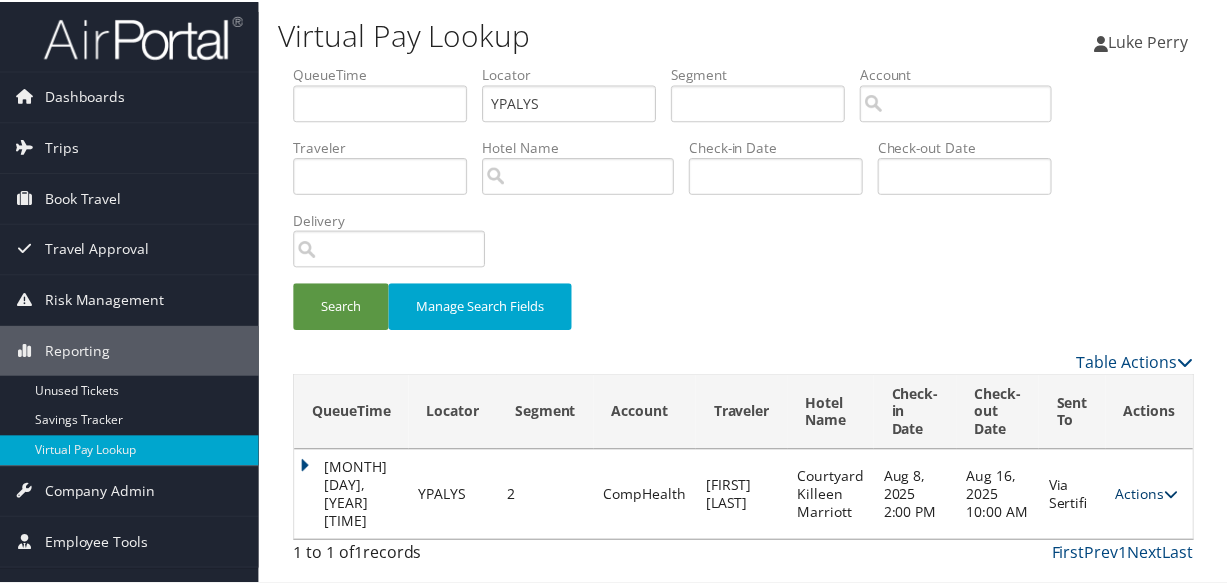 scroll, scrollTop: 52, scrollLeft: 0, axis: vertical 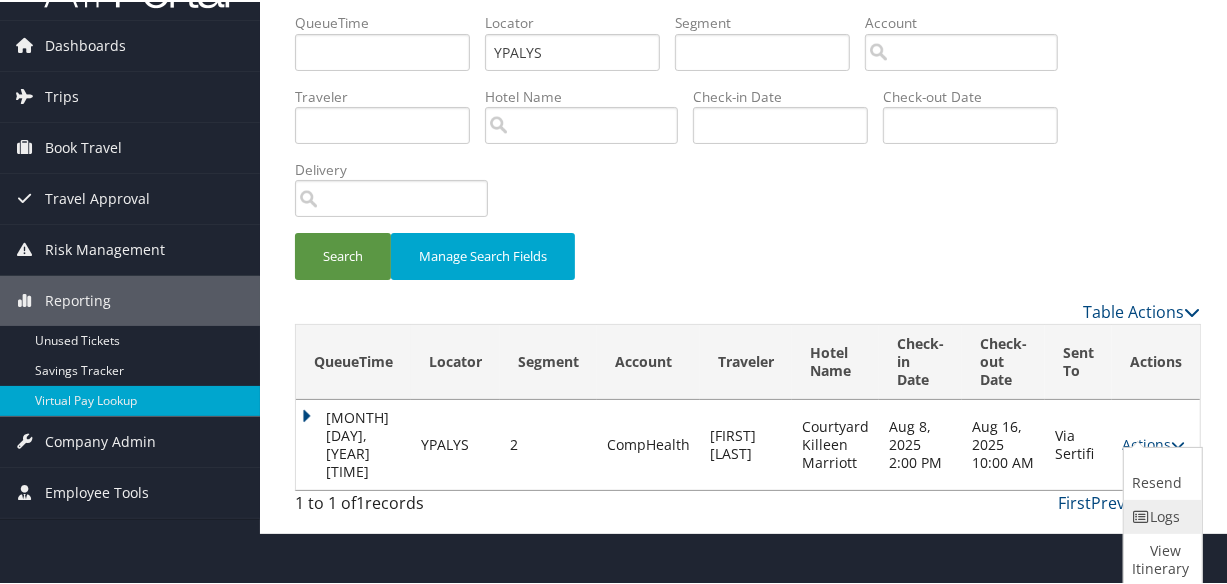 click on "Logs" at bounding box center [1160, 515] 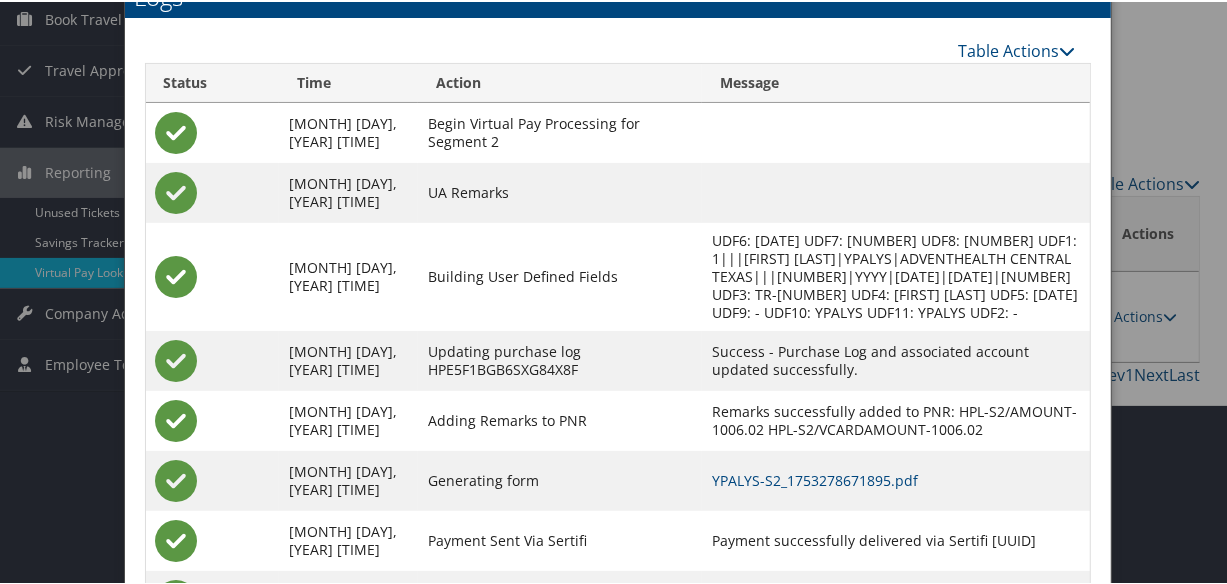 scroll, scrollTop: 299, scrollLeft: 0, axis: vertical 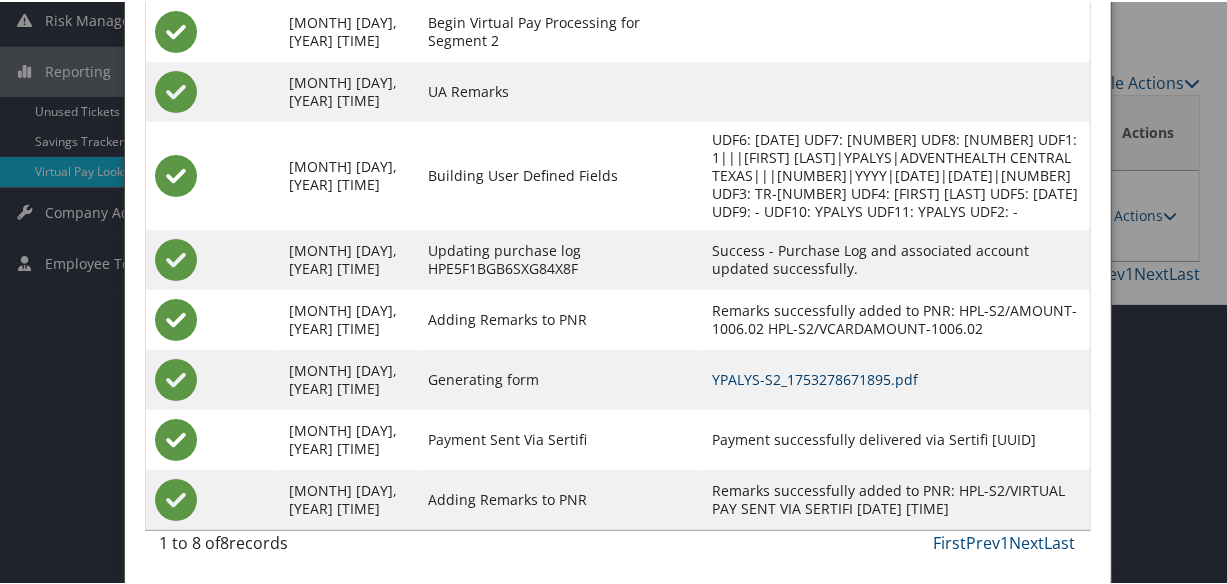 click on "YPALYS-S2_1753278671895.pdf" at bounding box center [815, 377] 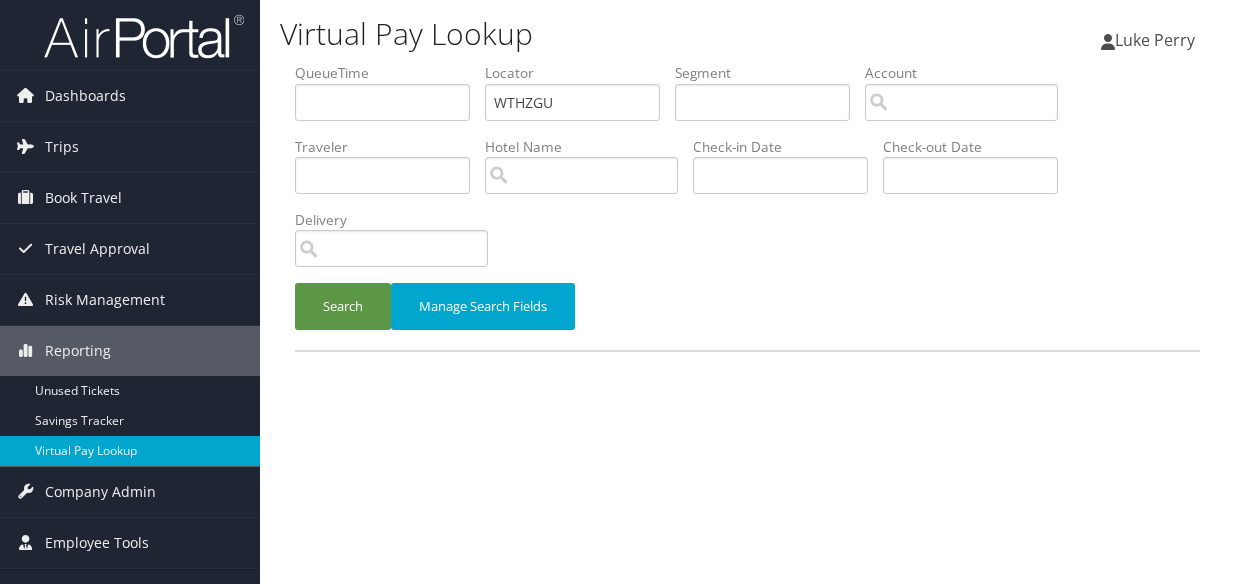 scroll, scrollTop: 0, scrollLeft: 0, axis: both 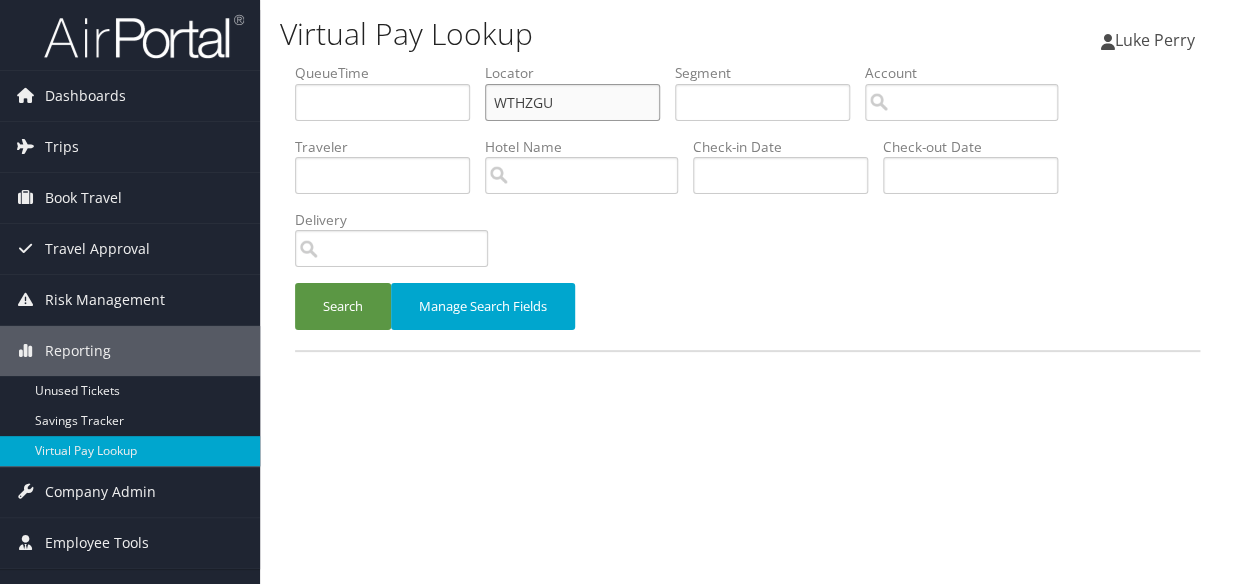 drag, startPoint x: 499, startPoint y: 103, endPoint x: 364, endPoint y: 120, distance: 136.06616 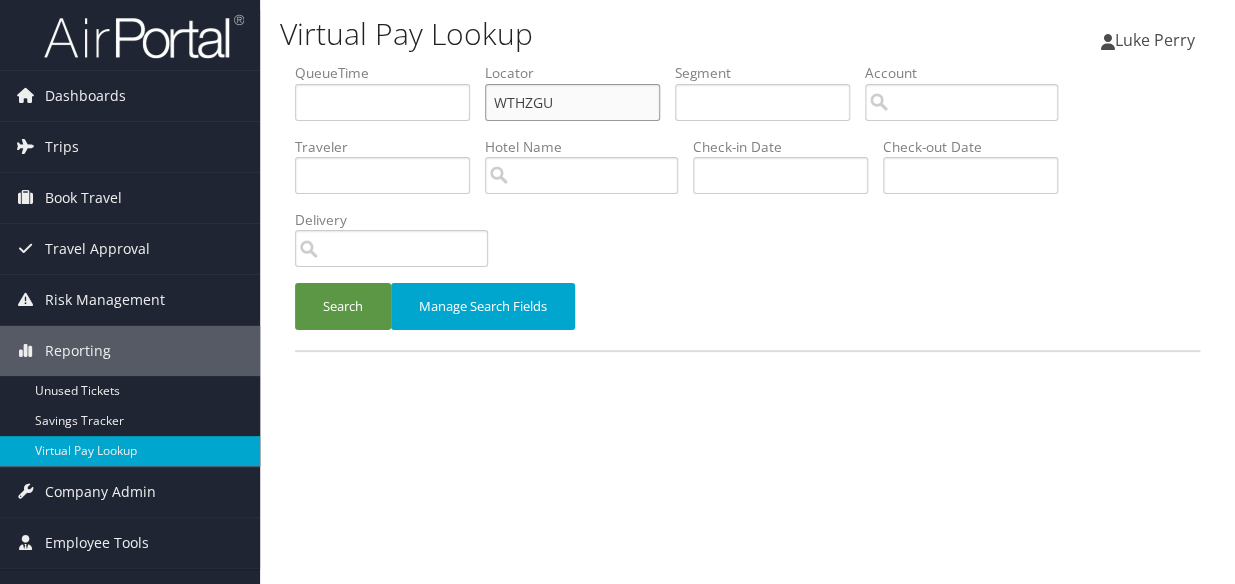 click on "QueueTime Locator WTHZGU Segment Account Traveler Hotel Name Check-in Date Check-out Date Delivery" at bounding box center [747, 63] 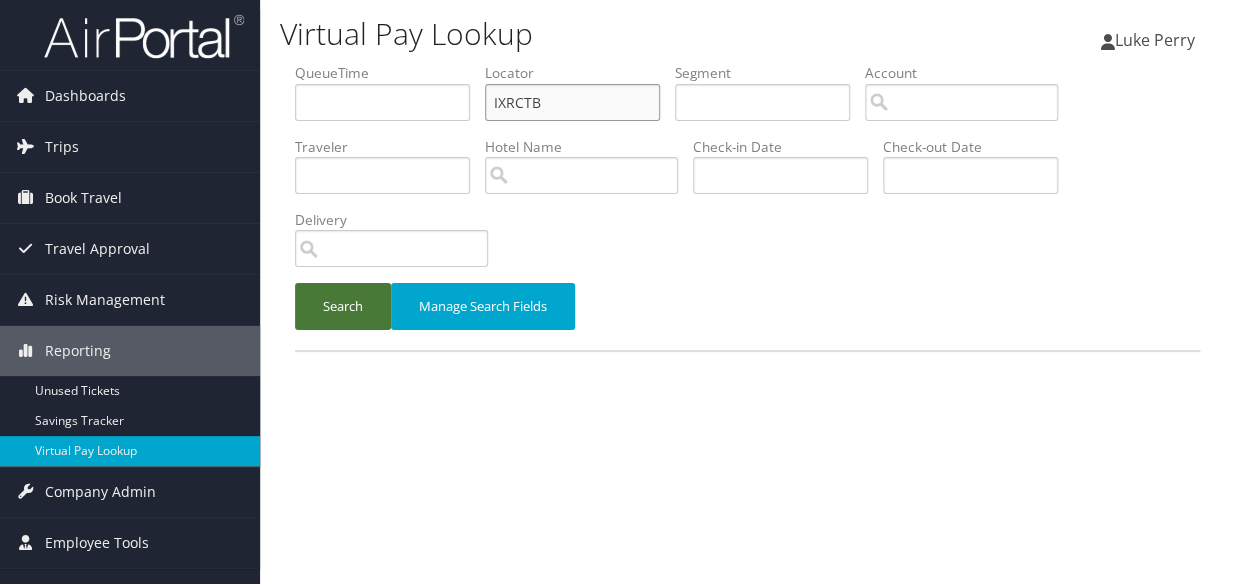 type on "IXRCTB" 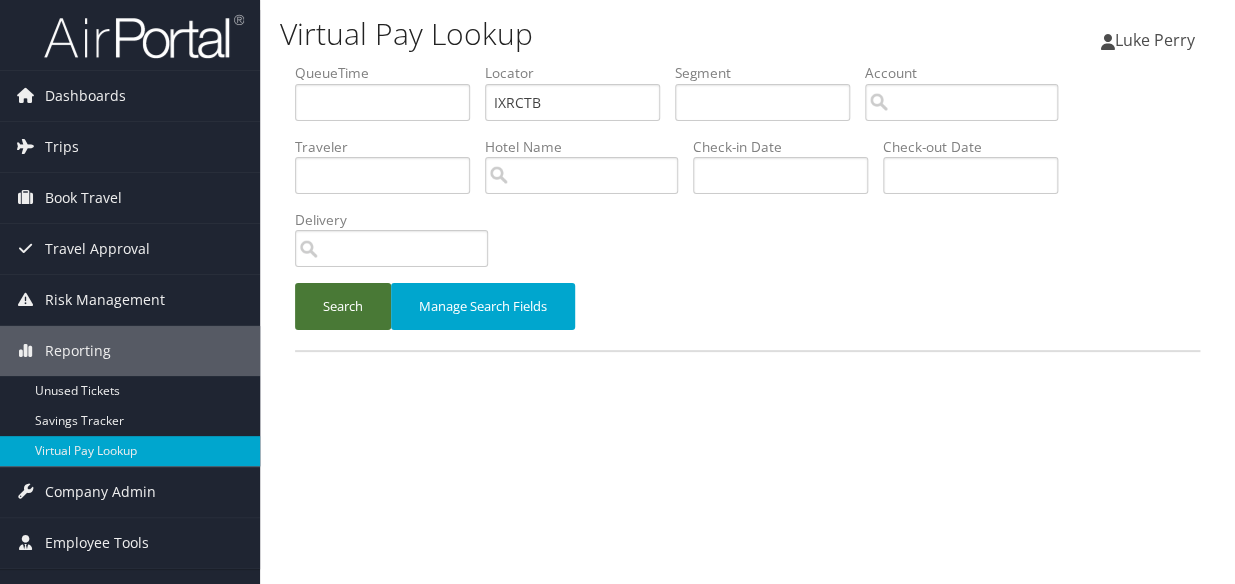 click on "Search" at bounding box center [343, 306] 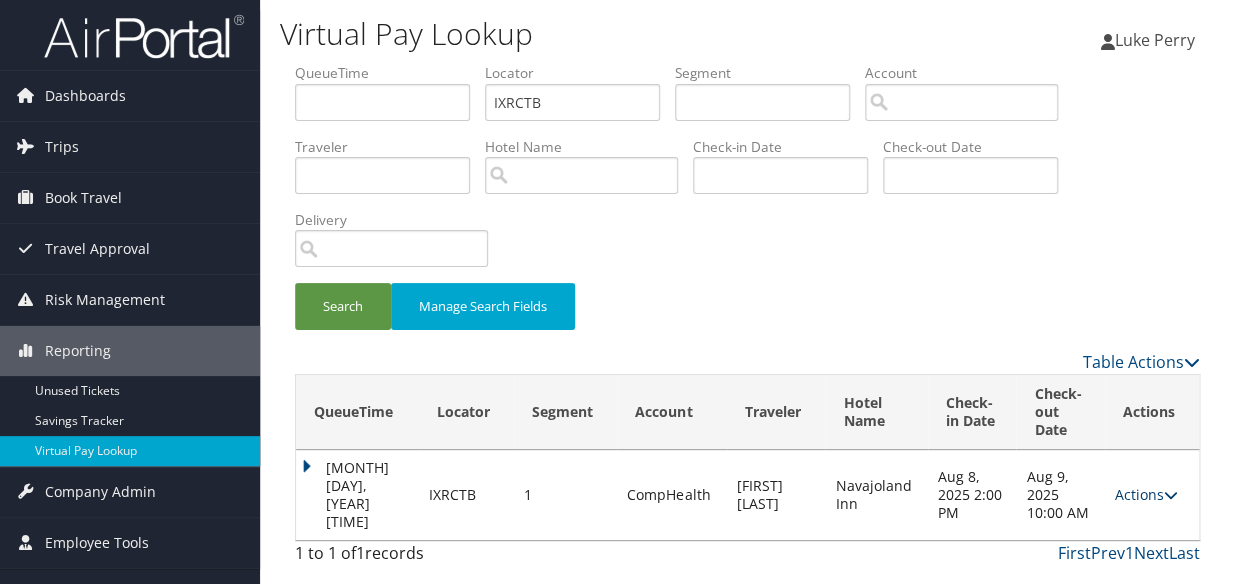 click on "Actions" at bounding box center (1146, 494) 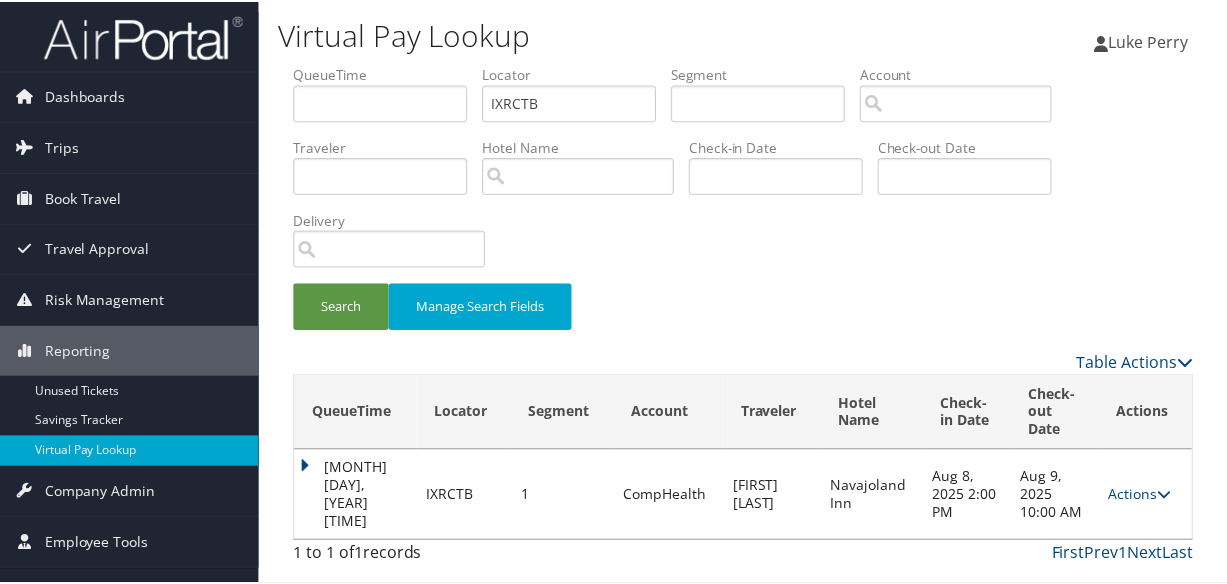 scroll, scrollTop: 52, scrollLeft: 0, axis: vertical 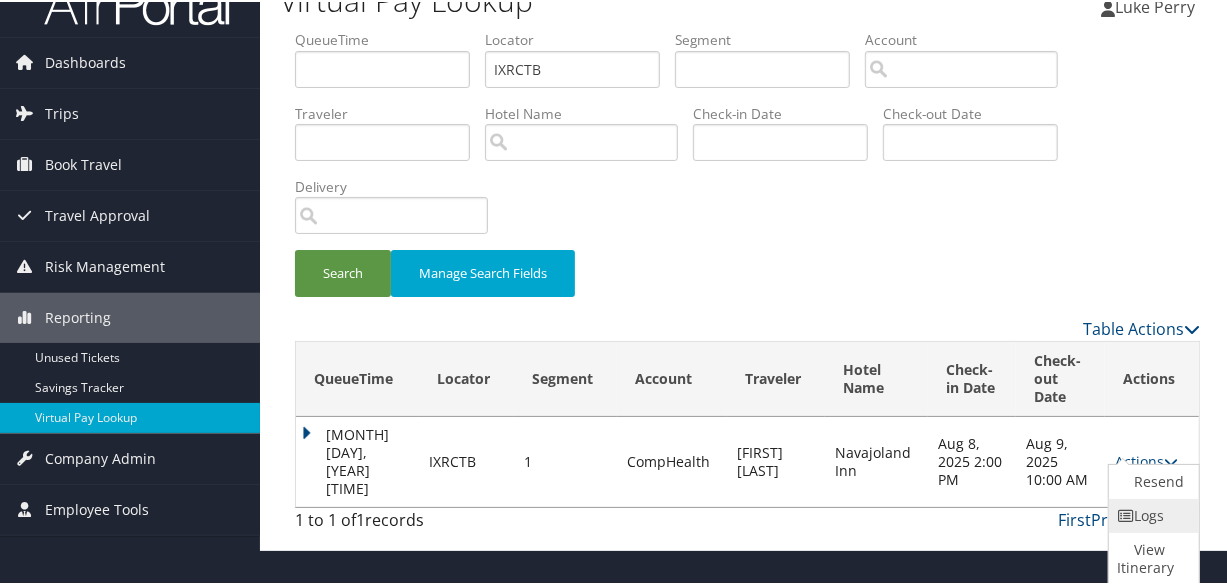 click at bounding box center (1126, 514) 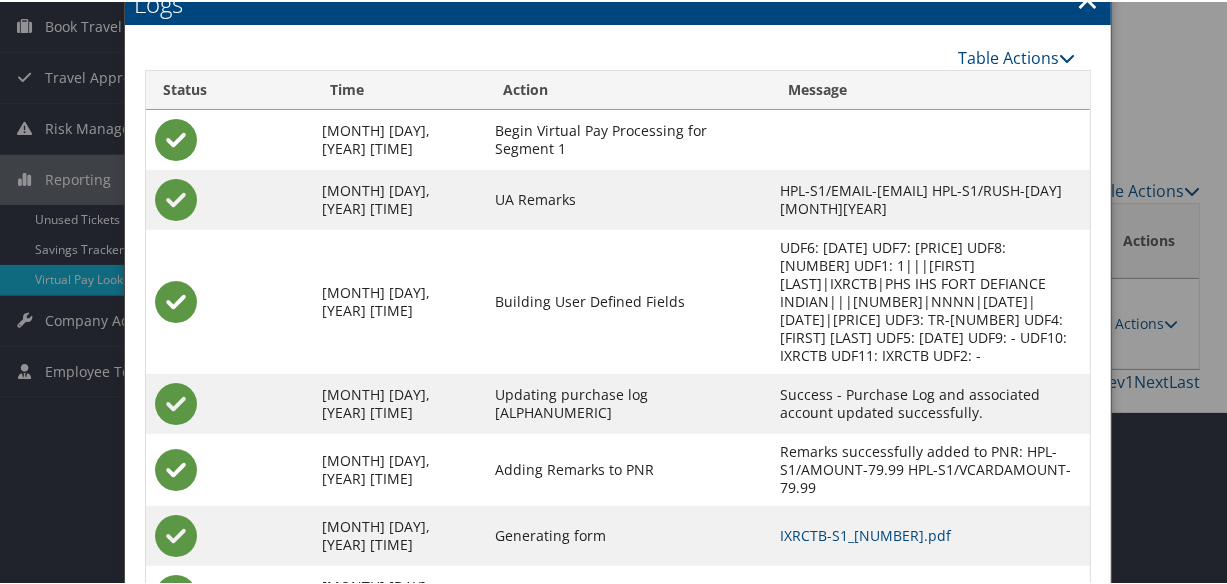 scroll, scrollTop: 299, scrollLeft: 0, axis: vertical 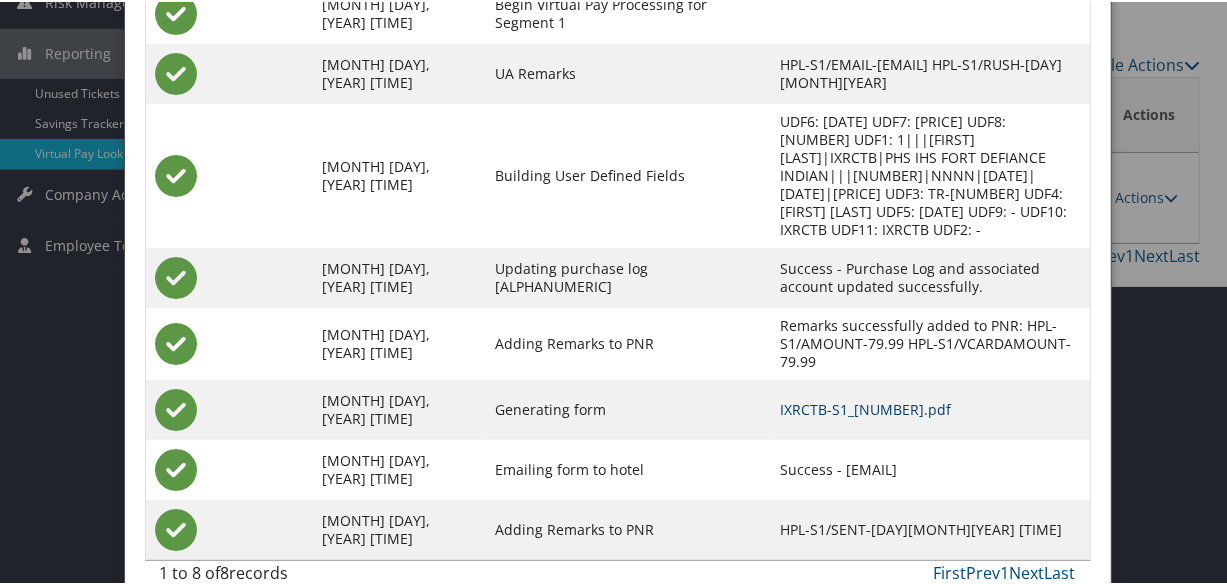 click on "IXRCTB-S1_1753975630313.pdf" at bounding box center (866, 407) 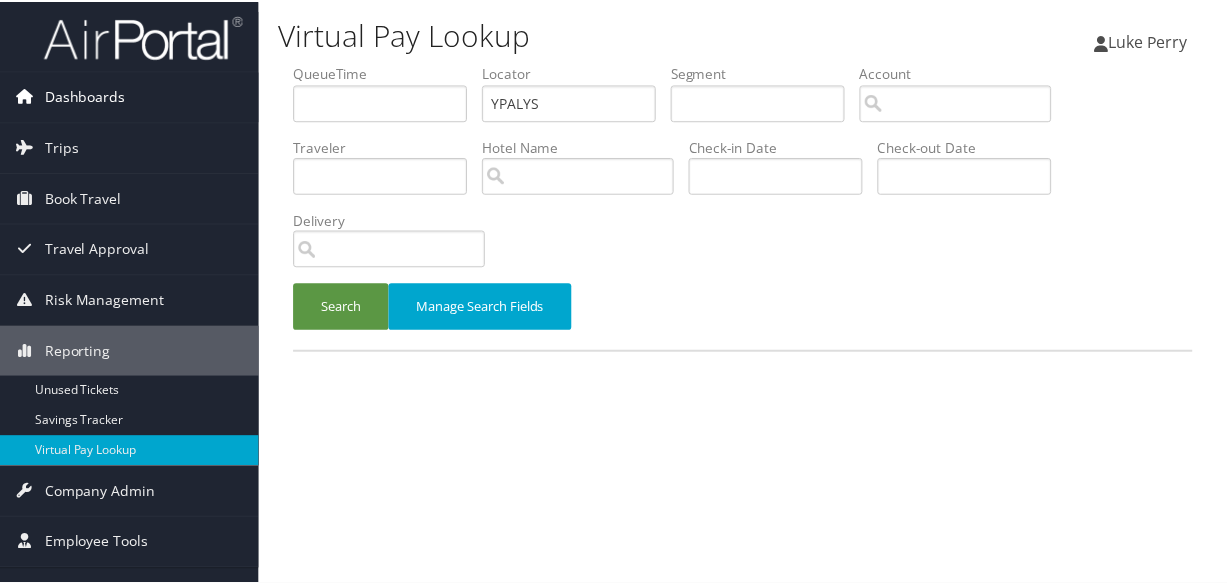 scroll, scrollTop: 0, scrollLeft: 0, axis: both 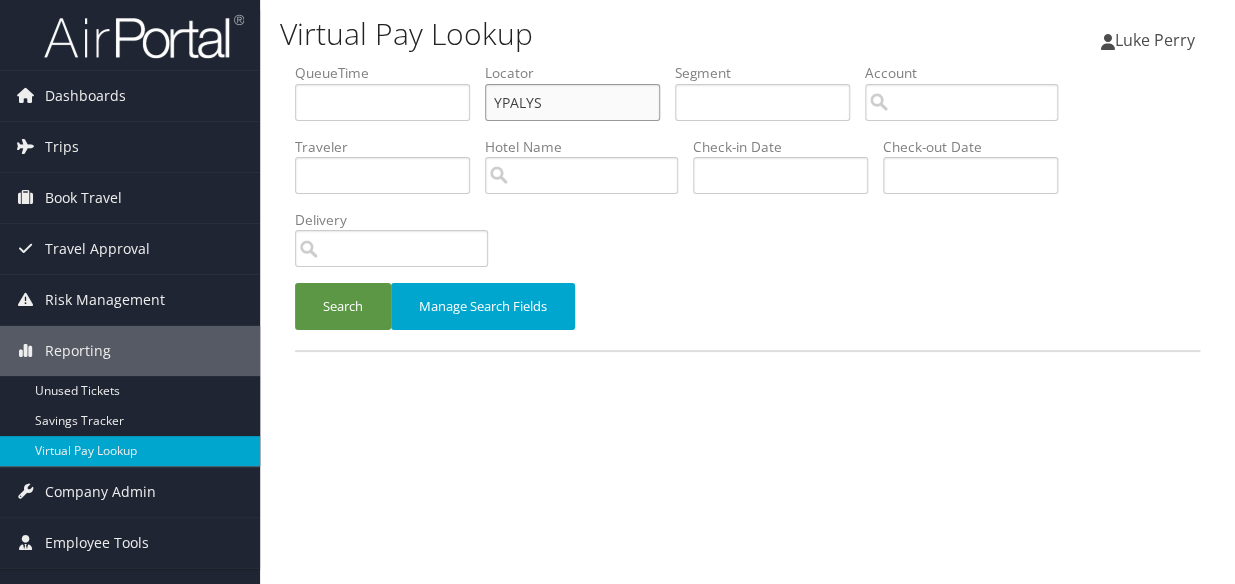 paste on "IJOJL" 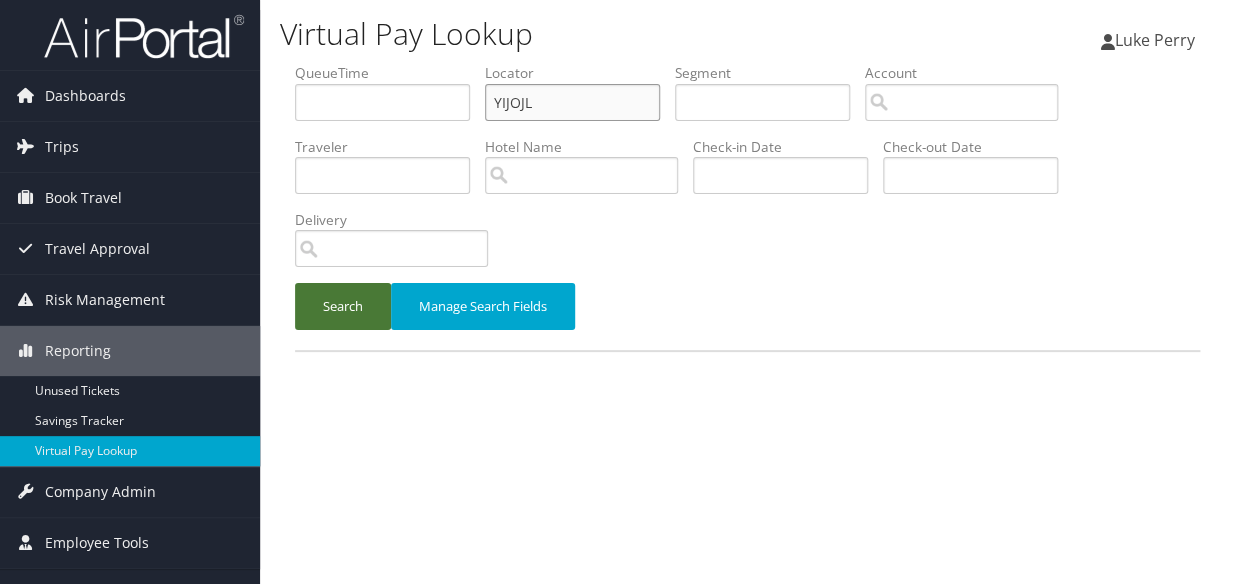 type on "YIJOJL" 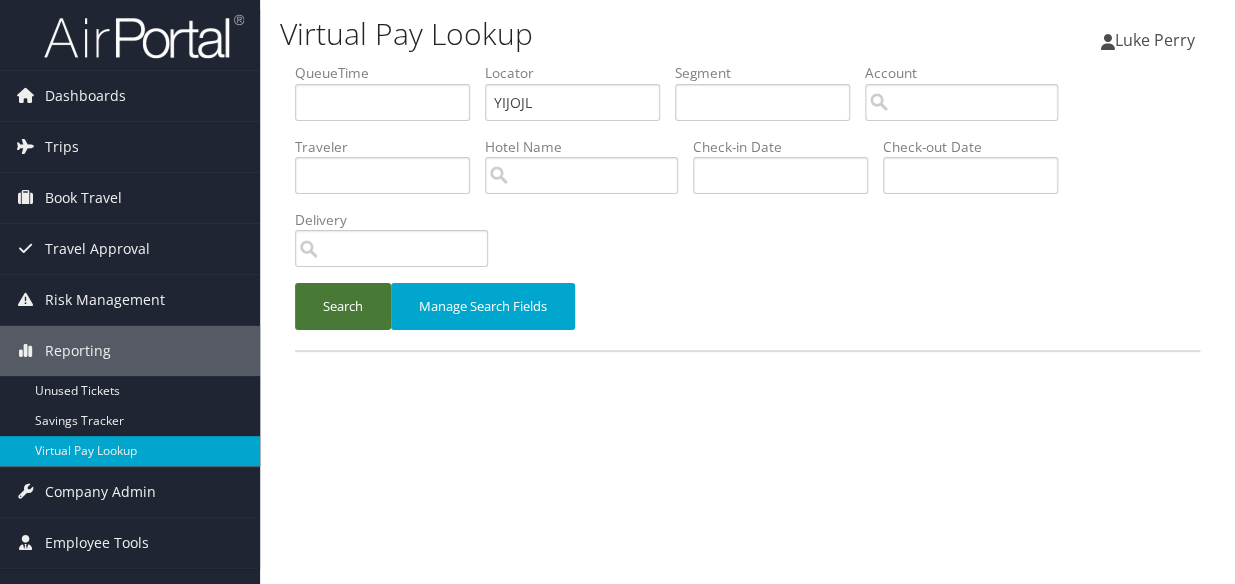 click on "Search" at bounding box center (343, 306) 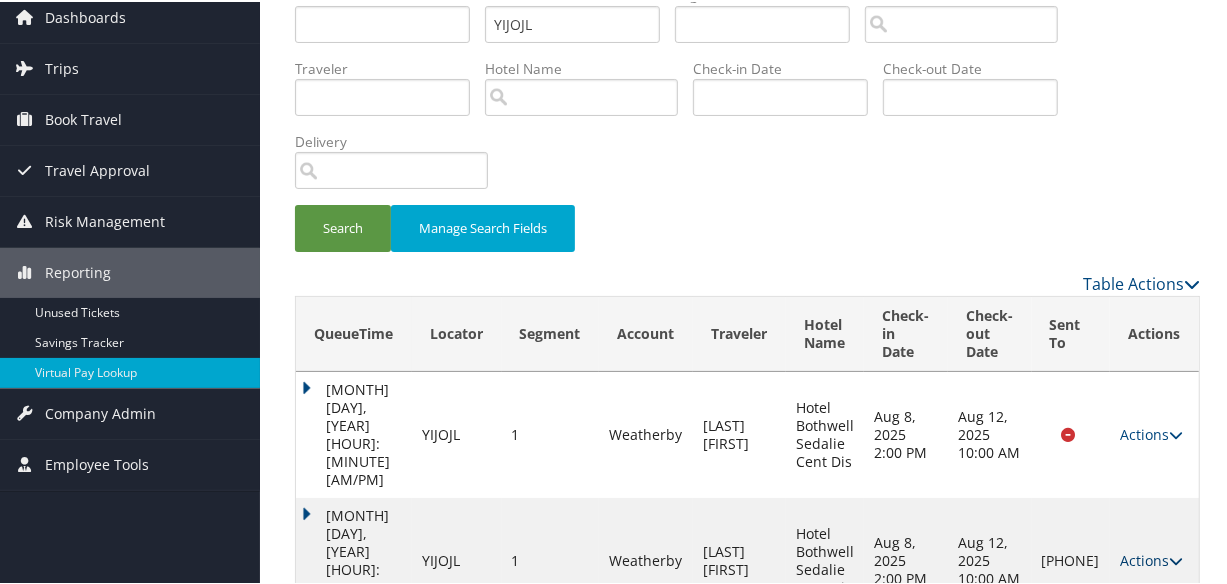 click on "Actions" at bounding box center [1151, 558] 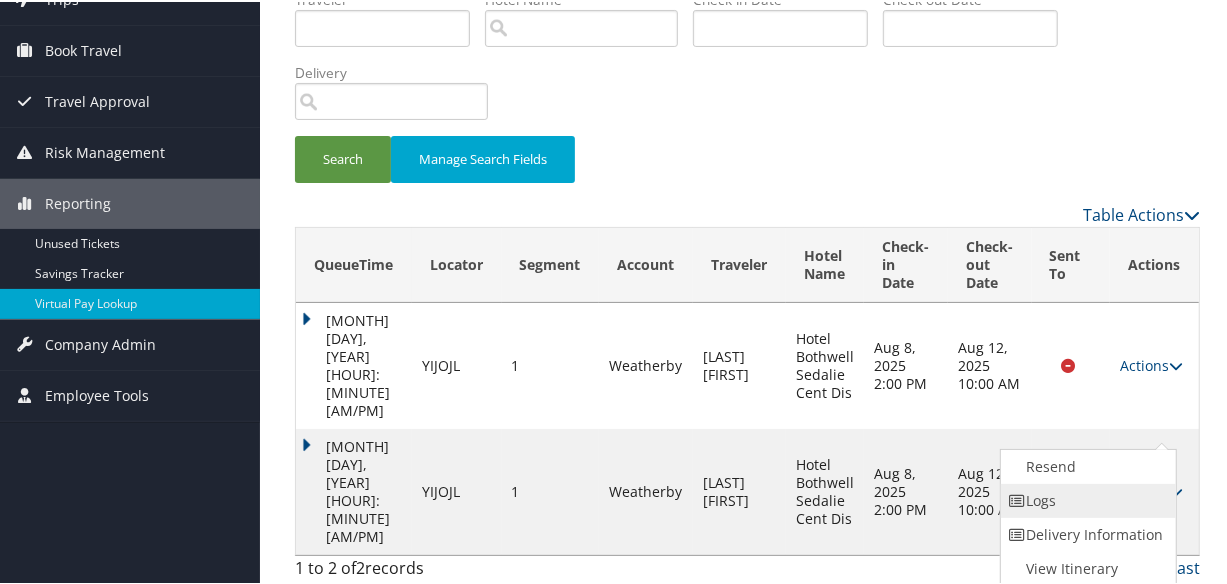click on "Logs" at bounding box center [1086, 499] 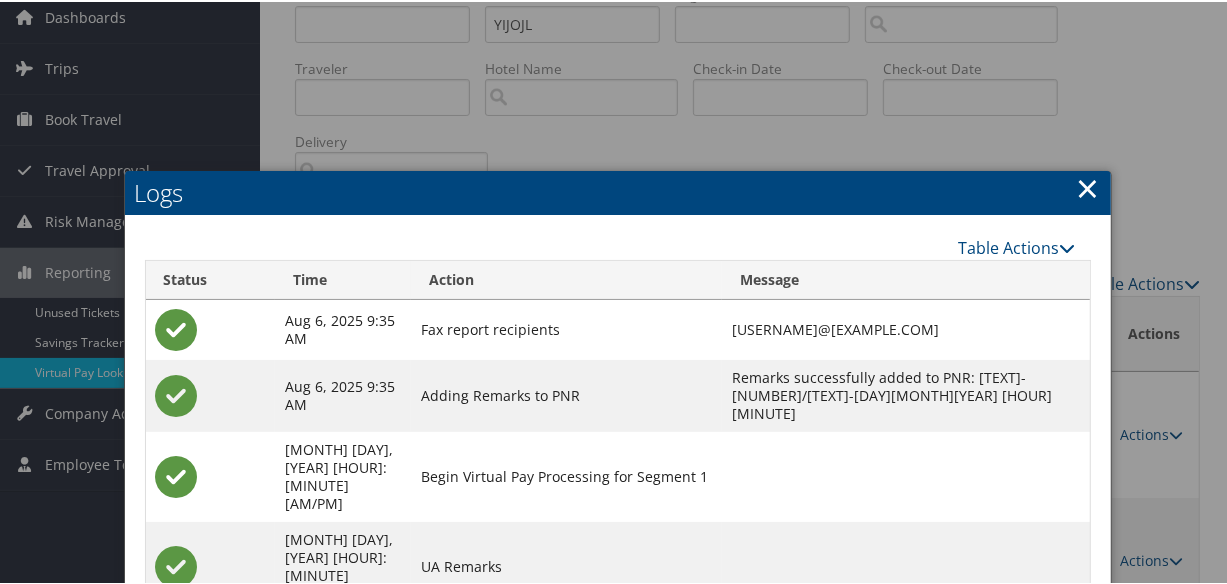 scroll, scrollTop: 395, scrollLeft: 0, axis: vertical 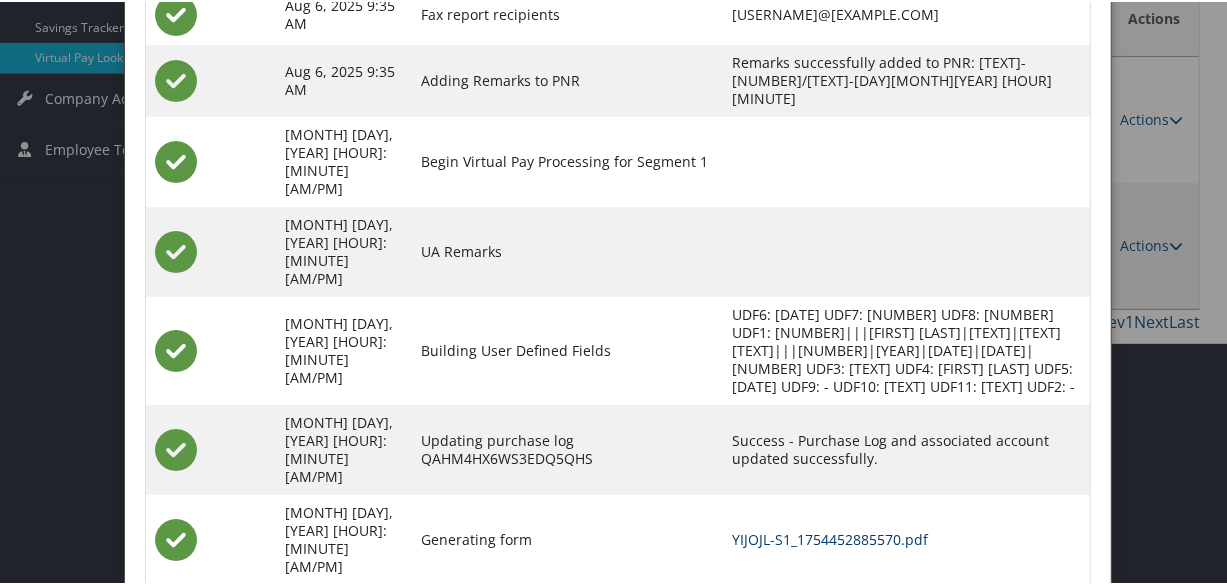 click on "YIJOJL-S1_1754452885570.pdf" at bounding box center (830, 537) 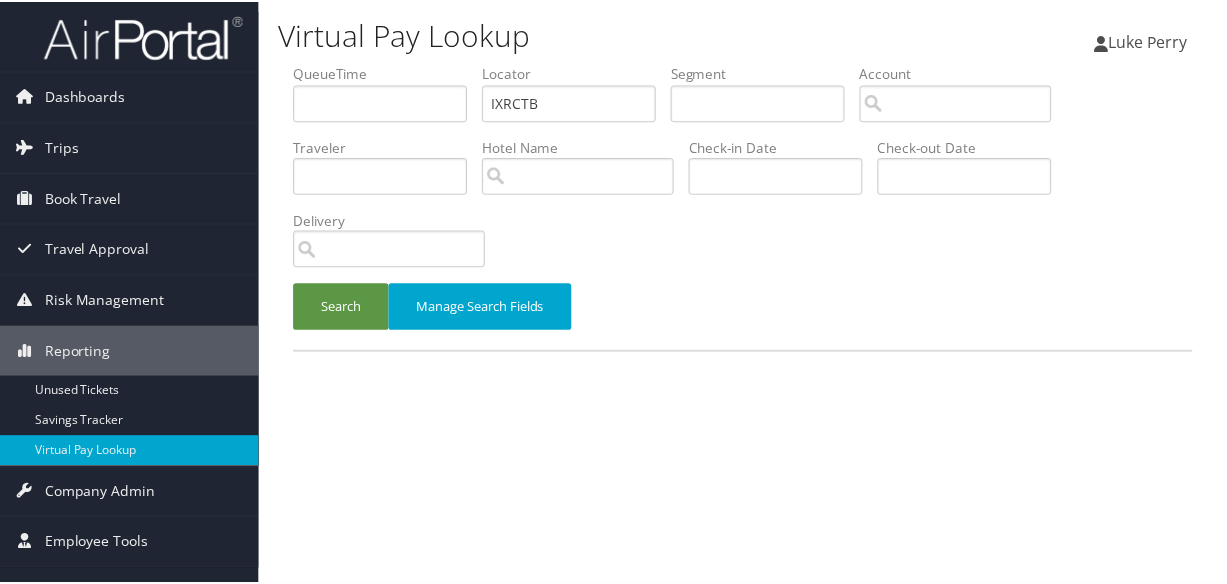scroll, scrollTop: 0, scrollLeft: 0, axis: both 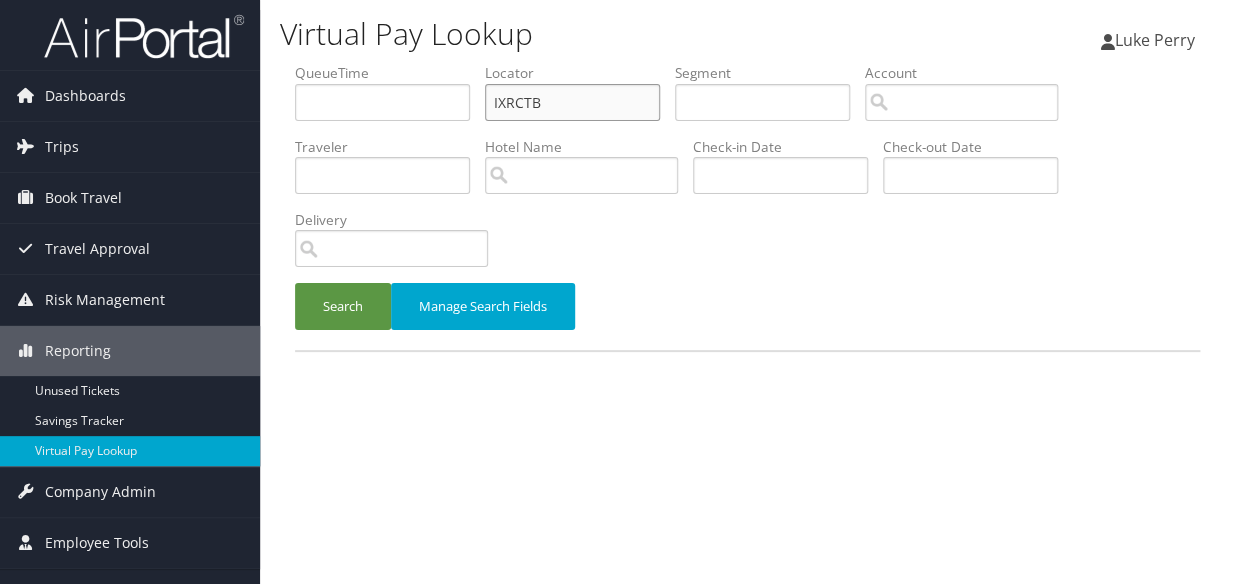 drag, startPoint x: 559, startPoint y: 102, endPoint x: 494, endPoint y: 118, distance: 66.94027 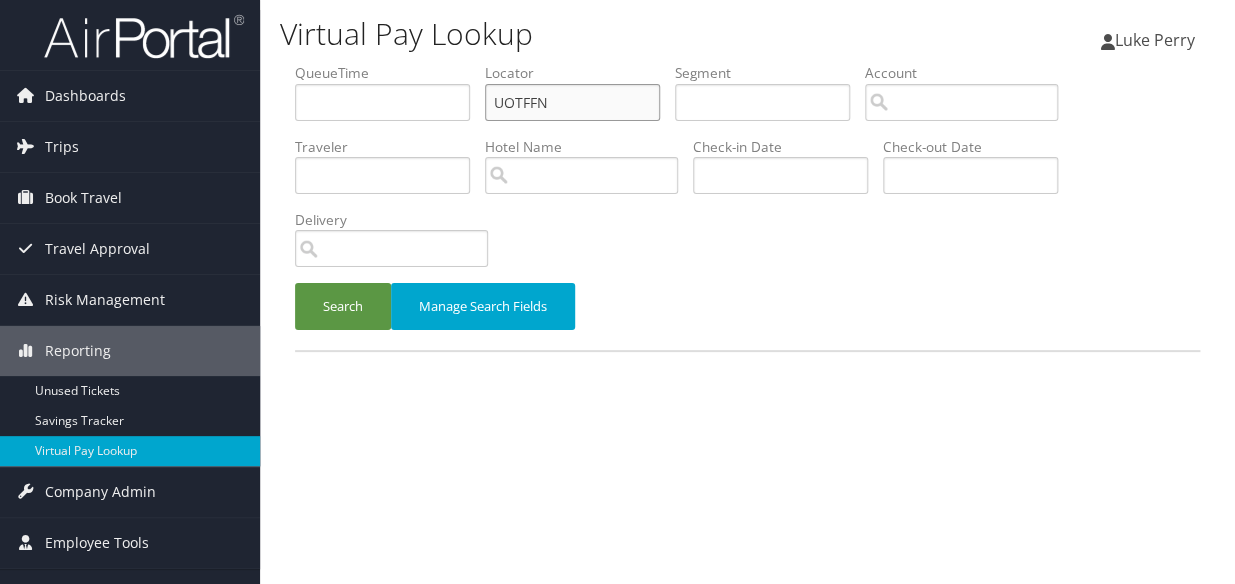 type on "UOTFFN" 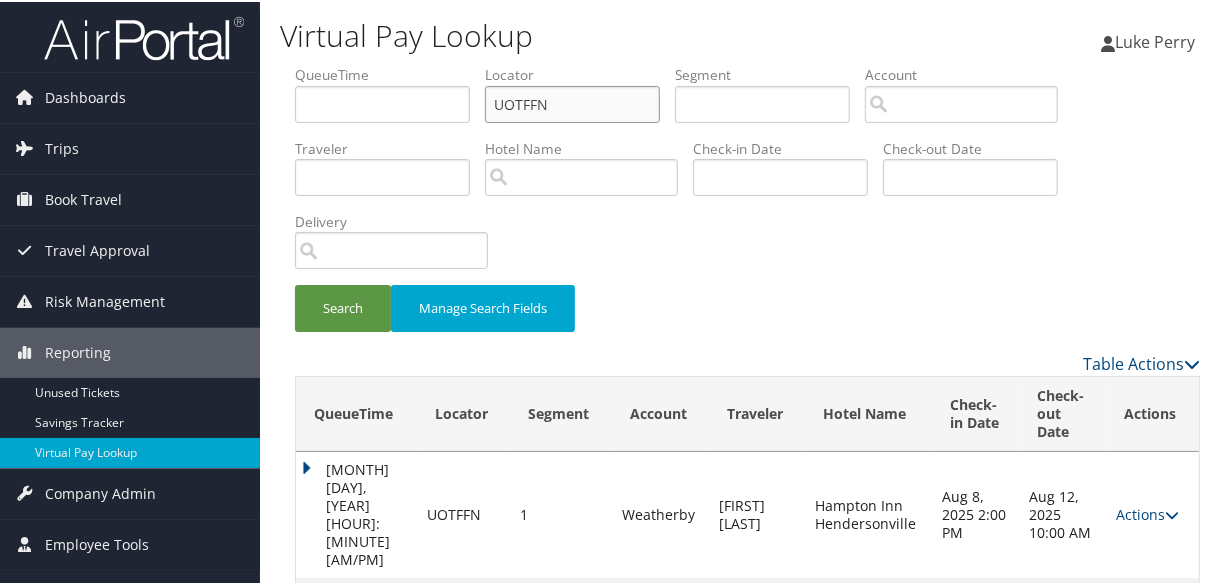 scroll, scrollTop: 44, scrollLeft: 0, axis: vertical 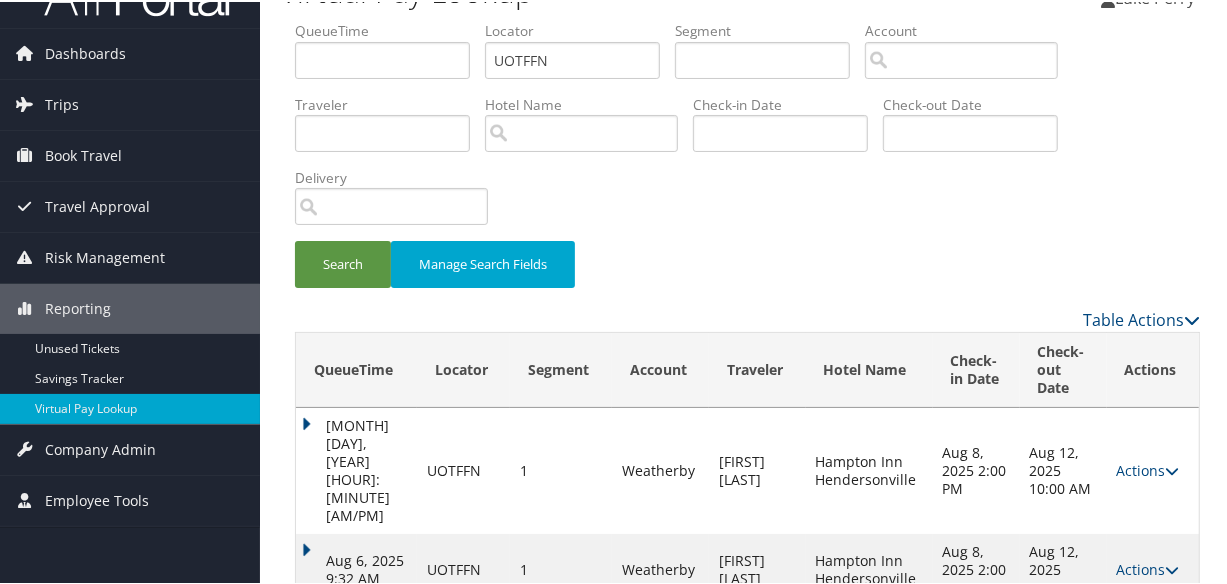 click on "Aug 6, 2025 9:32 AM" at bounding box center (356, 568) 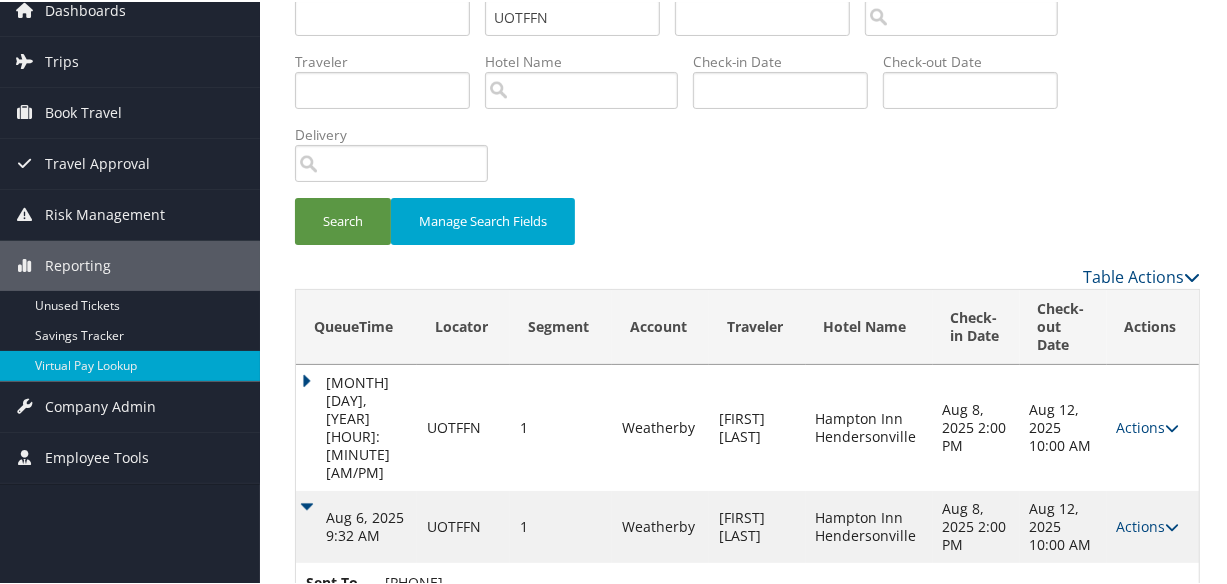 scroll, scrollTop: 129, scrollLeft: 0, axis: vertical 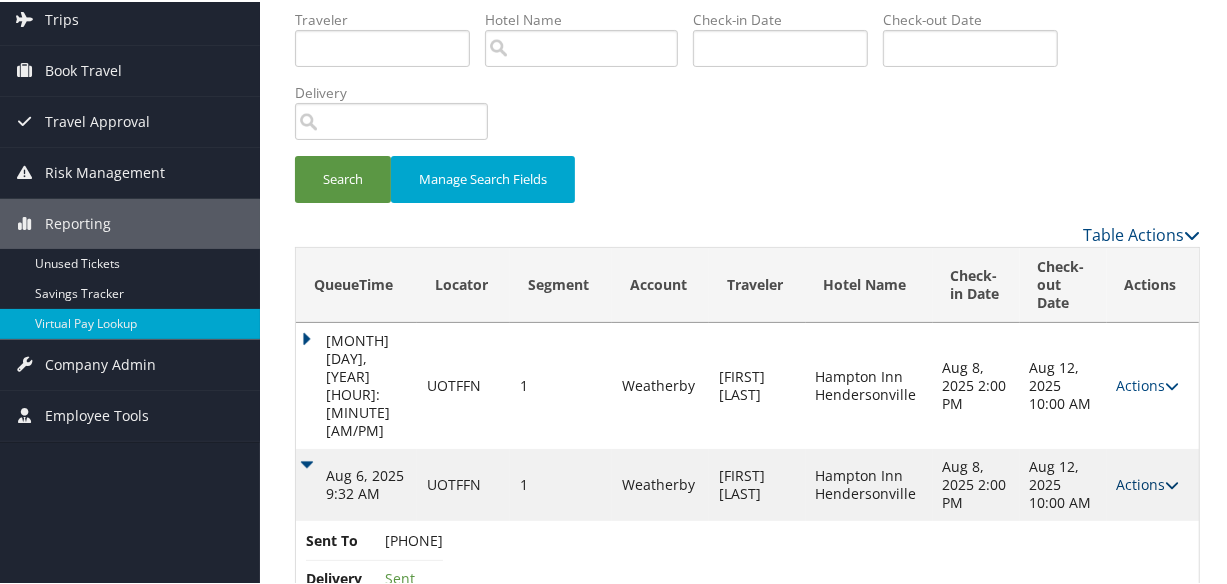 click on "Actions" at bounding box center (1148, 482) 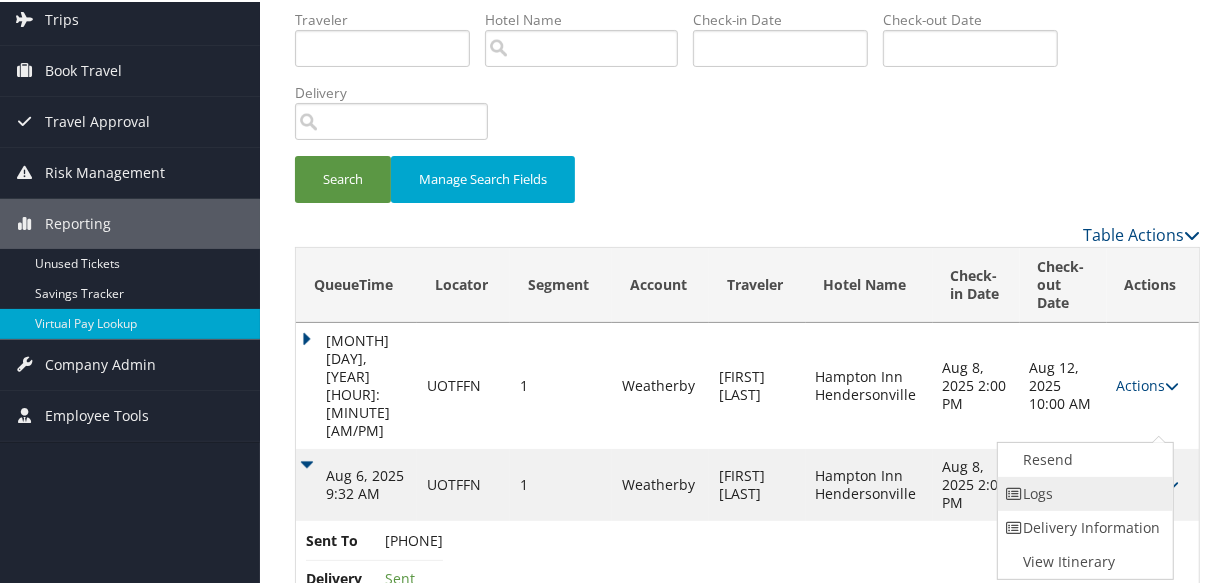 click on "Logs" at bounding box center [1083, 492] 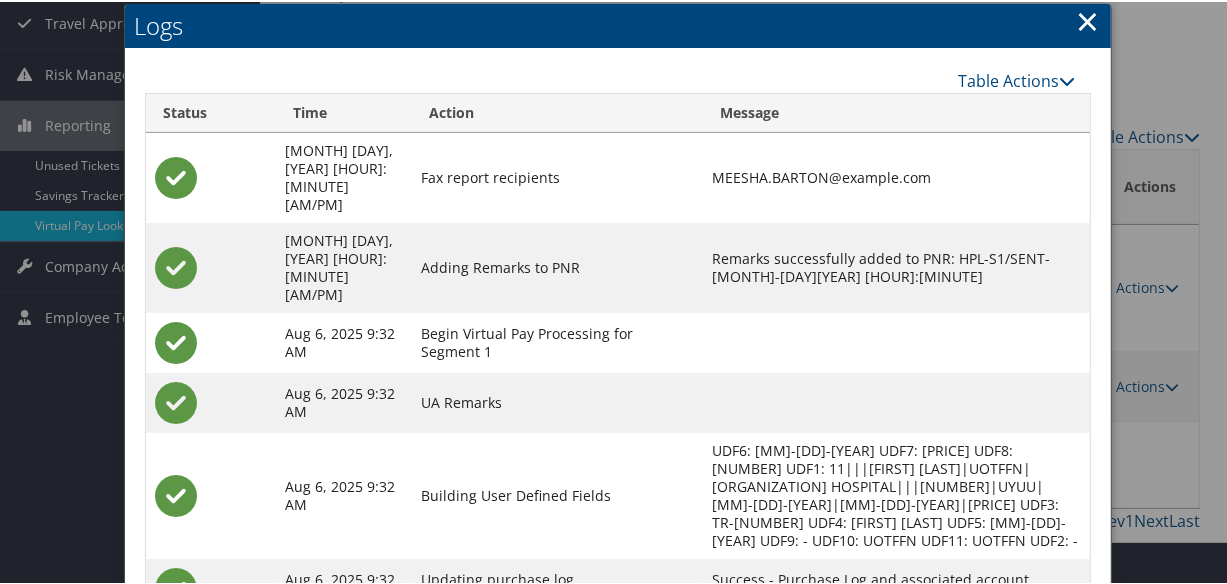 scroll, scrollTop: 357, scrollLeft: 0, axis: vertical 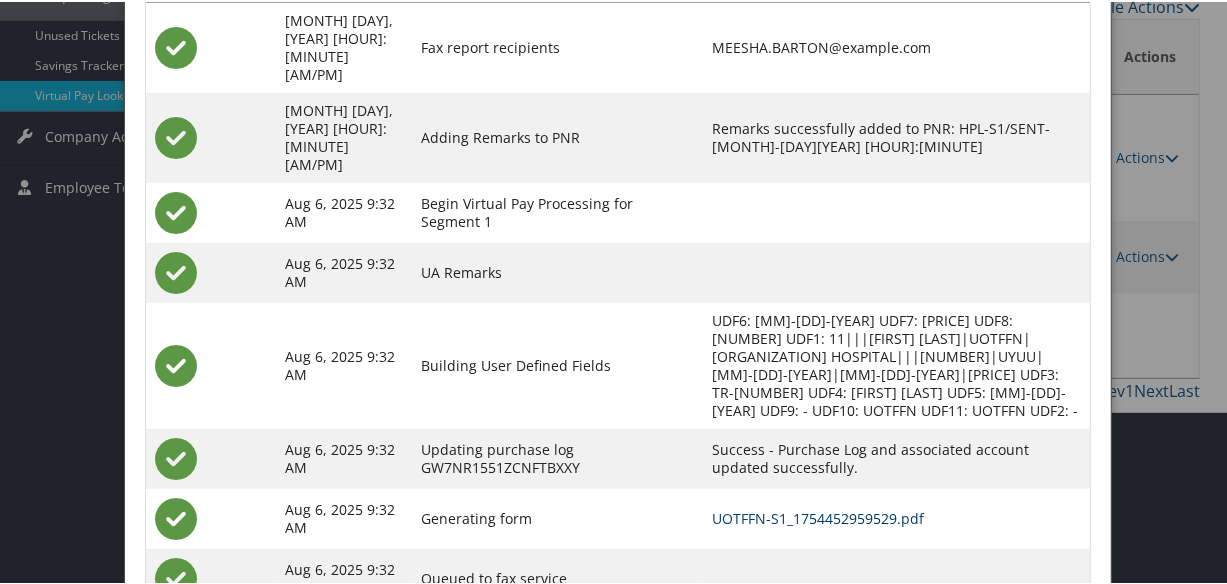 click on "UOTFFN-S1_1754452959529.pdf" at bounding box center (818, 516) 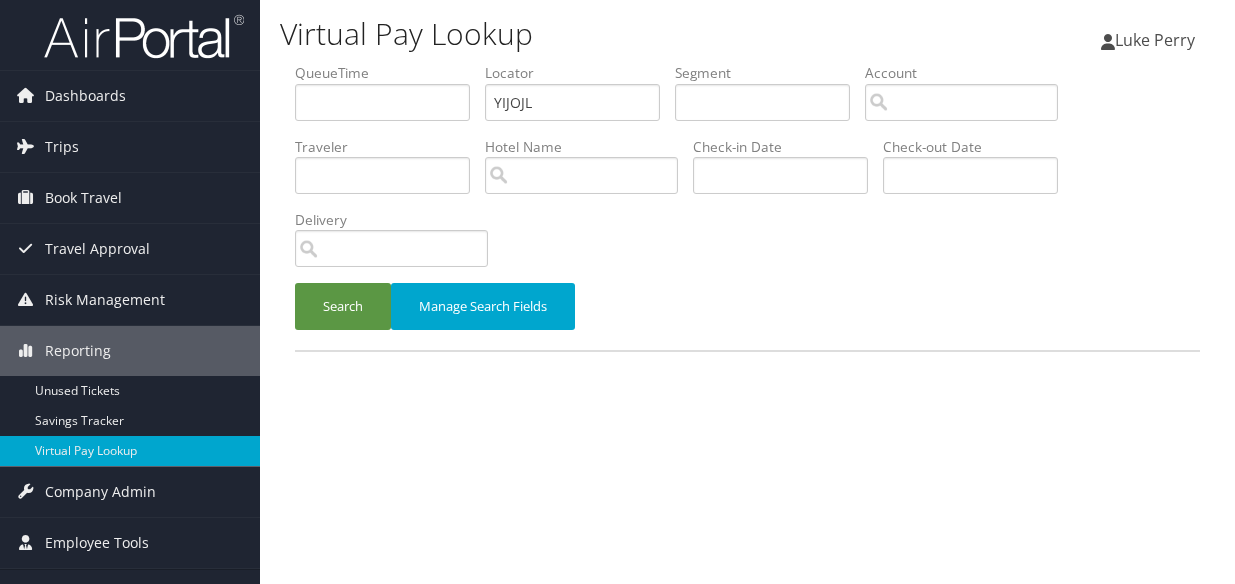scroll, scrollTop: 0, scrollLeft: 0, axis: both 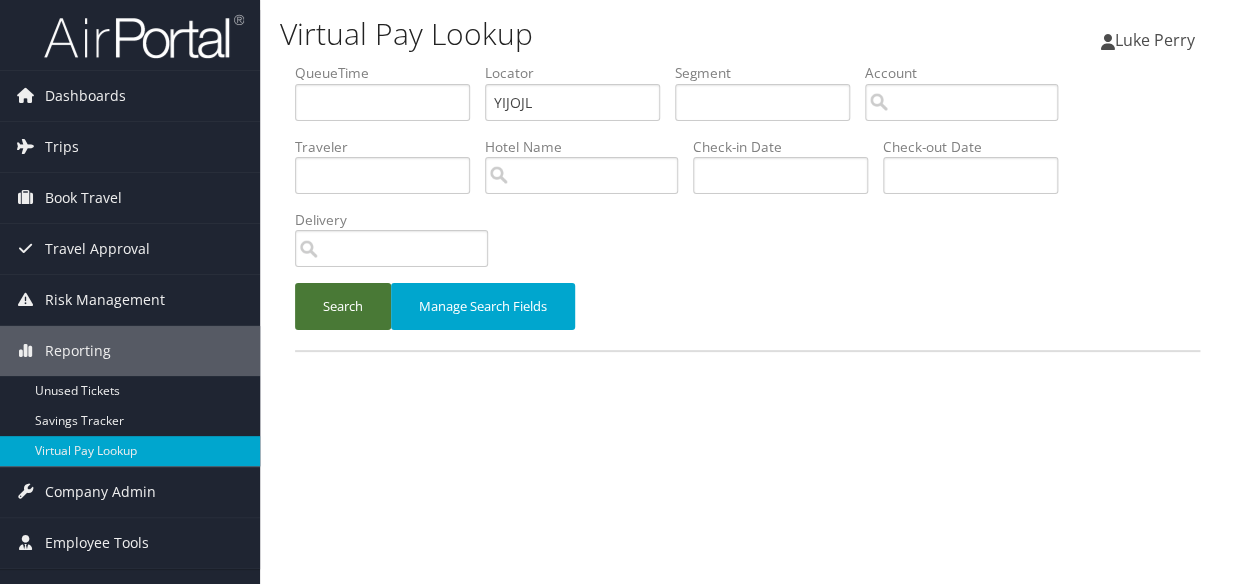 click on "Search" at bounding box center [343, 306] 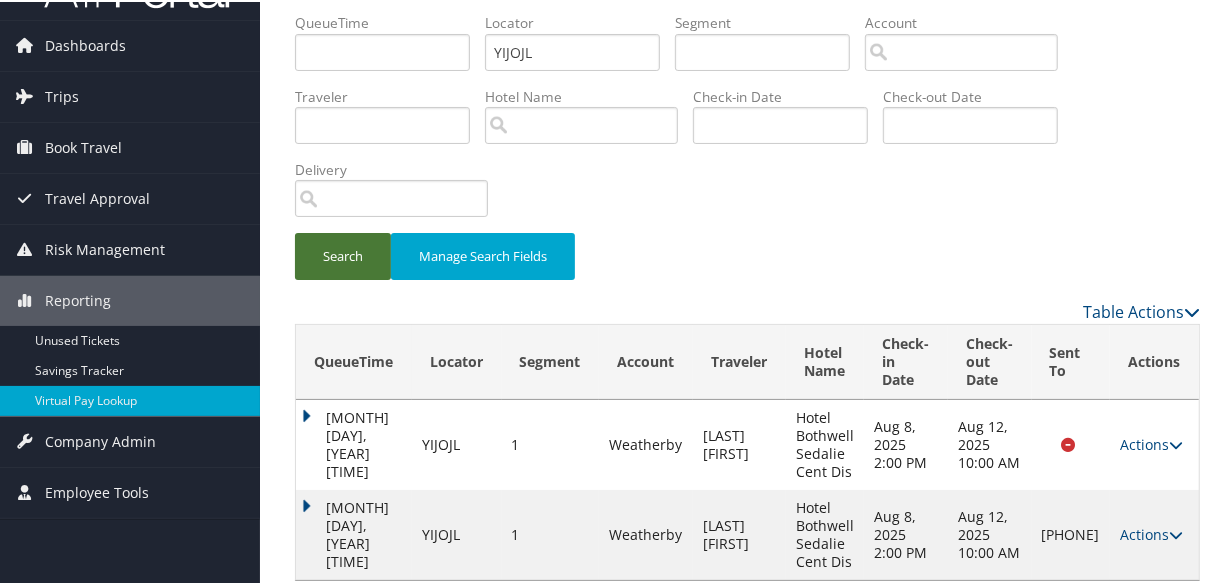 scroll, scrollTop: 80, scrollLeft: 0, axis: vertical 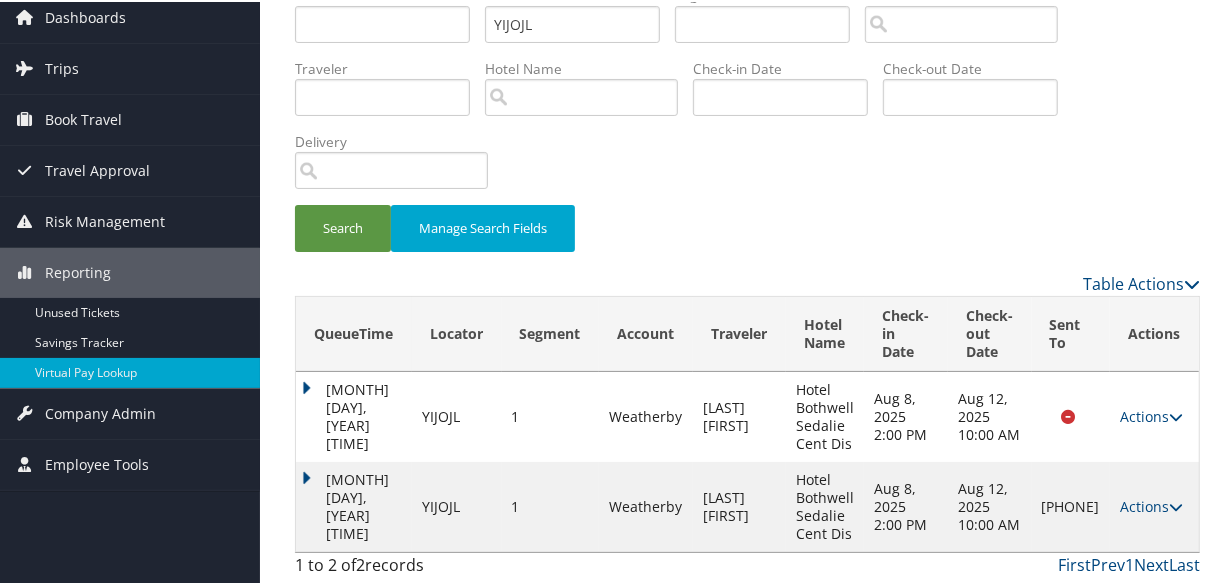 click on "Actions   Resend  Logs  Delivery Information  View Itinerary" at bounding box center [1154, 505] 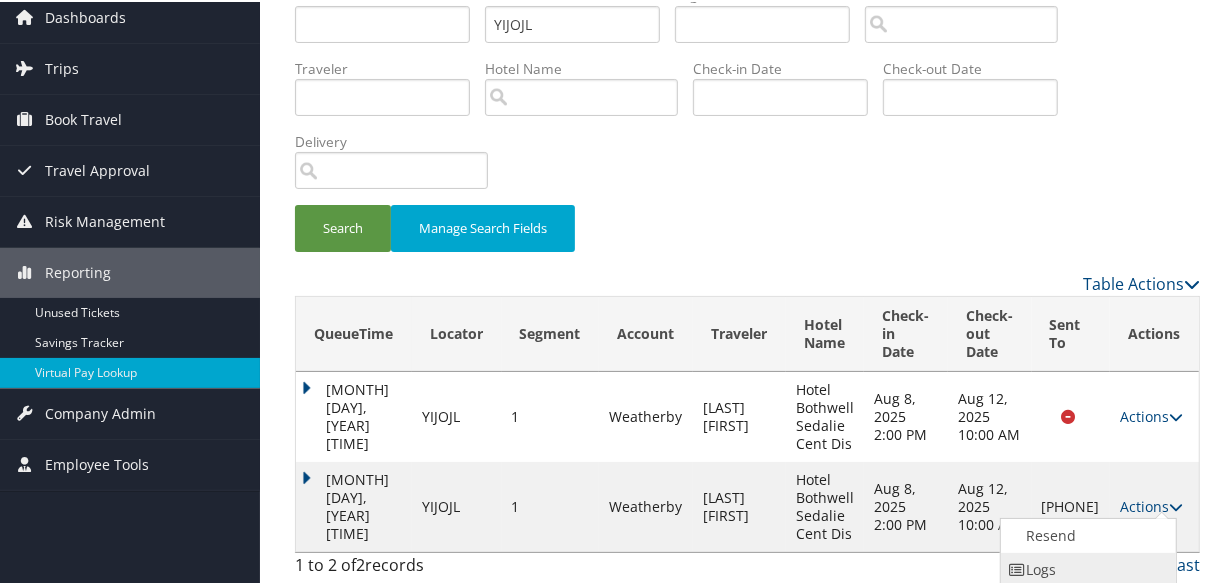 scroll, scrollTop: 149, scrollLeft: 0, axis: vertical 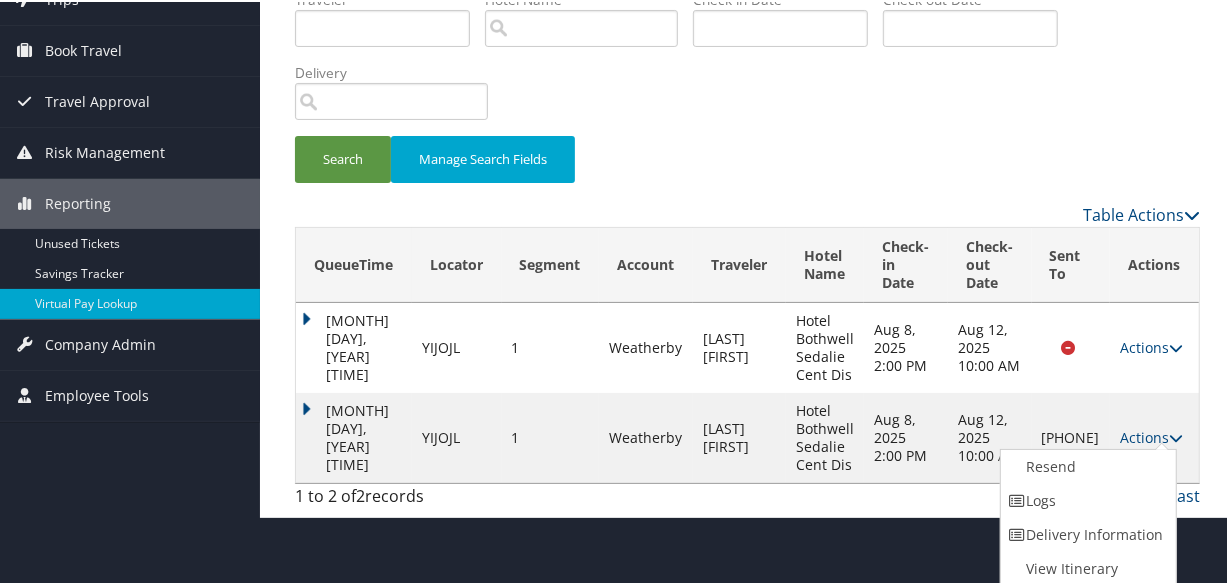 click on "[MONTH] [DAY], [YEAR] [TIME]" at bounding box center [354, 346] 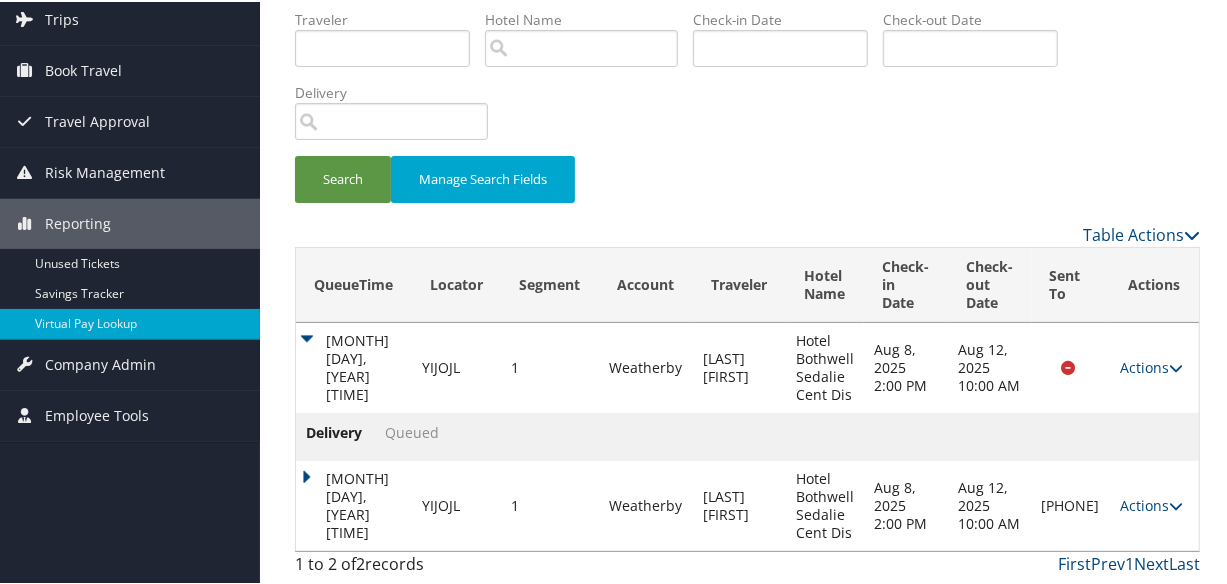 scroll, scrollTop: 128, scrollLeft: 0, axis: vertical 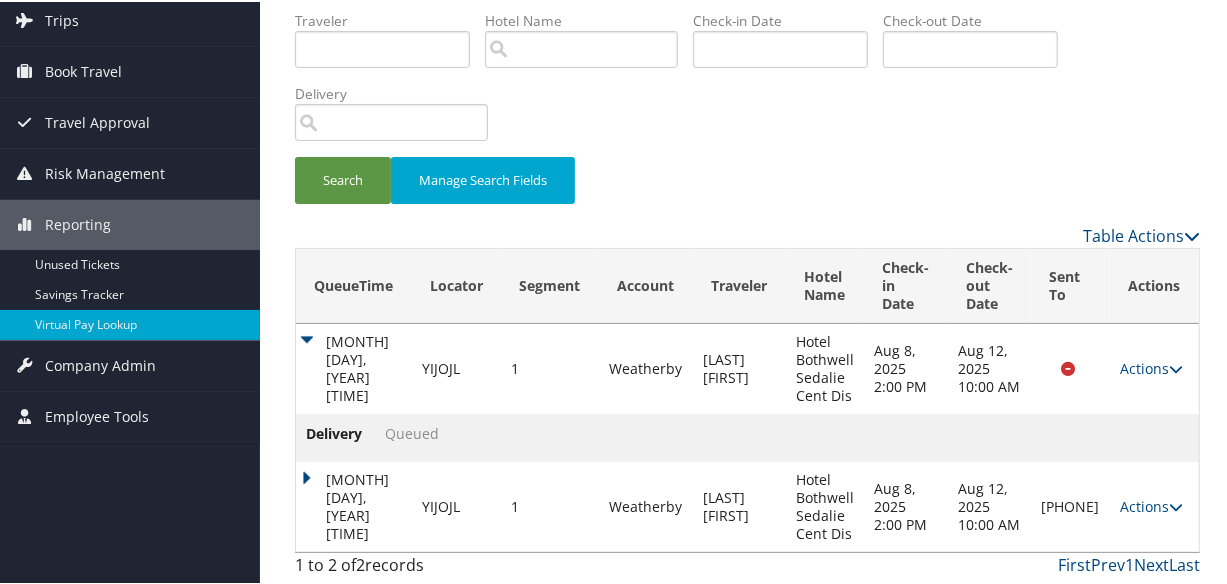 click on "[MONTH] 6, 2025 [HOUR]:31 AM" at bounding box center [354, 505] 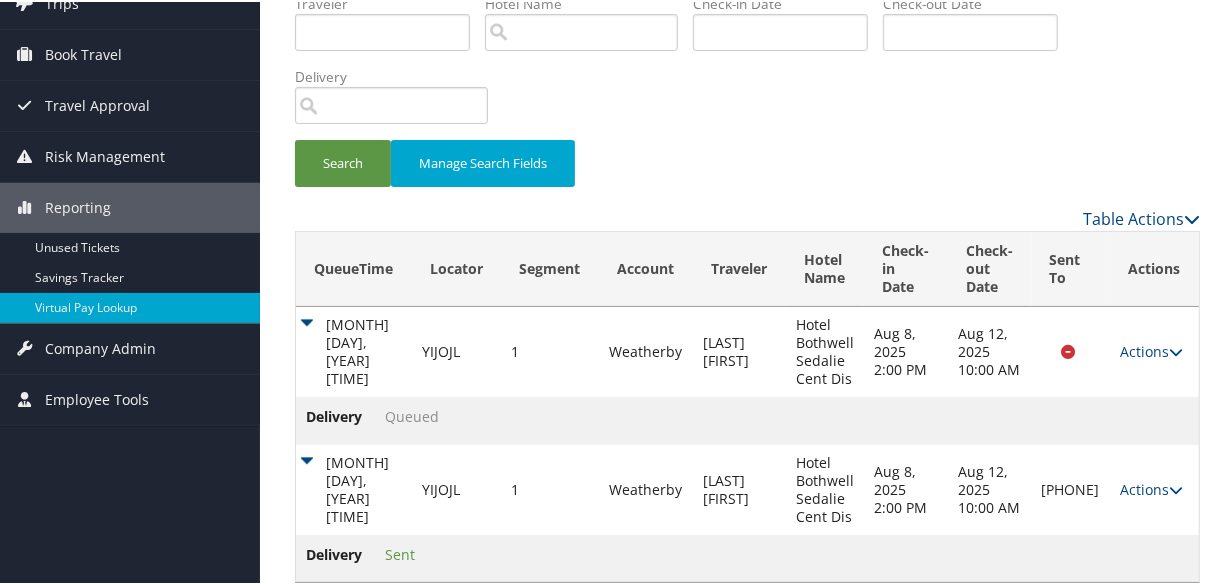 scroll, scrollTop: 175, scrollLeft: 0, axis: vertical 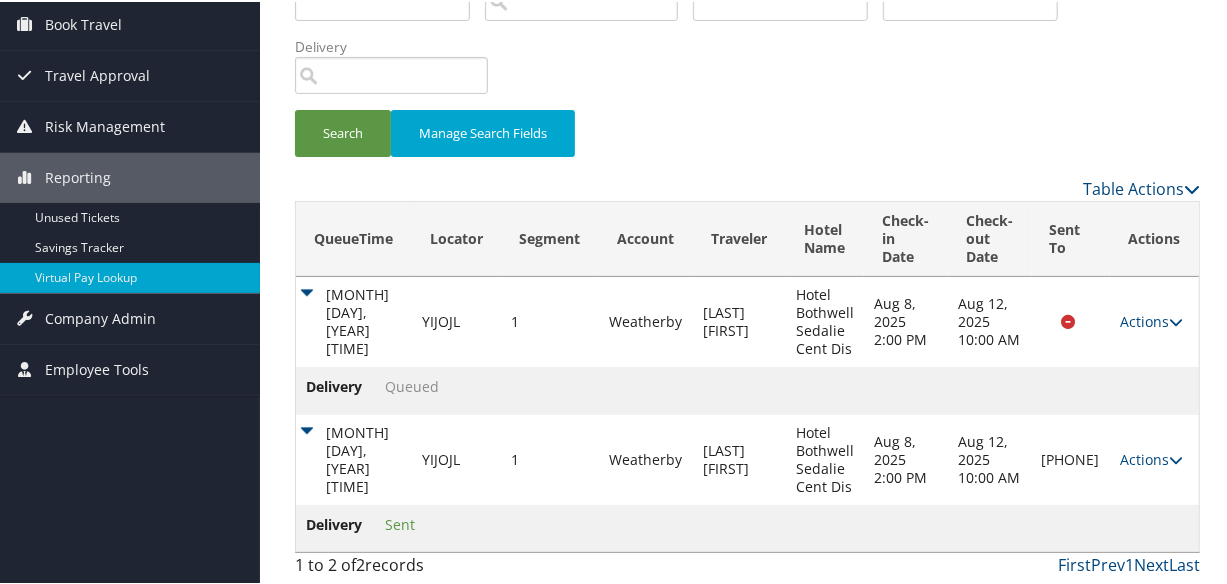 drag, startPoint x: 1080, startPoint y: 489, endPoint x: 1035, endPoint y: 429, distance: 75 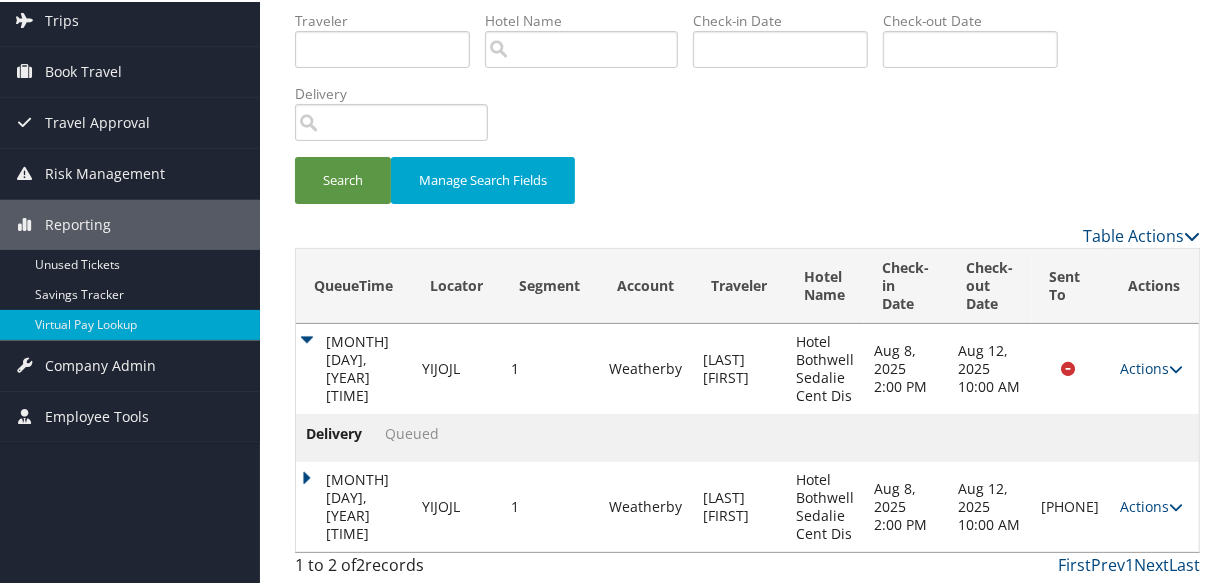 click on "[DATE] [TIME]" at bounding box center [354, 505] 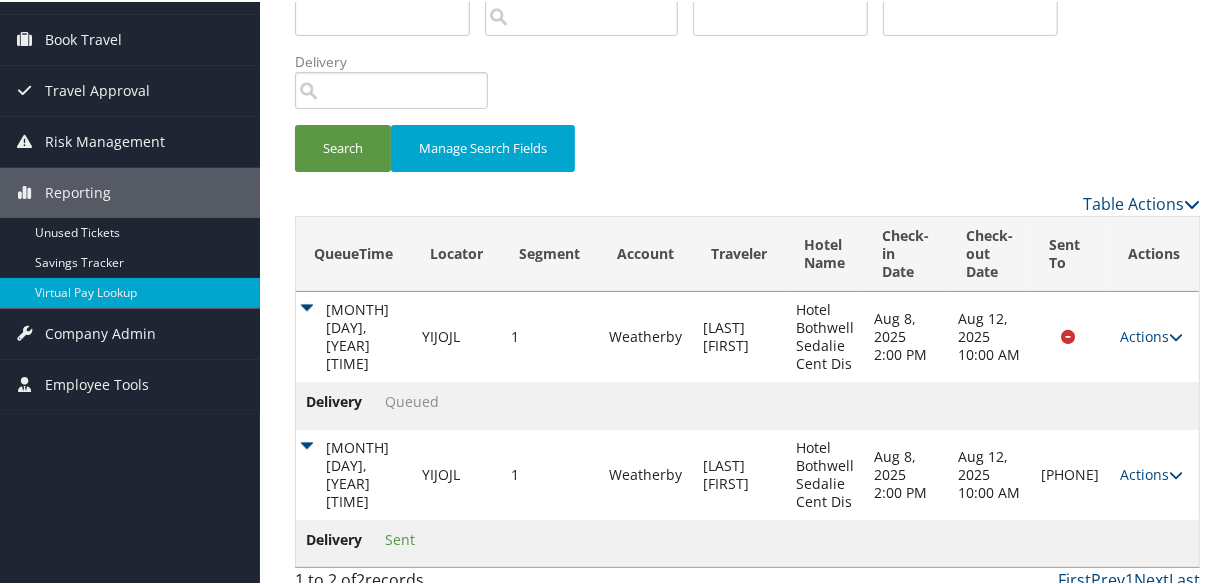 scroll, scrollTop: 175, scrollLeft: 0, axis: vertical 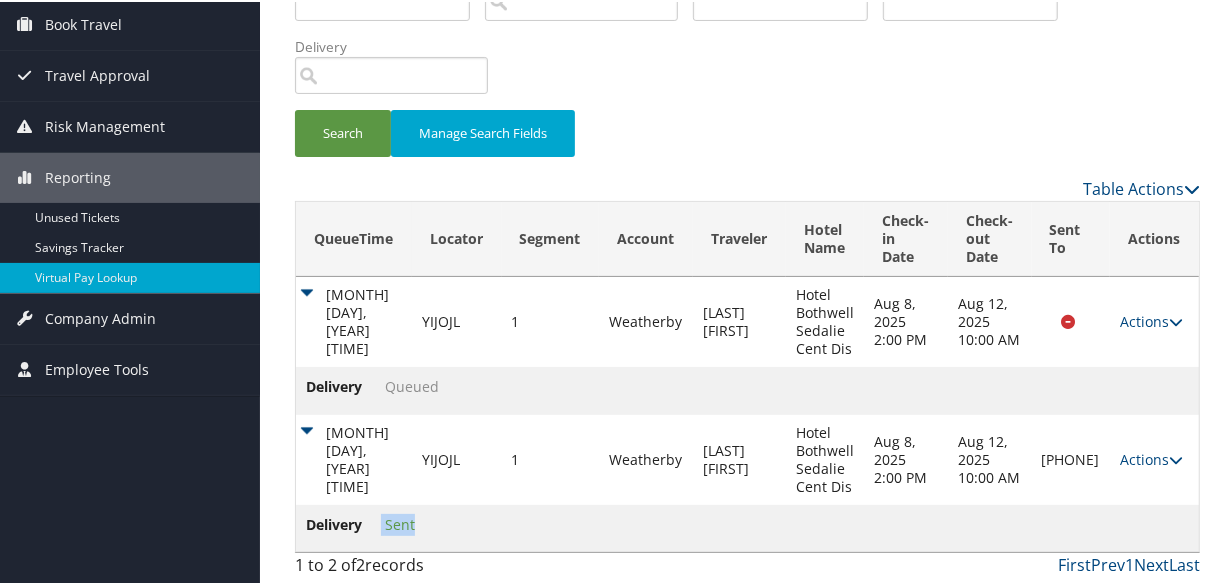 drag, startPoint x: 419, startPoint y: 521, endPoint x: 380, endPoint y: 527, distance: 39.45884 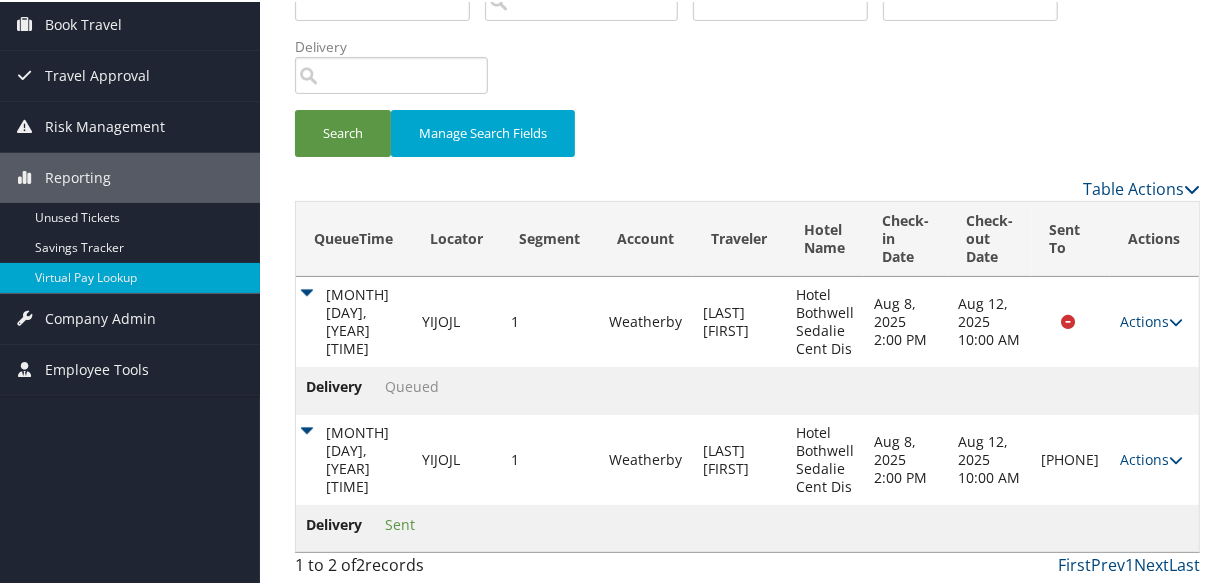 drag, startPoint x: 380, startPoint y: 527, endPoint x: 580, endPoint y: 496, distance: 202.38824 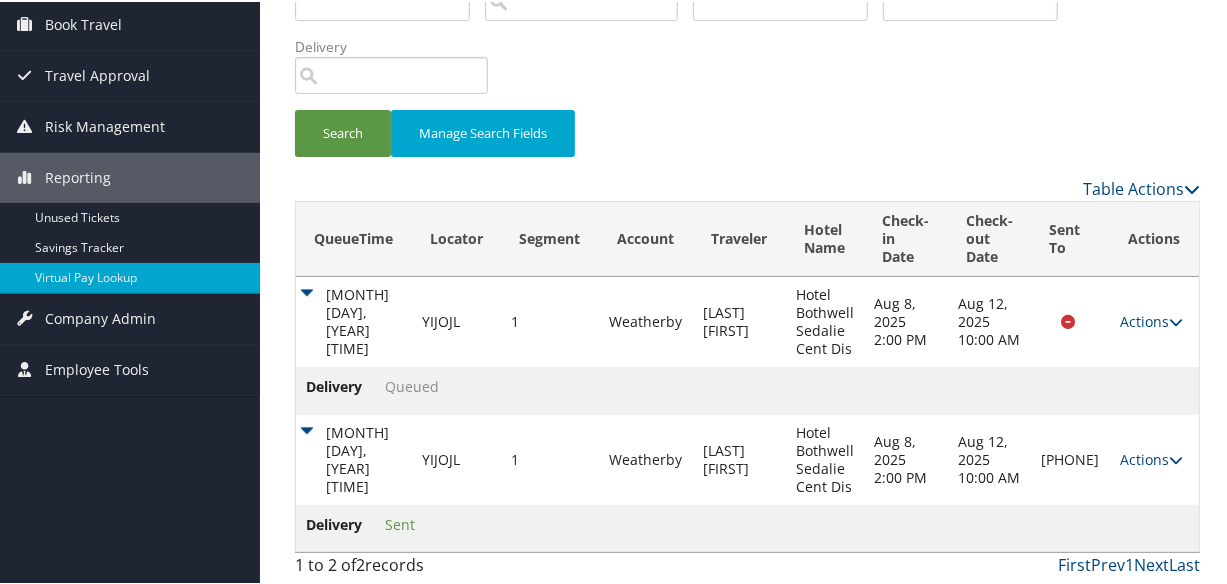drag, startPoint x: 1080, startPoint y: 489, endPoint x: 1040, endPoint y: 431, distance: 70.45566 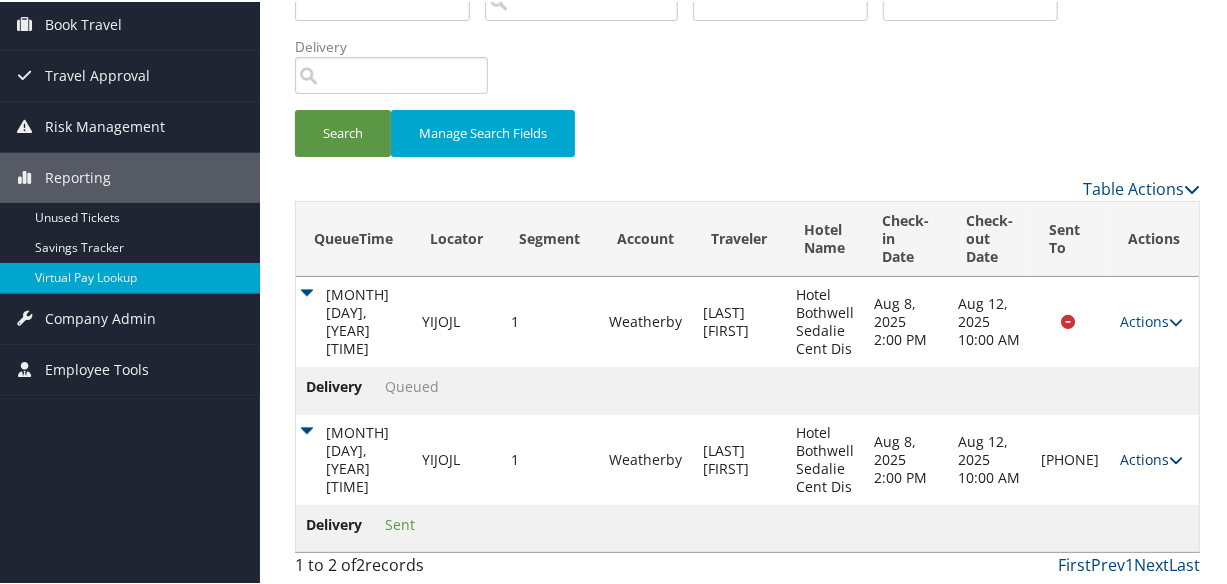 click on "Actions" at bounding box center [1151, 457] 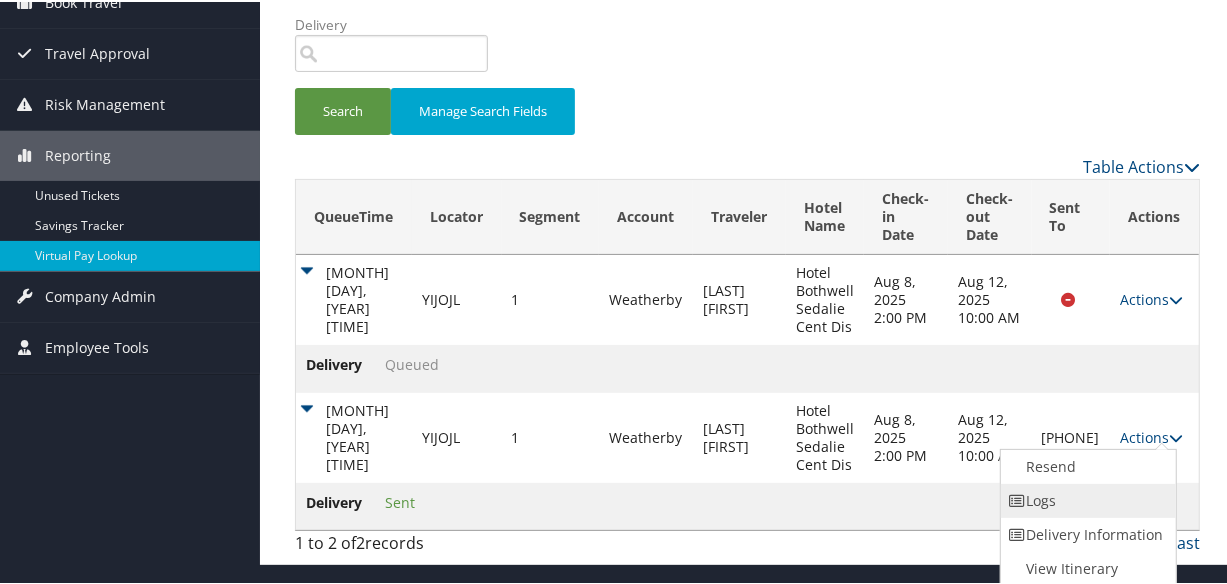 click on "Logs" at bounding box center [1086, 499] 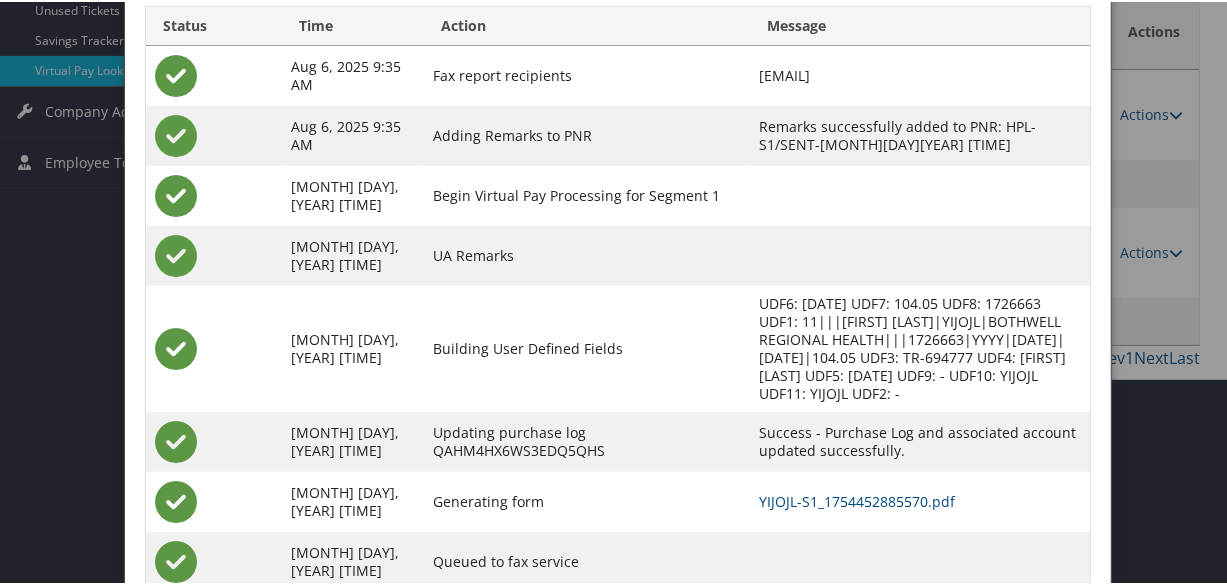 scroll, scrollTop: 443, scrollLeft: 0, axis: vertical 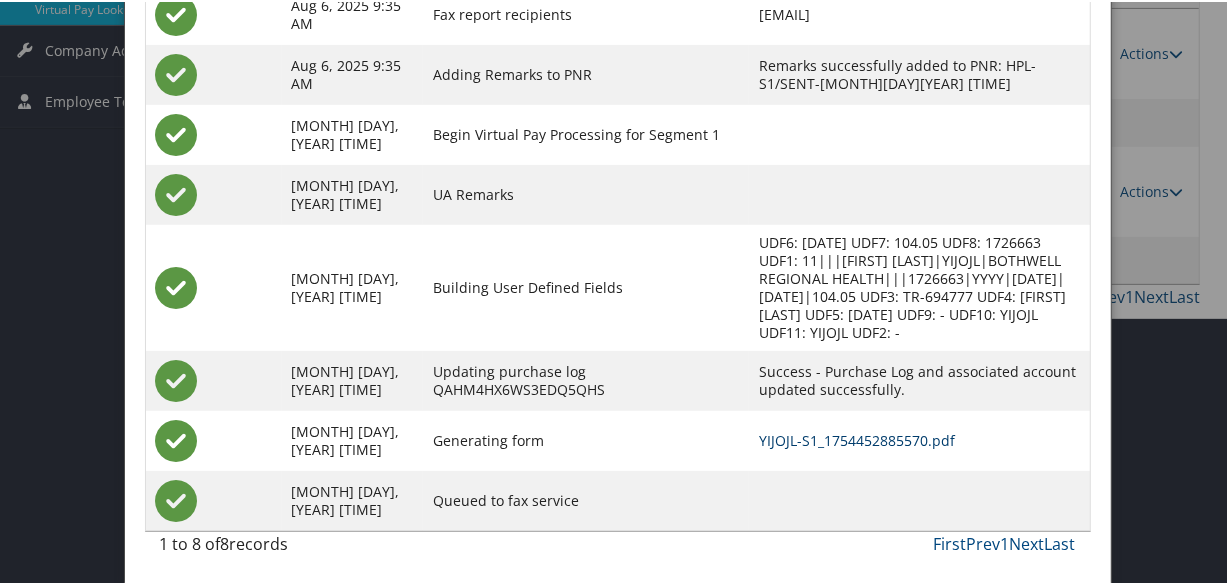 click on "YIJOJL-S1_1754452885570.pdf" at bounding box center (857, 438) 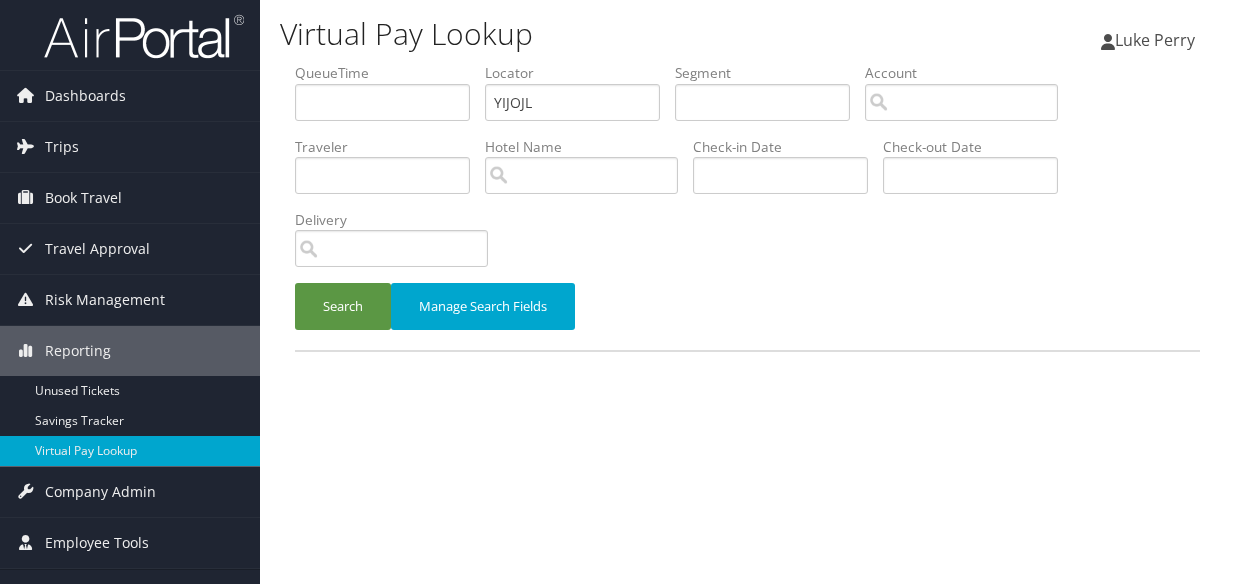 click on "Search Manage Search Fields" at bounding box center [747, 316] 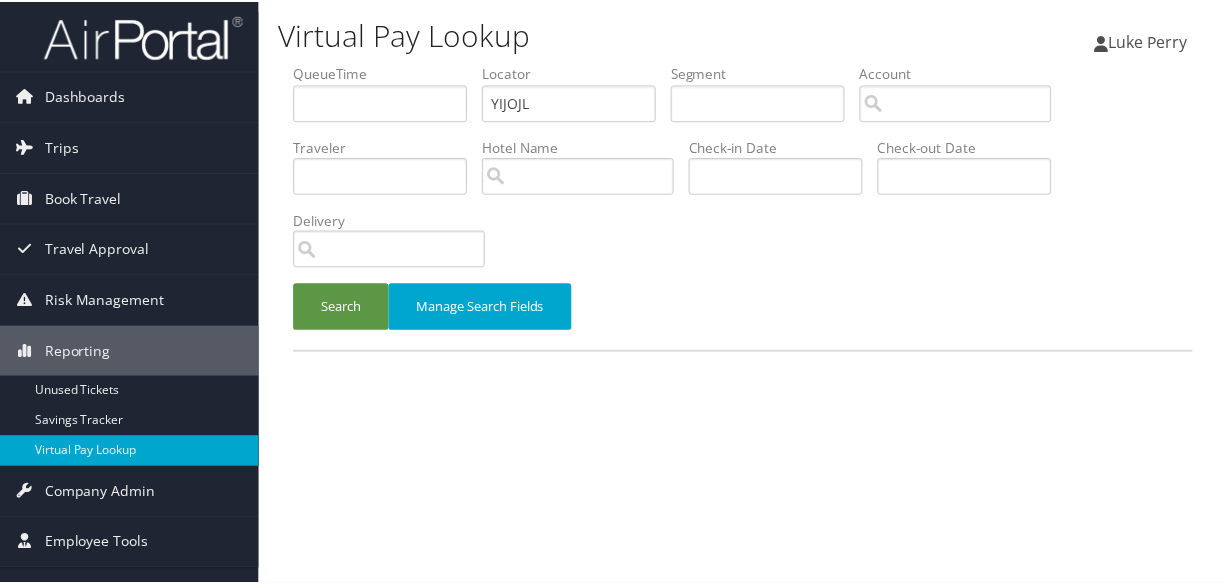 scroll, scrollTop: 0, scrollLeft: 0, axis: both 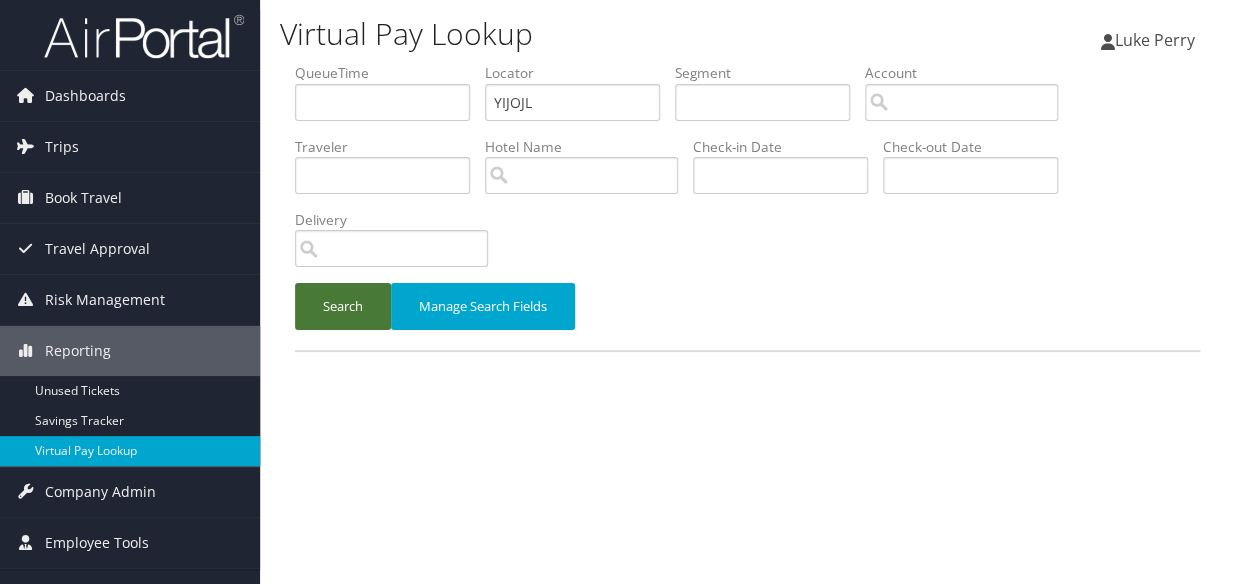 click on "Search" at bounding box center (343, 306) 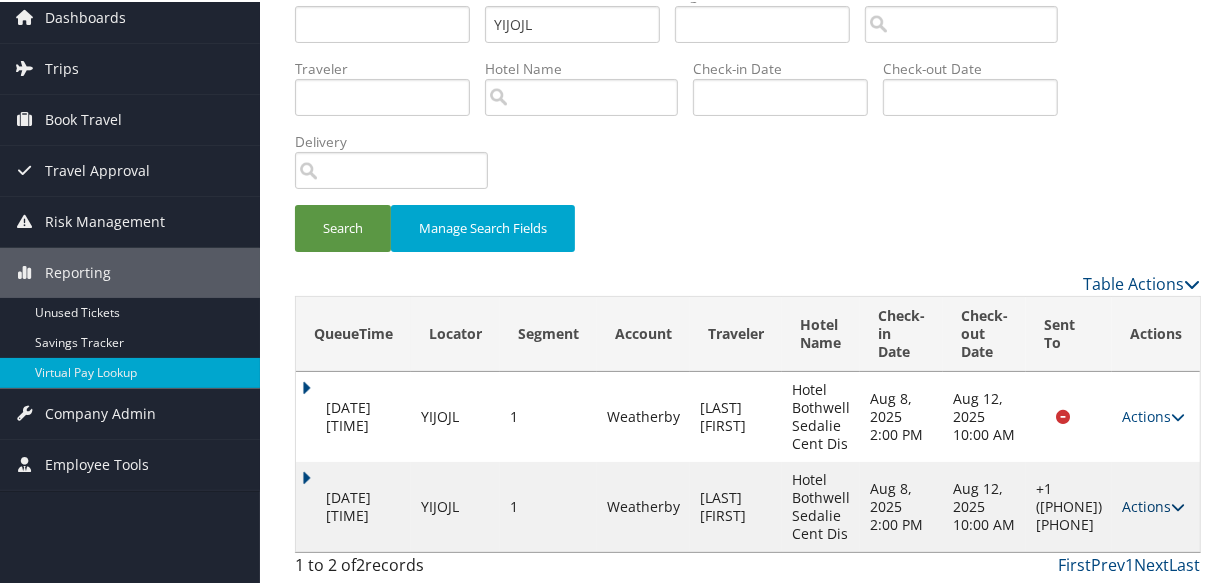 click on "Actions" at bounding box center (1153, 504) 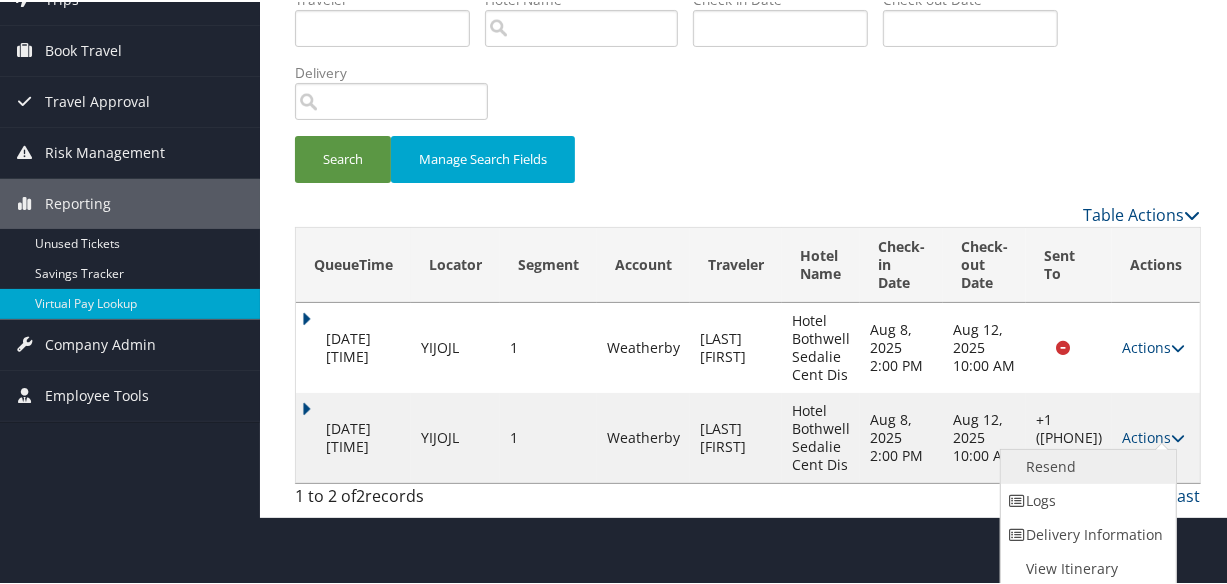 click on "Resend" at bounding box center (1086, 465) 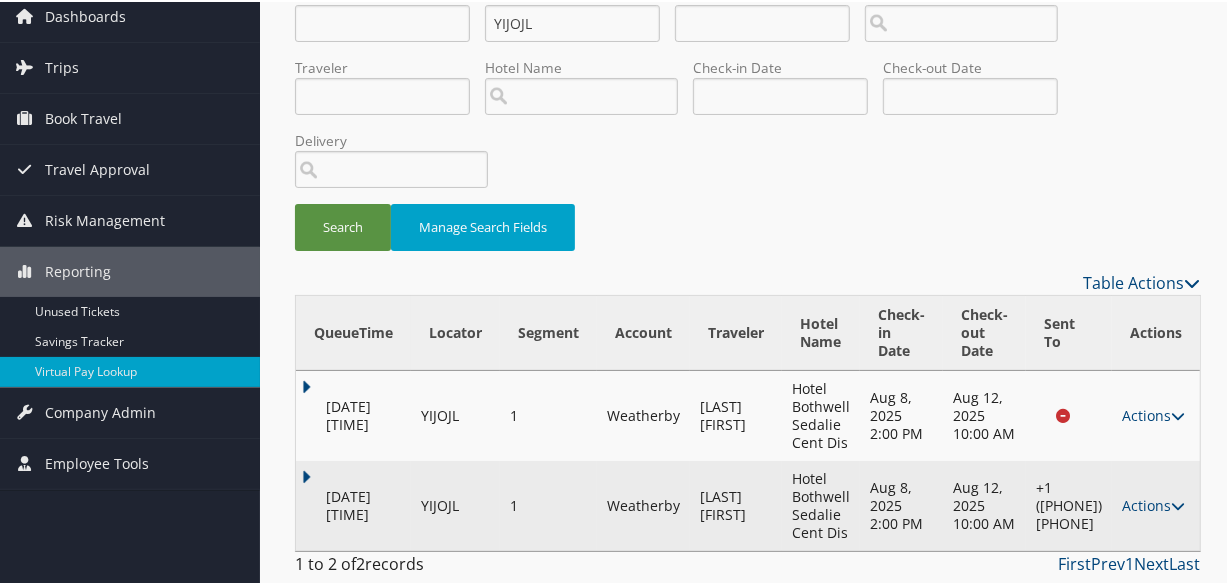 scroll, scrollTop: 80, scrollLeft: 0, axis: vertical 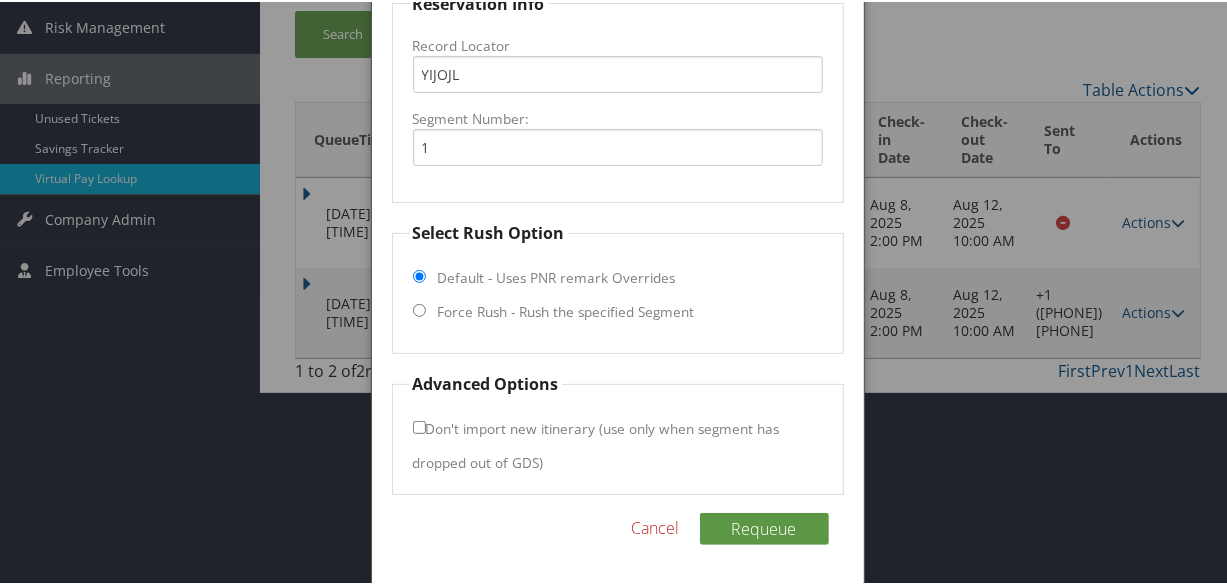 click on "Force Rush - Rush the specified Segment" at bounding box center (566, 310) 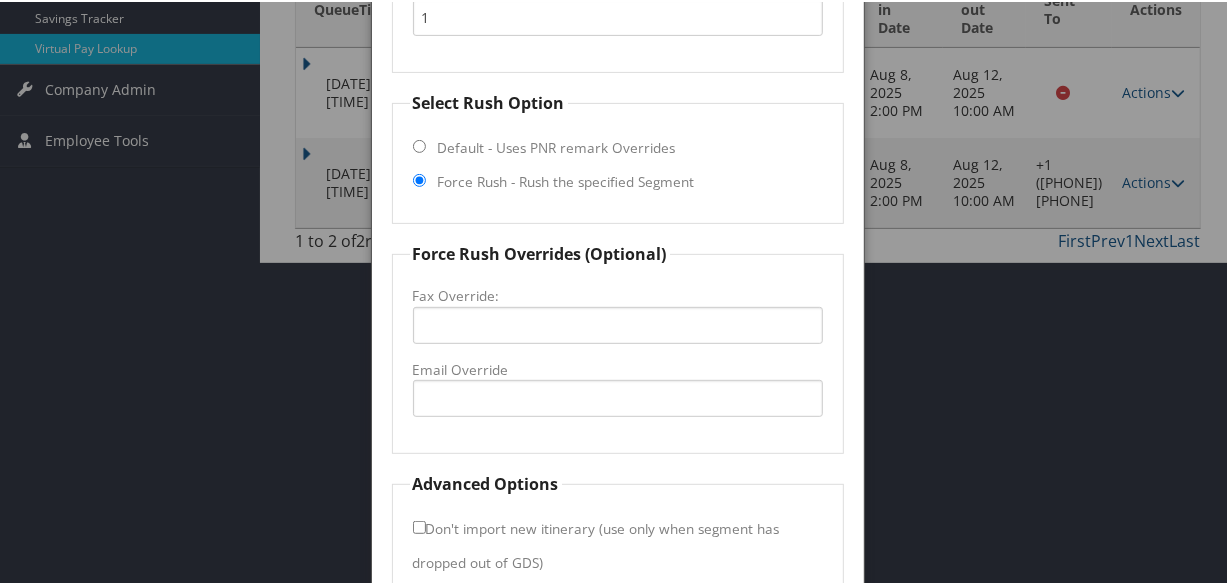 scroll, scrollTop: 504, scrollLeft: 0, axis: vertical 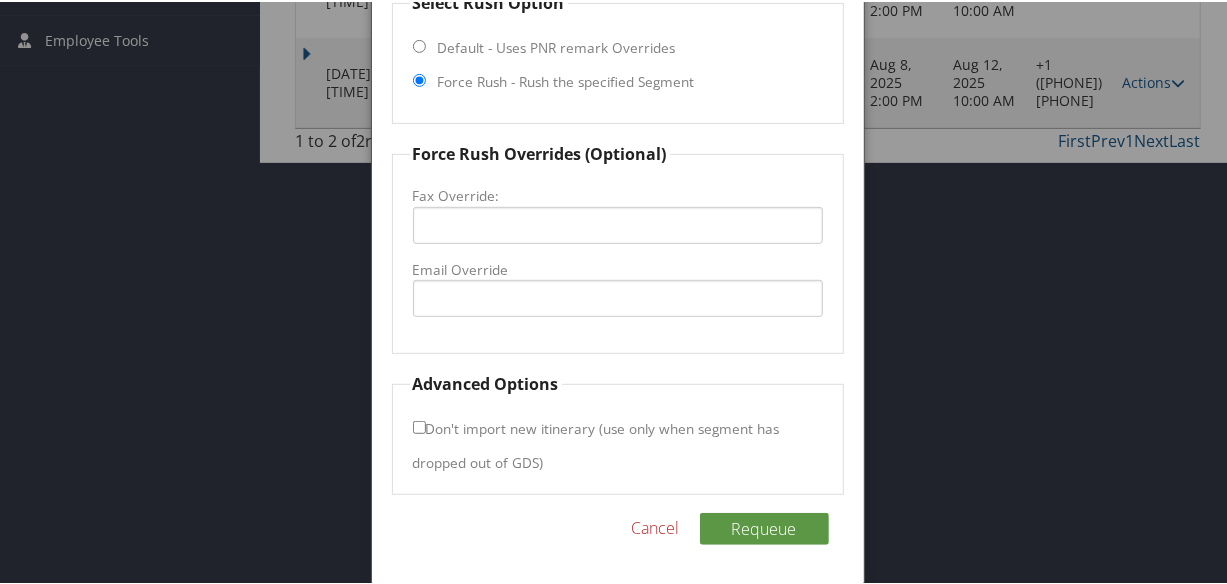 click on "Reservation Info
Record Locator
YIJOJL
Segment Number:
1
Select Rush Option
Default - Uses PNR remark Overrides
Force Rush - Rush the specified Segment
Force Rush Overrides (Optional)
Fax Override:
Email Override
Advanced Options
Don't import new itinerary (use only when segment has dropped out of GDS)" at bounding box center [618, 127] 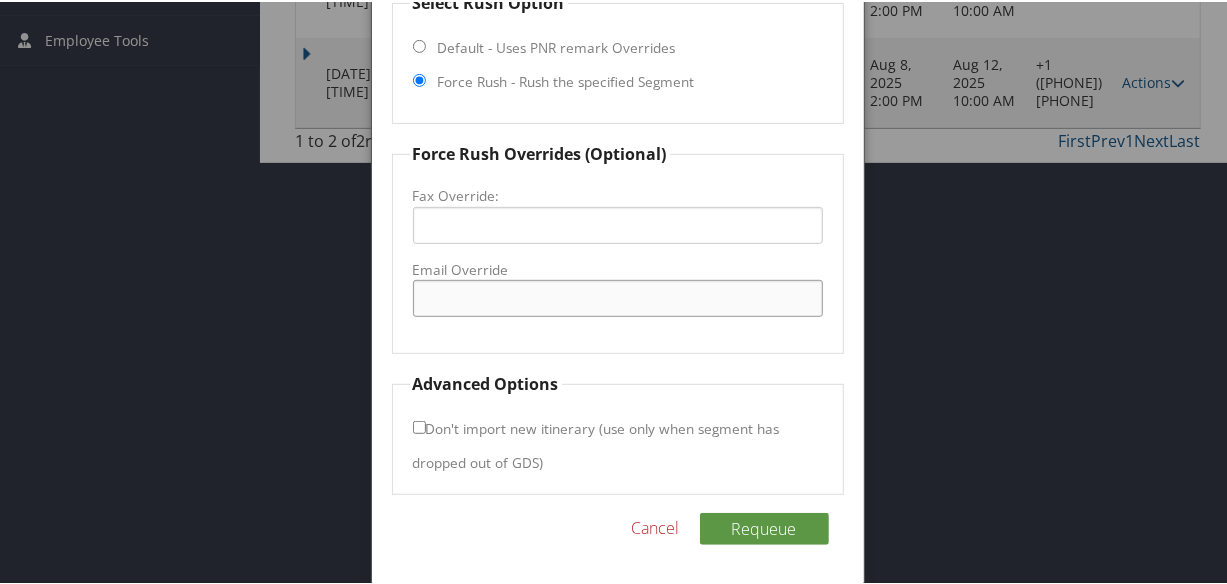 click on "Email Override" at bounding box center [618, 296] 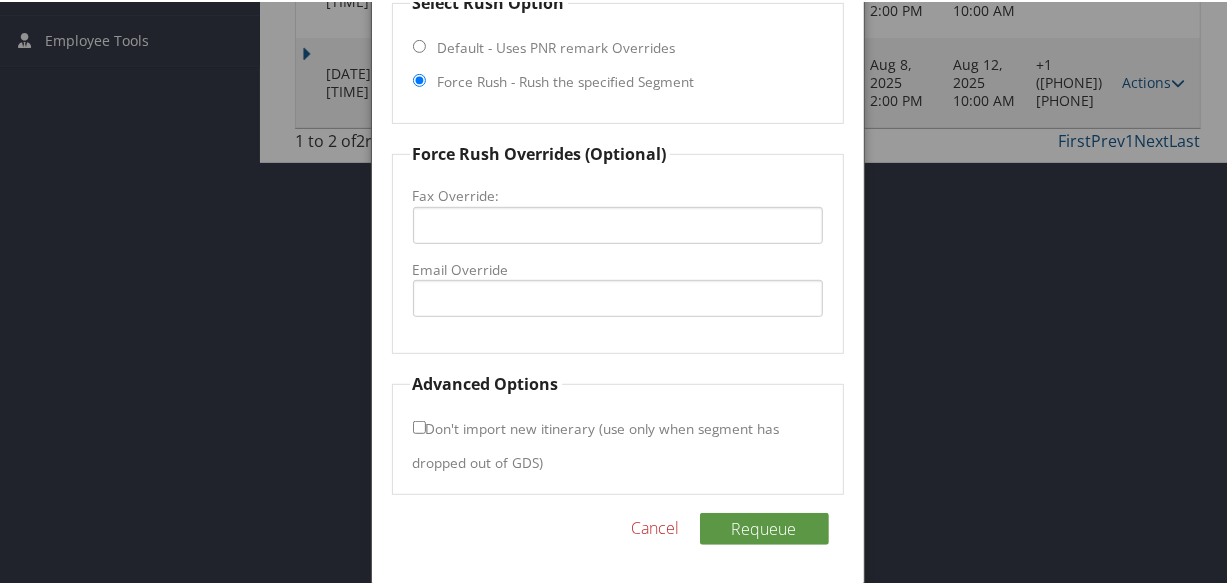 click on "Force Rush Overrides (Optional)
Fax Override:
Email Override" at bounding box center [618, 246] 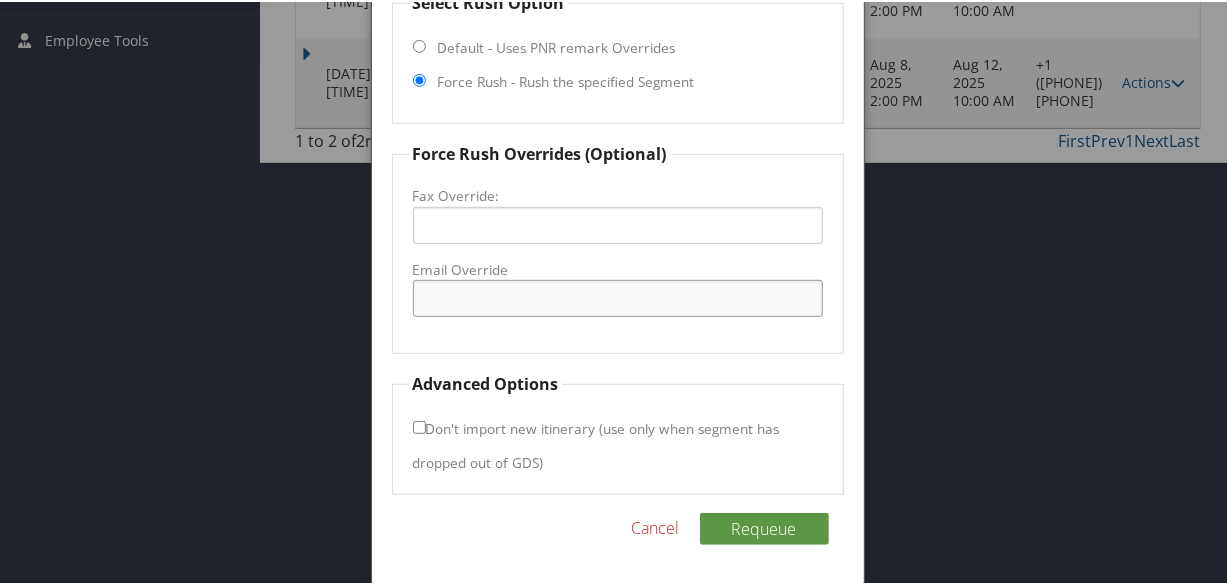 click on "Email Override" at bounding box center (618, 296) 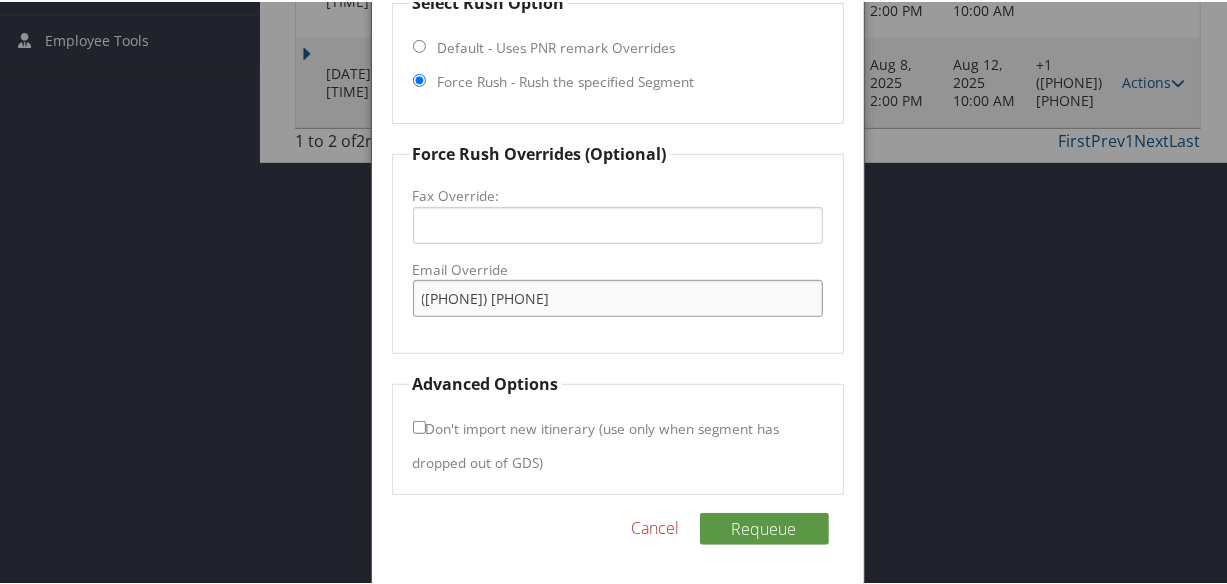 click on "(660) 826-5588" at bounding box center (618, 296) 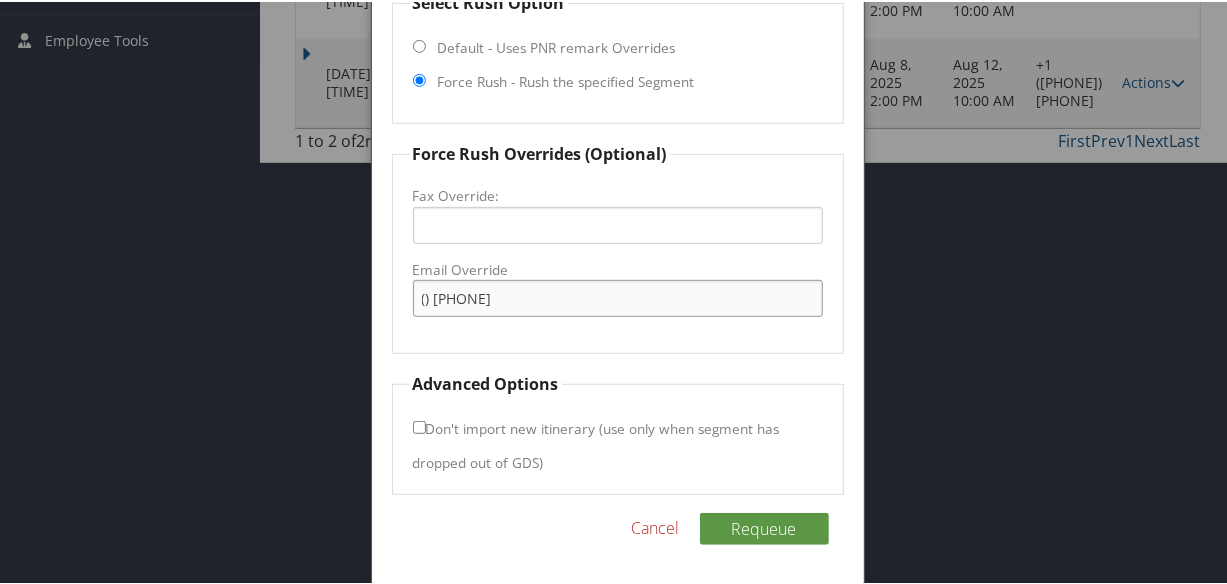 type on "() 826-5588" 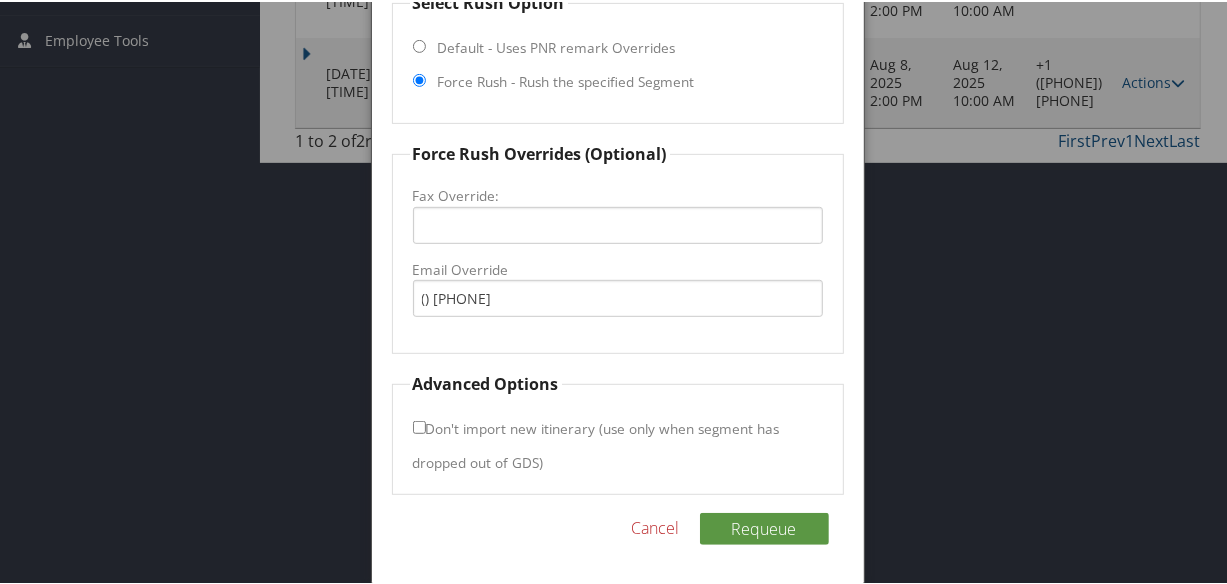 click on "Force Rush Overrides (Optional)
Fax Override:
Email Override
() 826-5588" at bounding box center [618, 246] 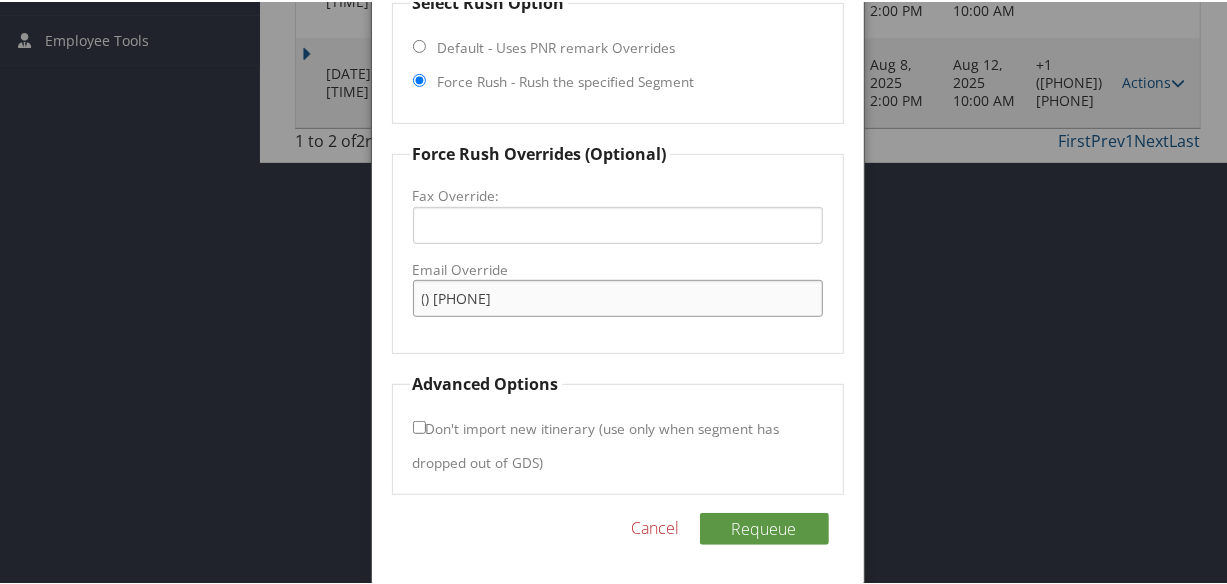 click on "() 826-5588" at bounding box center (618, 296) 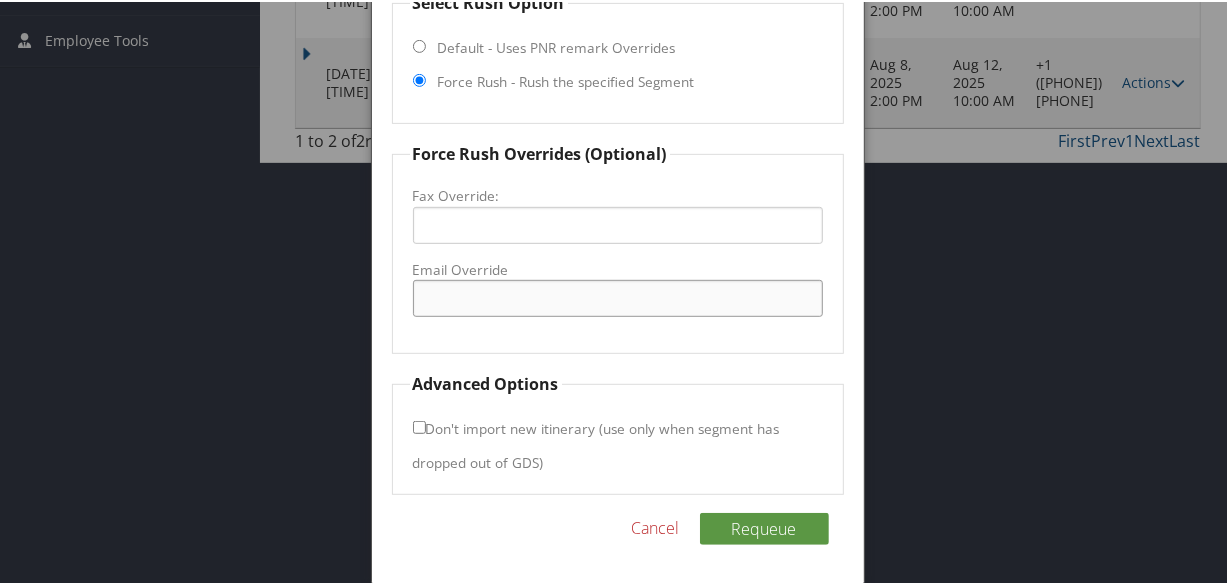 type 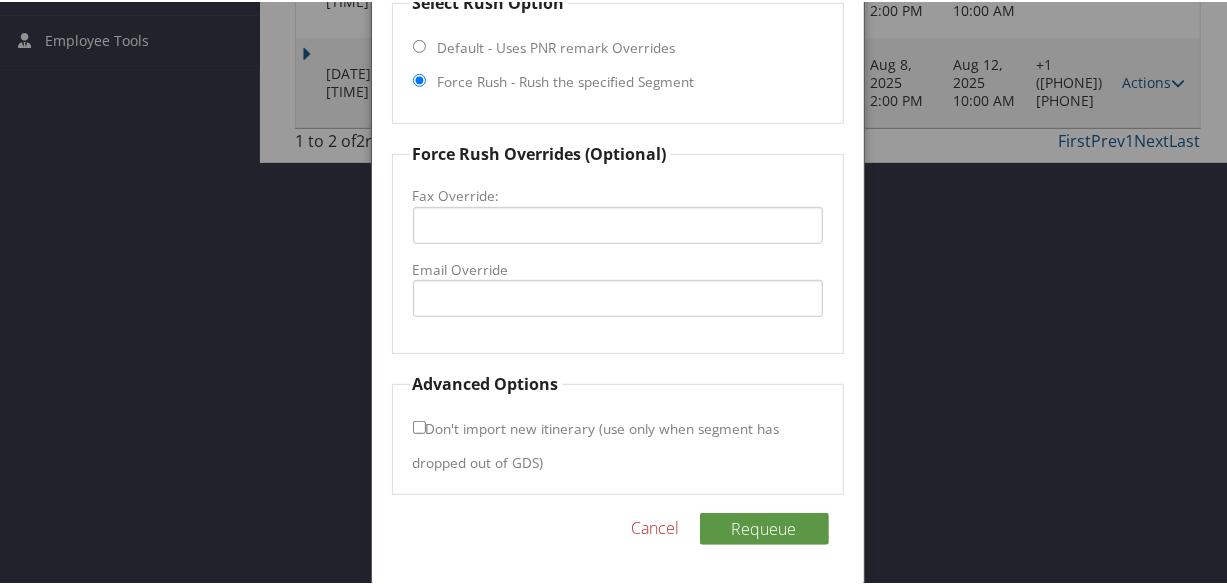 click on "Requeue
Cancel" at bounding box center [618, 537] 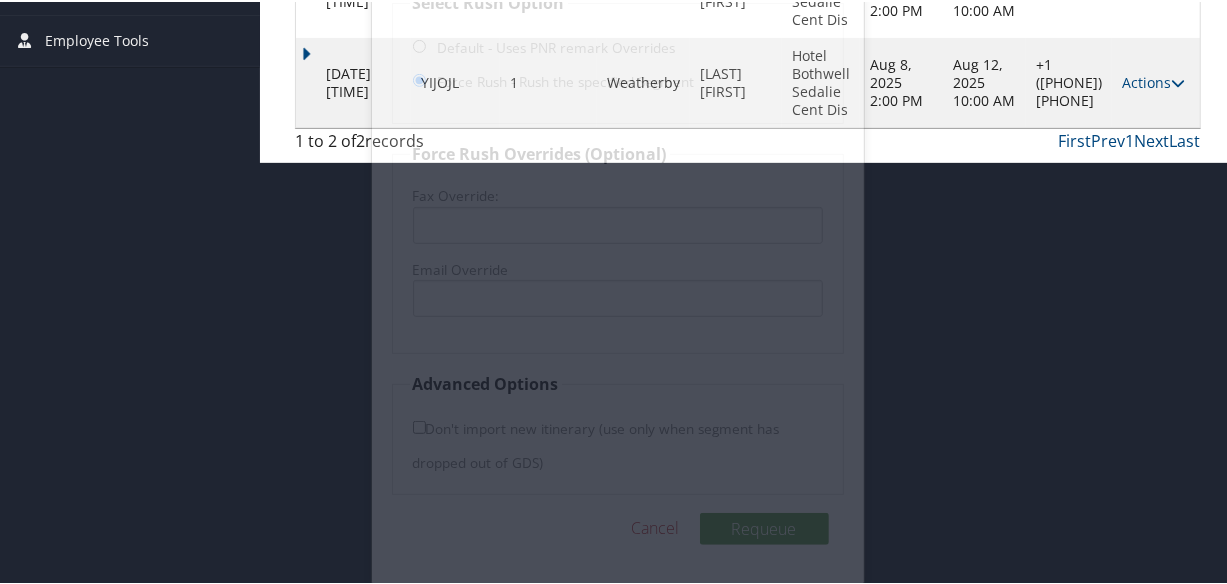 scroll, scrollTop: 80, scrollLeft: 0, axis: vertical 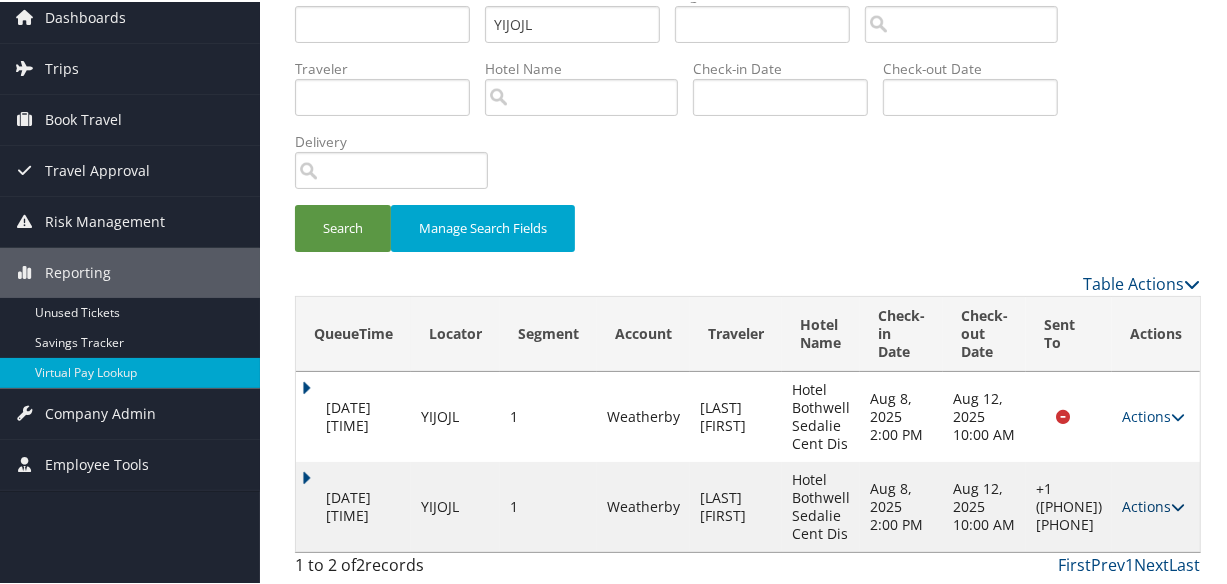 click on "Actions" at bounding box center (1153, 504) 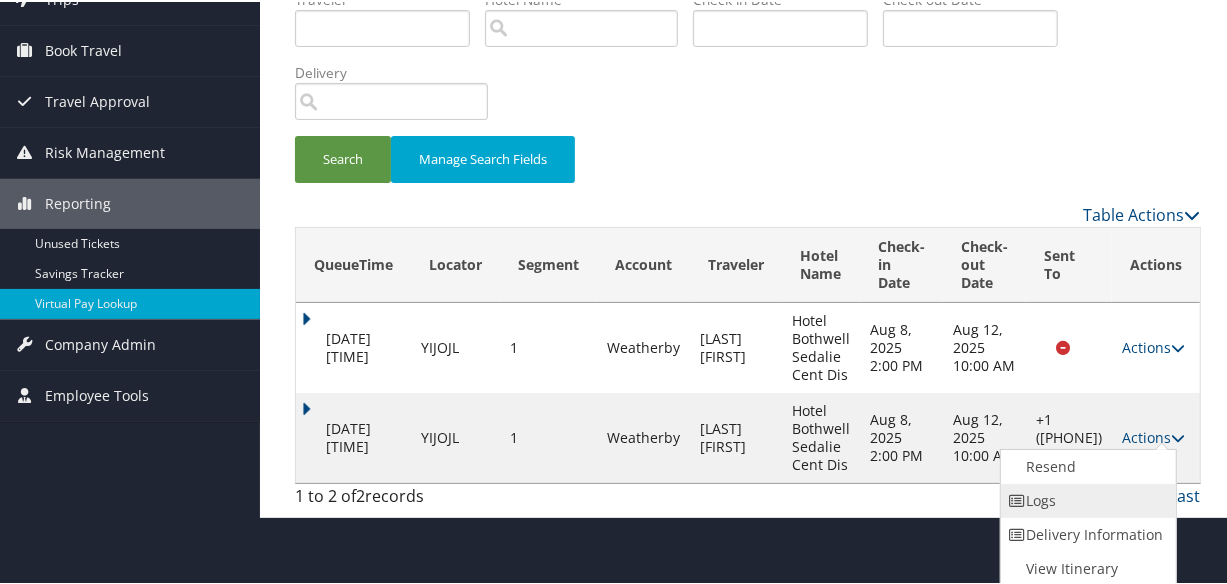 click on "Logs" at bounding box center (1086, 499) 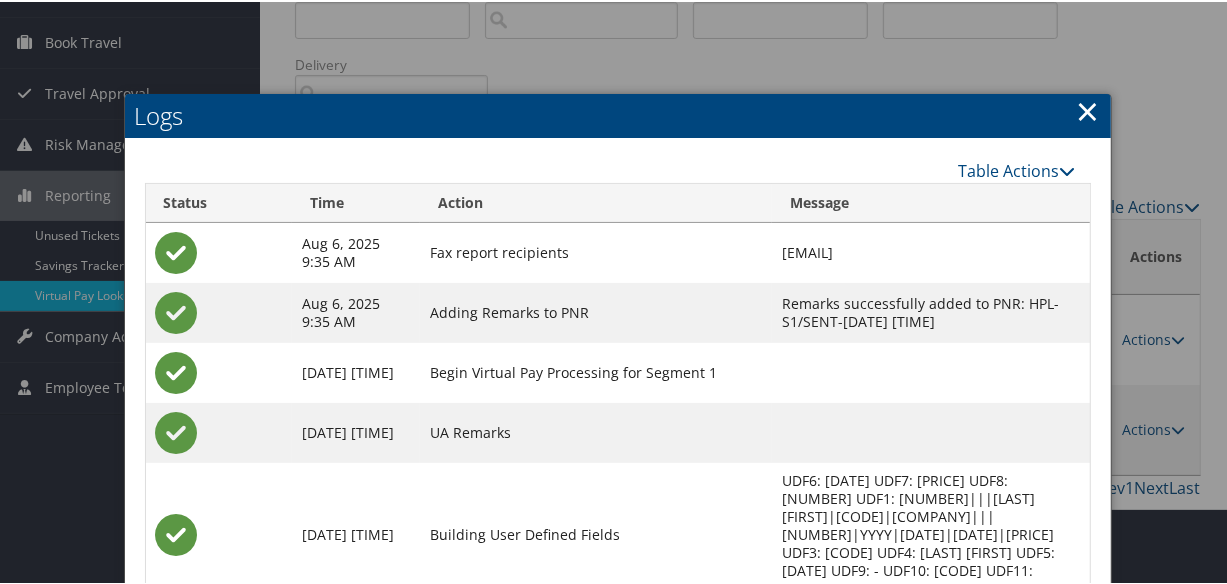 scroll, scrollTop: 395, scrollLeft: 0, axis: vertical 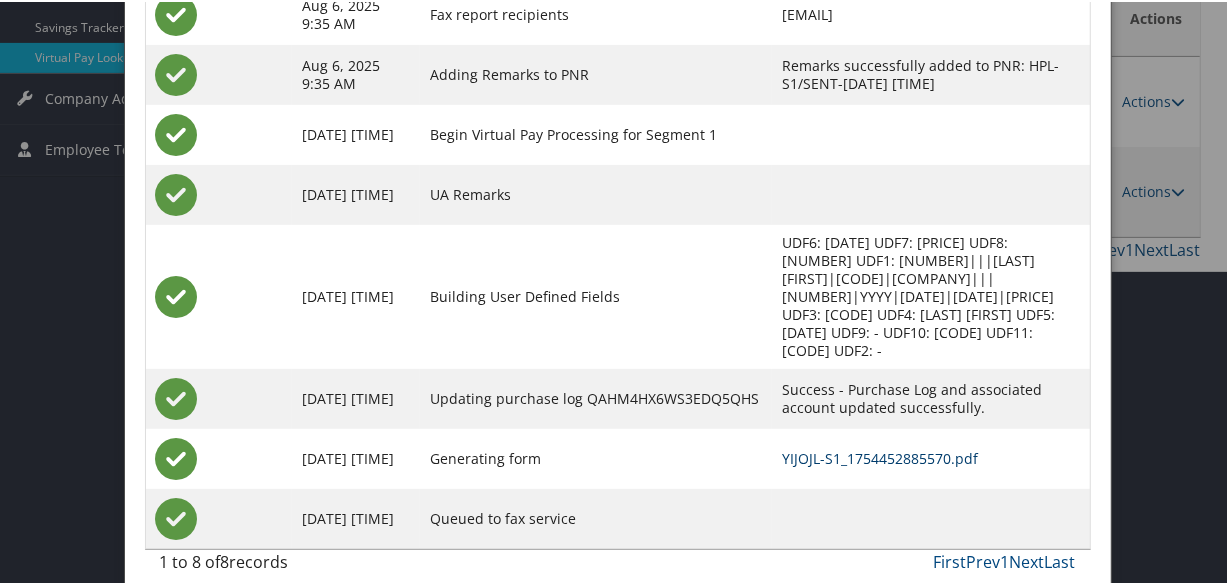 click on "YIJOJL-S1_1754452885570.pdf" at bounding box center (880, 456) 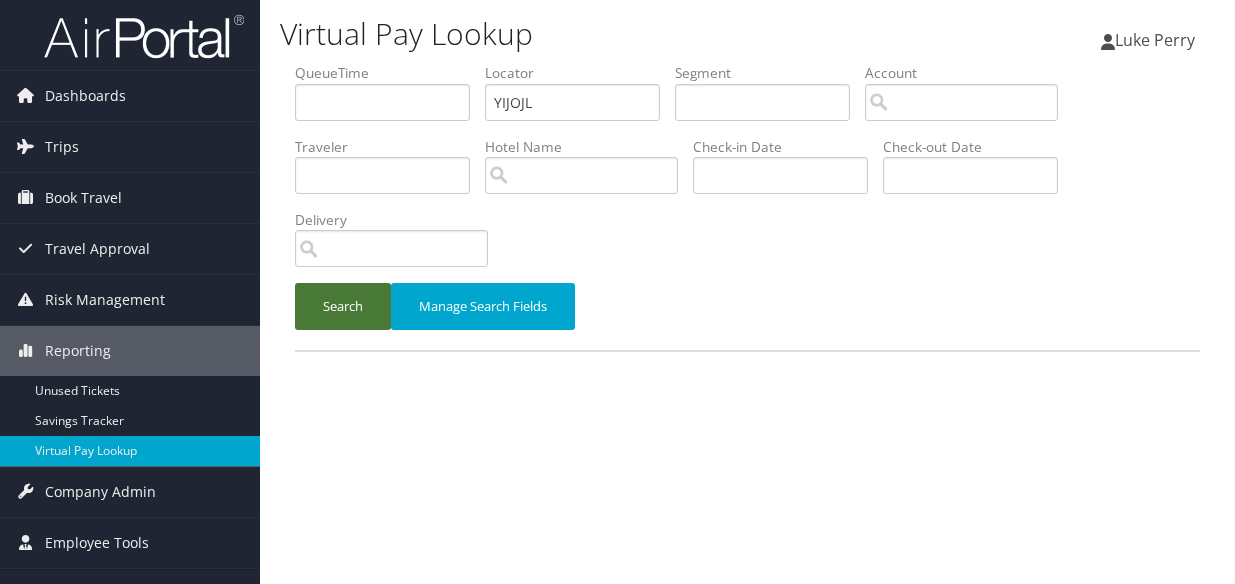 scroll, scrollTop: 0, scrollLeft: 0, axis: both 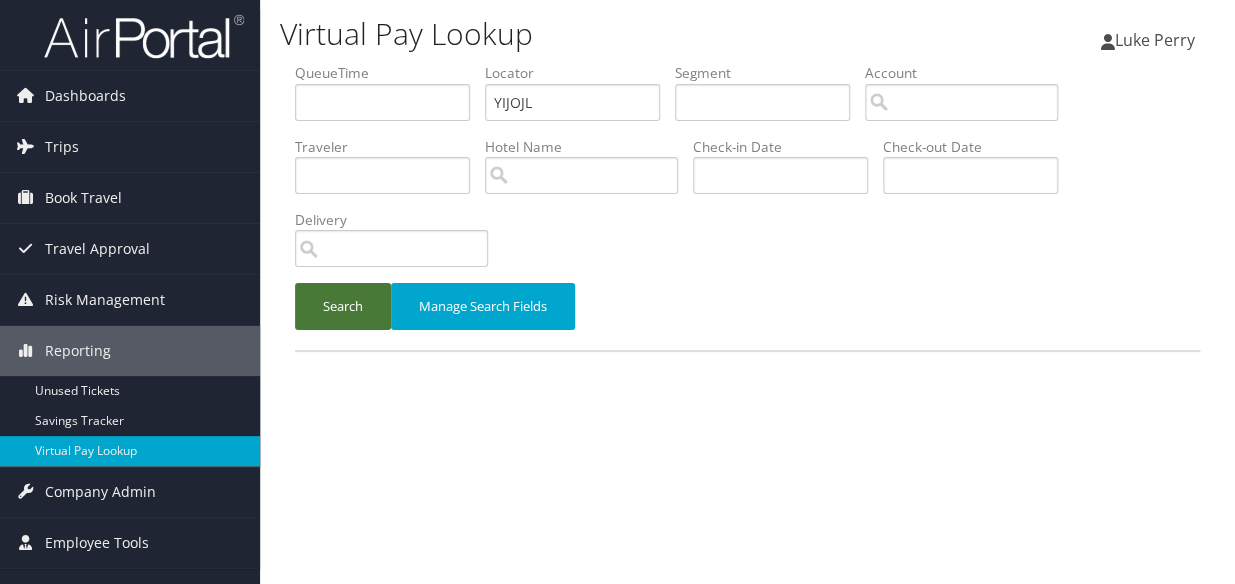 click on "Search" at bounding box center (343, 306) 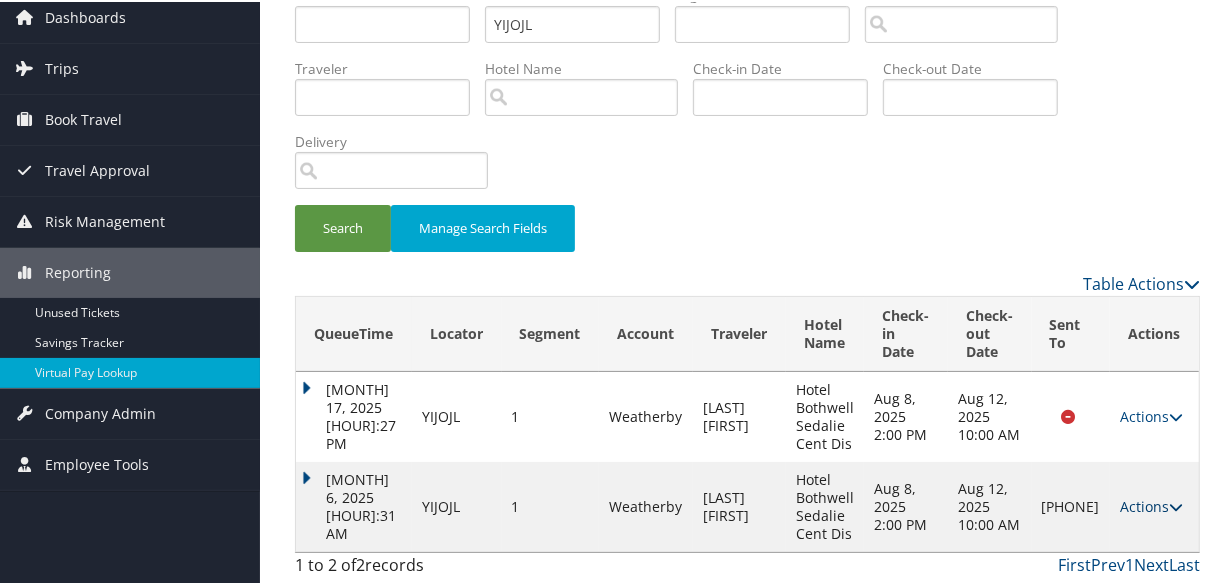 click on "Actions" at bounding box center (1151, 504) 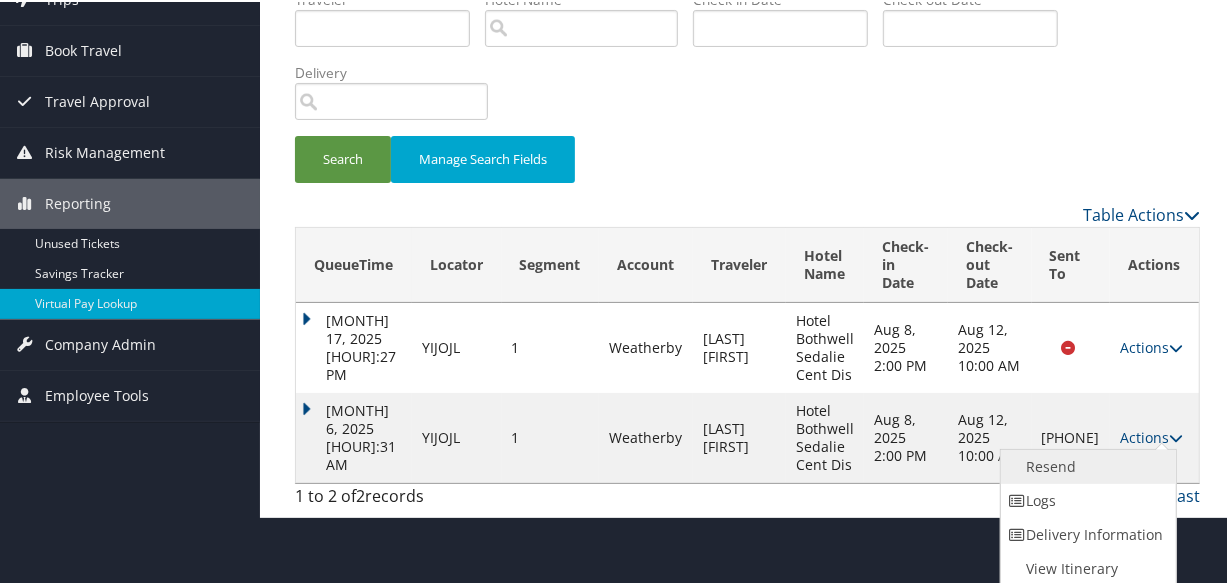 click on "Resend" at bounding box center [1086, 465] 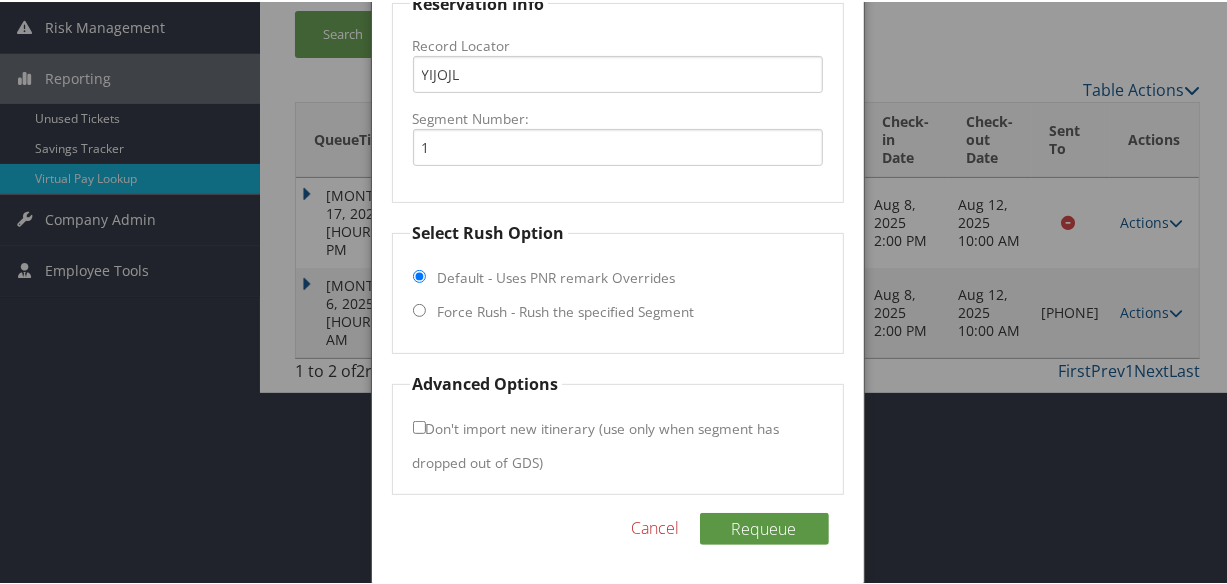 click on "Force Rush - Rush the specified Segment" at bounding box center [566, 310] 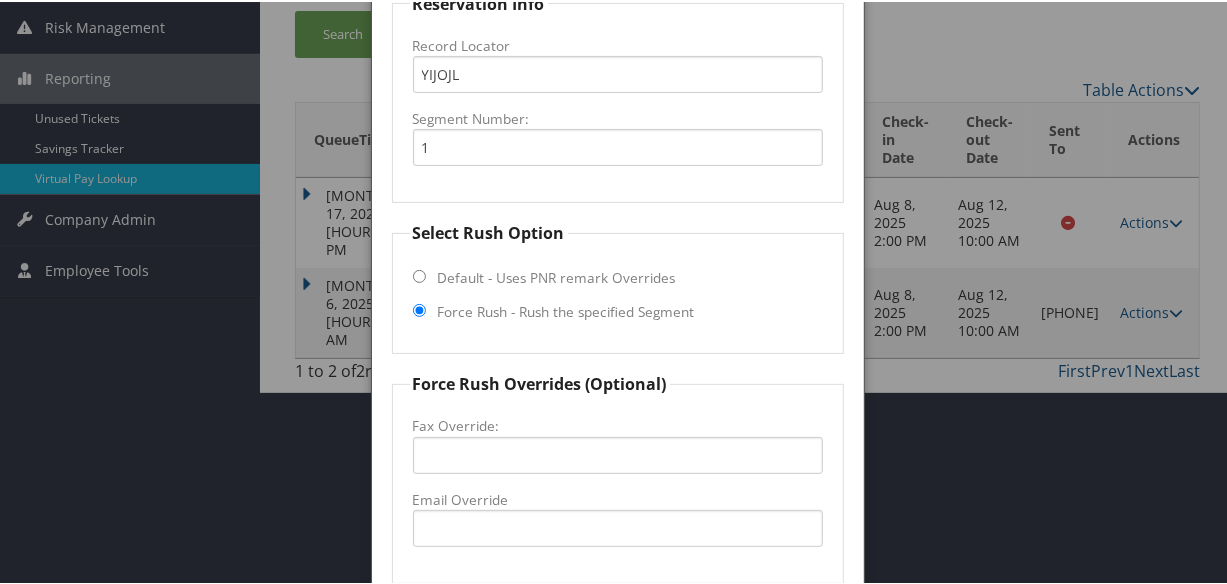 scroll, scrollTop: 504, scrollLeft: 0, axis: vertical 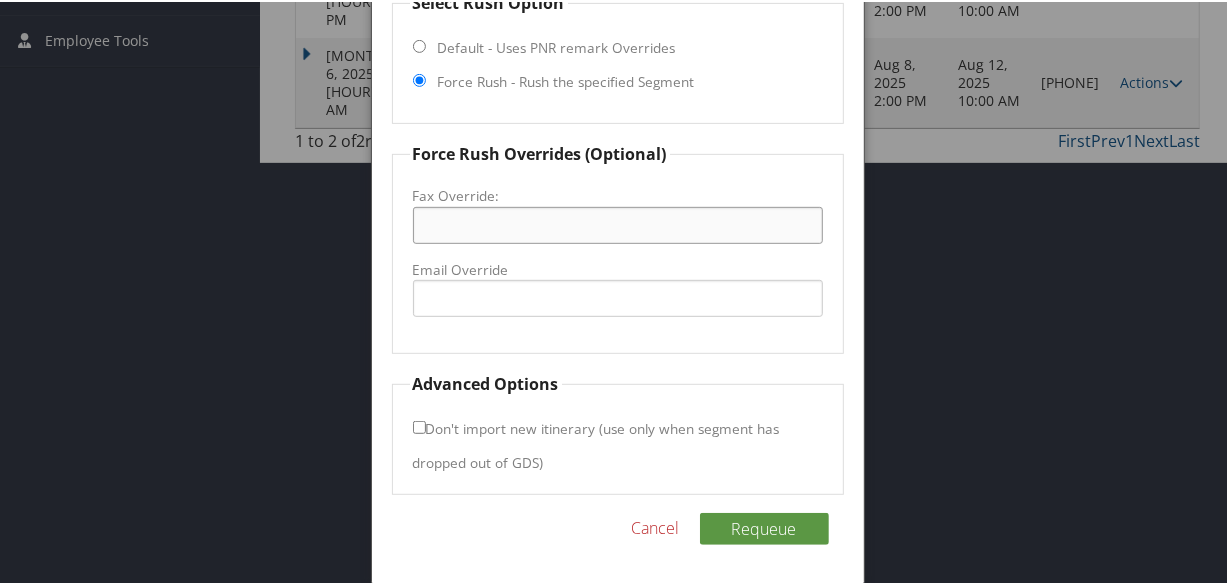 click on "Fax Override:" at bounding box center [618, 223] 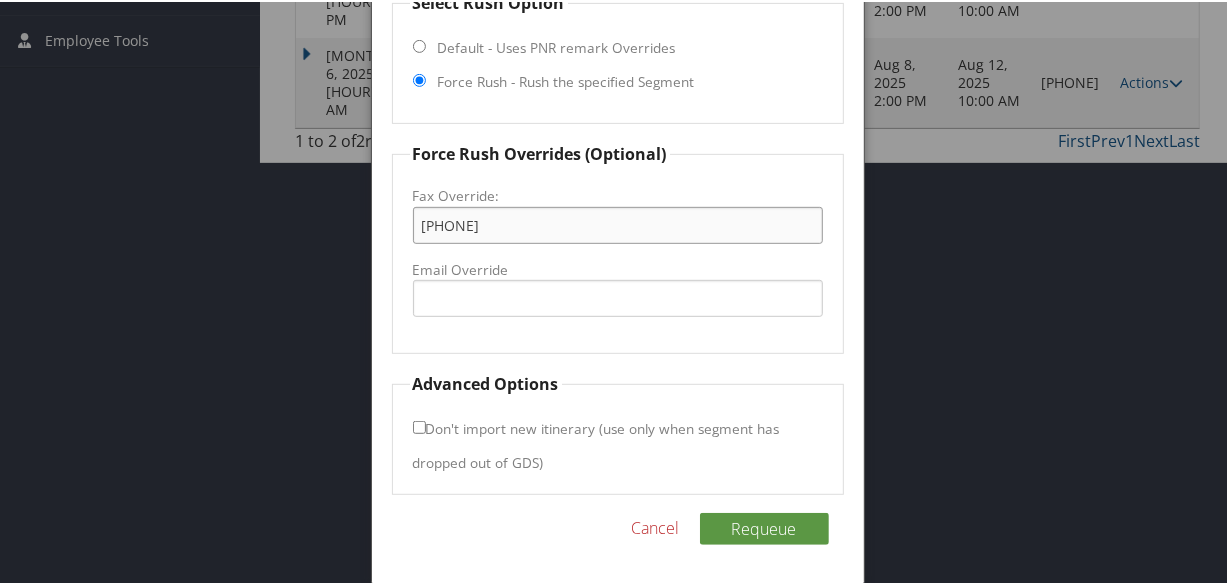 type on "+1 ([PHONE]) [PHONE]" 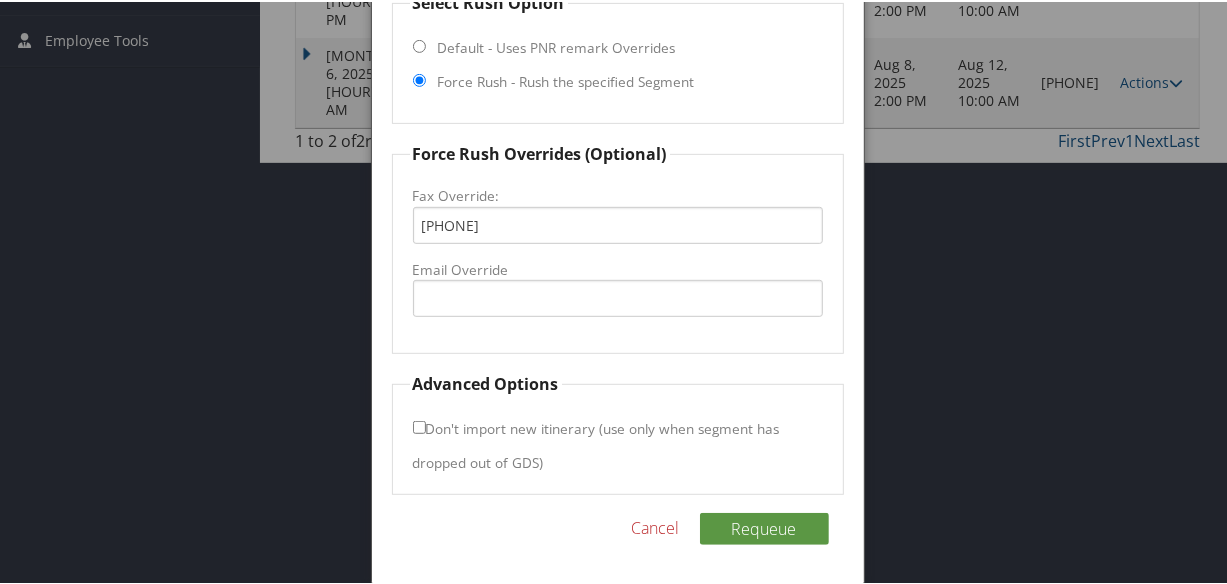 drag, startPoint x: 570, startPoint y: 198, endPoint x: 256, endPoint y: 261, distance: 320.25772 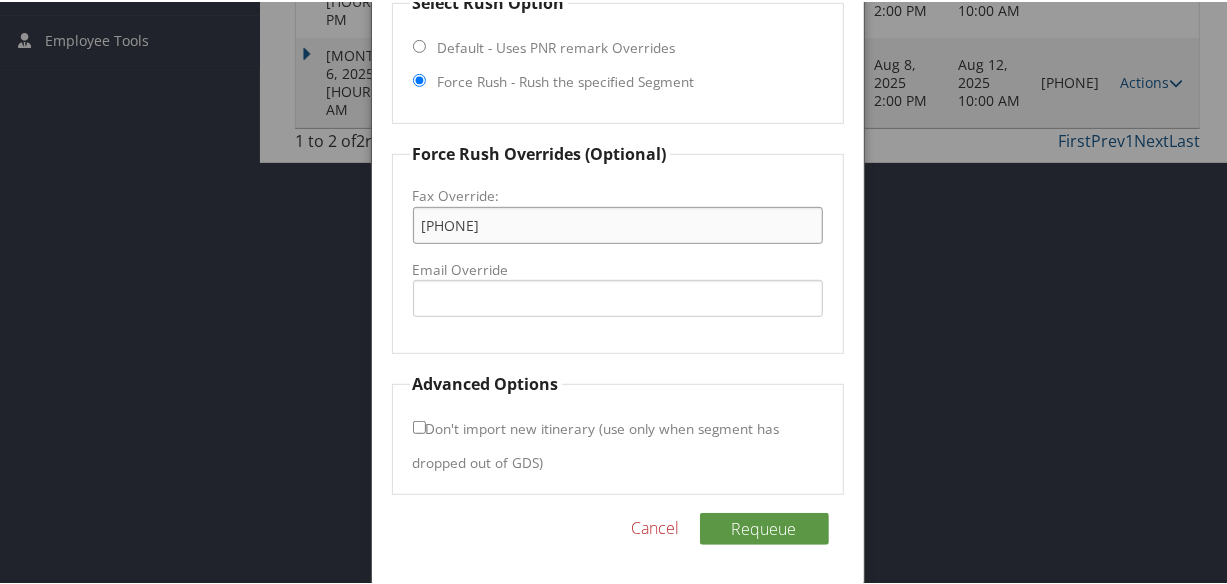 drag, startPoint x: 540, startPoint y: 219, endPoint x: 264, endPoint y: 255, distance: 278.33792 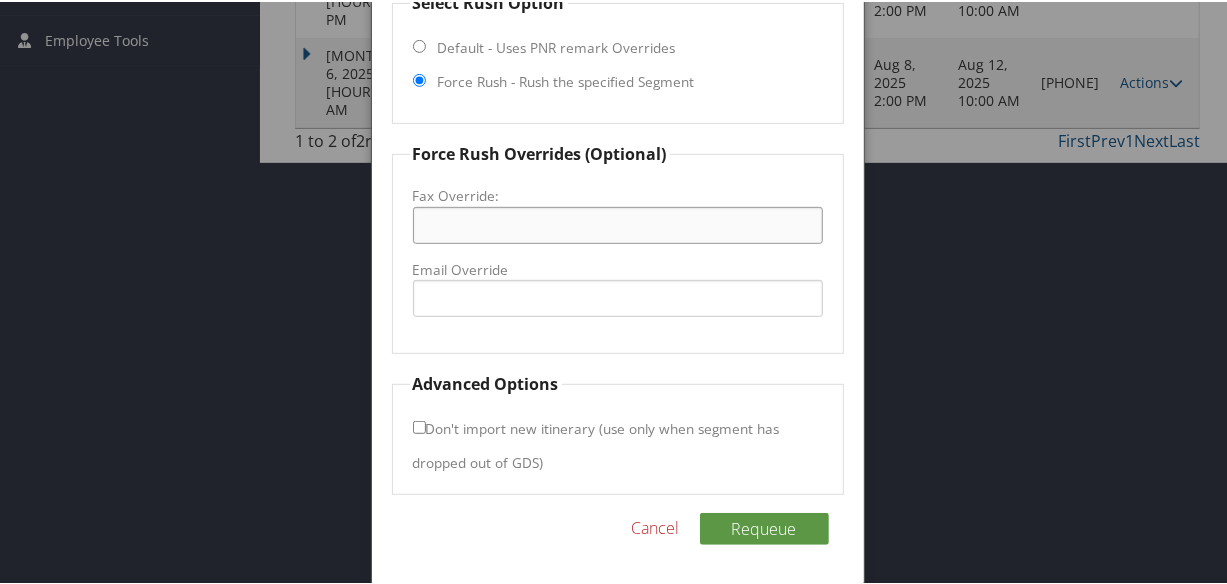 type 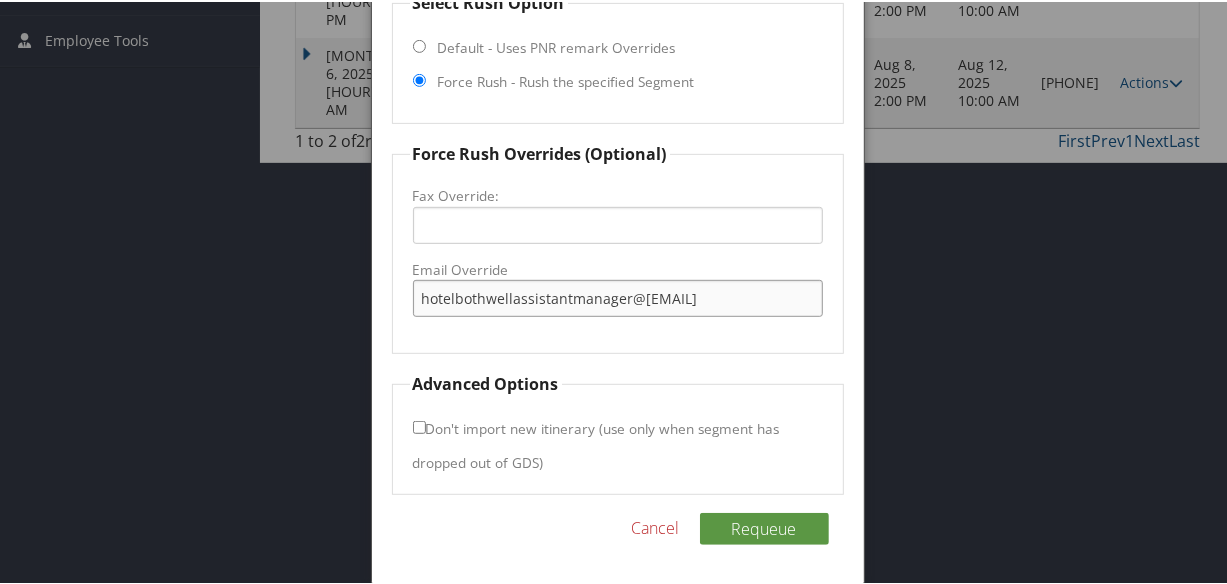 drag, startPoint x: 506, startPoint y: 302, endPoint x: 523, endPoint y: 299, distance: 17.262676 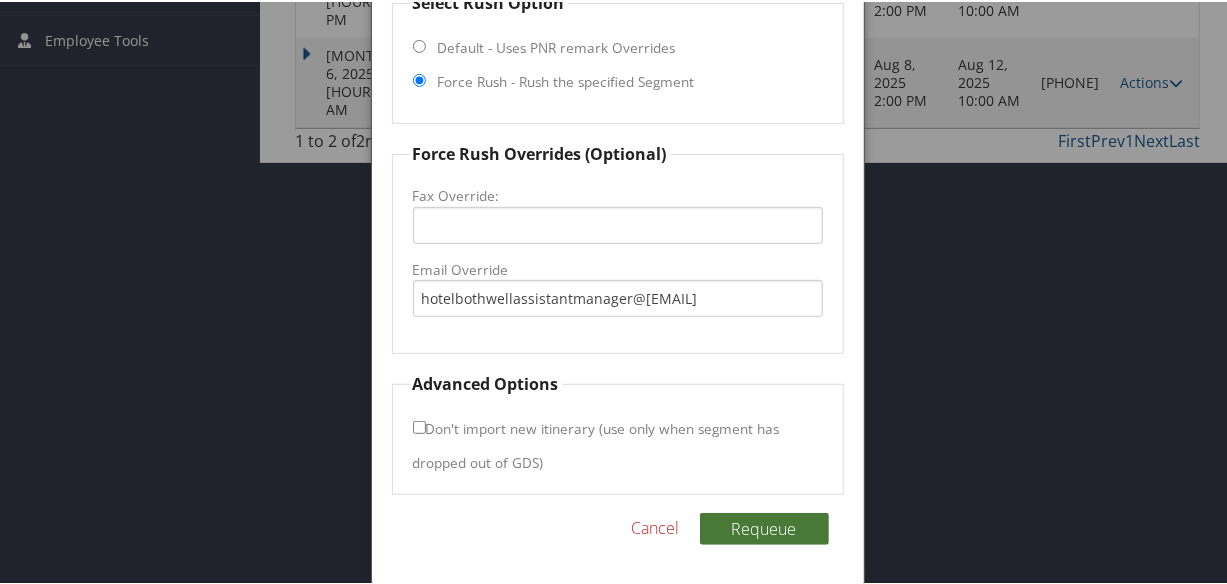 click on "Requeue" at bounding box center (764, 527) 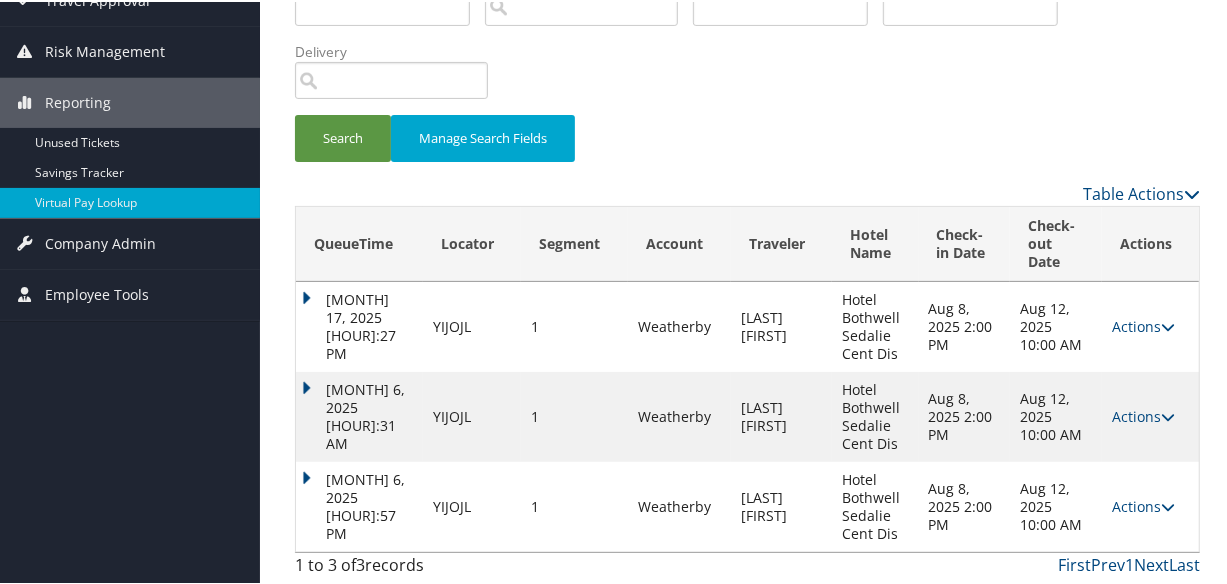 scroll, scrollTop: 170, scrollLeft: 0, axis: vertical 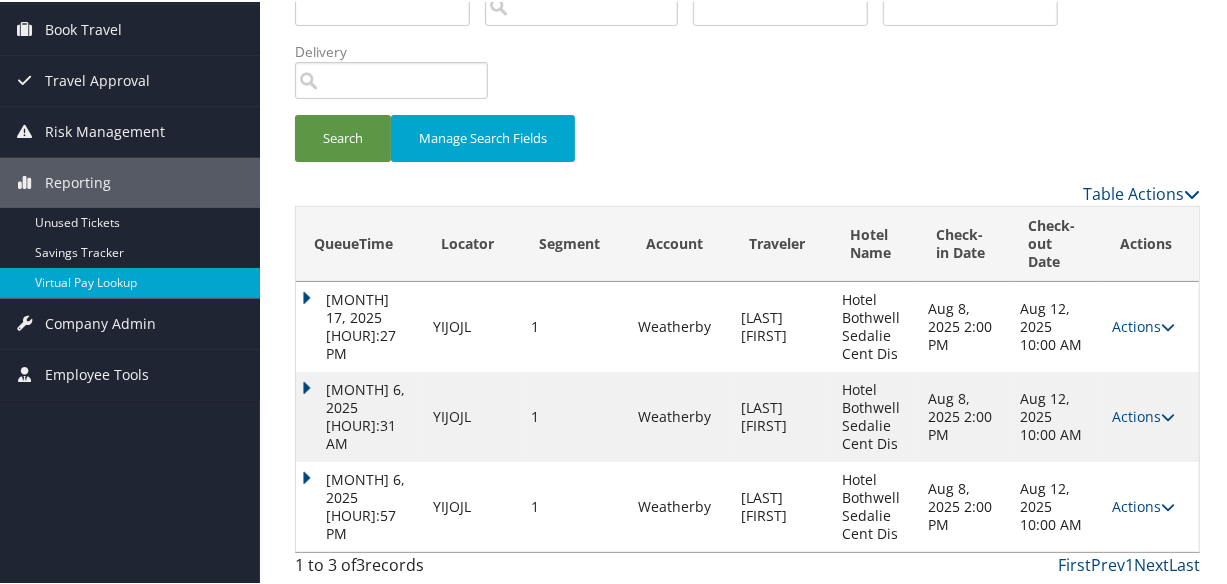 click on "Aug 6, 2025 8:57 PM" at bounding box center [359, 505] 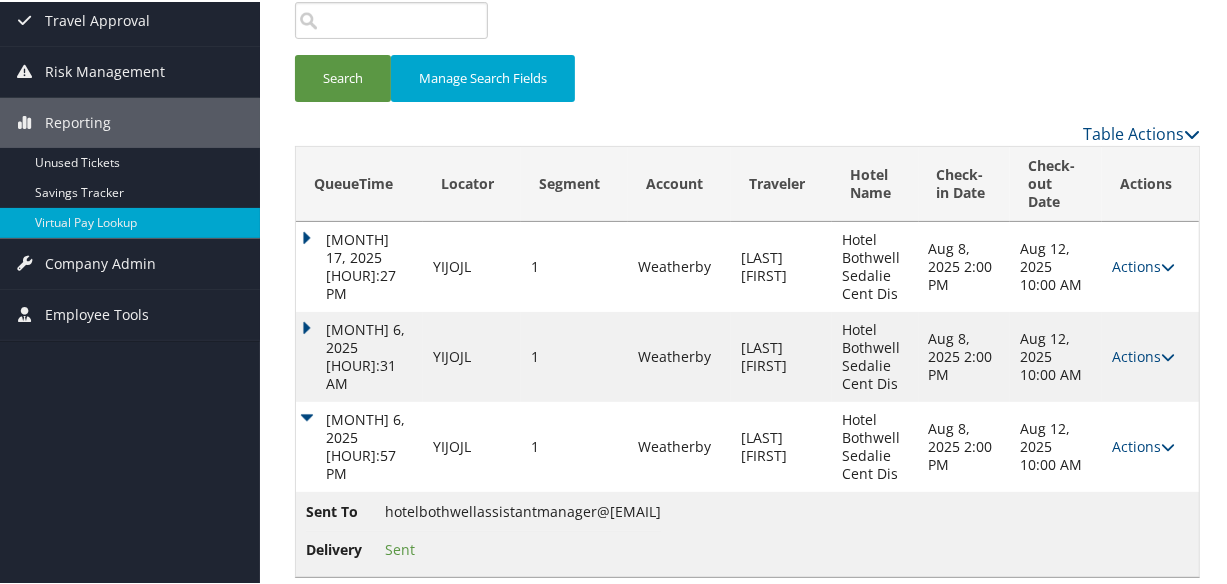 scroll, scrollTop: 255, scrollLeft: 0, axis: vertical 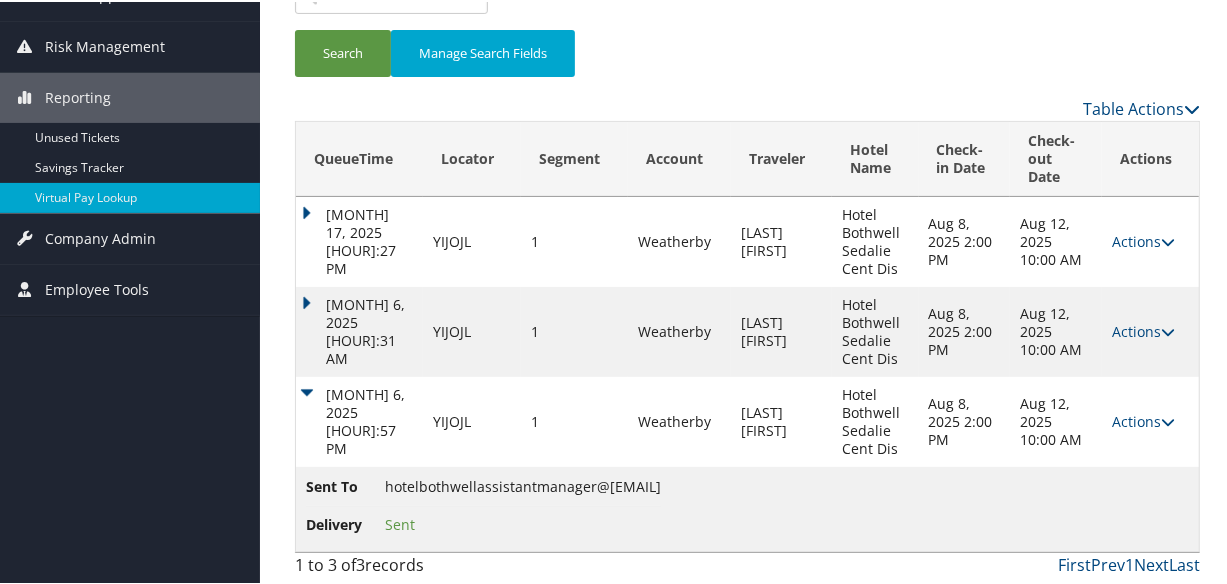 drag, startPoint x: 380, startPoint y: 479, endPoint x: 661, endPoint y: 475, distance: 281.02847 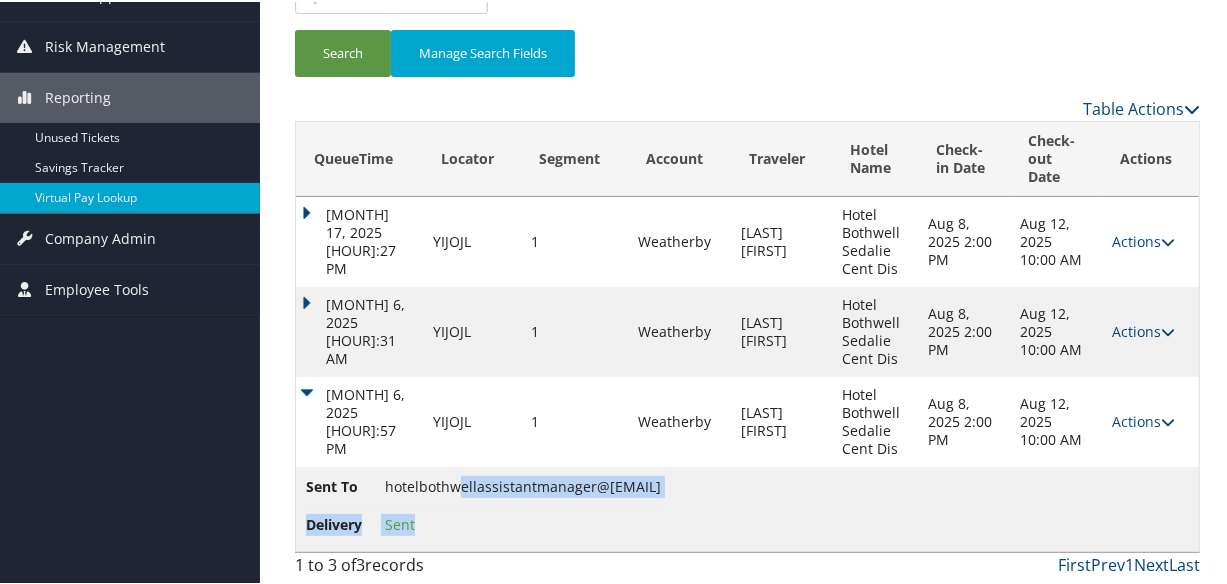 drag, startPoint x: 680, startPoint y: 479, endPoint x: 460, endPoint y: 478, distance: 220.00227 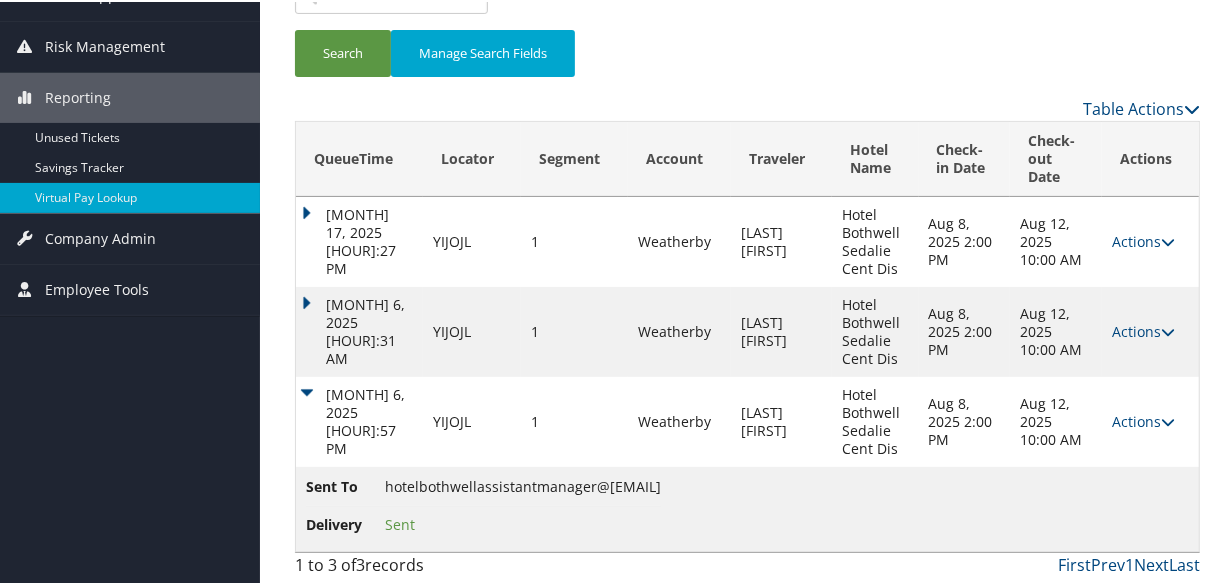 drag, startPoint x: 460, startPoint y: 478, endPoint x: 364, endPoint y: 476, distance: 96.02083 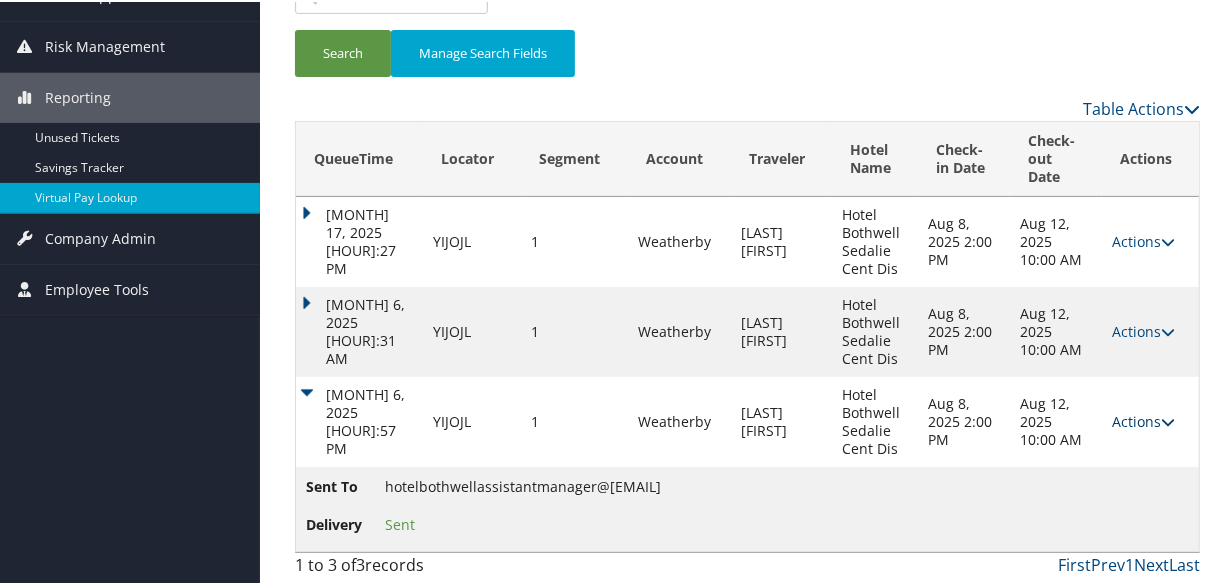click on "Actions" at bounding box center (1143, 419) 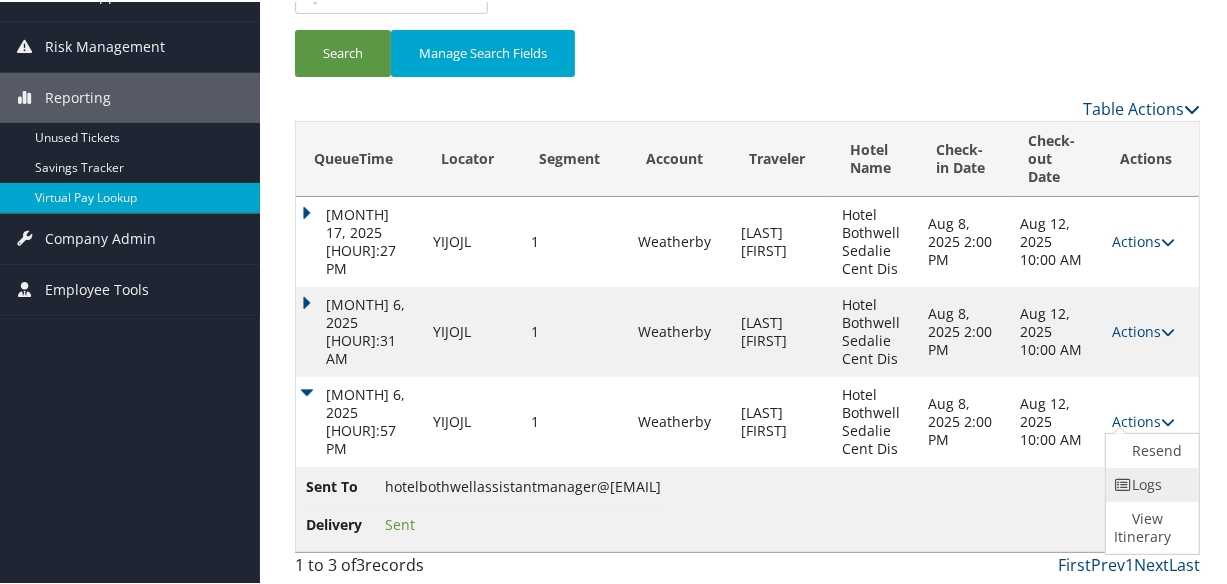 click at bounding box center [1123, 483] 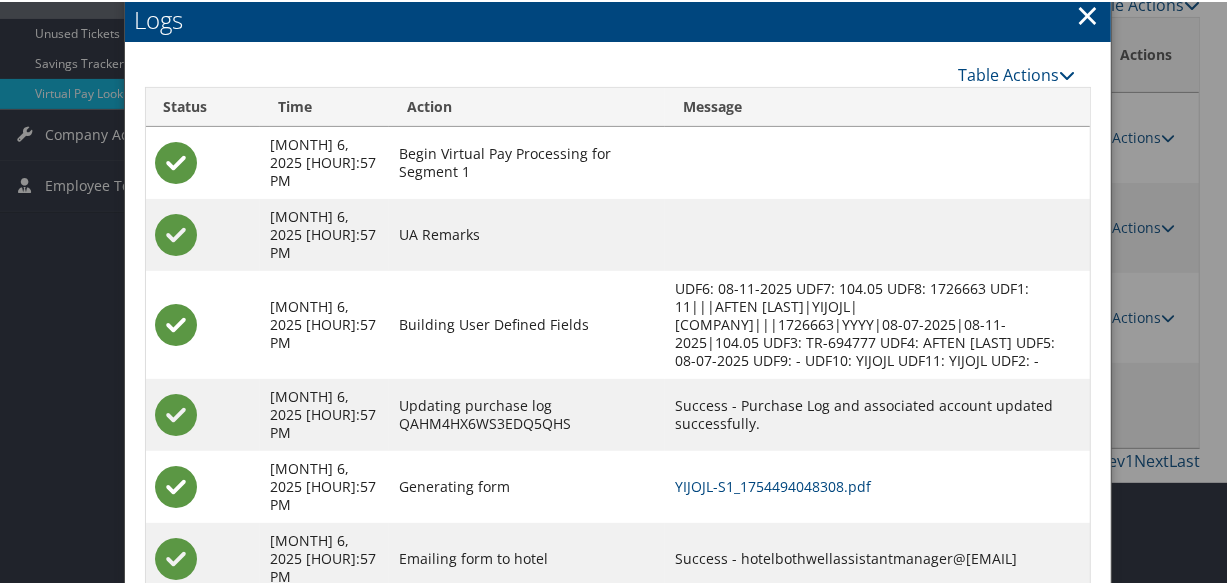 scroll, scrollTop: 423, scrollLeft: 0, axis: vertical 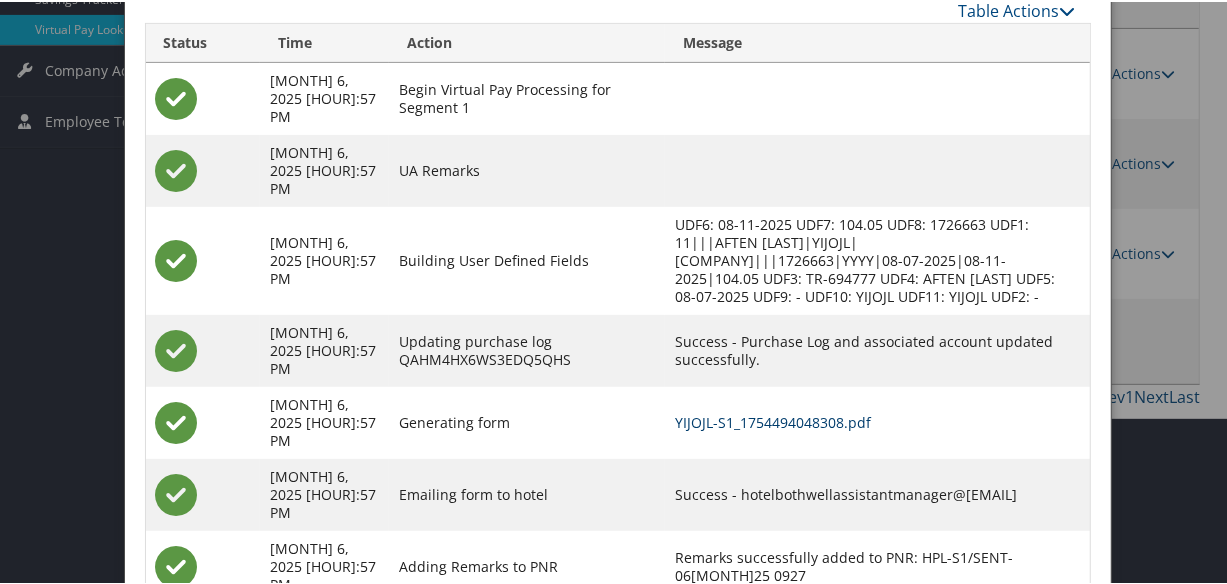 click on "YIJOJL-S1_1754494048308.pdf" at bounding box center [773, 420] 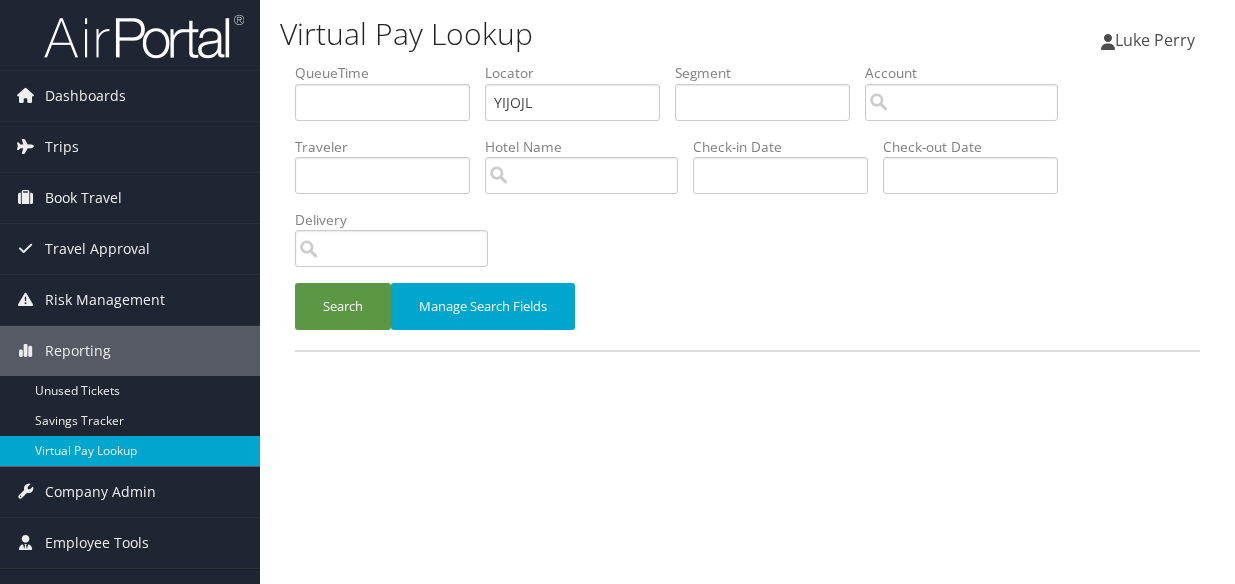 scroll, scrollTop: 0, scrollLeft: 0, axis: both 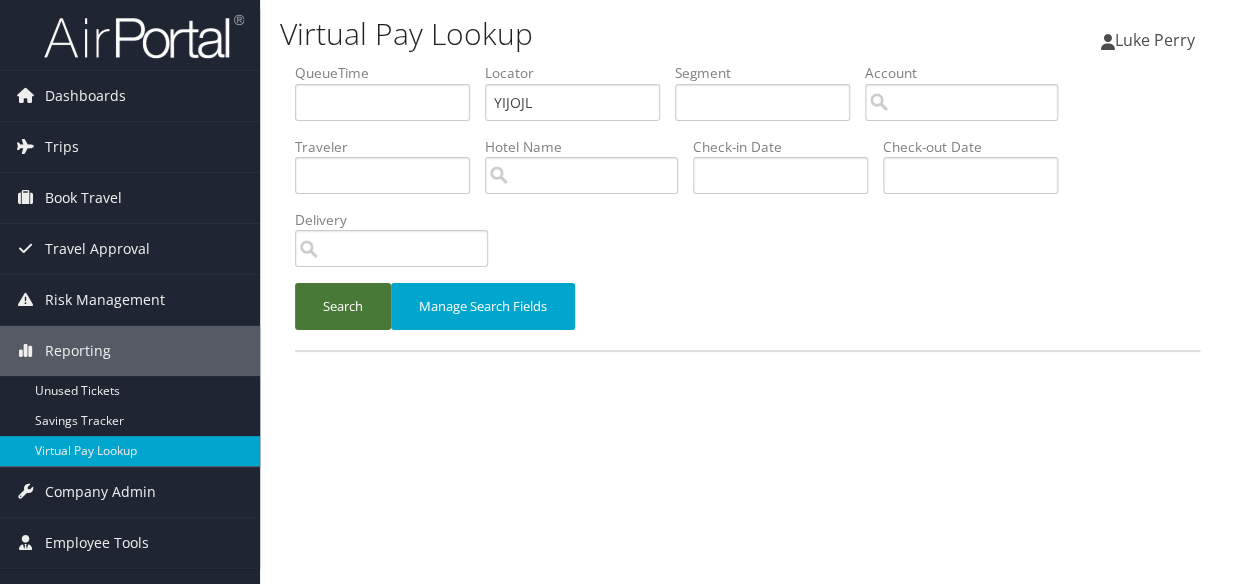 click on "Search" at bounding box center (343, 306) 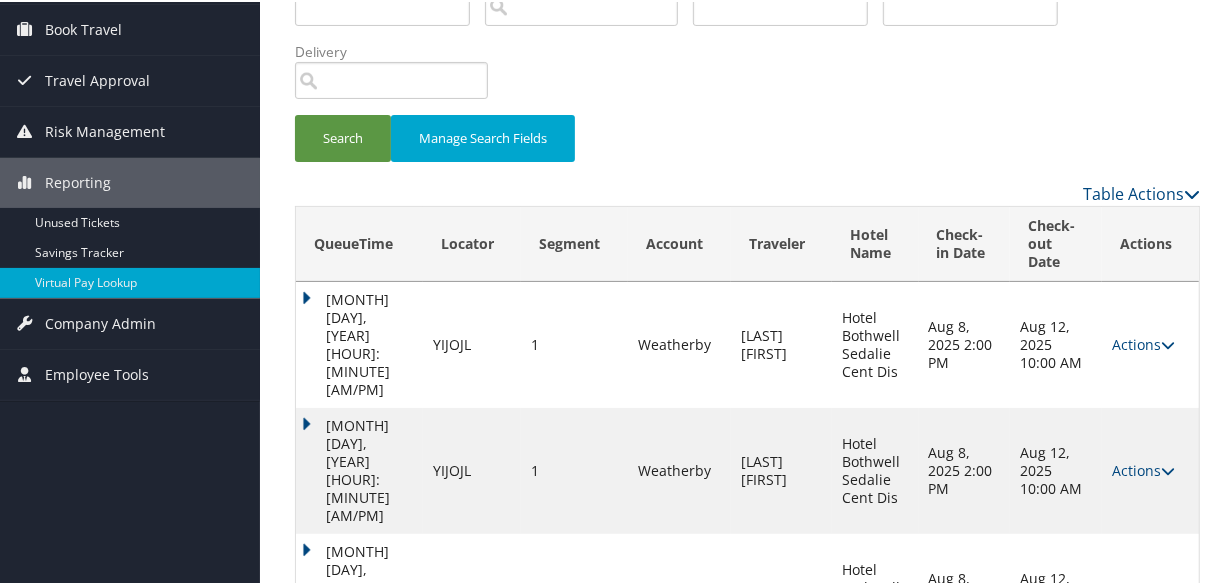 click on "Actions" at bounding box center (1143, 594) 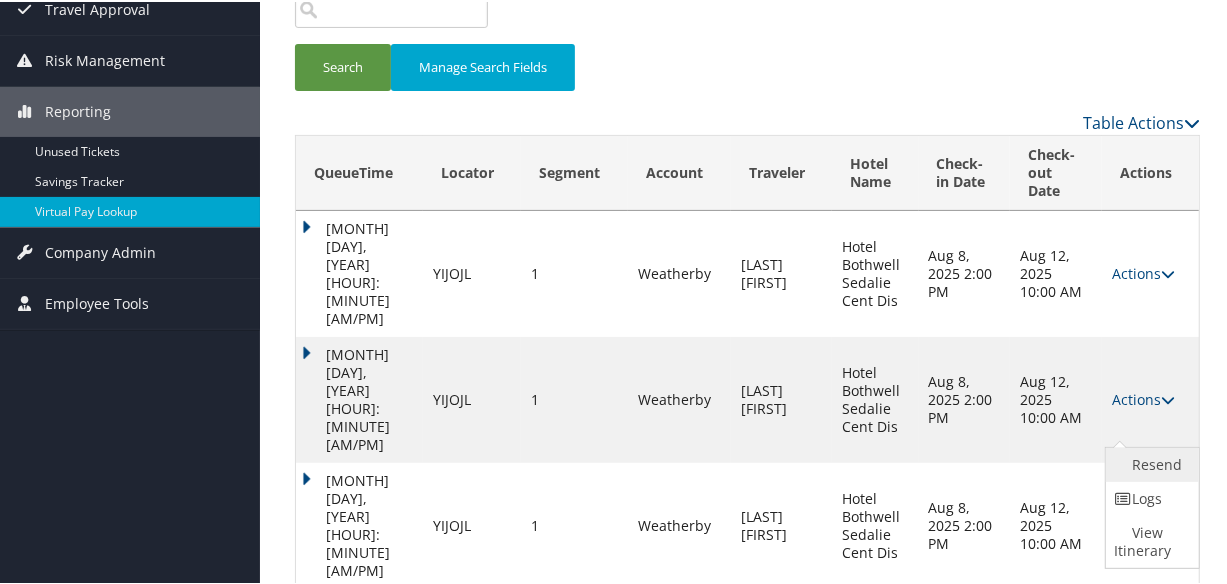 click on "Resend" at bounding box center [1150, 463] 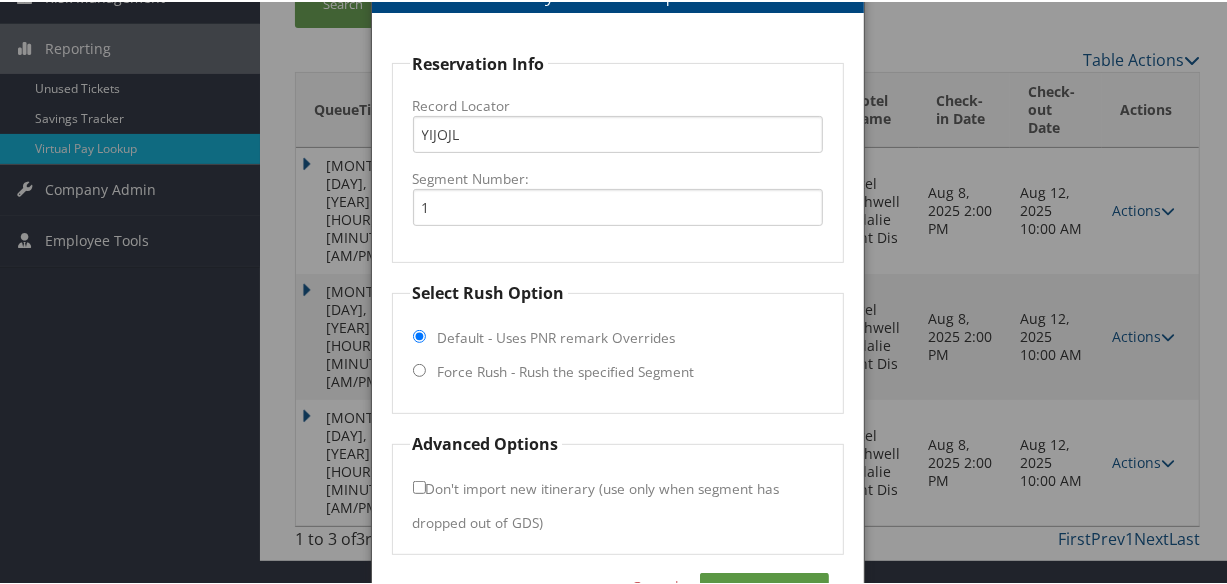 scroll, scrollTop: 306, scrollLeft: 0, axis: vertical 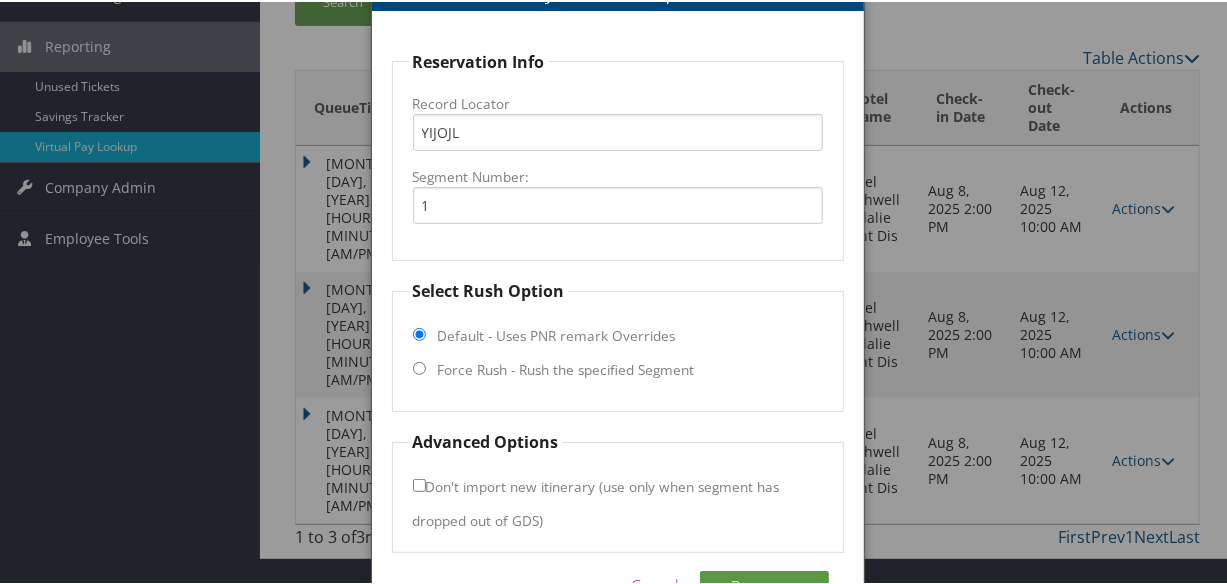 click on "Select Rush Option
Default - Uses PNR remark Overrides
Force Rush - Rush the specified Segment" at bounding box center [618, 343] 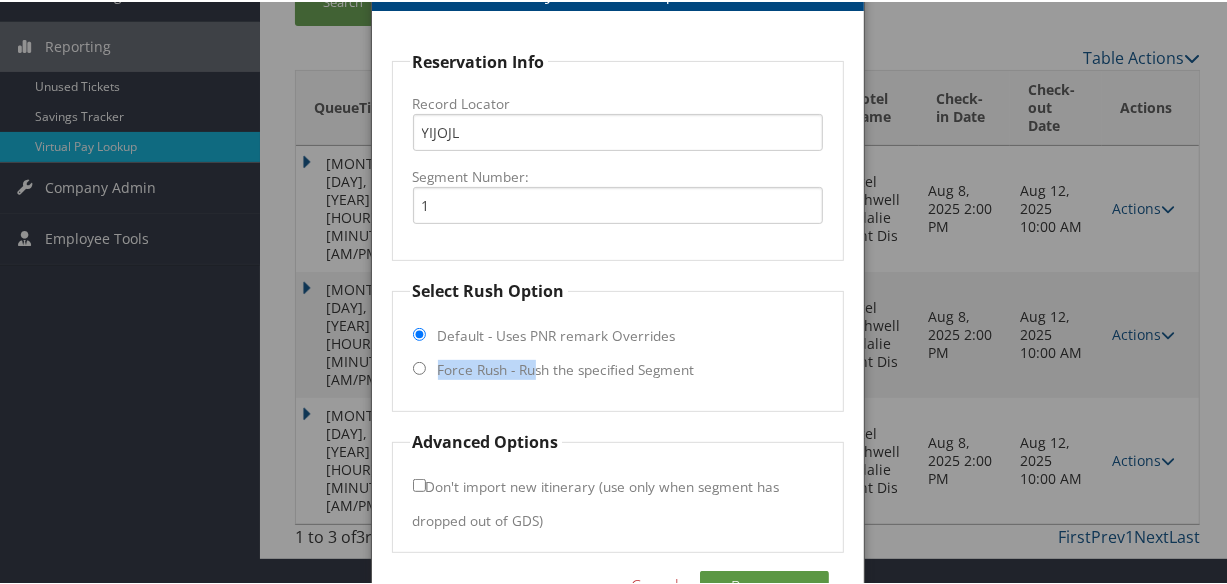 click on "Force Rush - Rush the specified Segment" at bounding box center [566, 368] 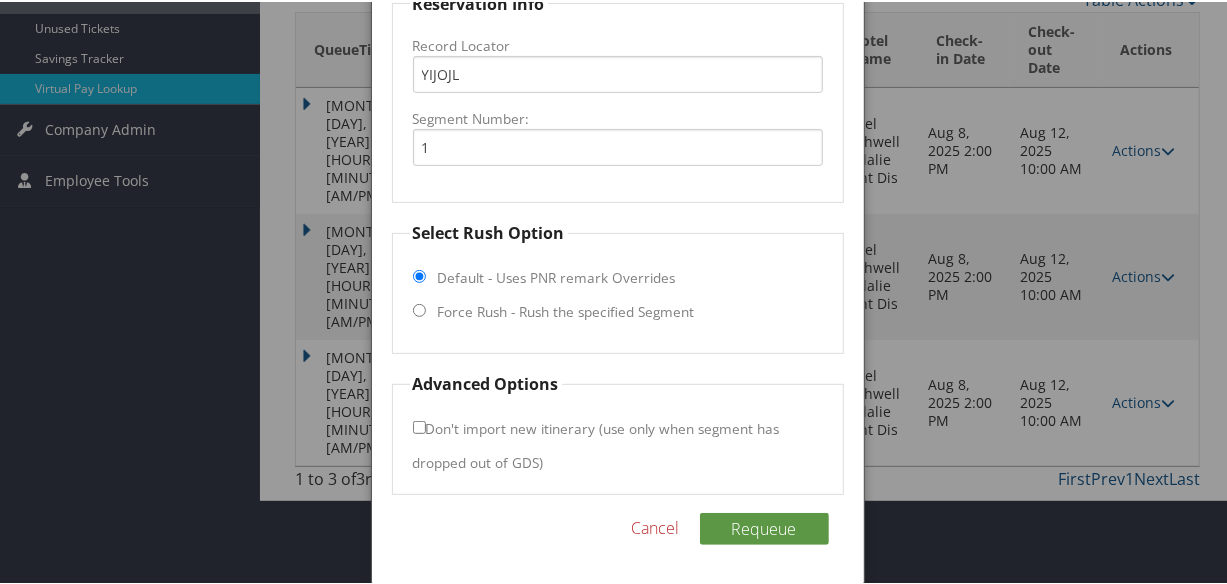 click on "Force Rush - Rush the specified Segment" at bounding box center [566, 310] 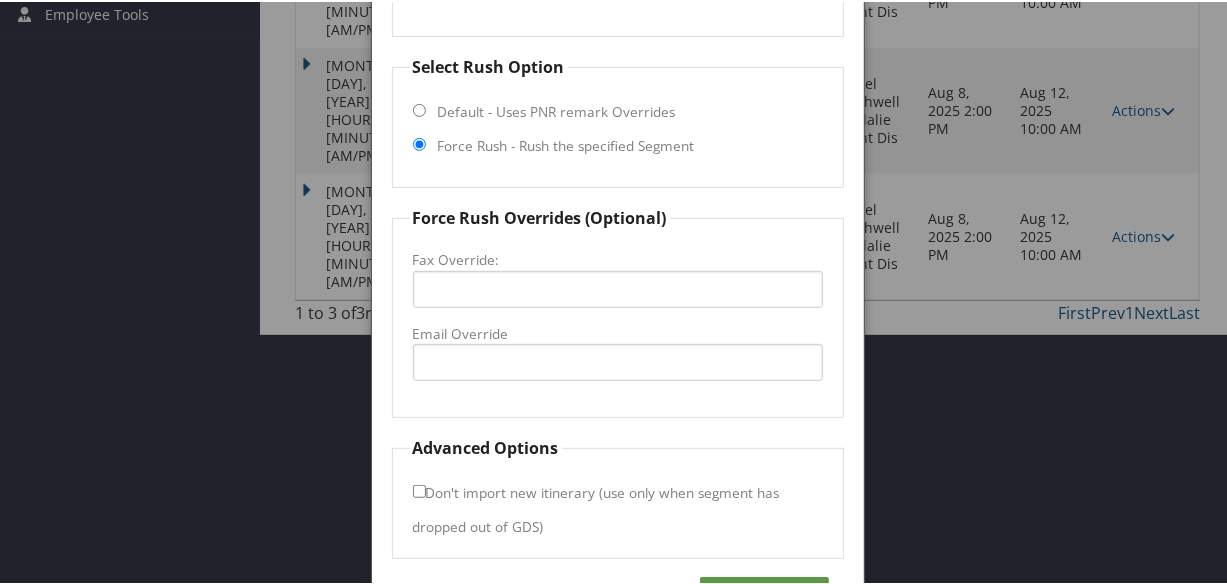 scroll, scrollTop: 594, scrollLeft: 0, axis: vertical 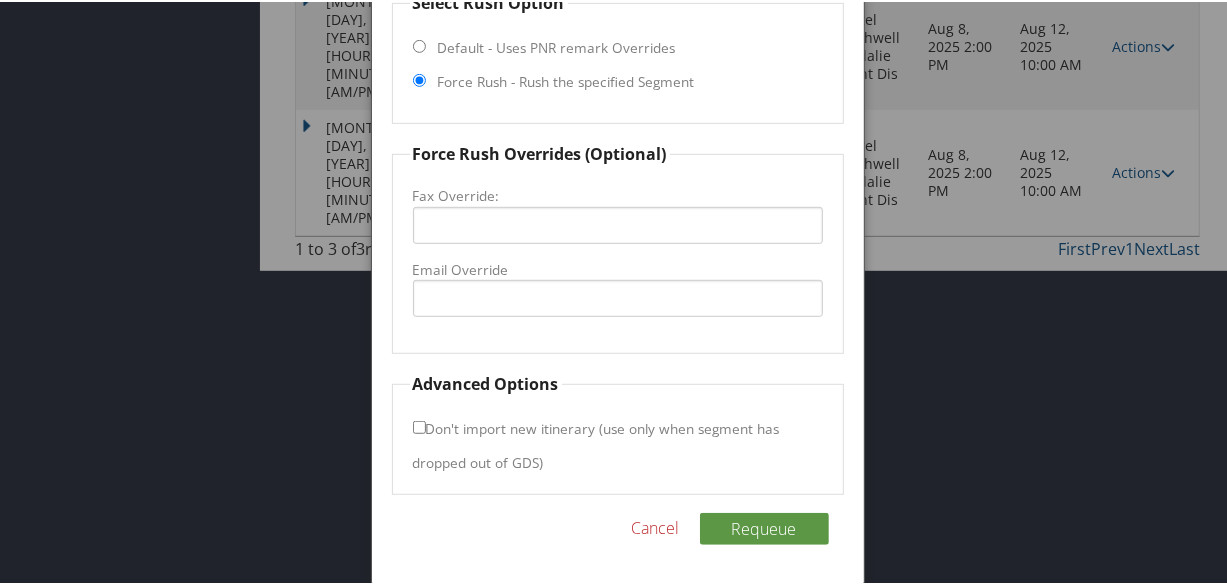 click on "Fax Override:" at bounding box center (618, 194) 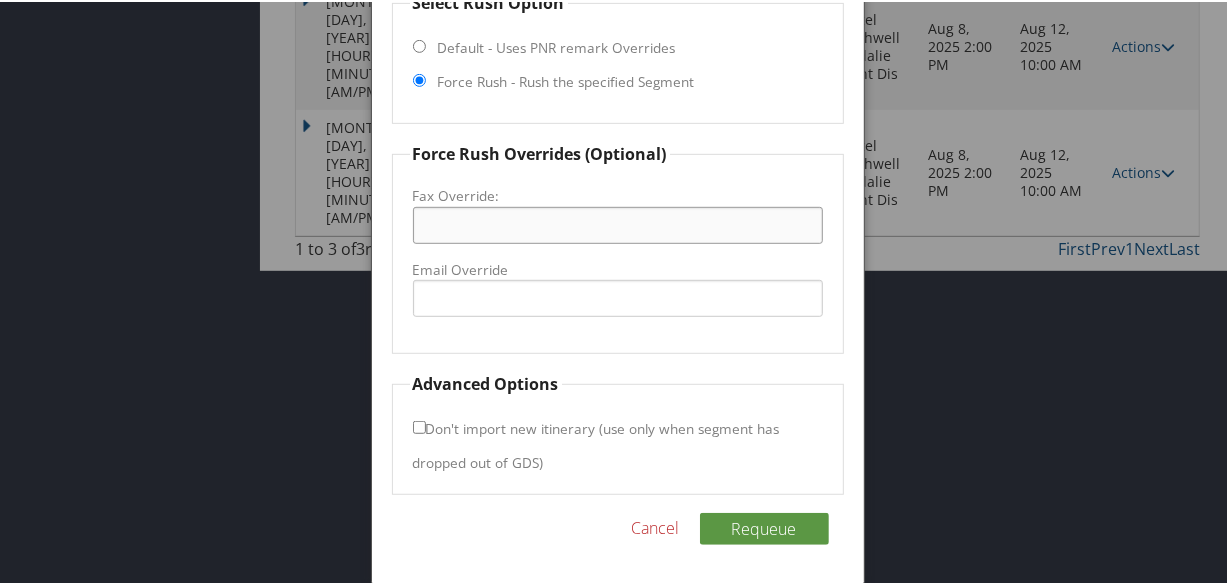 drag, startPoint x: 489, startPoint y: 189, endPoint x: 500, endPoint y: 217, distance: 30.083218 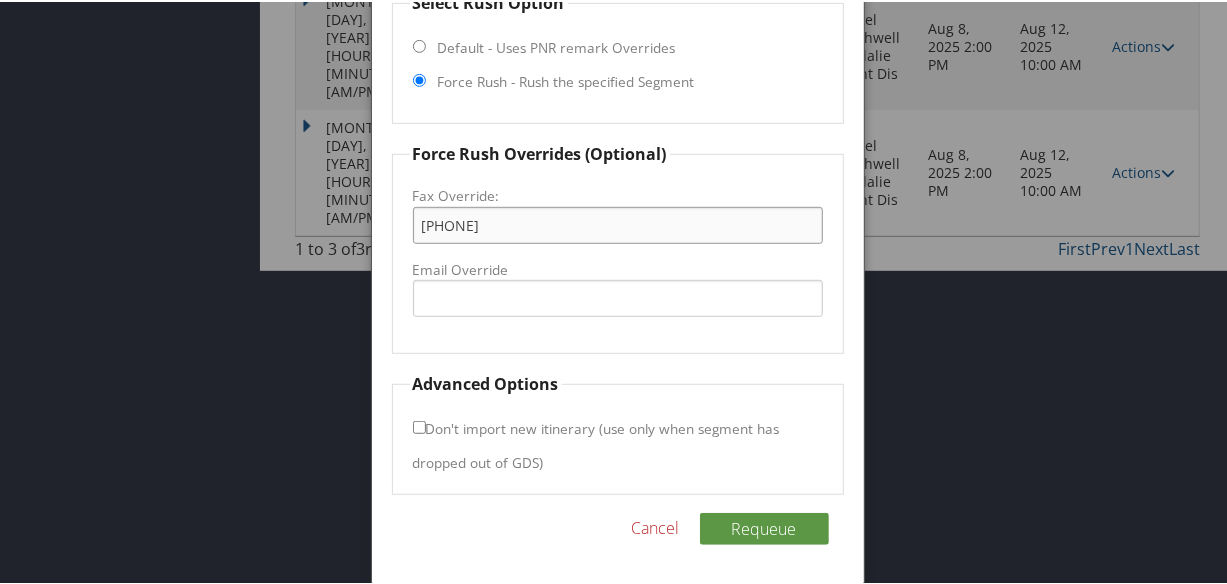 paste on "(660) 826-5588" 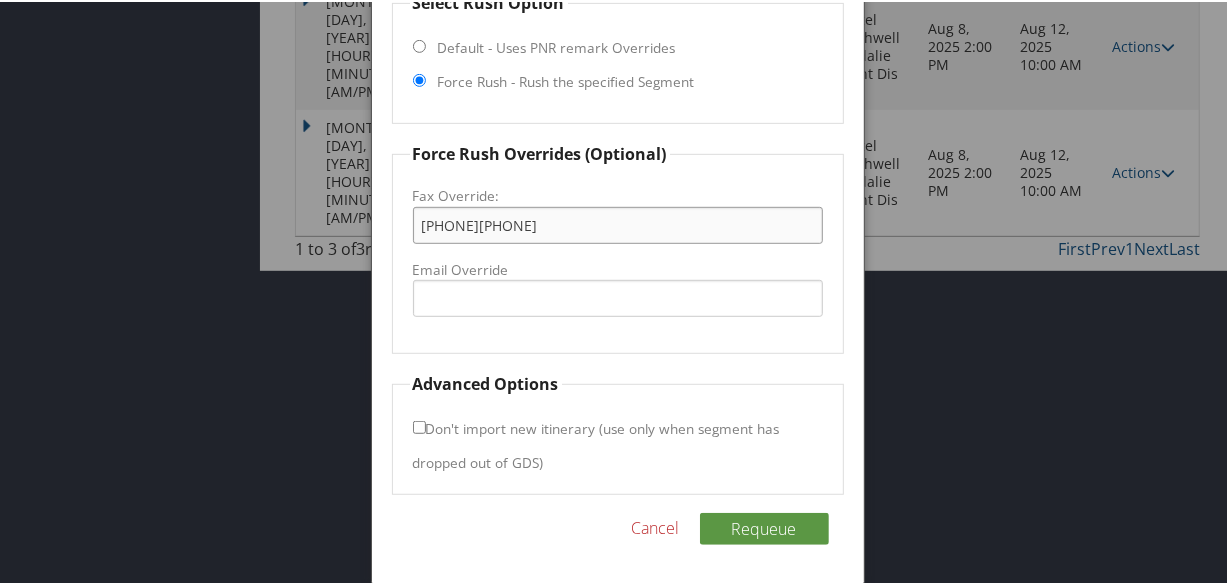 drag, startPoint x: 590, startPoint y: 228, endPoint x: 536, endPoint y: 237, distance: 54.74486 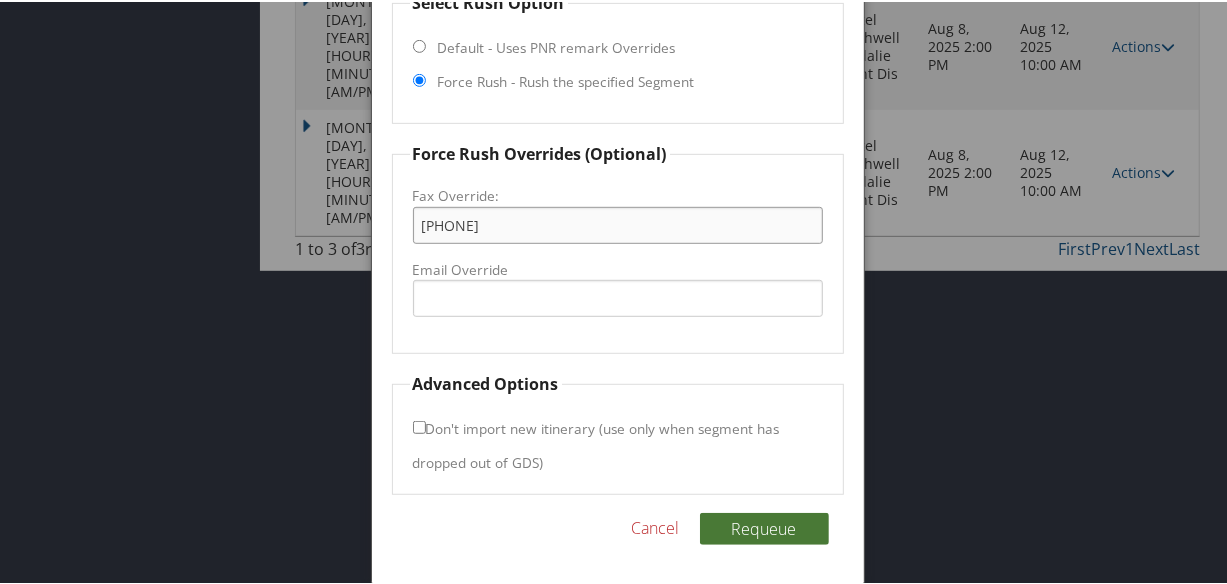 type on "+1 (660) 826-0395" 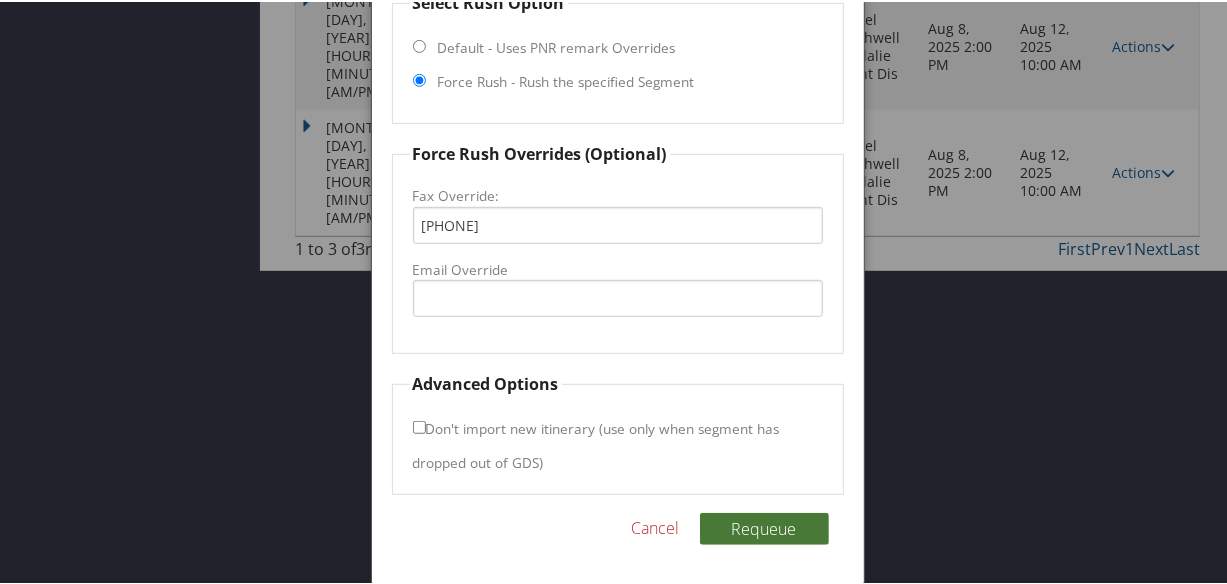 click on "Requeue" at bounding box center (764, 527) 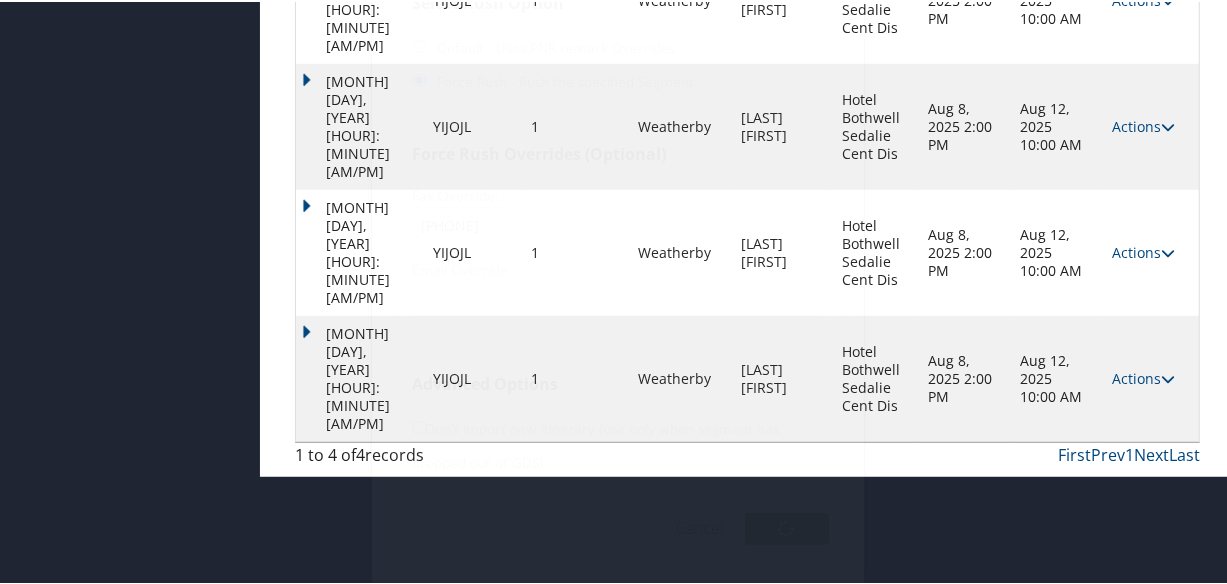 scroll, scrollTop: 340, scrollLeft: 0, axis: vertical 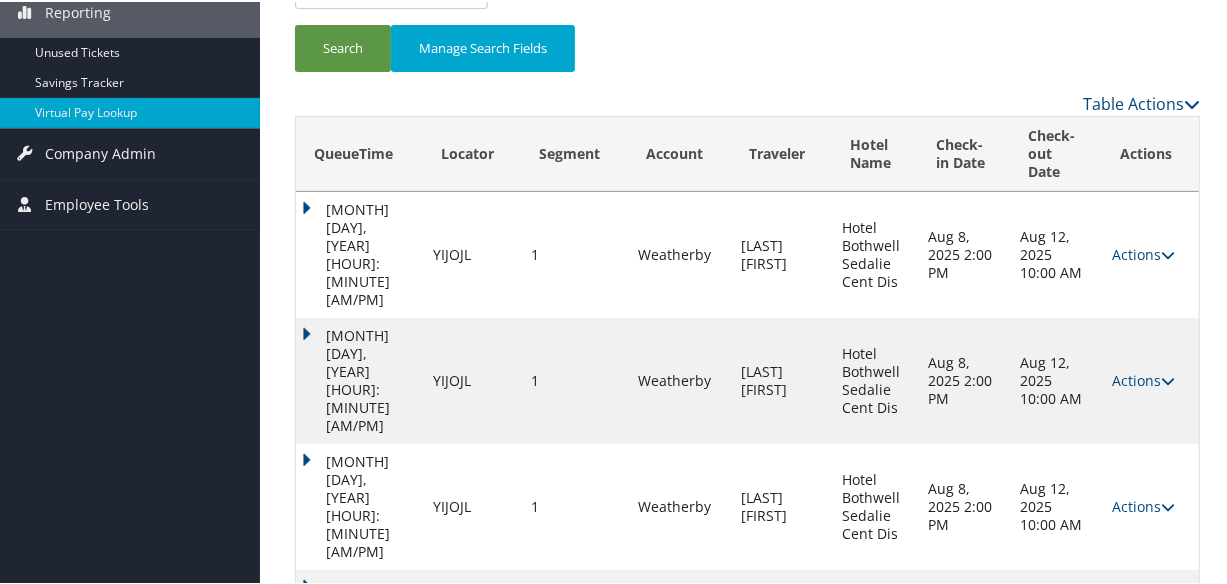 click on "Aug 6, 2025 8:58 PM" at bounding box center [359, 631] 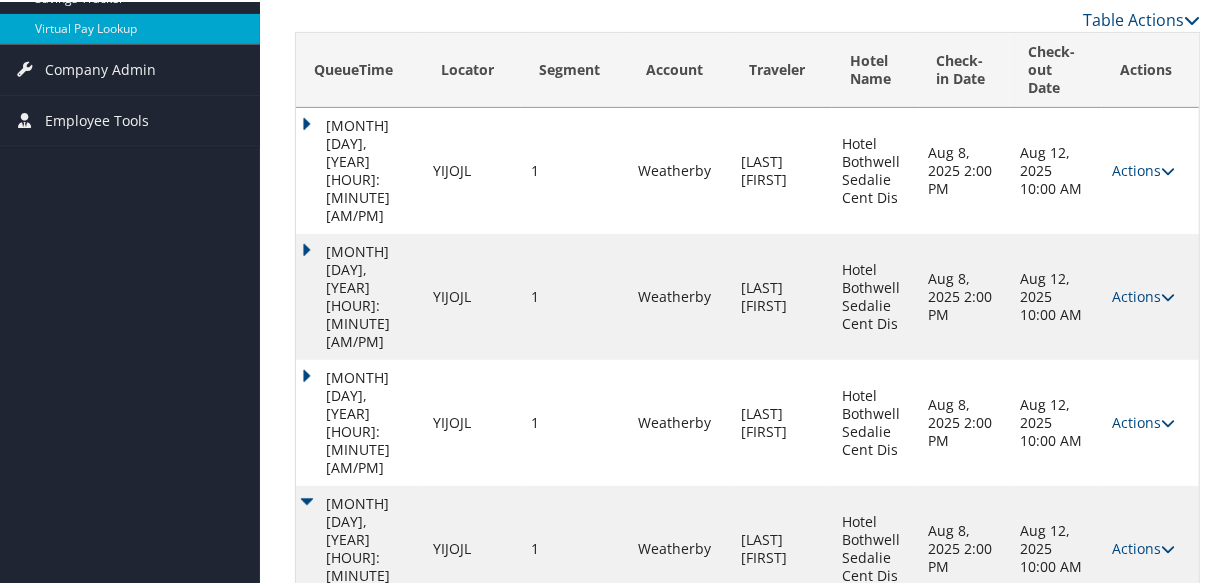 scroll, scrollTop: 345, scrollLeft: 0, axis: vertical 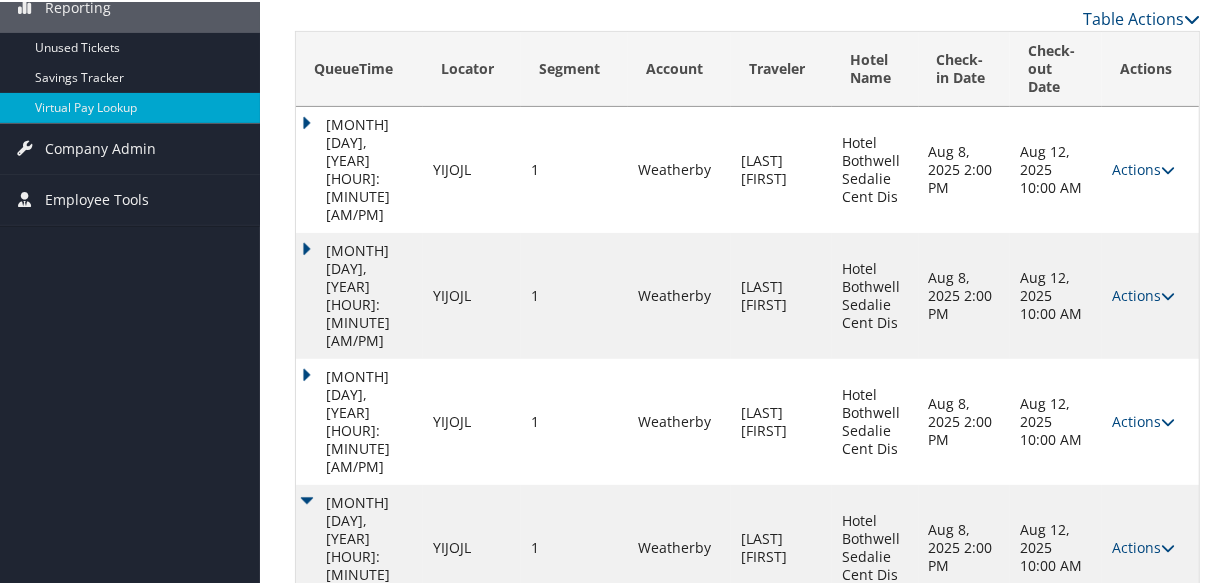 click on "Aug 6, 2025 8:58 PM" at bounding box center [359, 546] 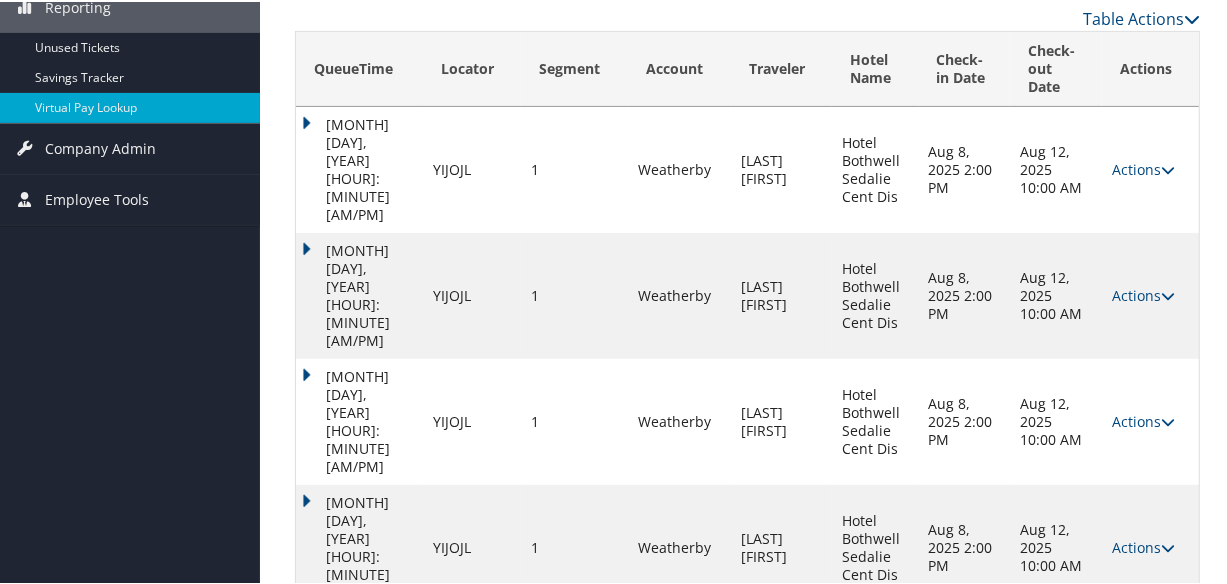 scroll, scrollTop: 260, scrollLeft: 0, axis: vertical 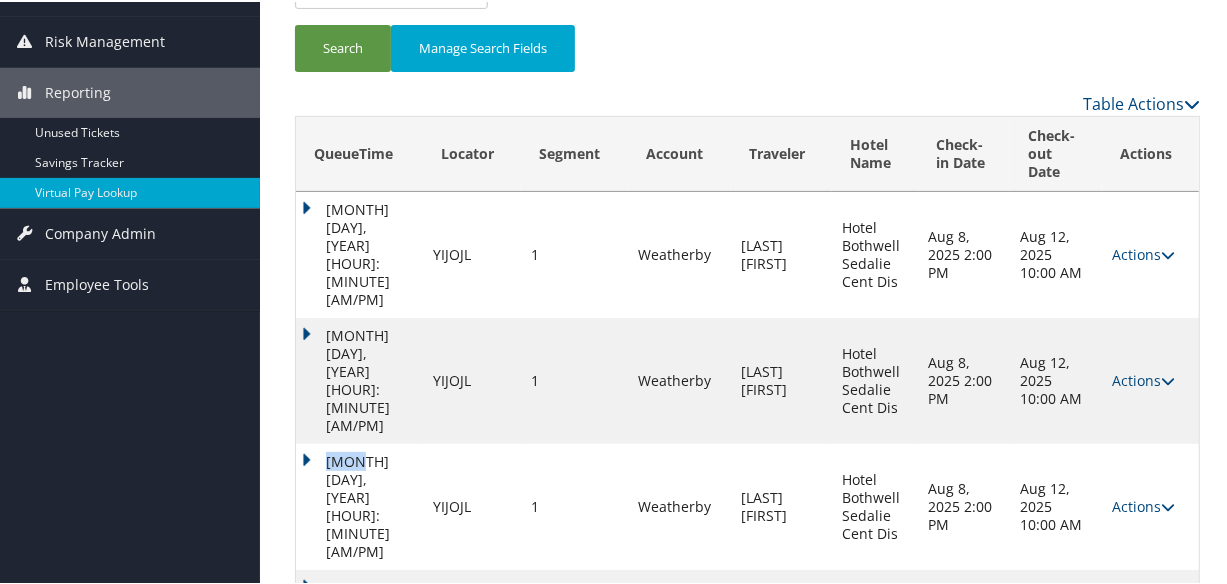 click on "Aug 6, 2025 8:57 PM" at bounding box center (359, 505) 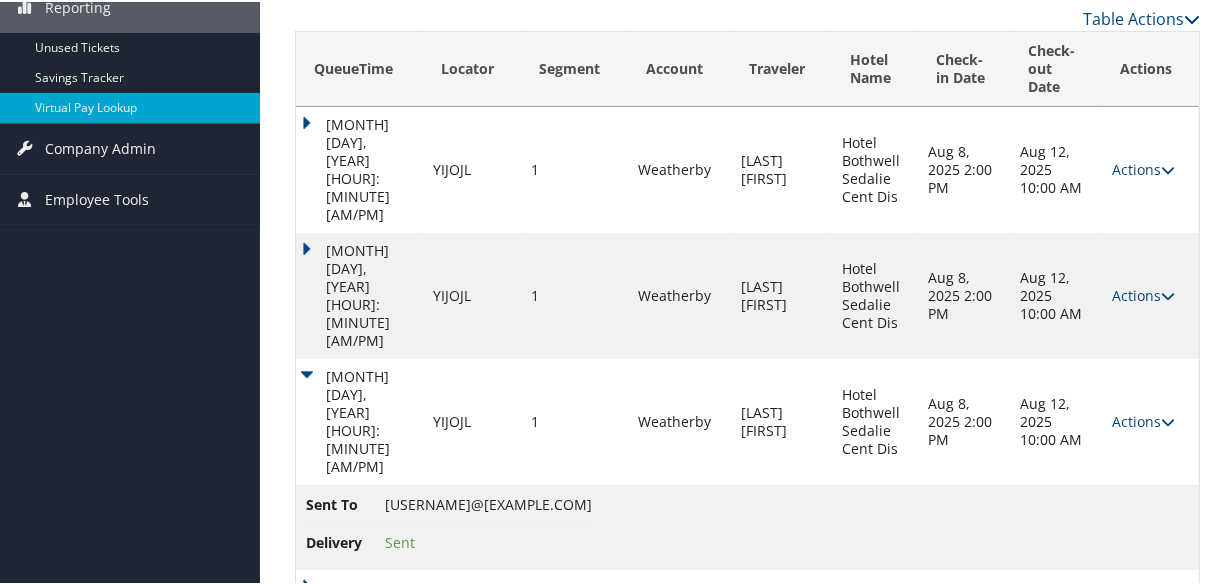click on "Aug 6, 2025 8:58 PM" at bounding box center [359, 631] 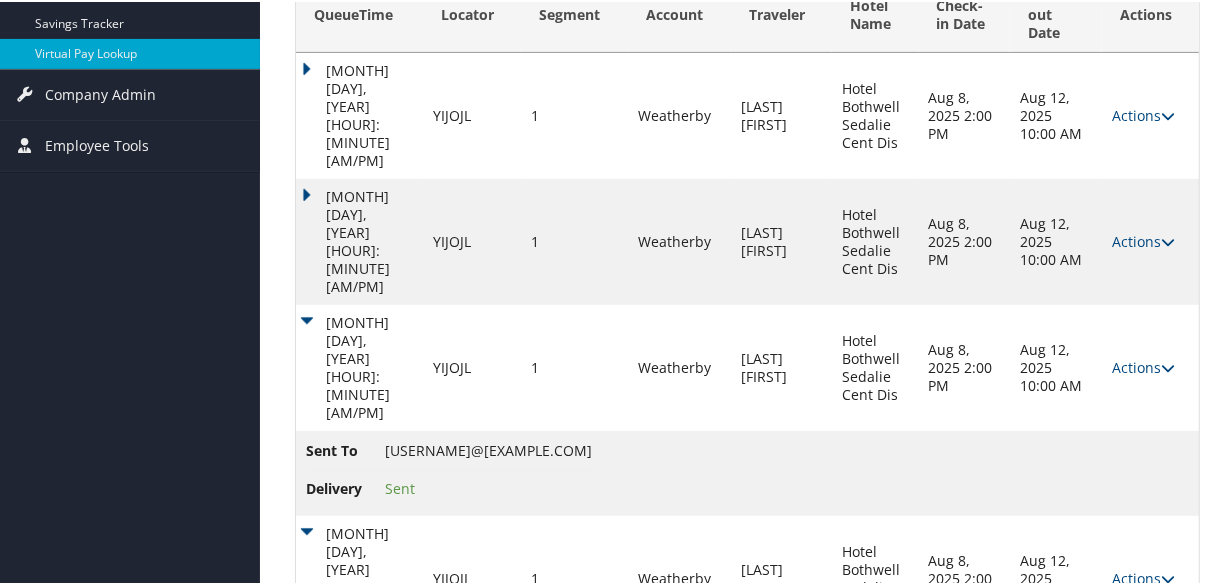 scroll, scrollTop: 430, scrollLeft: 0, axis: vertical 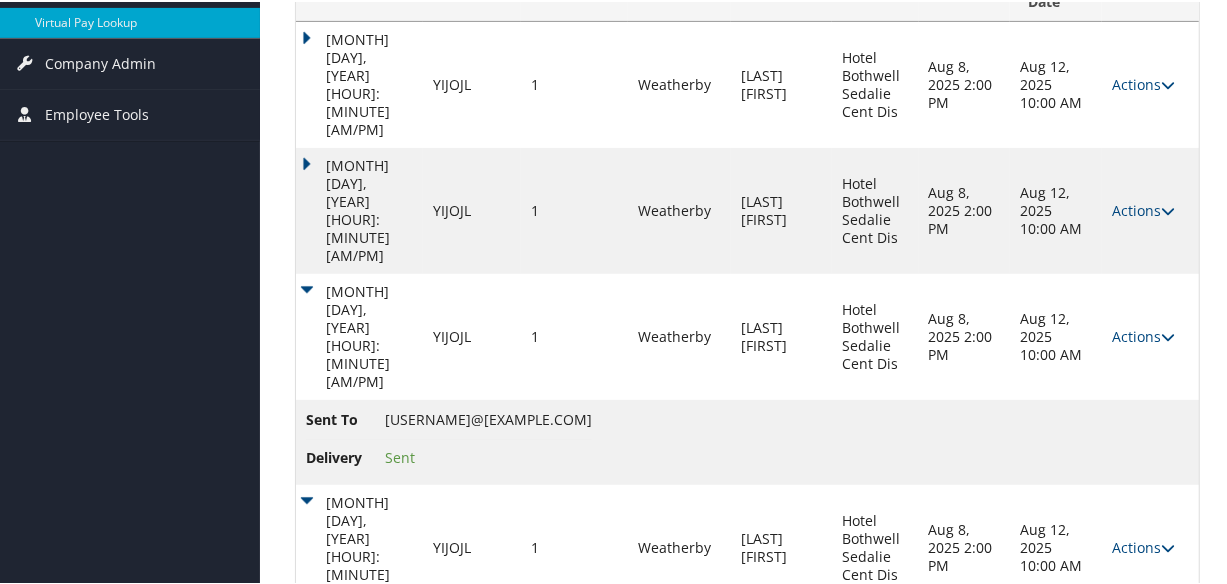click on "Aug 6, 2025 8:58 PM" at bounding box center [359, 546] 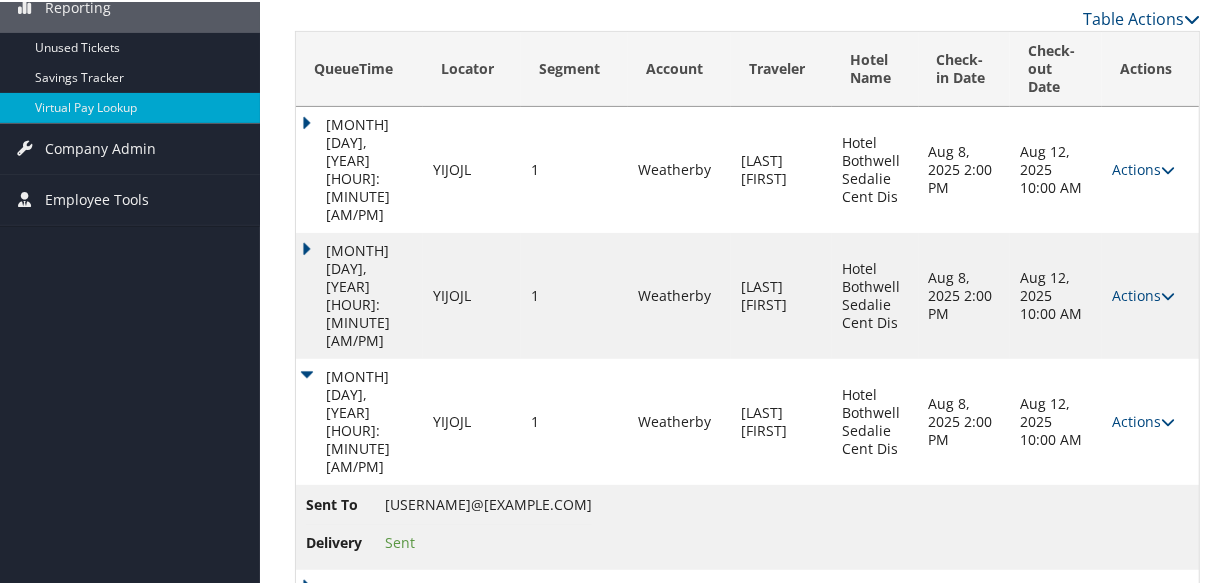 click on "Aug 6, 2025 8:58 PM" at bounding box center [359, 631] 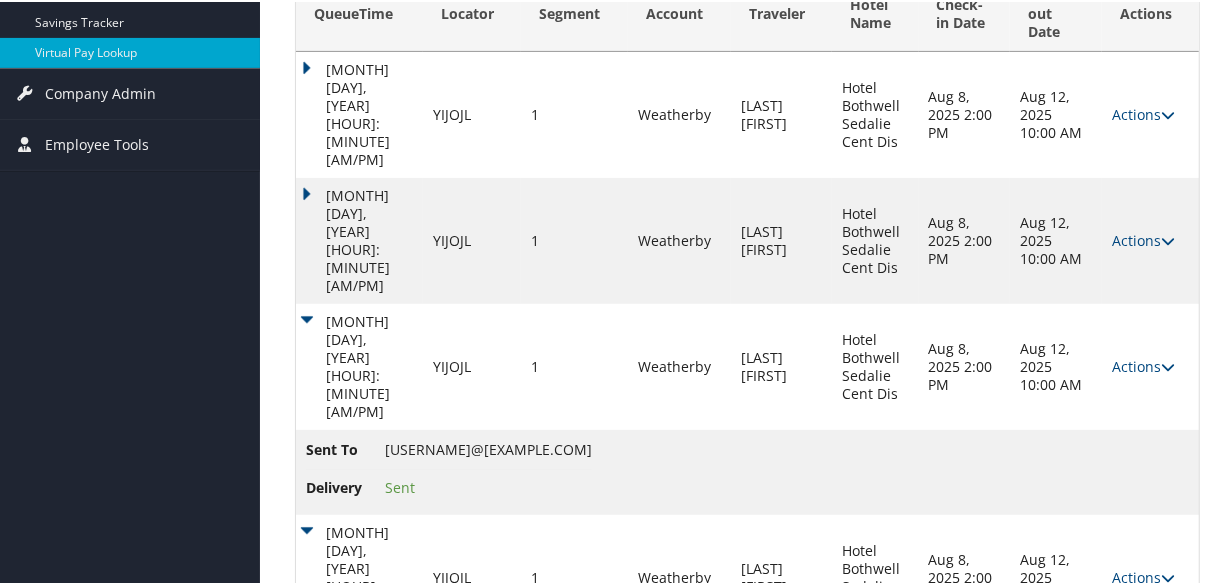 scroll, scrollTop: 430, scrollLeft: 0, axis: vertical 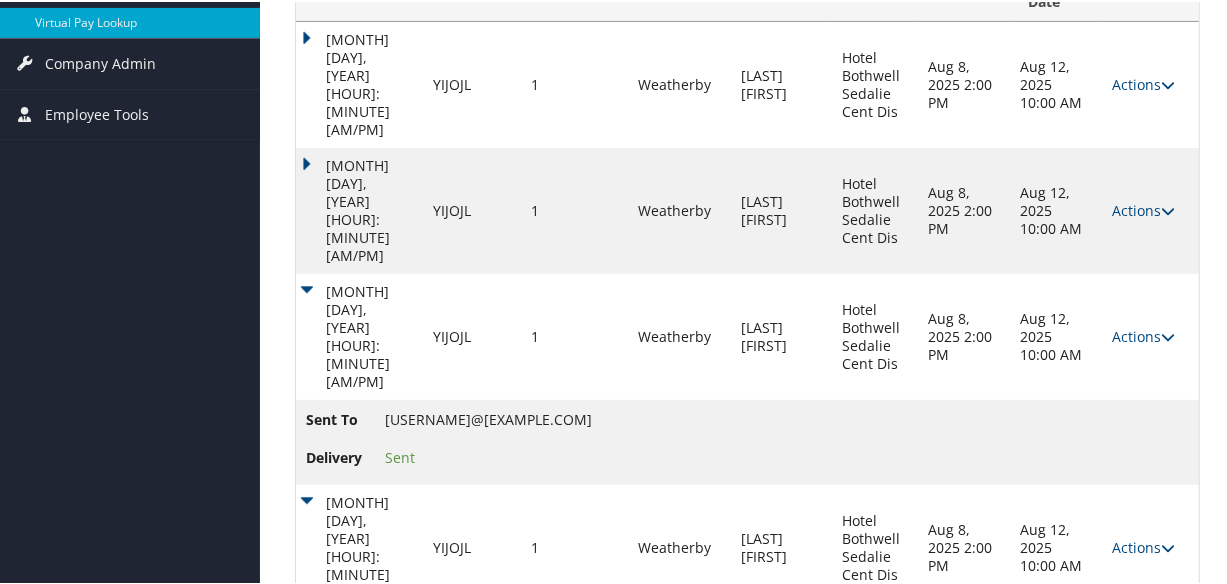 click on "Aug 6, 2025 8:58 PM" at bounding box center (359, 546) 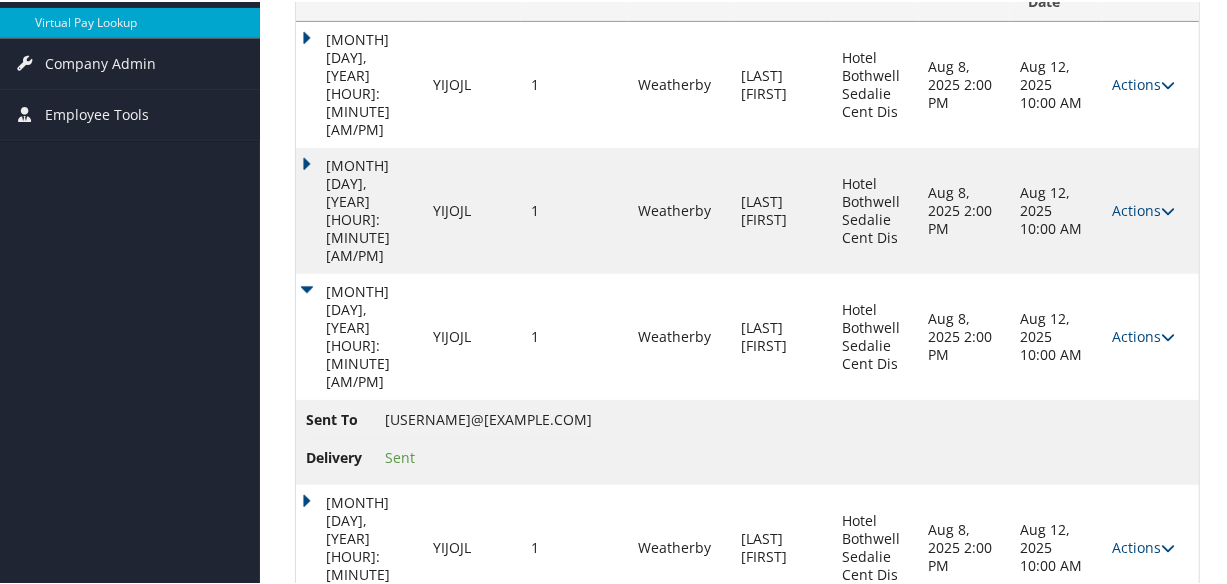 scroll, scrollTop: 345, scrollLeft: 0, axis: vertical 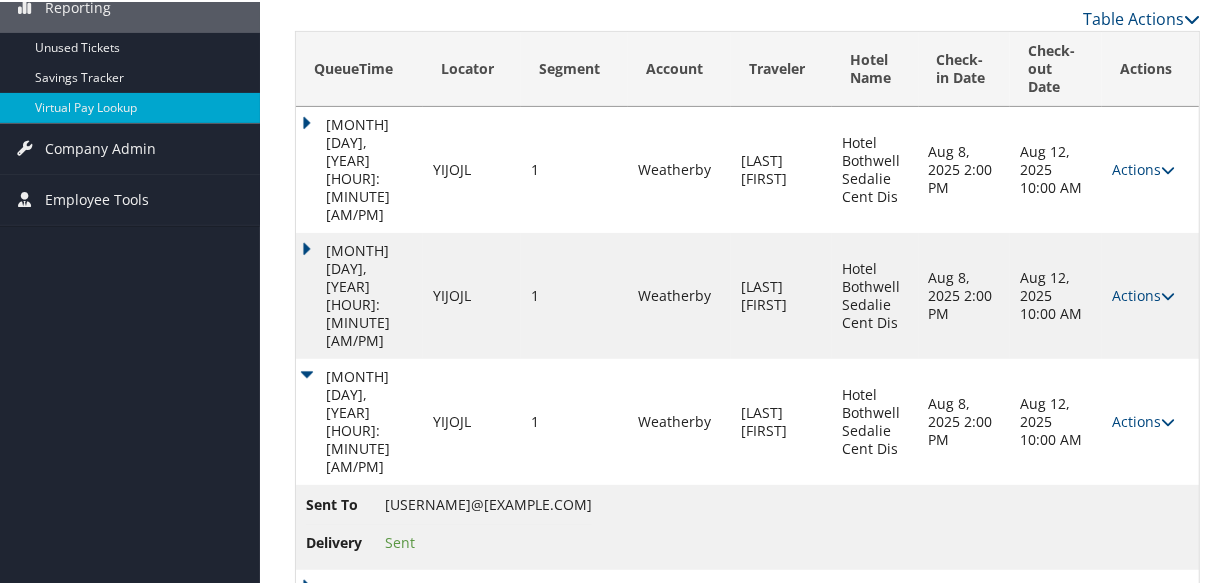 click on "Aug 6, 2025 8:58 PM" at bounding box center (359, 631) 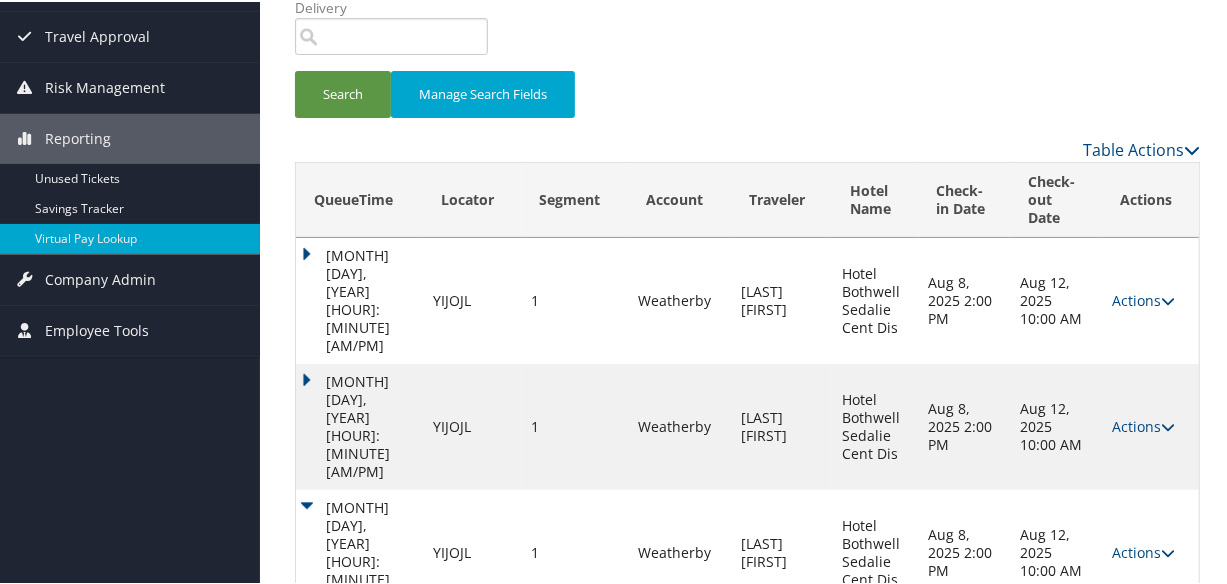 scroll, scrollTop: 0, scrollLeft: 0, axis: both 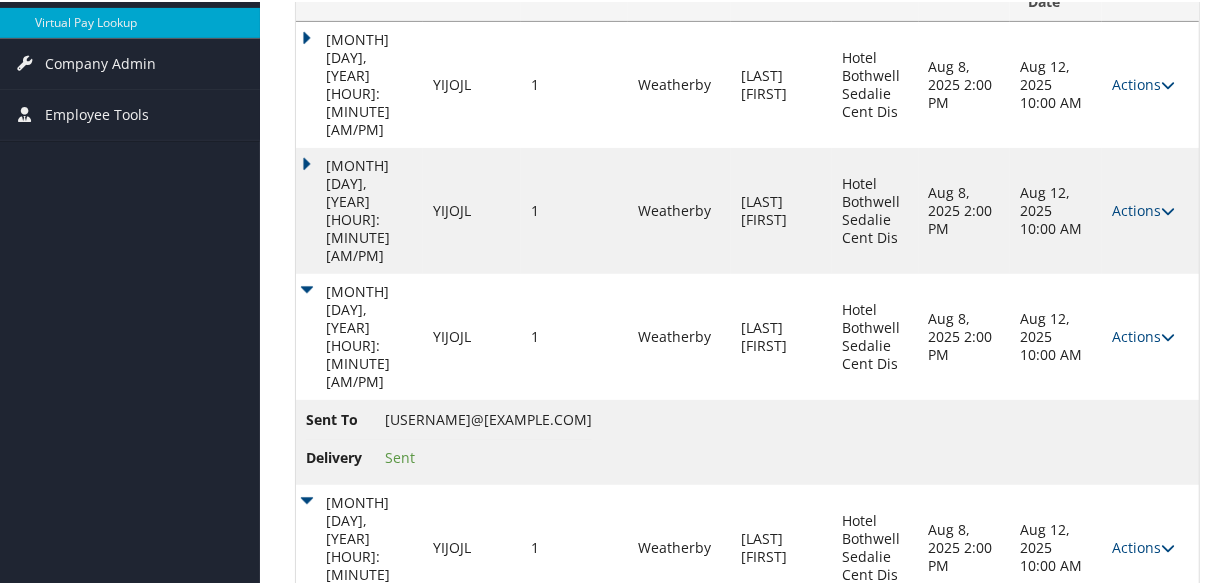 click on "Aug 6, 2025 8:58 PM" at bounding box center [359, 546] 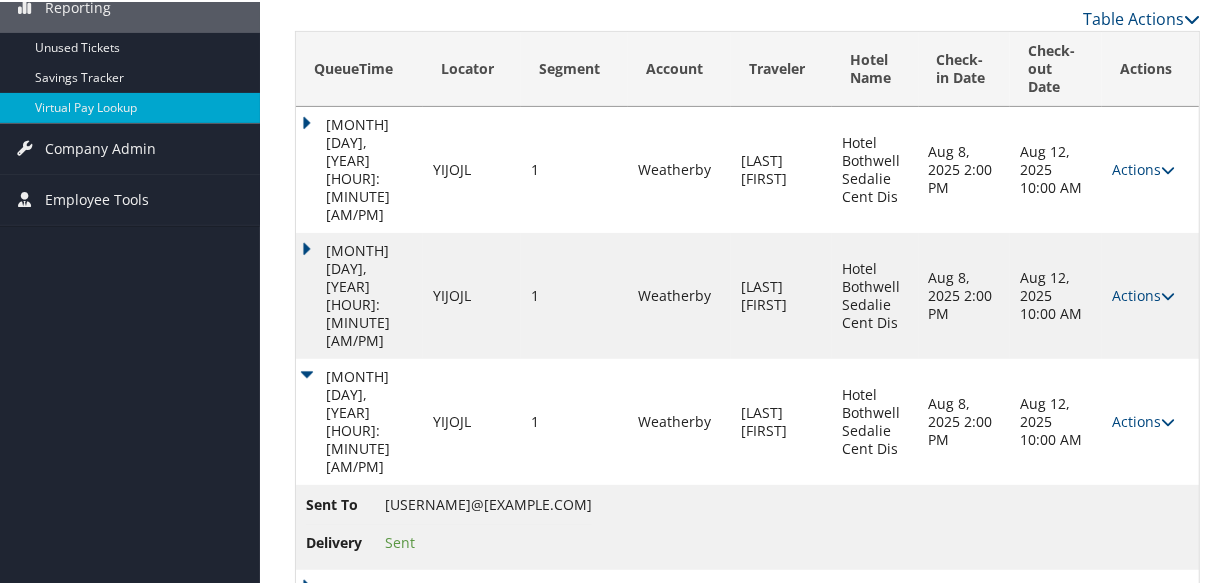 click on "Aug 6, 2025 8:58 PM" at bounding box center [359, 631] 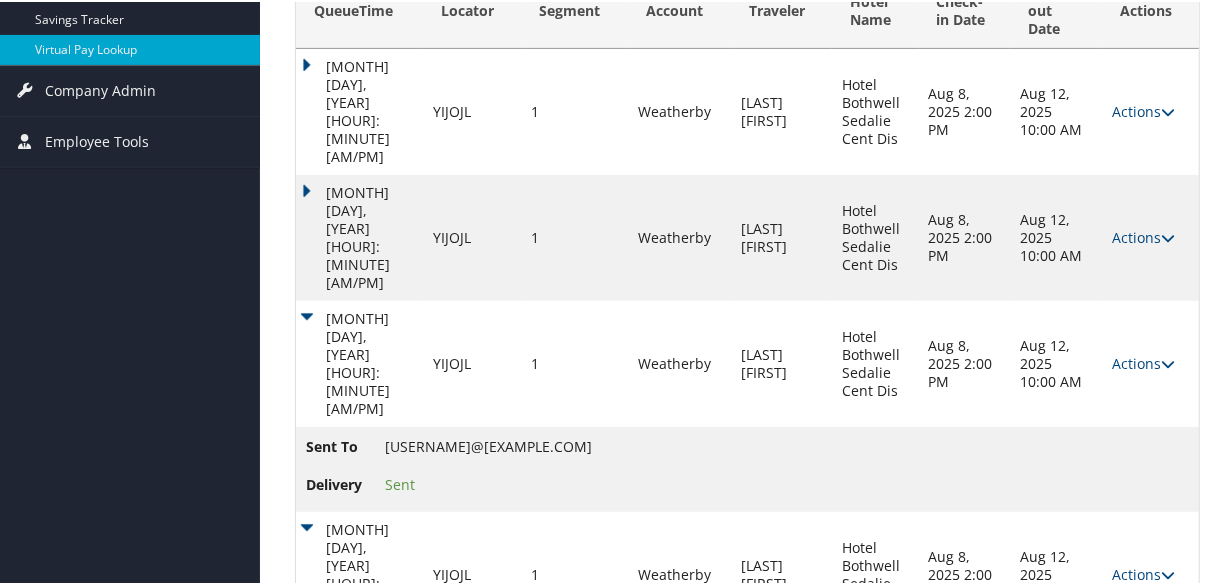 scroll, scrollTop: 430, scrollLeft: 0, axis: vertical 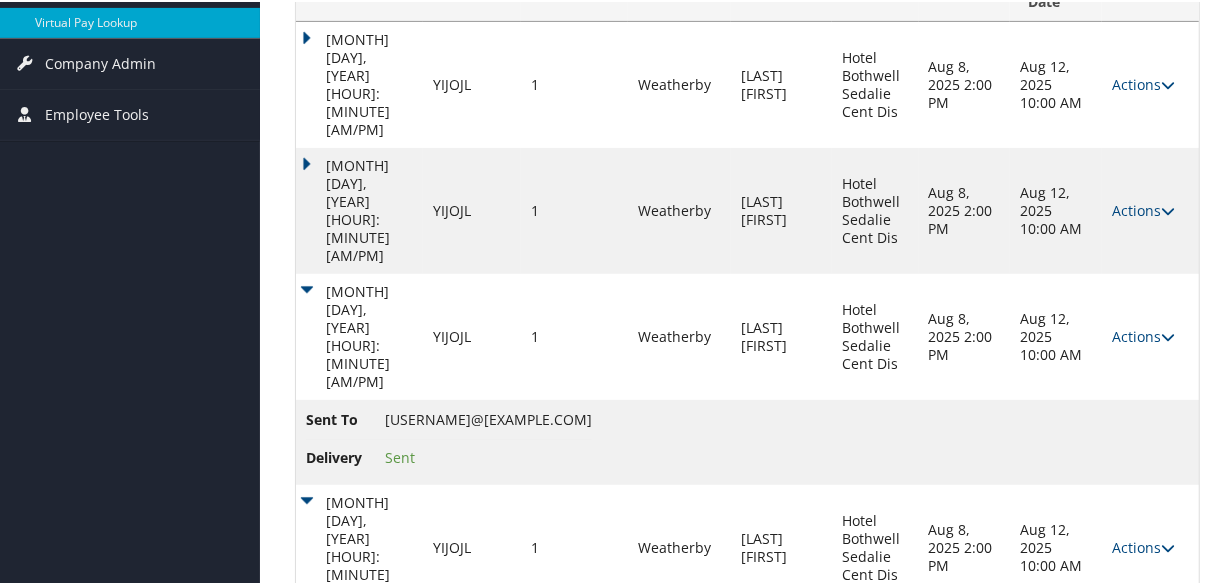 click on "Aug 6, 2025 8:58 PM" at bounding box center (359, 546) 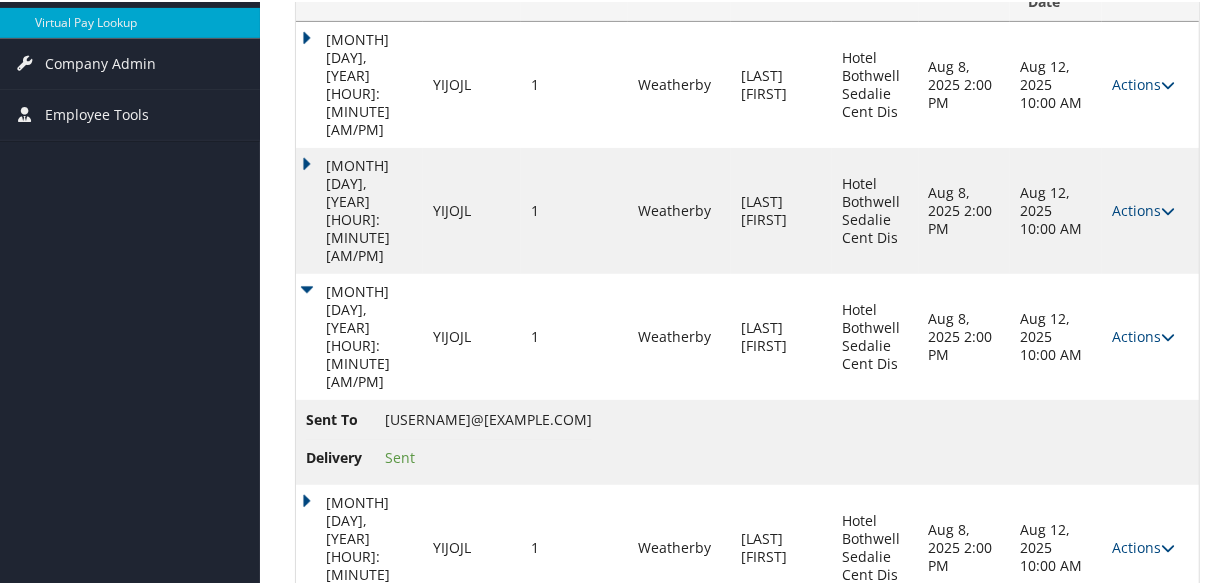 scroll, scrollTop: 345, scrollLeft: 0, axis: vertical 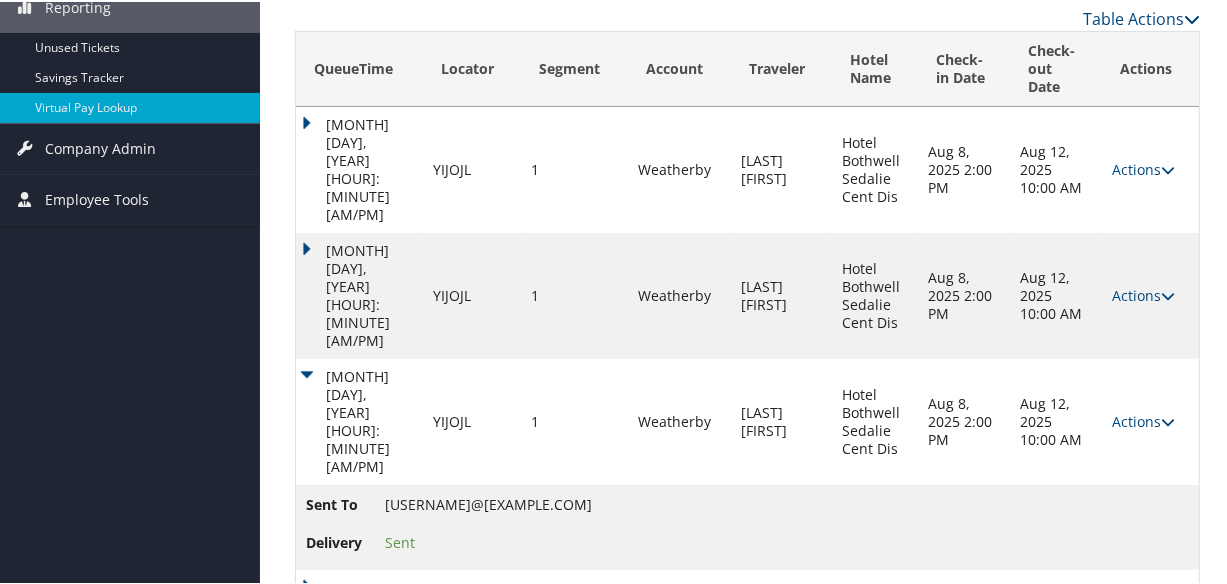 click on "Aug 6, 2025 8:58 PM" at bounding box center [359, 631] 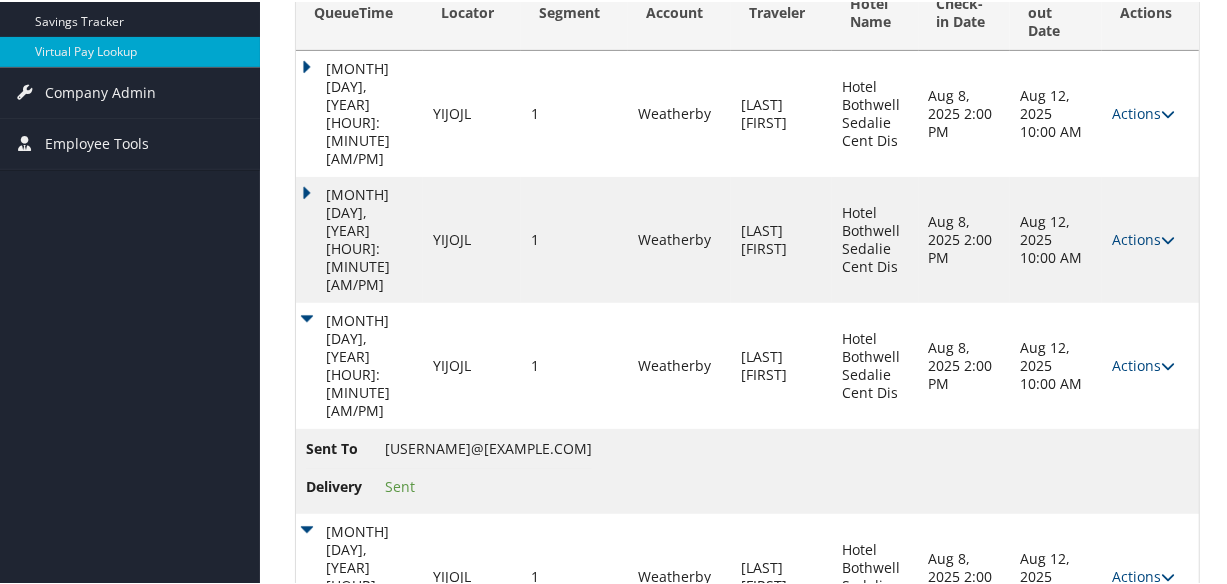 scroll, scrollTop: 430, scrollLeft: 0, axis: vertical 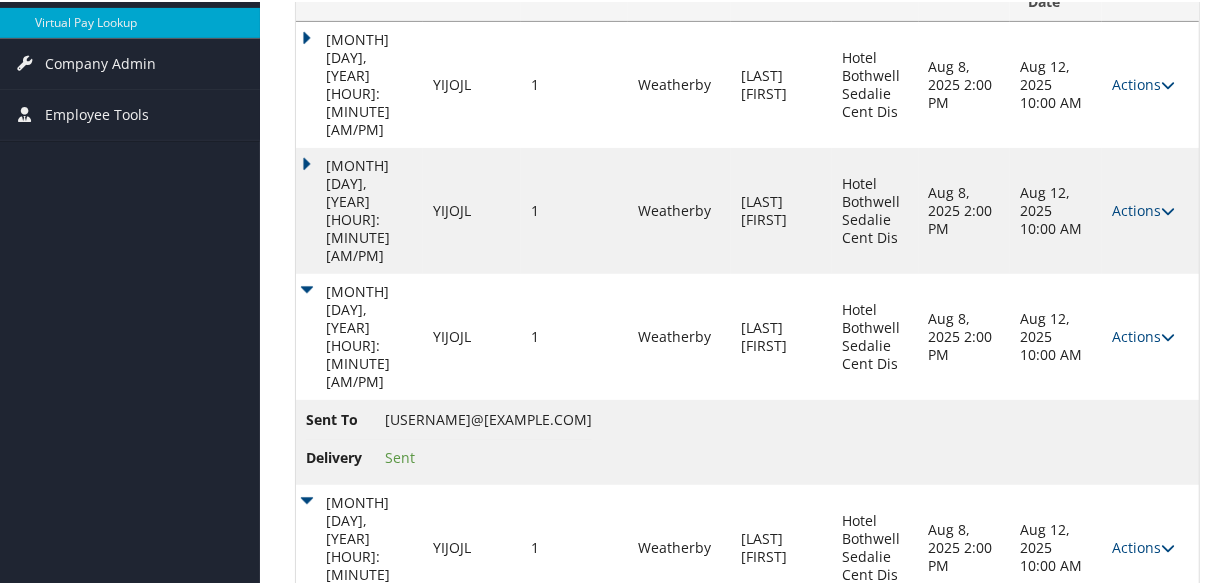 drag, startPoint x: 499, startPoint y: 480, endPoint x: 376, endPoint y: 492, distance: 123.58398 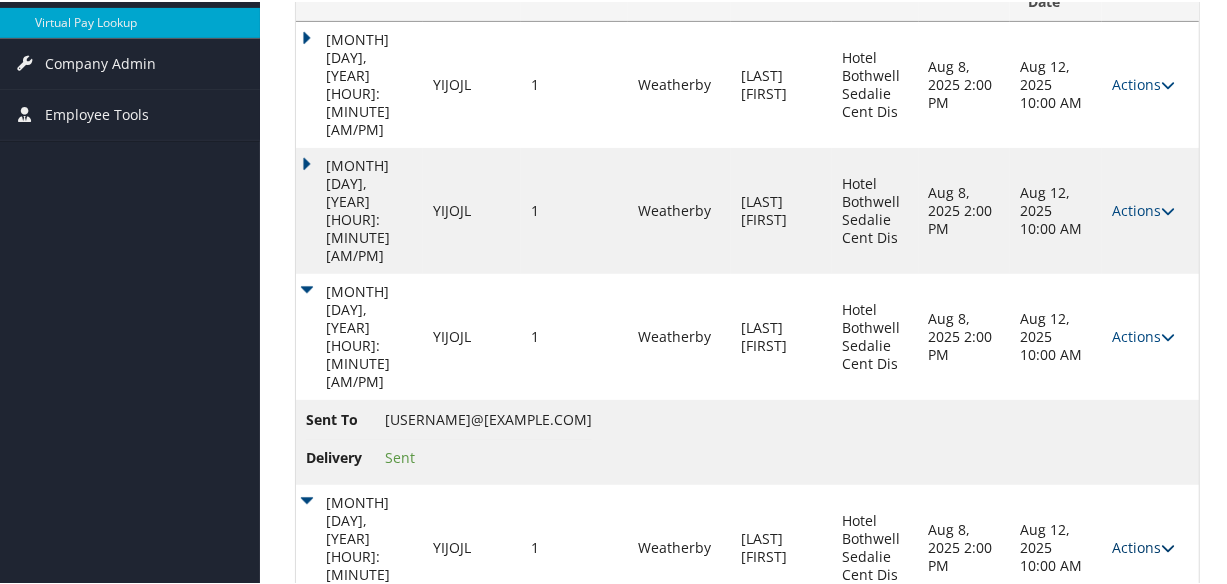 click on "Actions" at bounding box center (1143, 545) 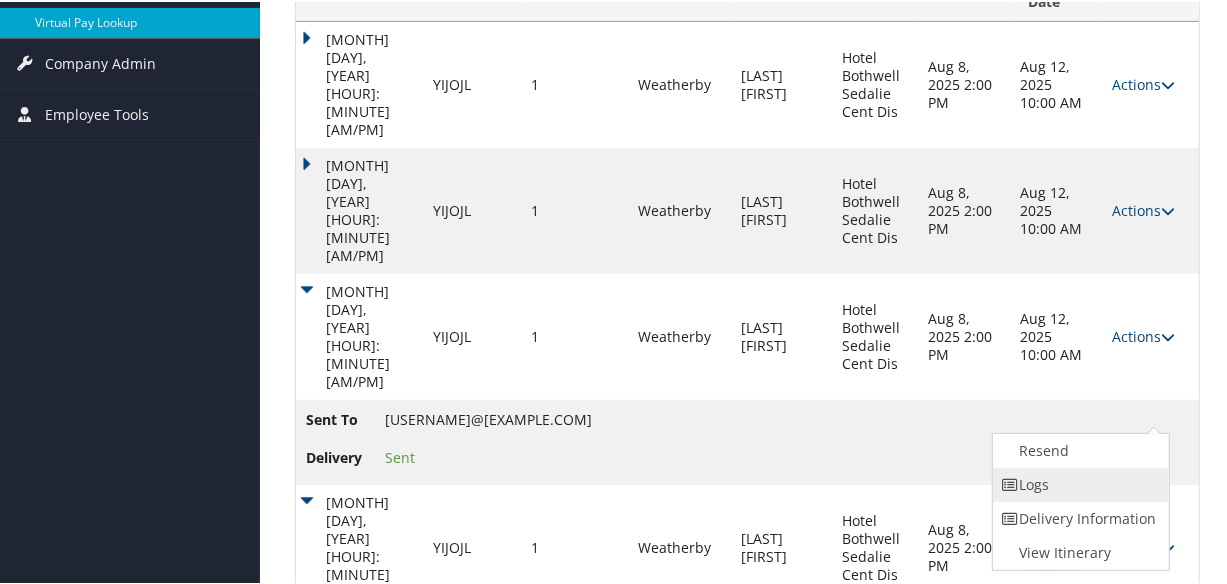 click on "Logs" at bounding box center (1078, 483) 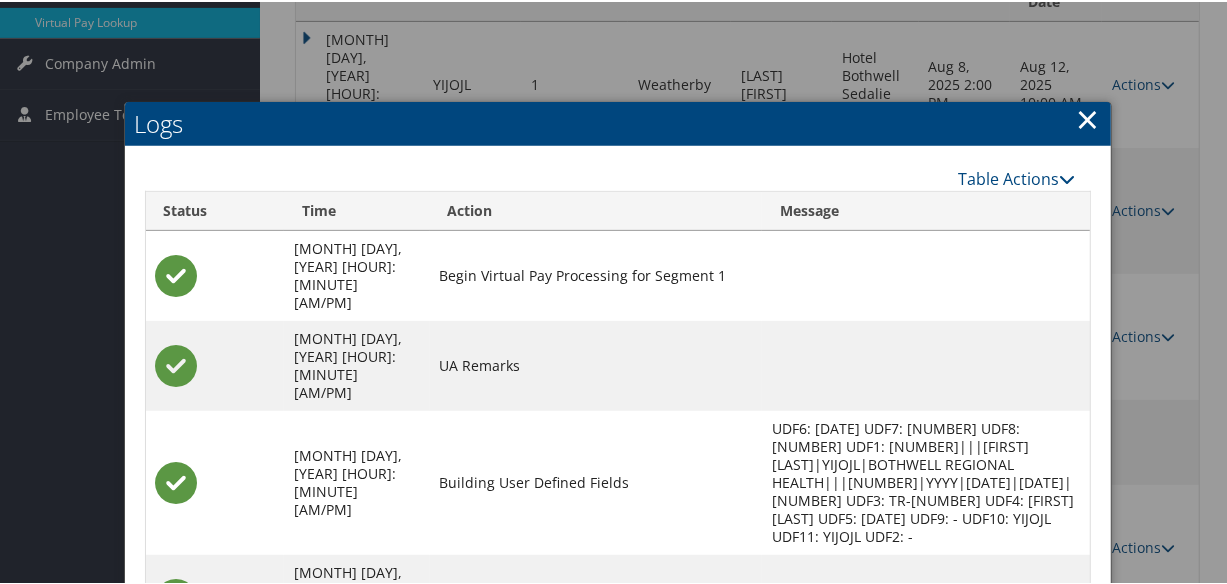 scroll, scrollTop: 520, scrollLeft: 0, axis: vertical 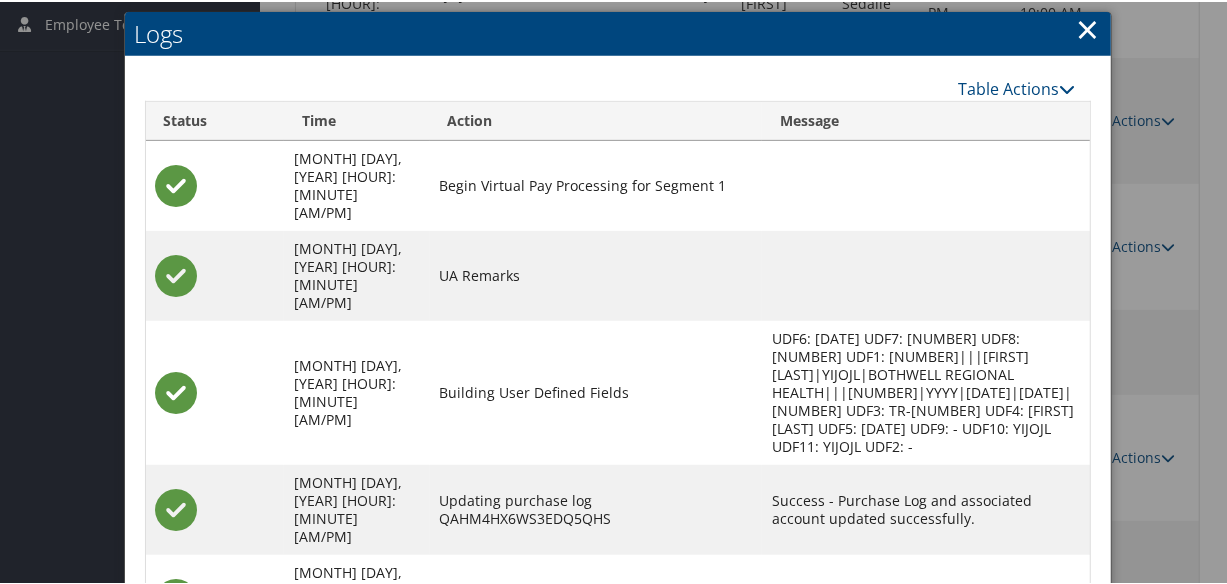 click on "YIJOJL-S1_1754494125220.pdf" at bounding box center (853, 597) 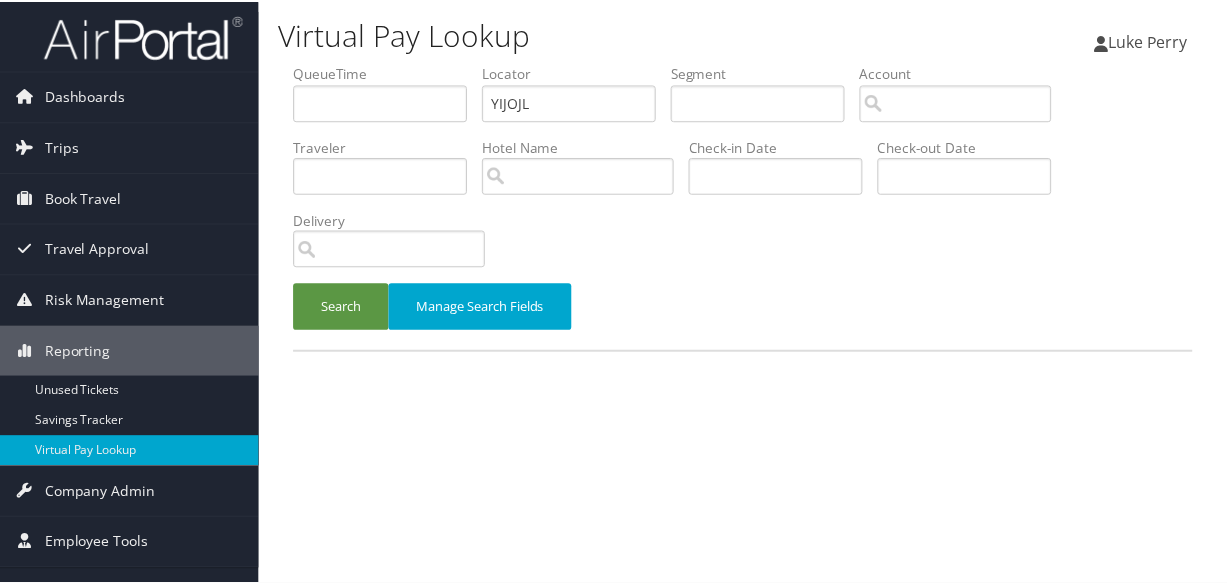 scroll, scrollTop: 0, scrollLeft: 0, axis: both 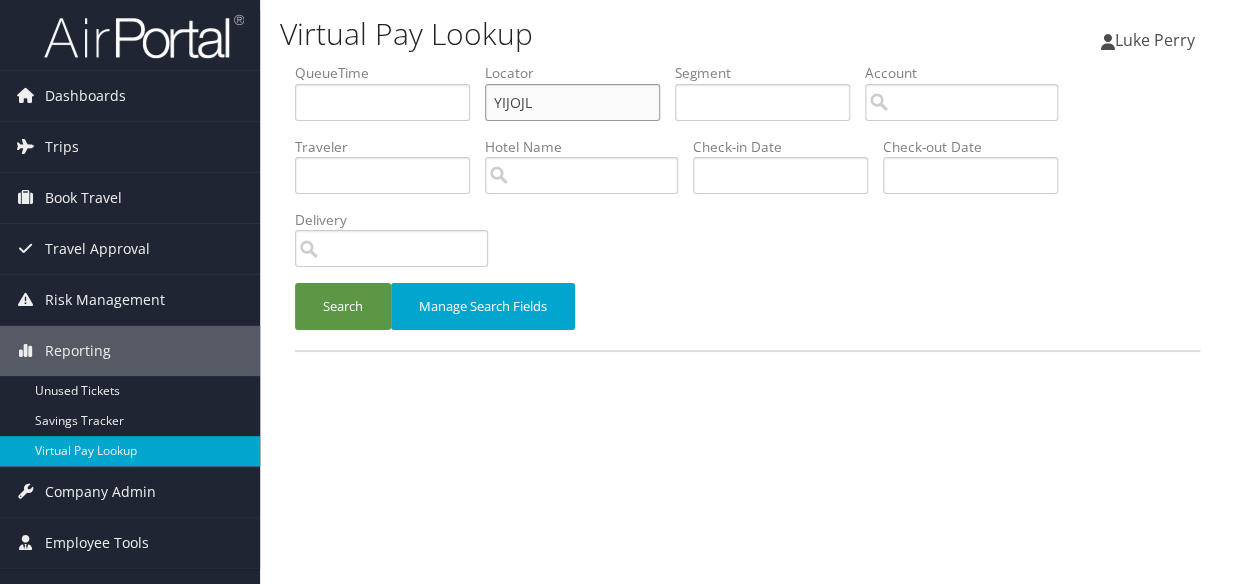 drag, startPoint x: 550, startPoint y: 104, endPoint x: 435, endPoint y: 119, distance: 115.97414 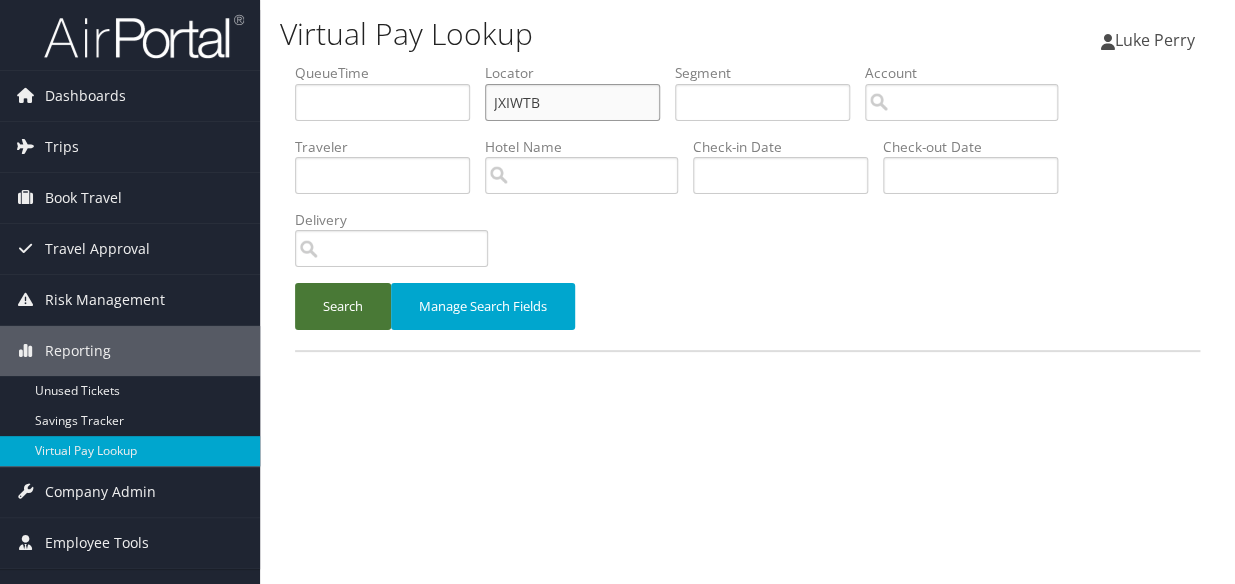 type on "JXIWTB" 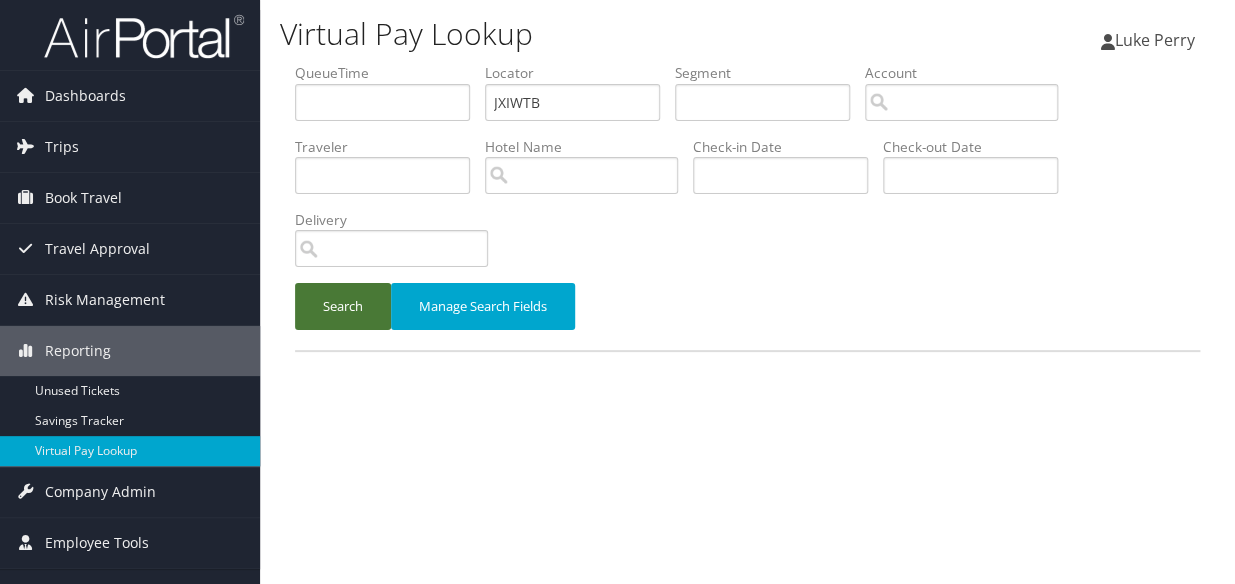 click on "Search" at bounding box center (343, 306) 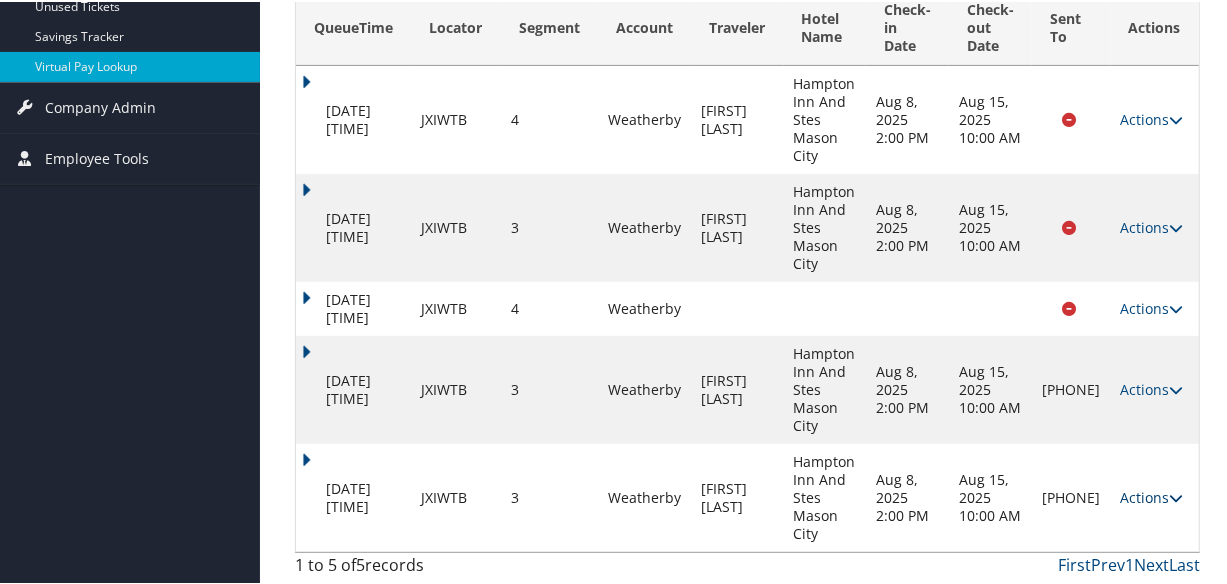 click on "Actions" at bounding box center [1152, 495] 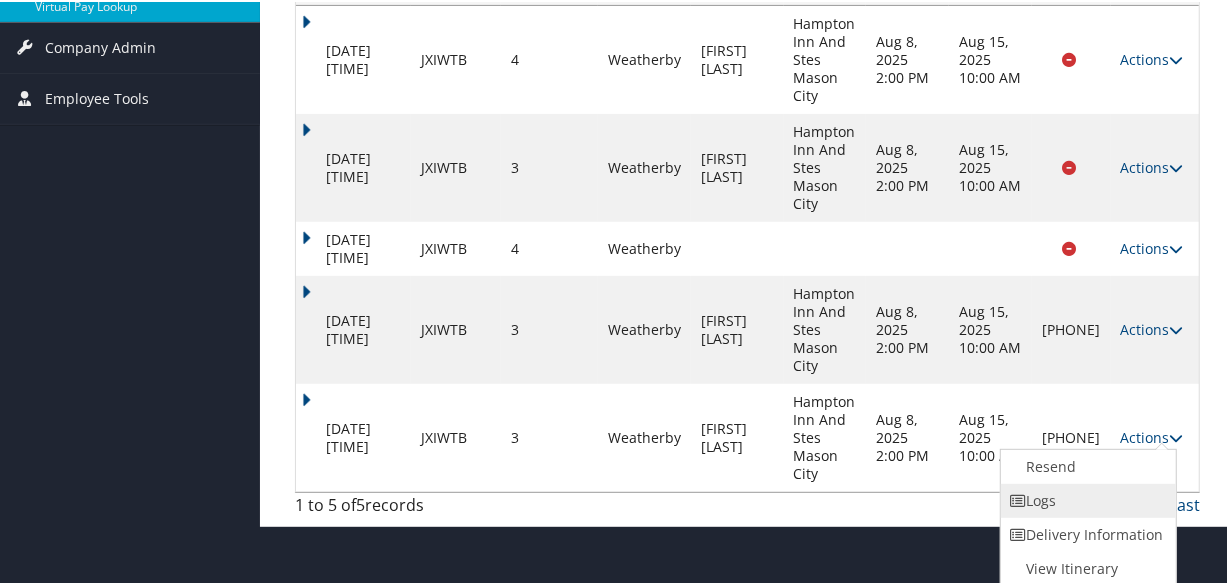 click on "Logs" at bounding box center [1086, 499] 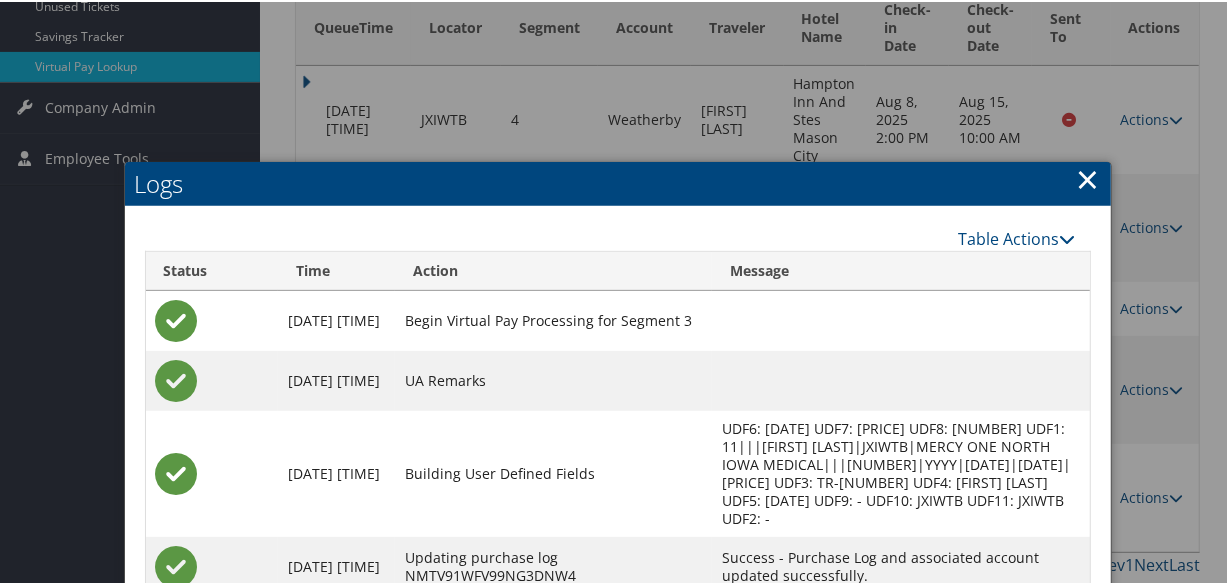 scroll, scrollTop: 692, scrollLeft: 0, axis: vertical 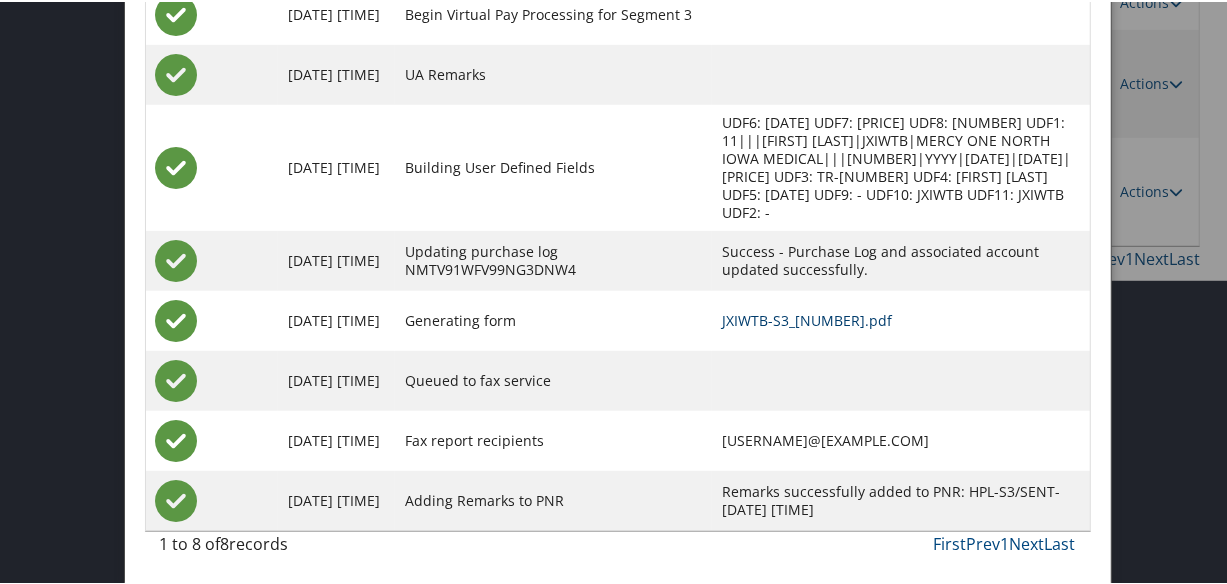 click on "JXIWTB-S3_1754453359647.pdf" at bounding box center [807, 318] 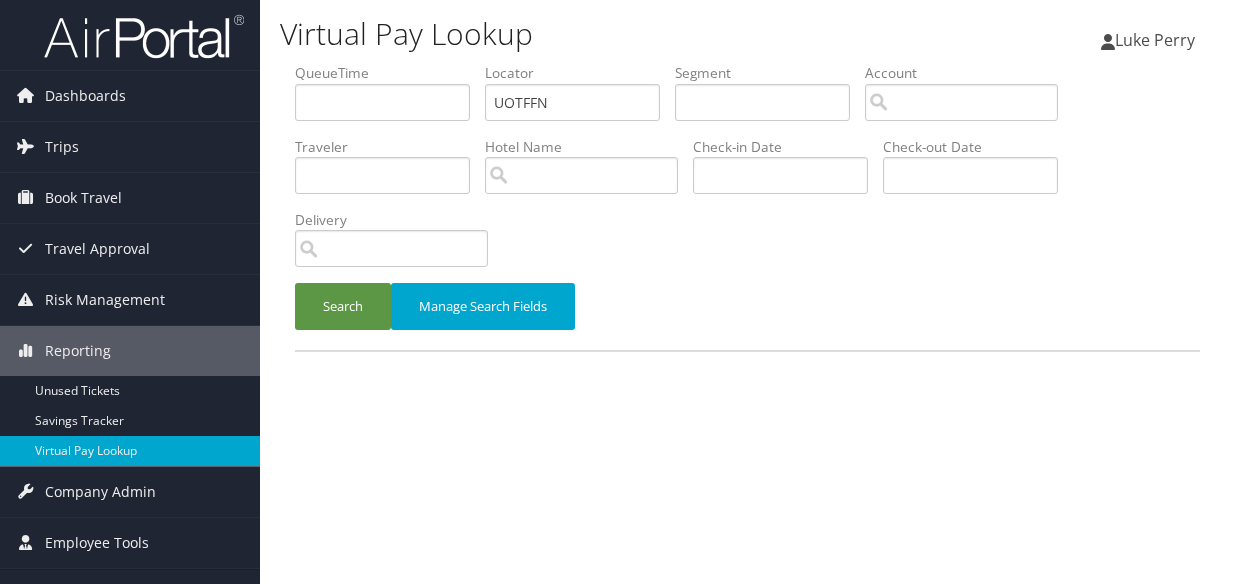 click on "Search" at bounding box center [343, 306] 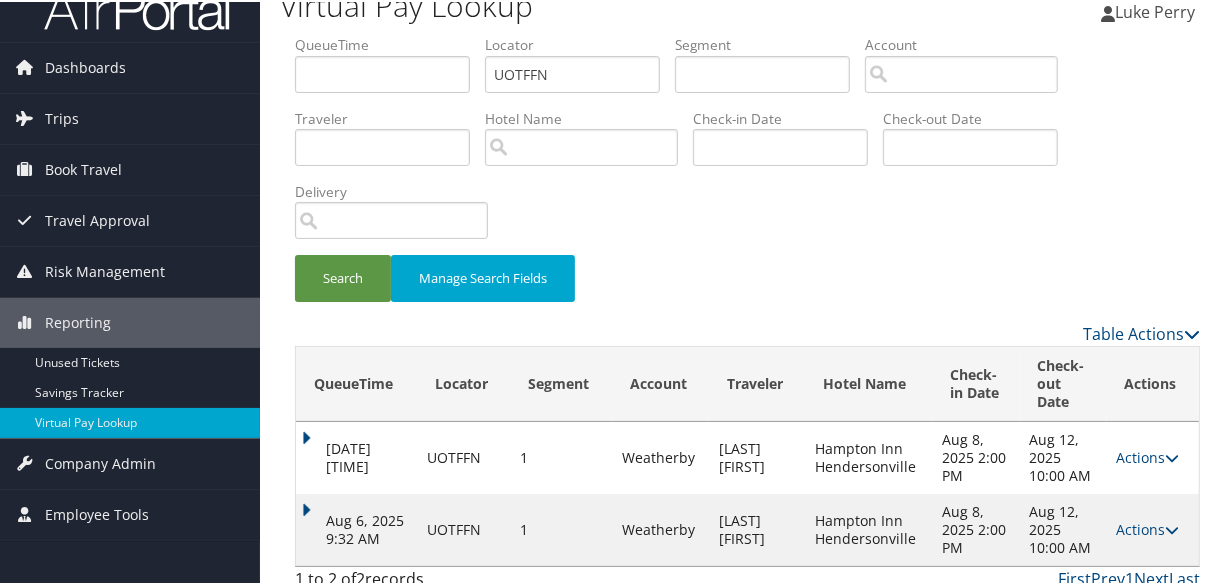 scroll, scrollTop: 44, scrollLeft: 0, axis: vertical 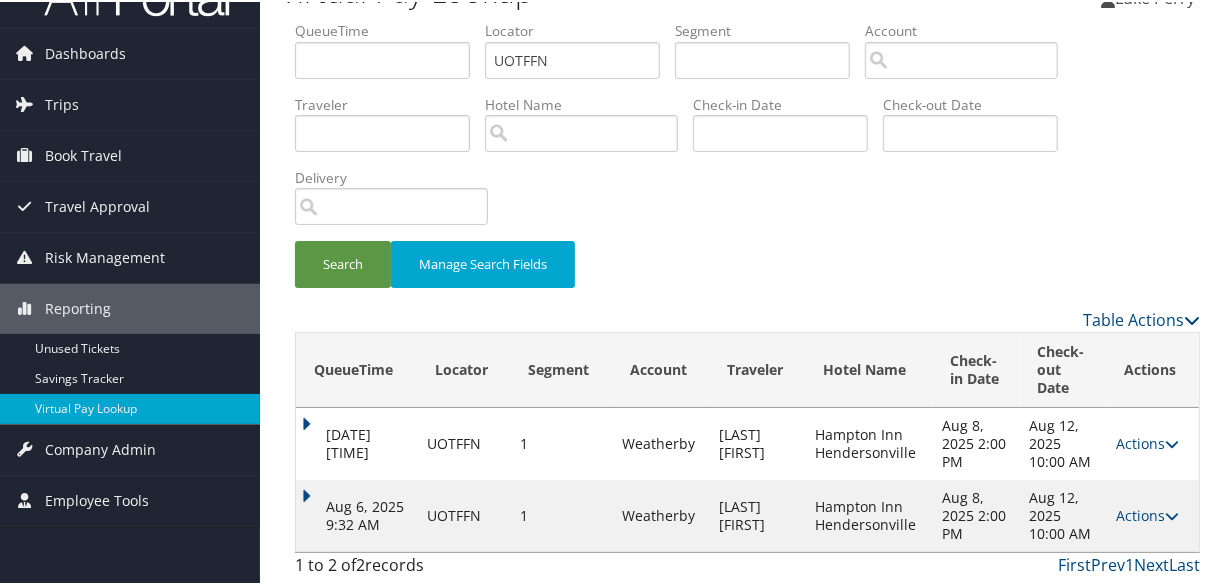 click on "QueueTime Locator UOTFFN Segment Account Traveler Hotel Name Check-in Date Check-out Date Delivery Search Manage Search Fields
Table Actions  Loading... QueueTime Locator Segment Account Traveler Hotel Name Check-in Date Check-out Date Sent To Delivery Actions [DATE] [TIME] UOTFFN 1 Weatherby [LAST] [FIRST] Hampton Inn Hendersonville Aug 8, 2025 2:00 PM Aug 12, 2025 10:00 AM Queued Actions   Resend  Logs  View Itinerary Aug 6, 2025 9:32 AM UOTFFN 1 Weatherby [LAST] [FIRST] Hampton Inn Hendersonville Aug 8, 2025 2:00 PM Aug 12, 2025 10:00 AM [PHONE] Sent Actions   Resend  Logs  Delivery Information  View Itinerary 1 to 2 of  2  records First Prev 1 Next Last
Advanced Search Cancel Save   ×" at bounding box center [747, 302] 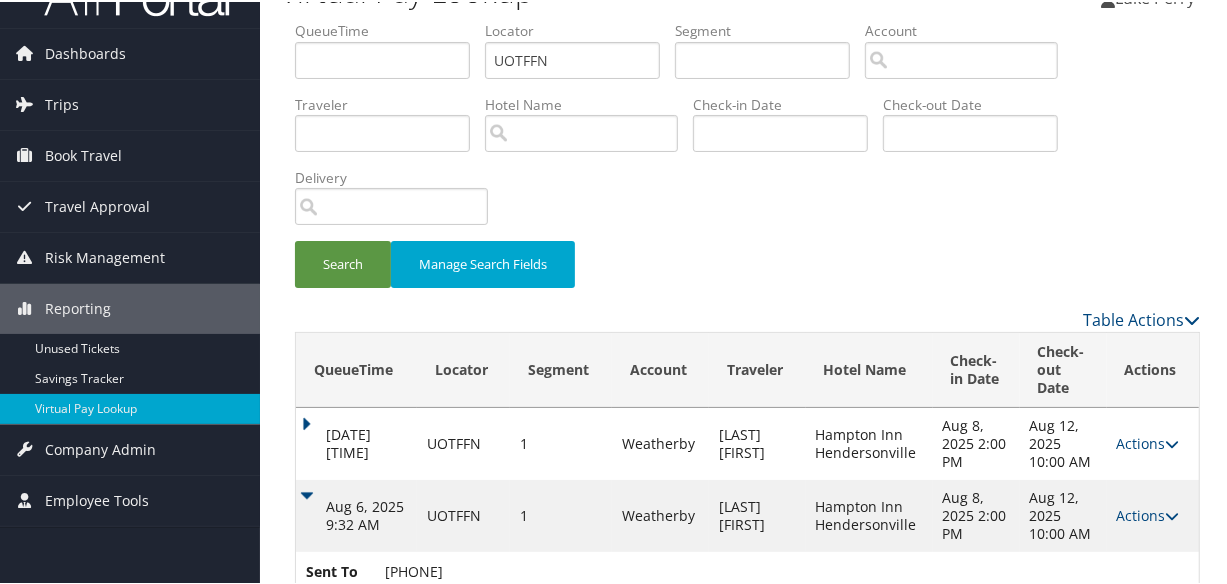 scroll, scrollTop: 129, scrollLeft: 0, axis: vertical 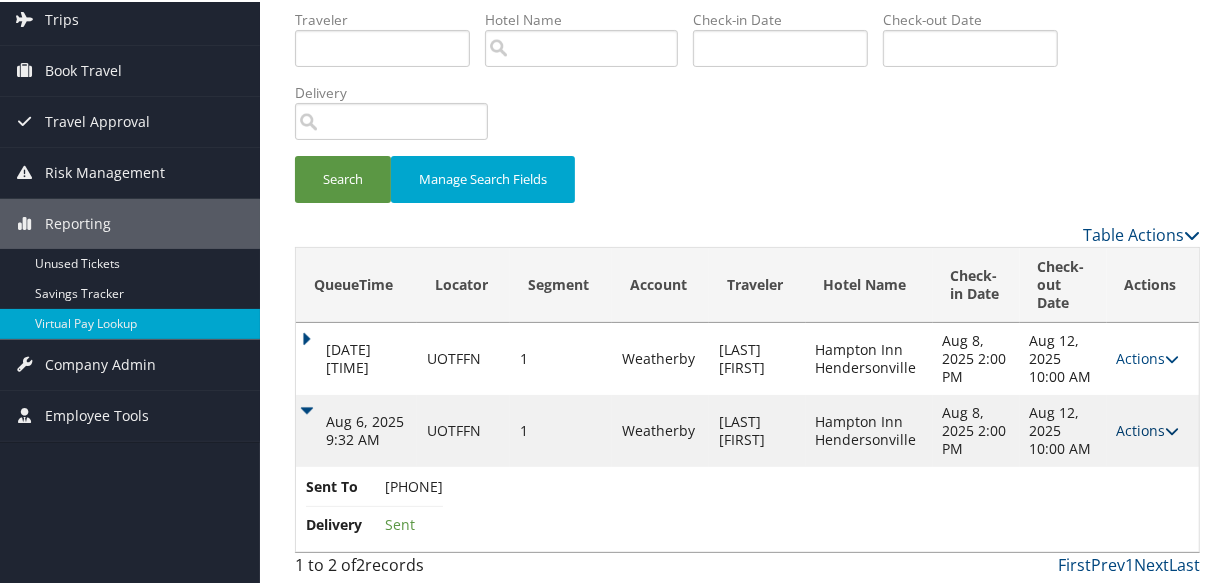 click on "Actions" at bounding box center (1148, 428) 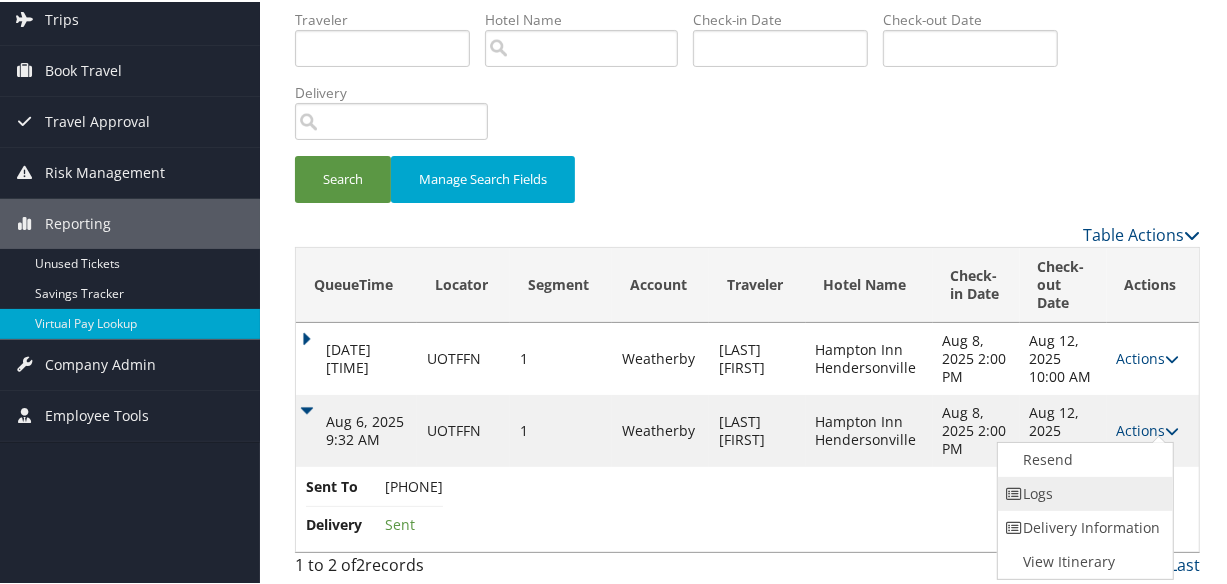 click on "Logs" at bounding box center [1083, 492] 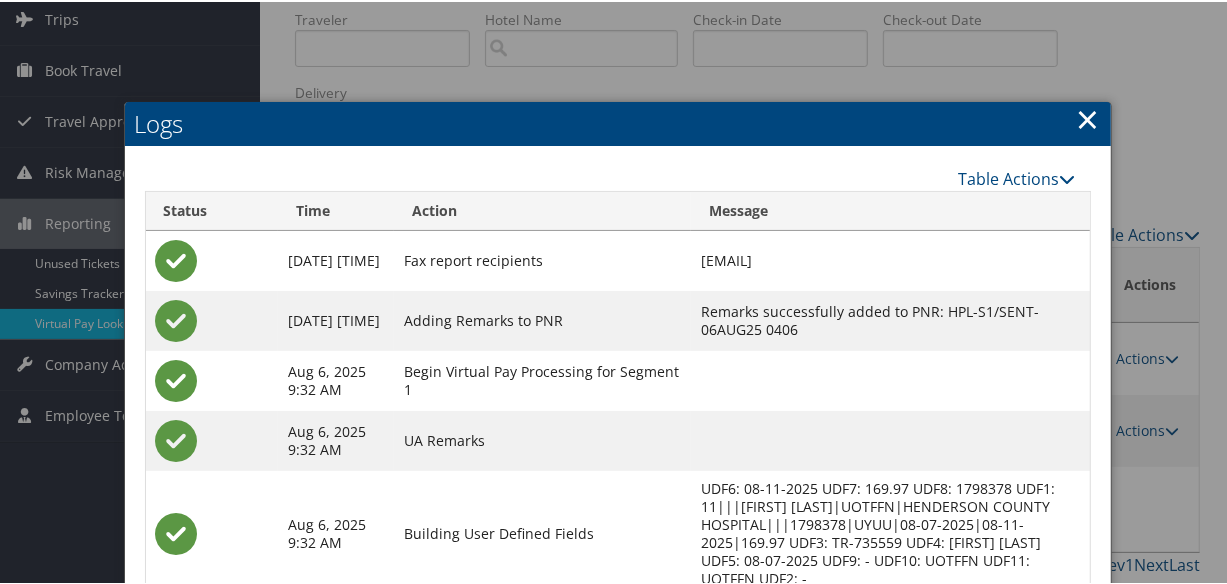 scroll, scrollTop: 357, scrollLeft: 0, axis: vertical 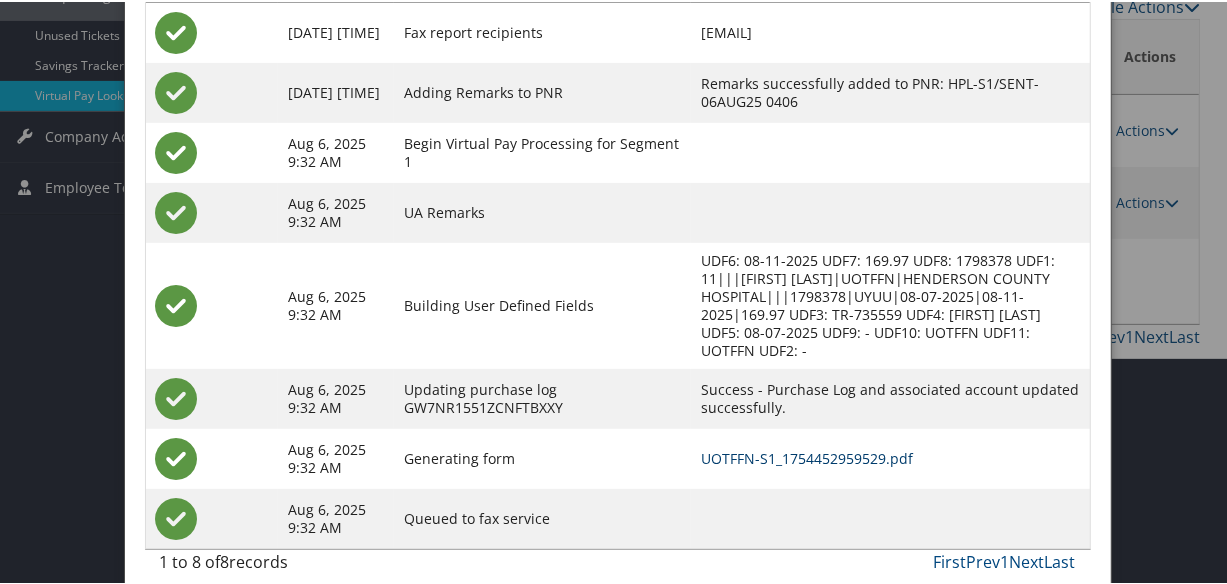 click on "UOTFFN-S1_1754452959529.pdf" at bounding box center (890, 457) 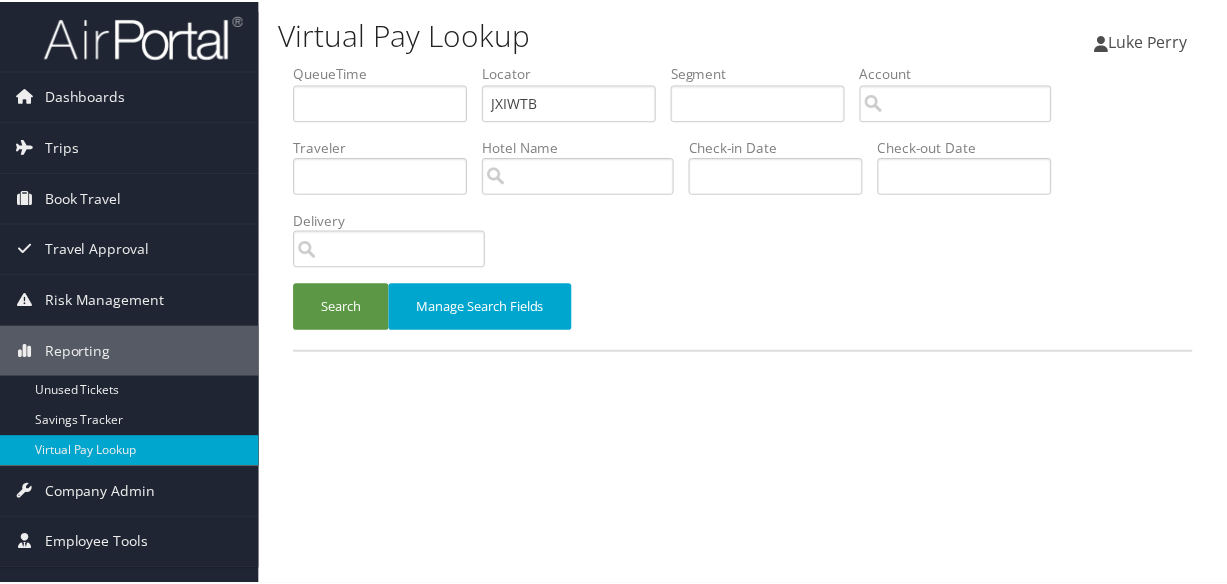 scroll, scrollTop: 0, scrollLeft: 0, axis: both 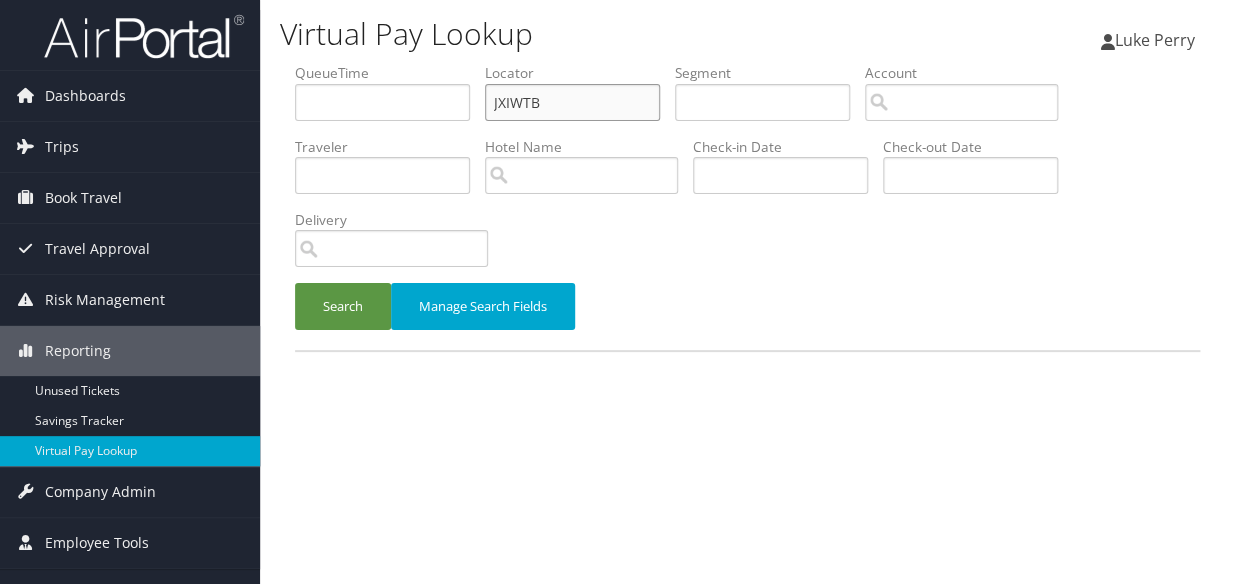 paste on "ZDJVD" 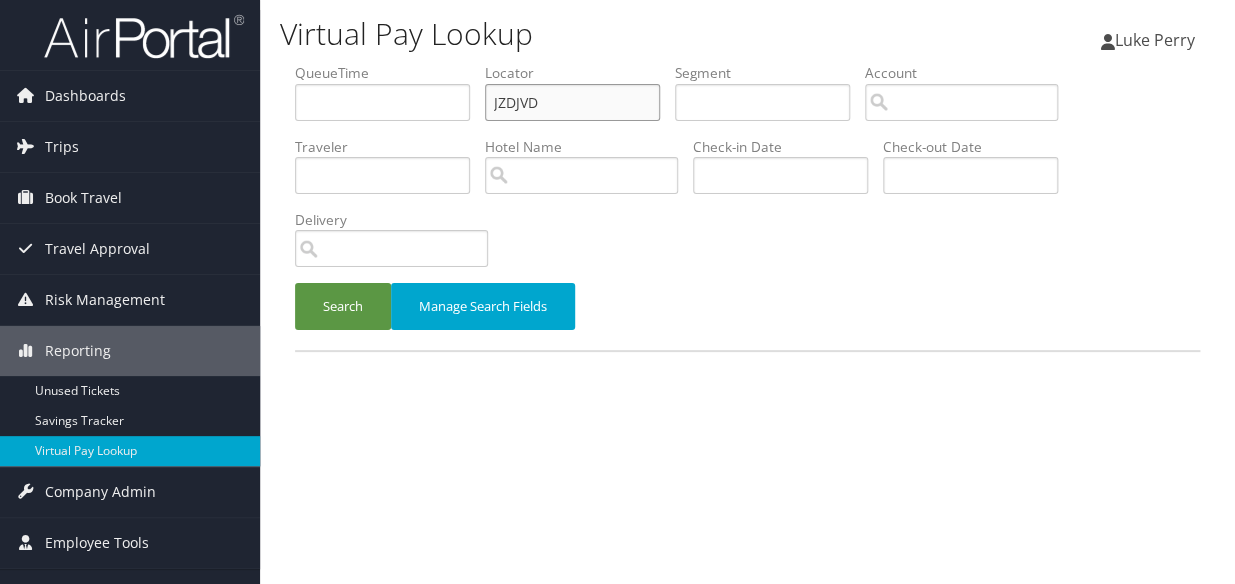 drag, startPoint x: 559, startPoint y: 95, endPoint x: 370, endPoint y: 113, distance: 189.85521 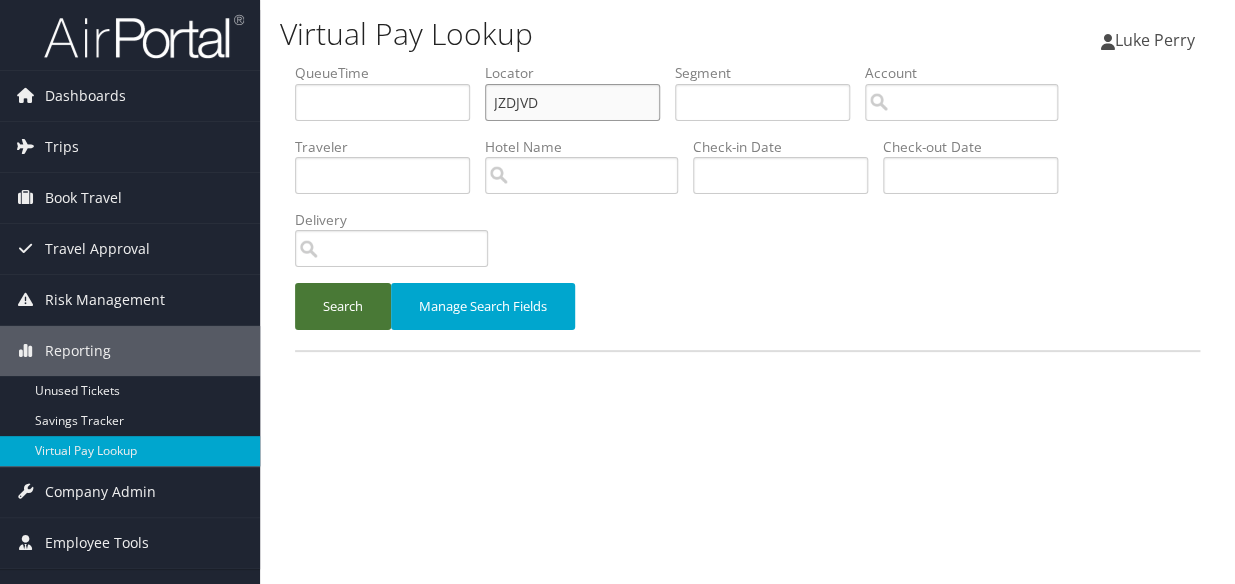 type on "JZDJVD" 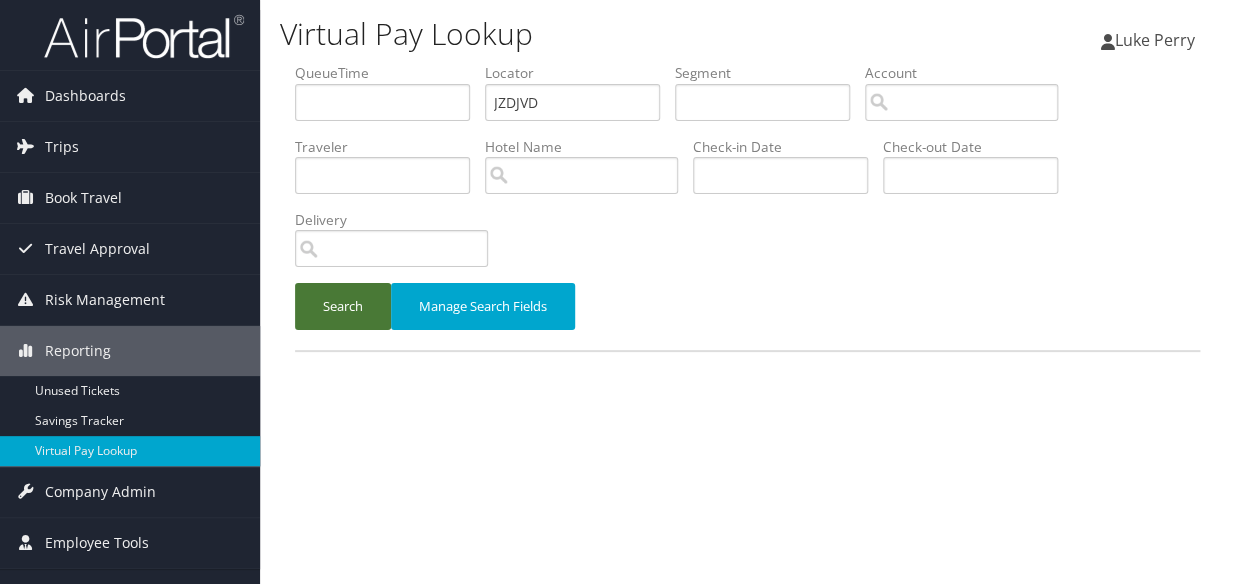 drag, startPoint x: 388, startPoint y: 303, endPoint x: 370, endPoint y: 304, distance: 18.027756 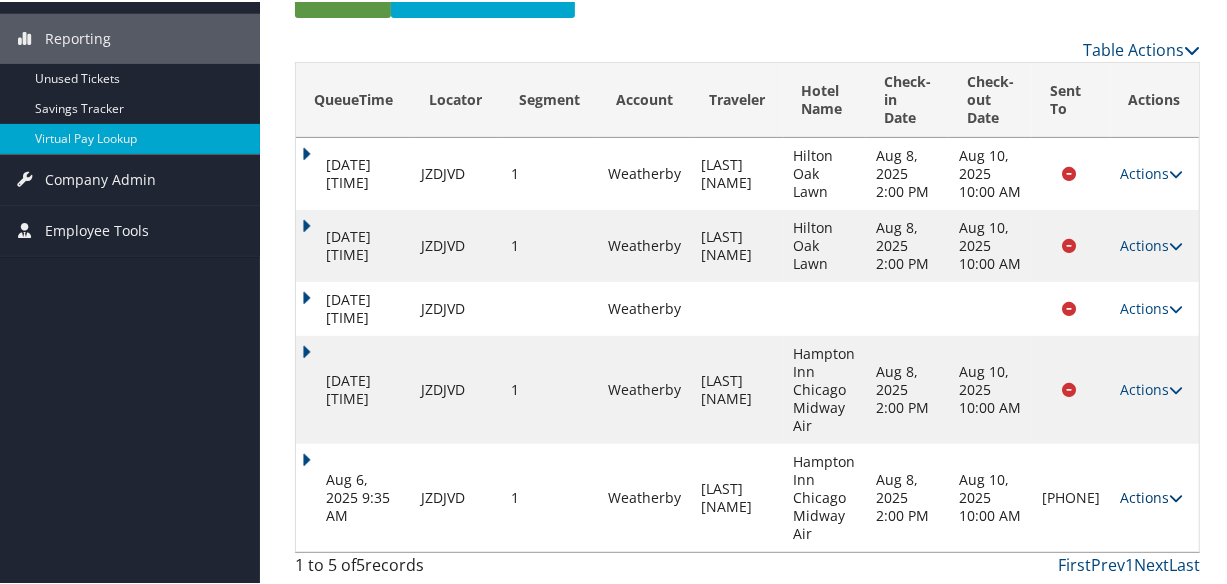 click on "Actions" at bounding box center (1152, 495) 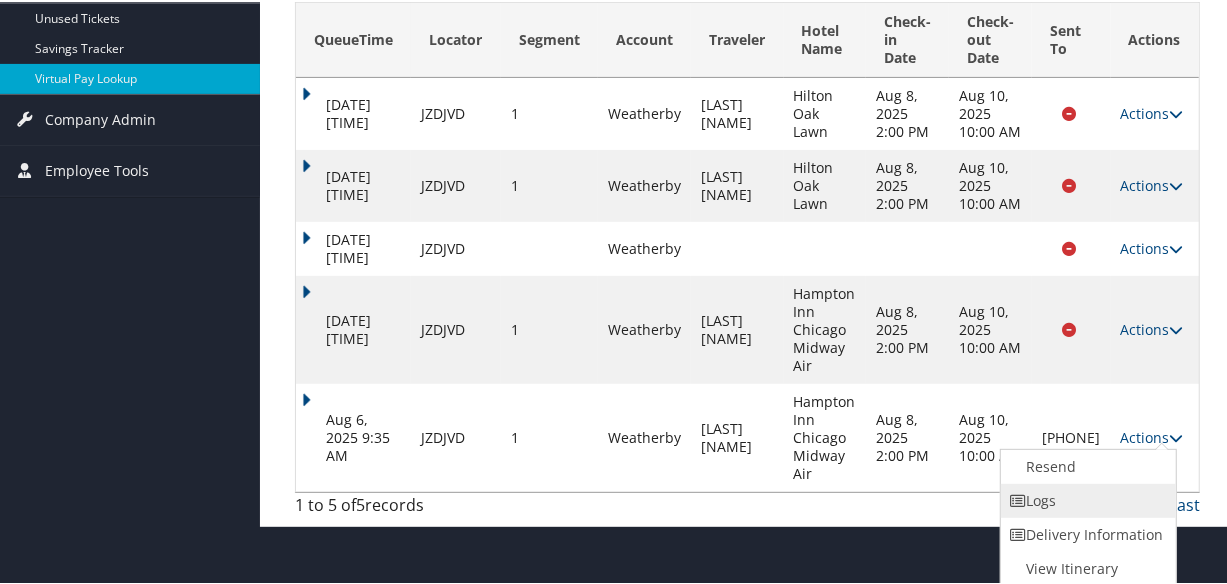 click on "Logs" at bounding box center (1086, 499) 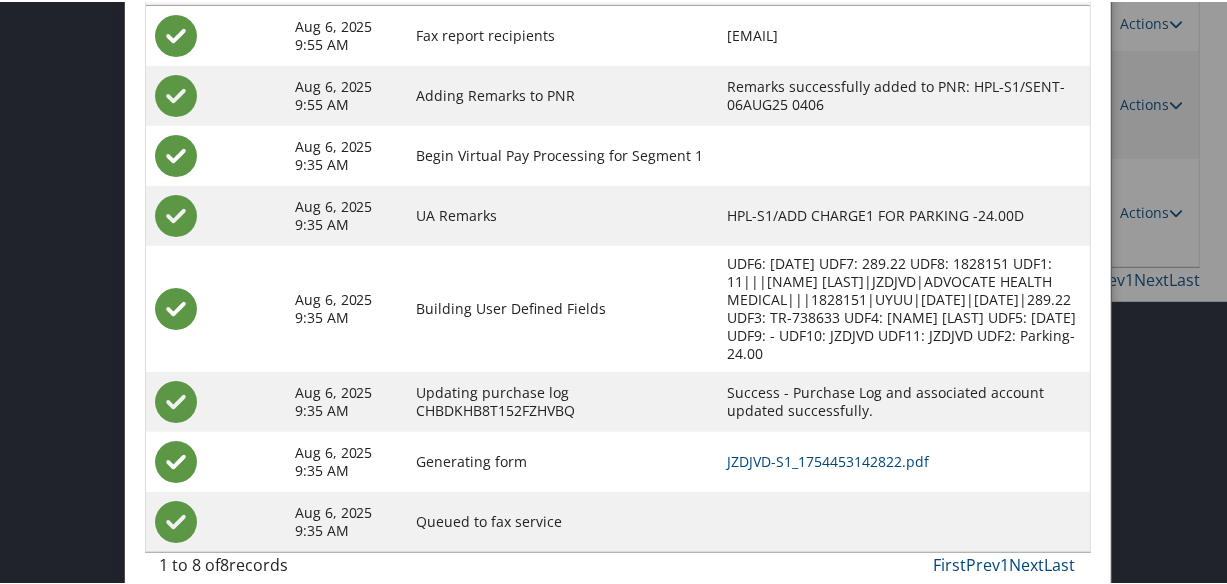 scroll, scrollTop: 602, scrollLeft: 0, axis: vertical 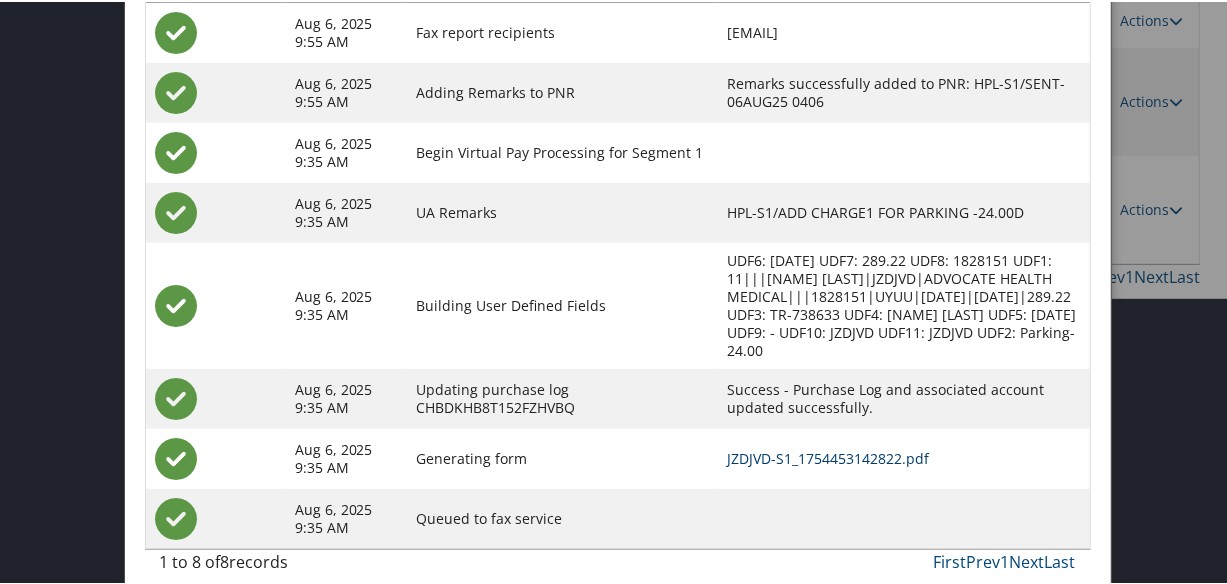 click on "JZDJVD-S1_1754453142822.pdf" at bounding box center [828, 456] 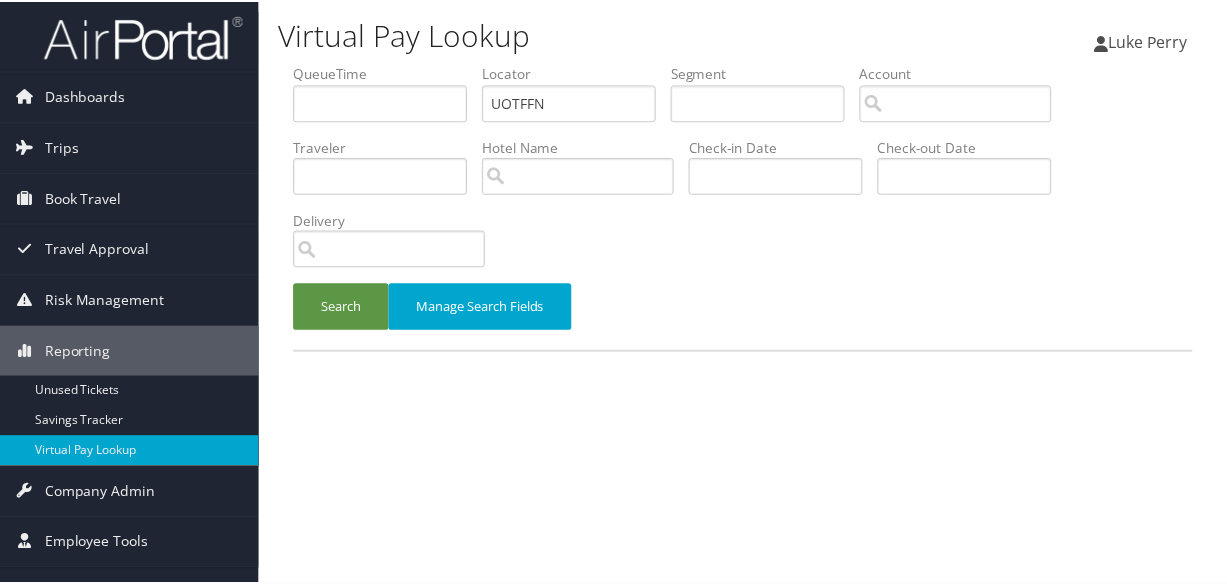 scroll, scrollTop: 0, scrollLeft: 0, axis: both 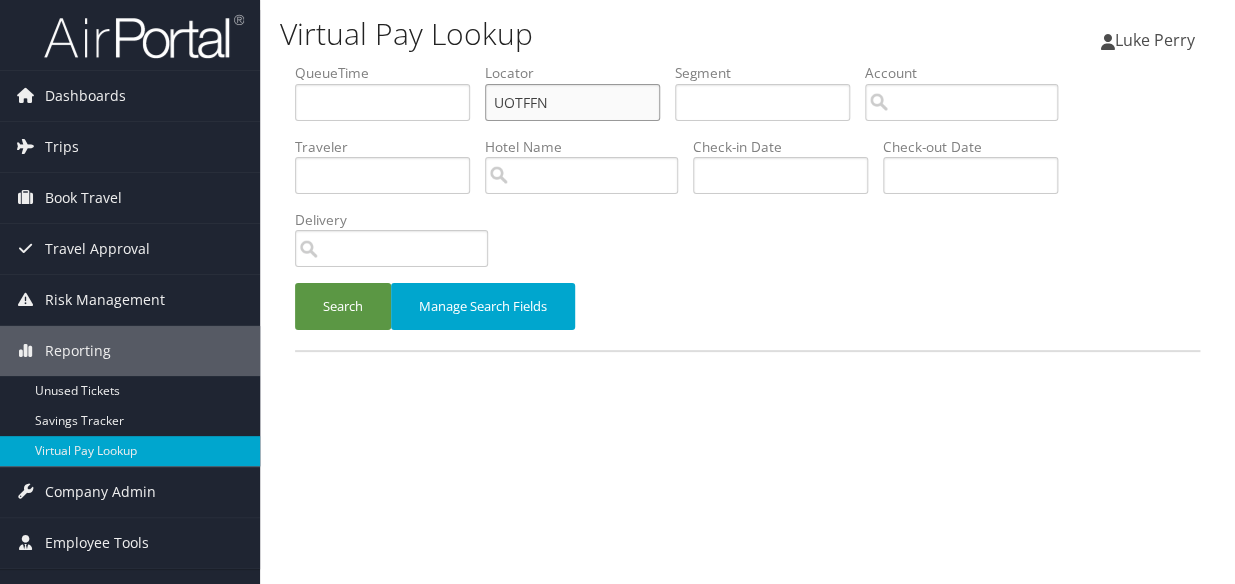 drag, startPoint x: 548, startPoint y: 106, endPoint x: 447, endPoint y: 135, distance: 105.080925 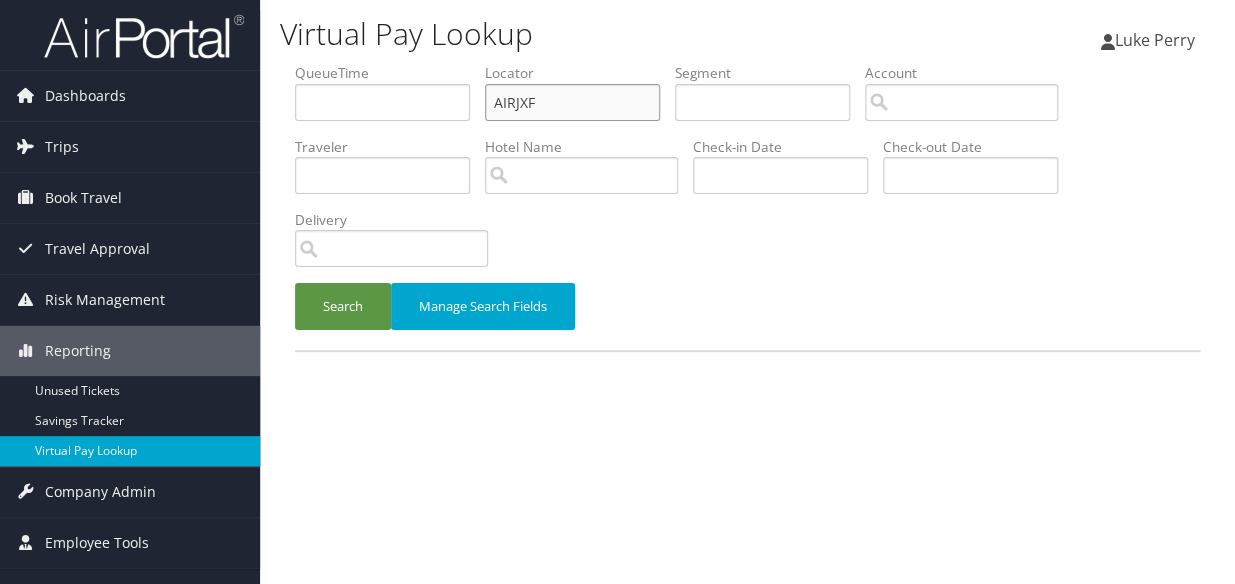 type on "AIRJXF" 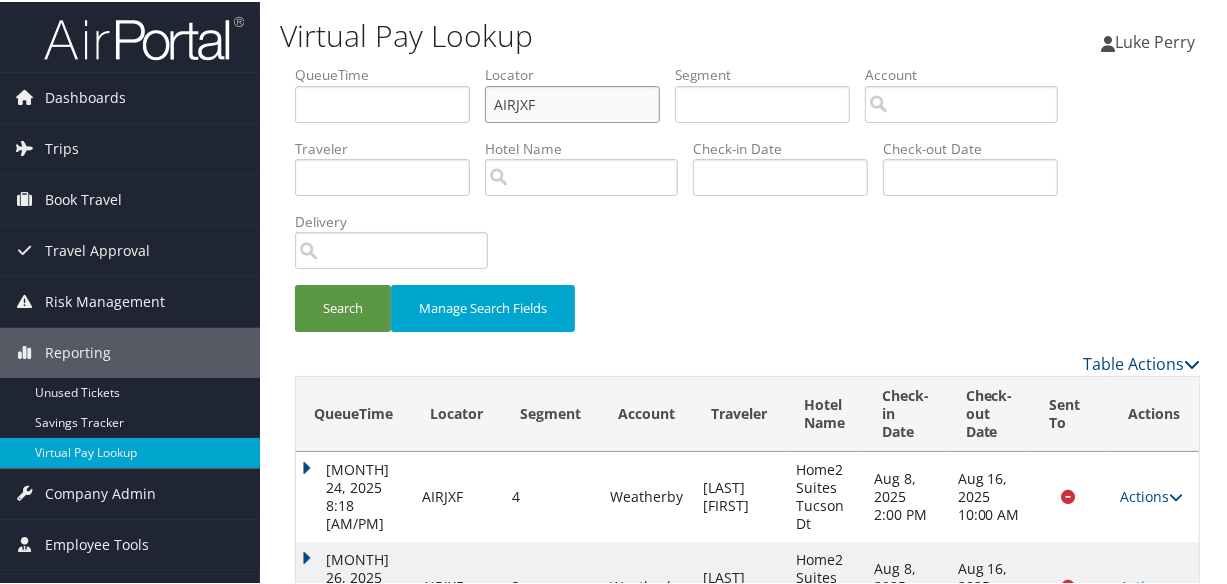 click on "Search" at bounding box center [343, 306] 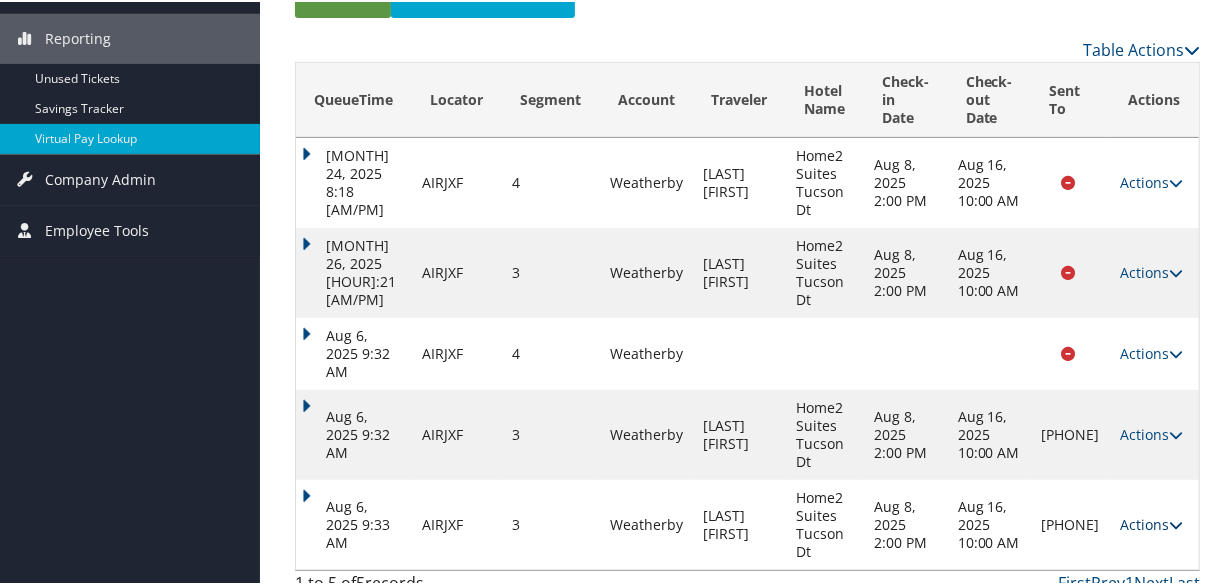click on "Actions" at bounding box center (1151, 522) 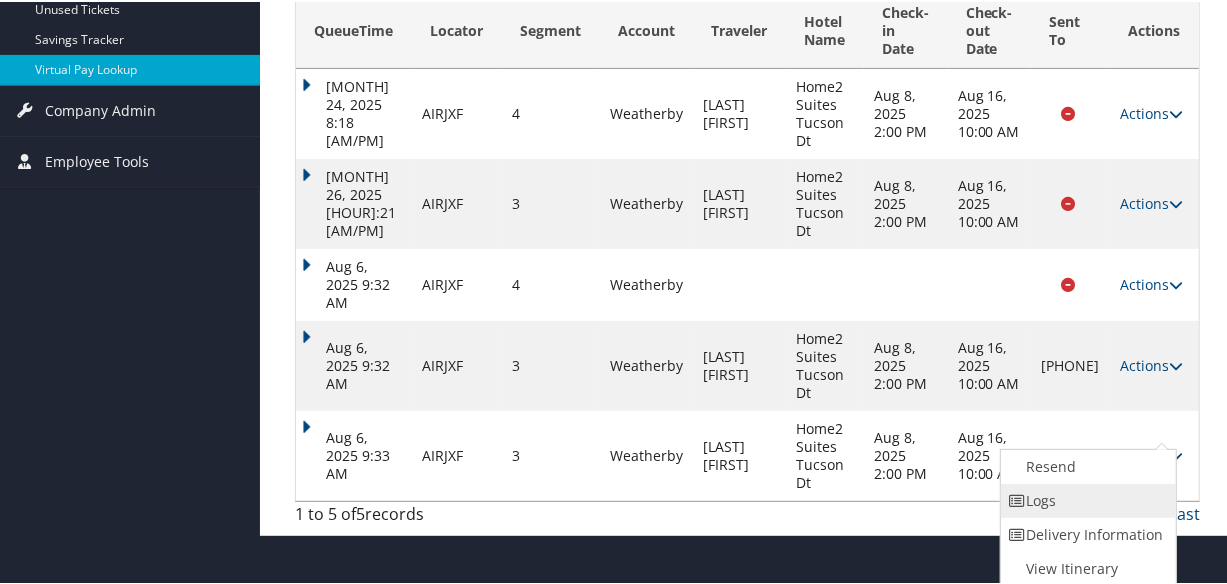 click on "Logs" at bounding box center [1086, 499] 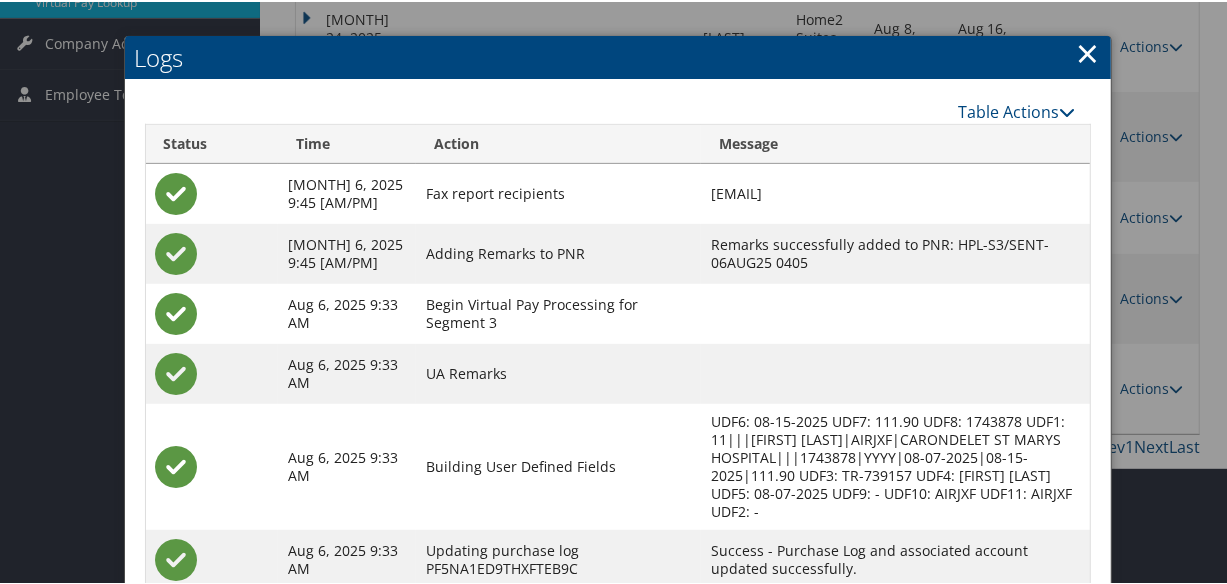 scroll, scrollTop: 611, scrollLeft: 0, axis: vertical 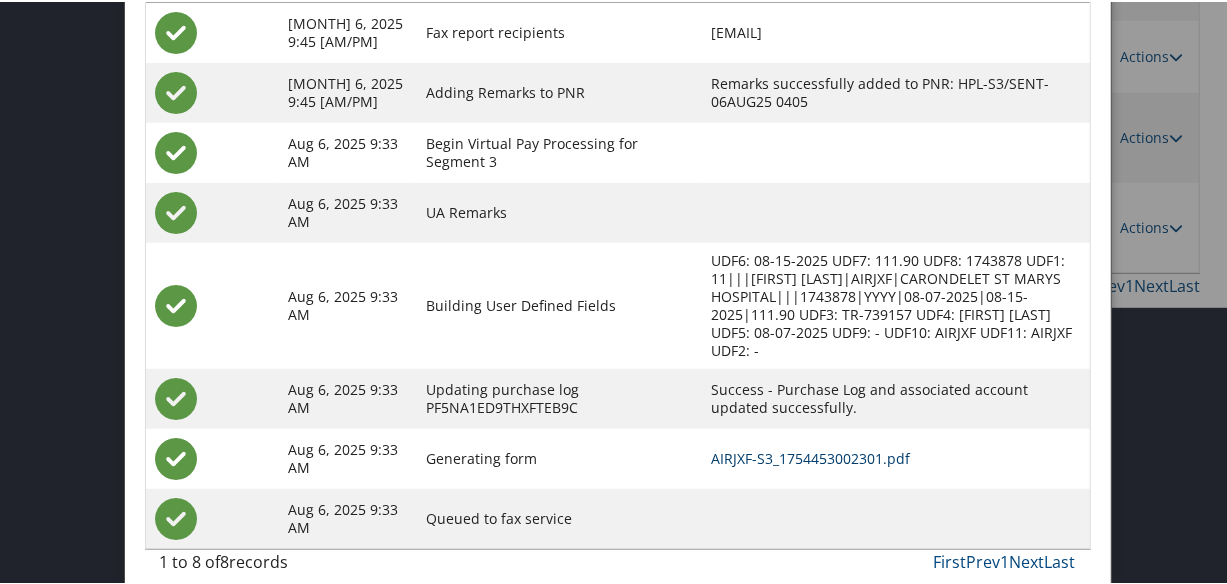 click on "AIRJXF-S3_1754453002301.pdf" at bounding box center [810, 456] 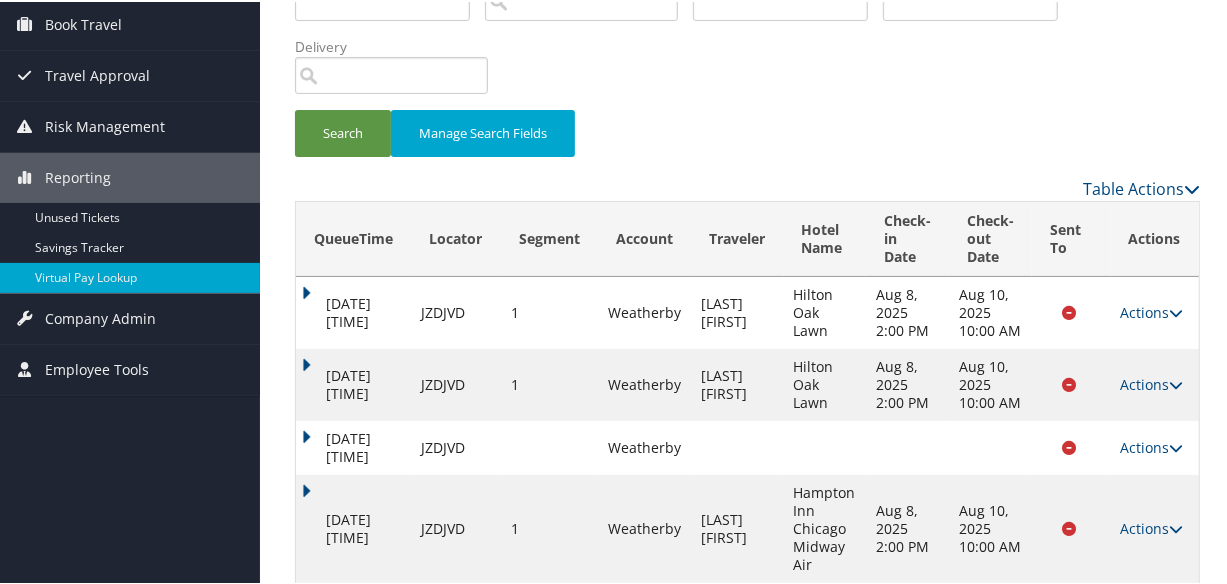 scroll, scrollTop: 314, scrollLeft: 0, axis: vertical 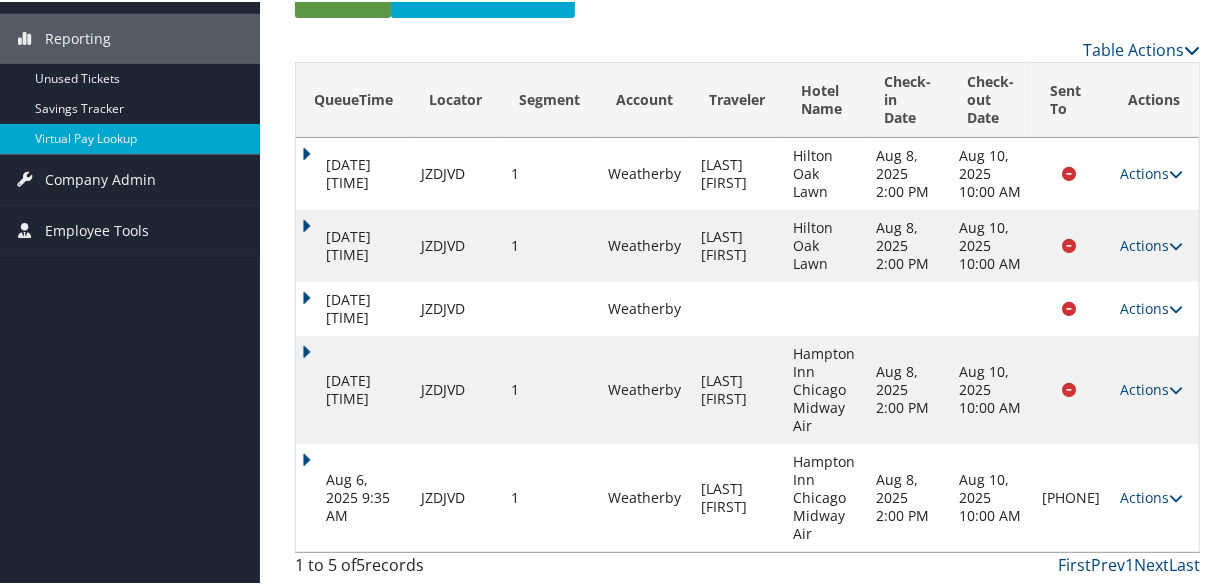 click on "Aug 6, 2025 9:35 AM" at bounding box center [353, 496] 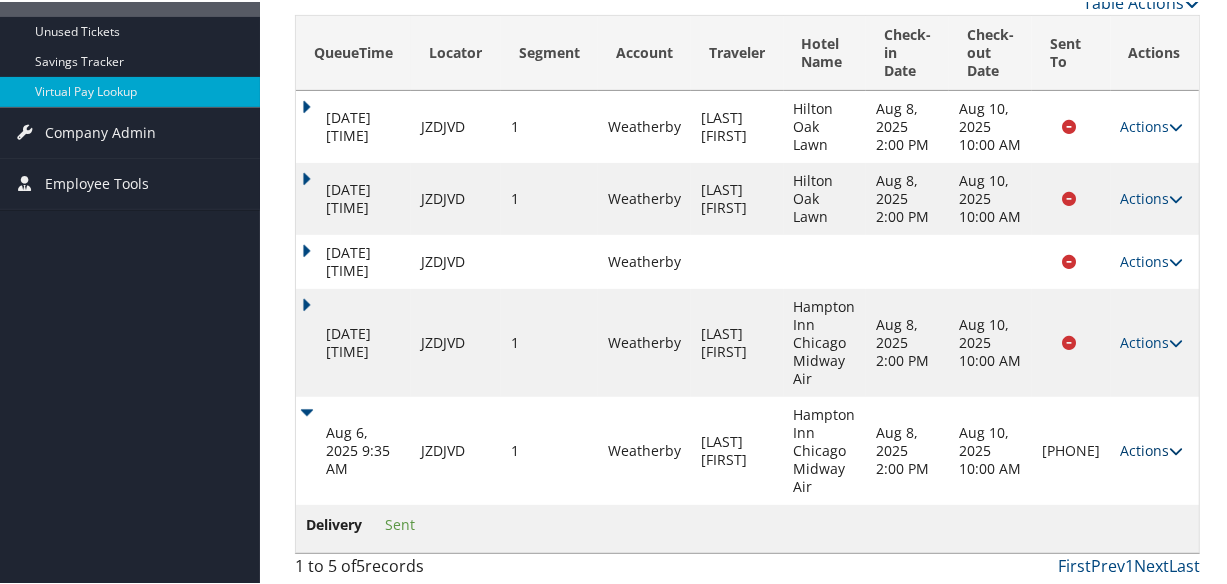 click on "Actions" at bounding box center (1152, 448) 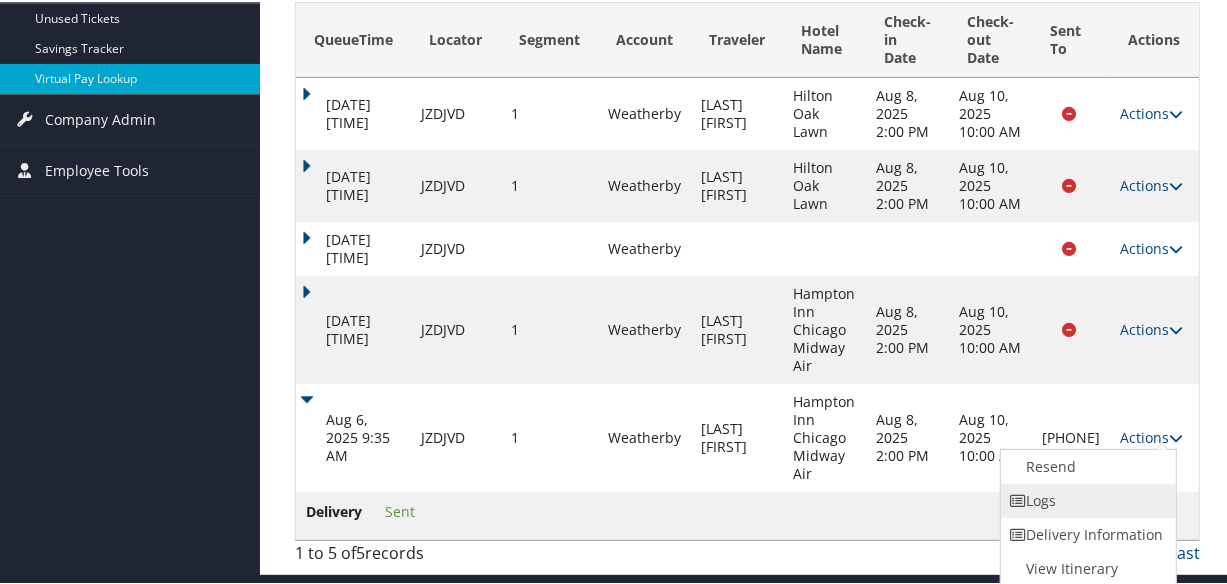 click on "Logs" at bounding box center [1086, 499] 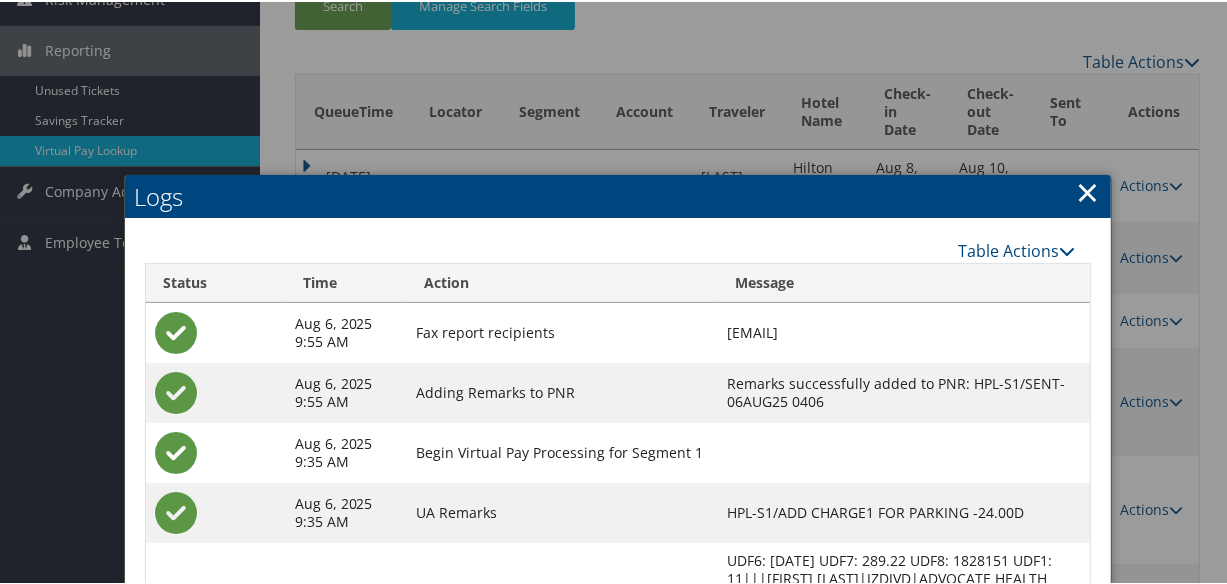 scroll, scrollTop: 239, scrollLeft: 0, axis: vertical 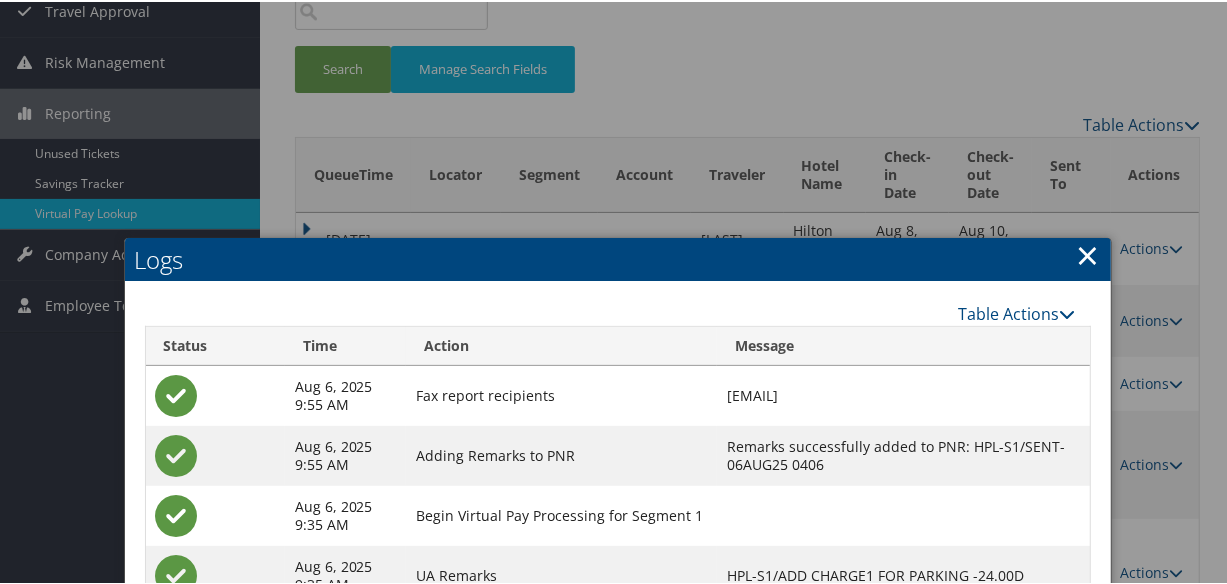 click on "×" at bounding box center [1088, 253] 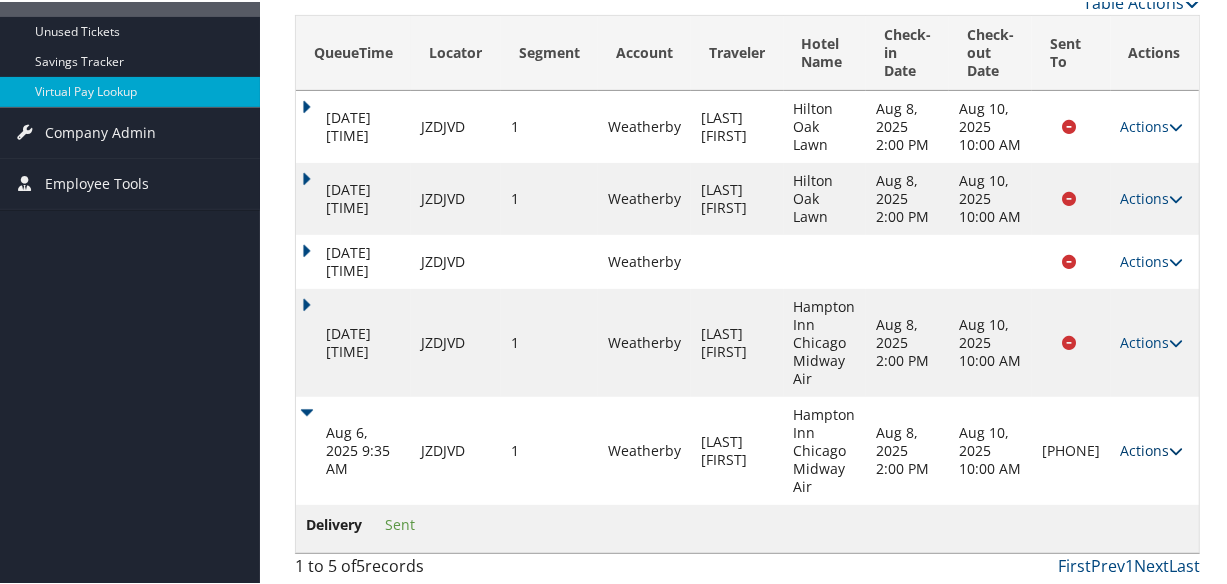 click on "Actions" at bounding box center (1152, 448) 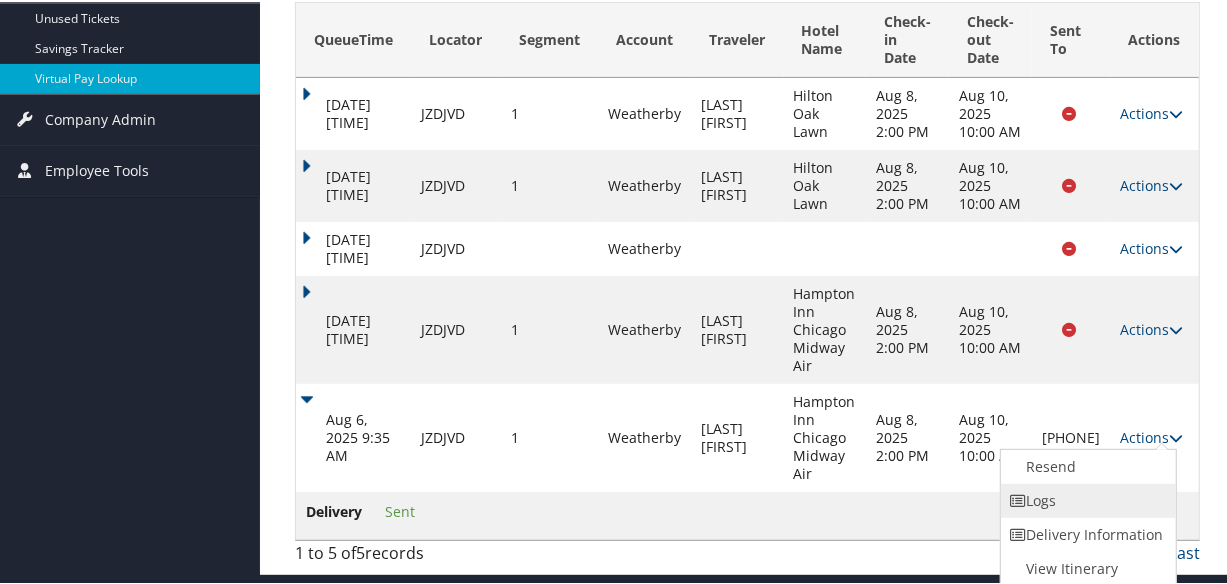 click on "Logs" at bounding box center [1086, 499] 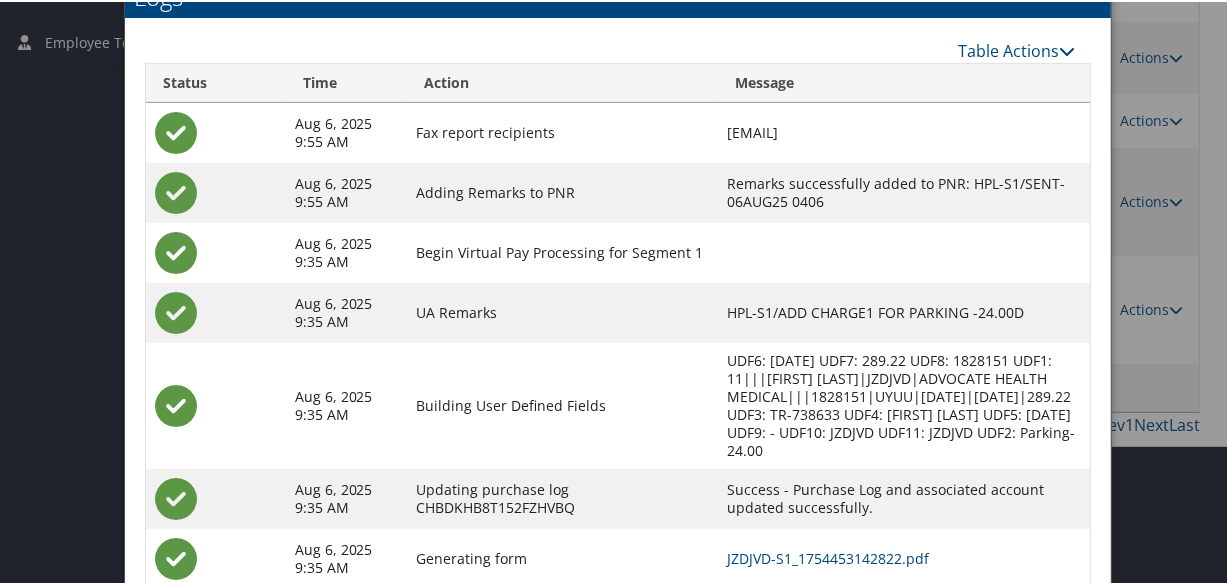 scroll, scrollTop: 602, scrollLeft: 0, axis: vertical 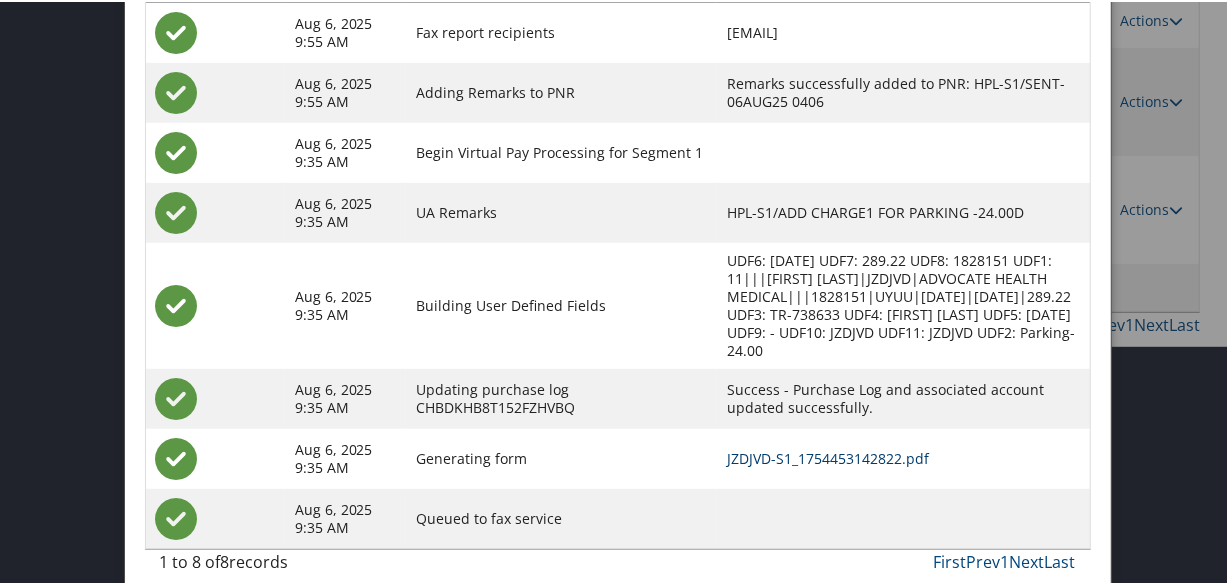 click on "JZDJVD-S1_1754453142822.pdf" at bounding box center (828, 456) 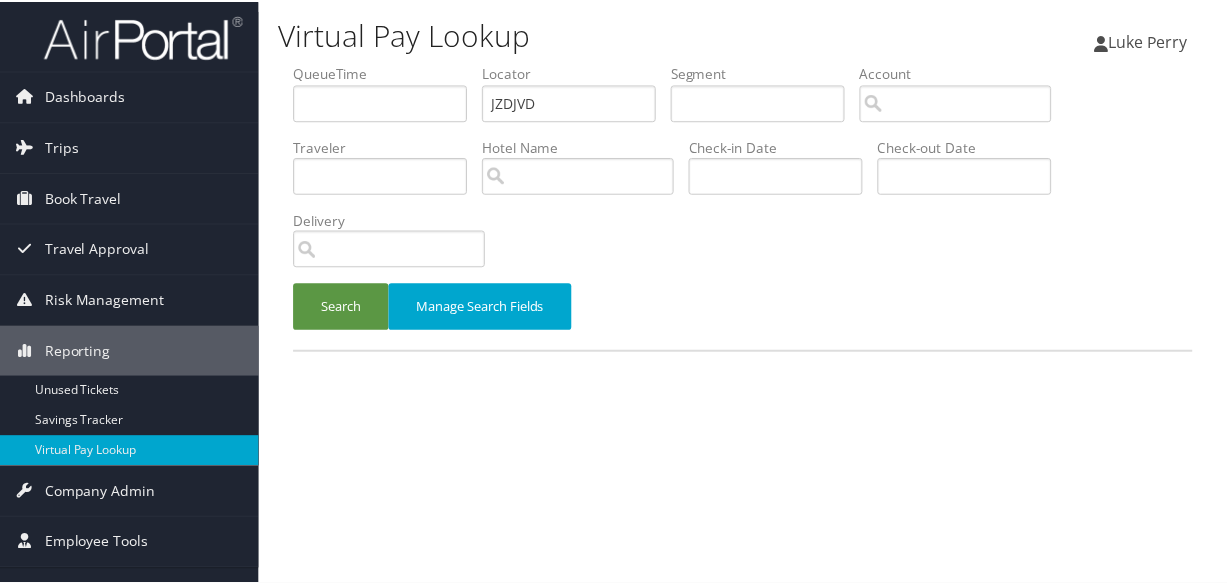 scroll, scrollTop: 0, scrollLeft: 0, axis: both 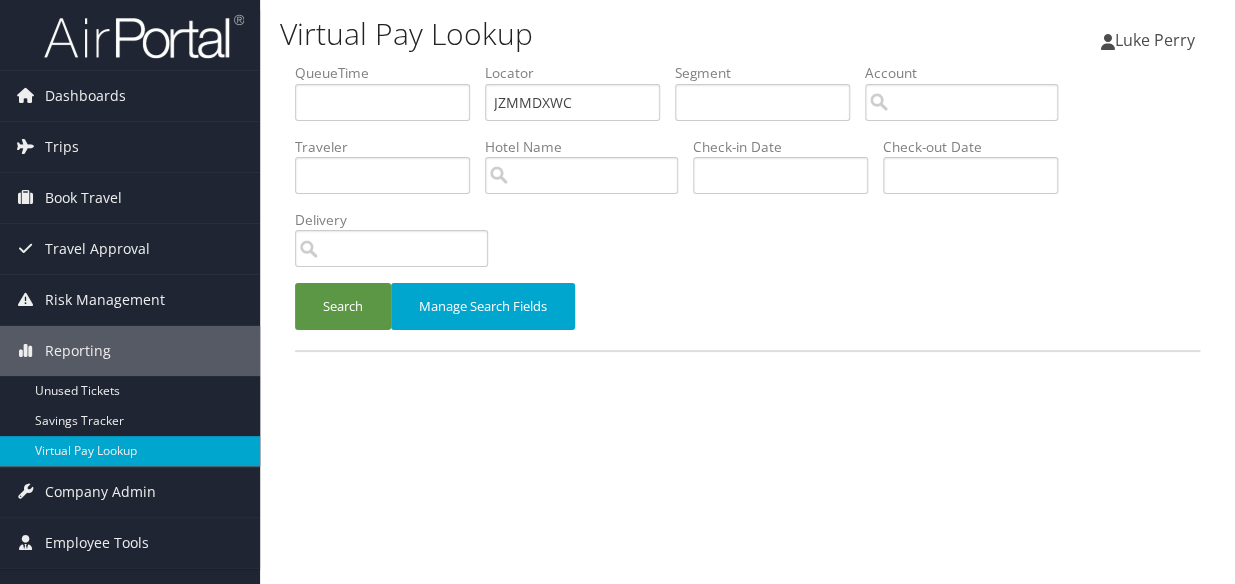 click on "QueueTime Locator JZMMDXWC Segment Account Traveler Hotel Name Check-in Date Check-out Date Delivery" at bounding box center (747, 63) 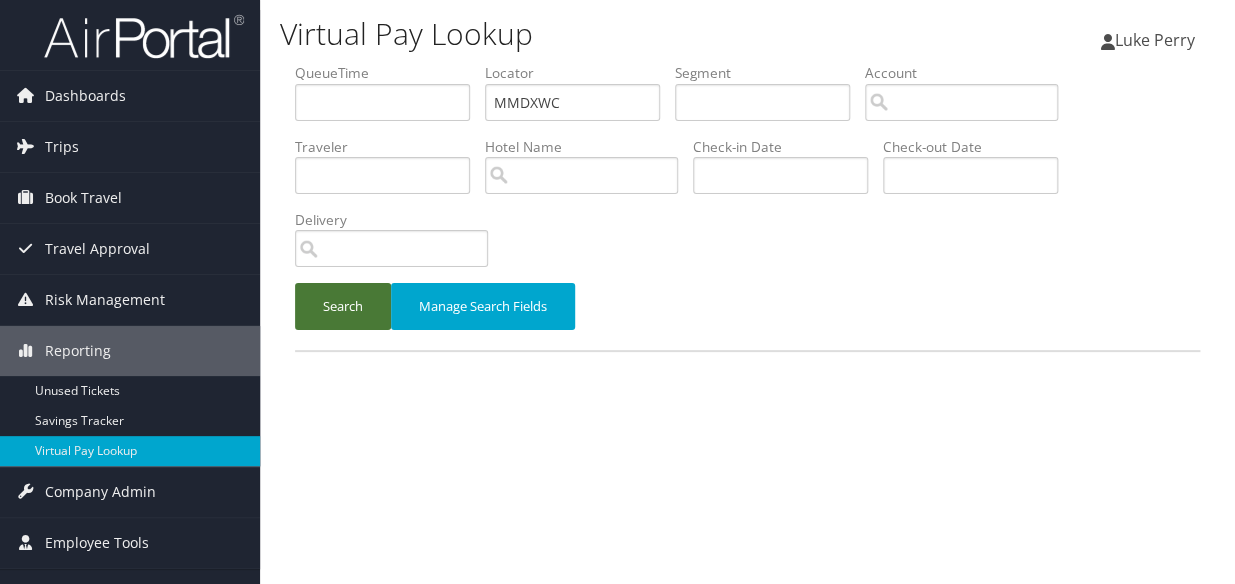 type on "MMDXWC" 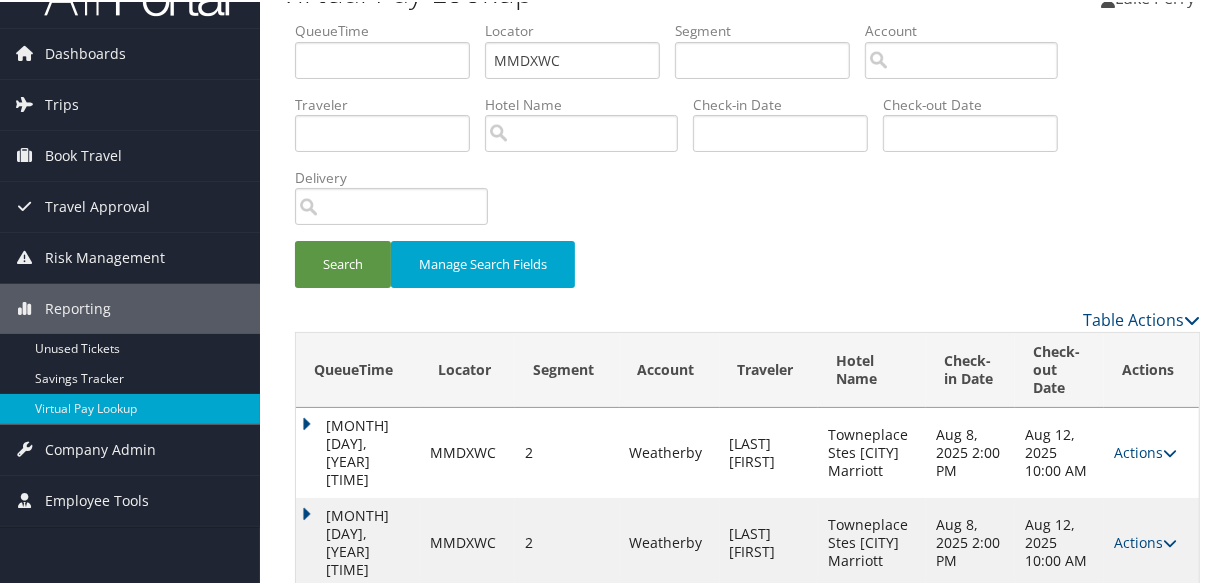 click on "Actions" at bounding box center [1145, 540] 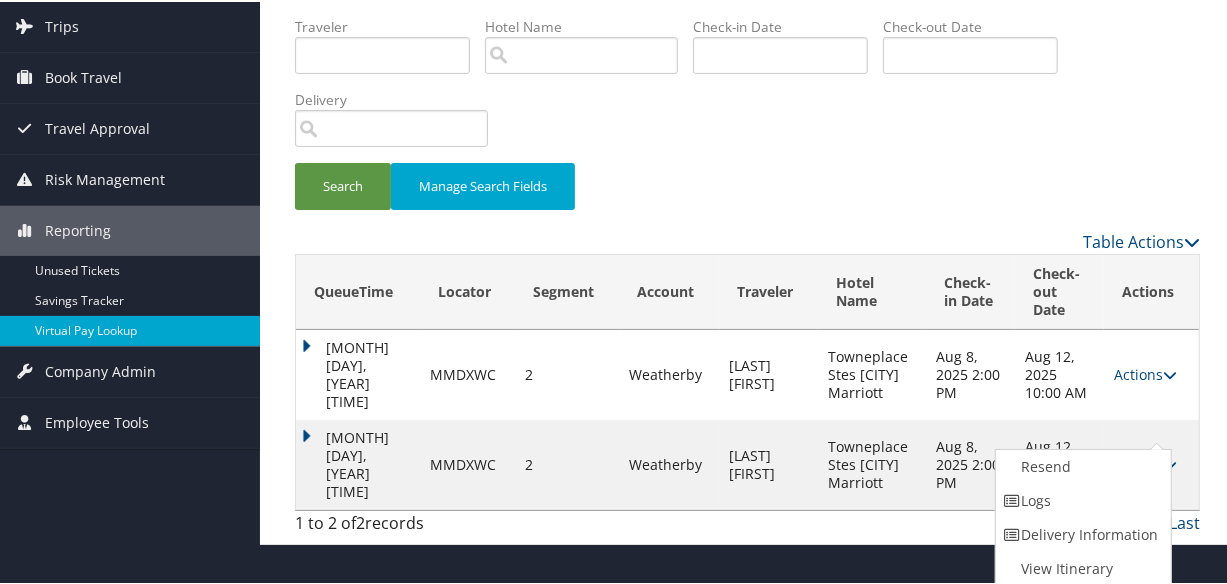 click on "[MONTH] [DAY], [YEAR] [TIME]" at bounding box center [358, 463] 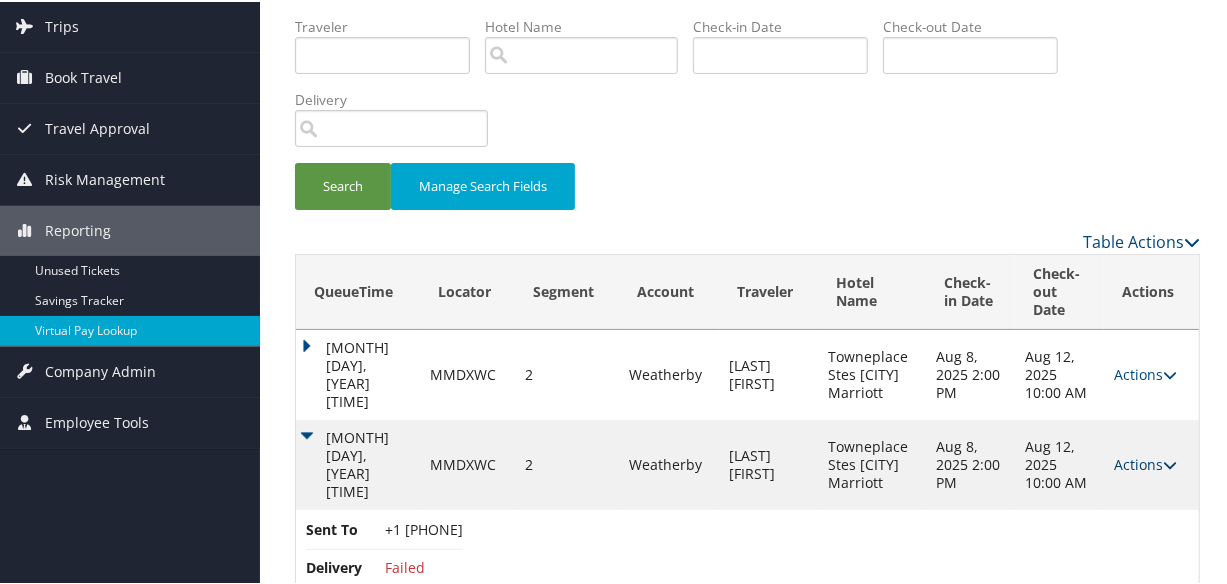 click on "Actions" at bounding box center [1145, 462] 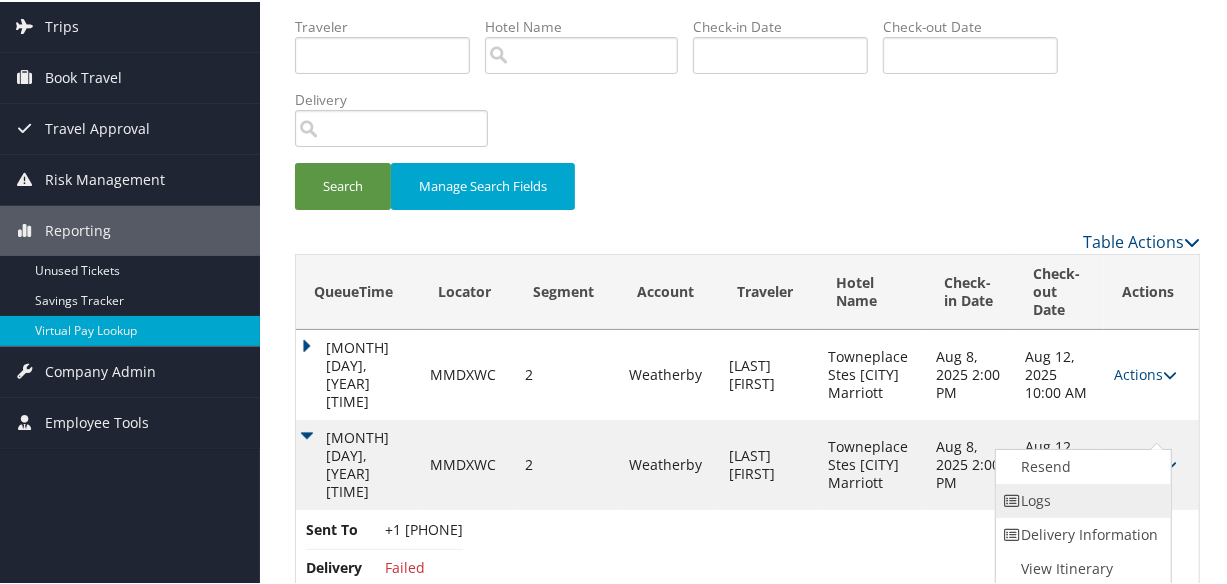 click on "Logs" at bounding box center (1081, 499) 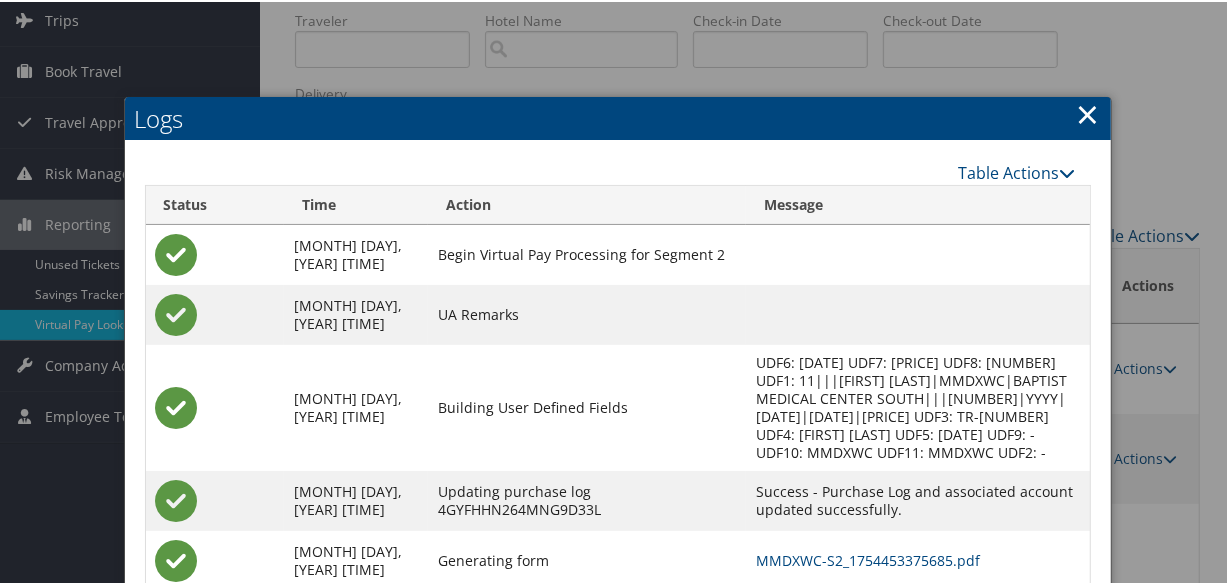 scroll, scrollTop: 129, scrollLeft: 0, axis: vertical 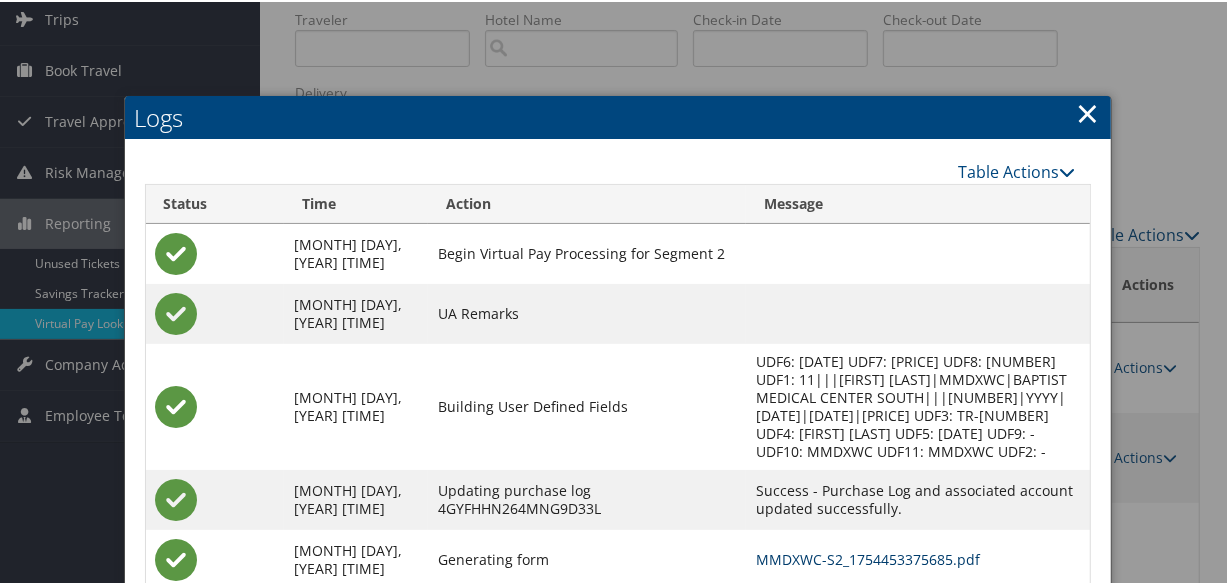 drag, startPoint x: 869, startPoint y: 564, endPoint x: 874, endPoint y: 552, distance: 13 